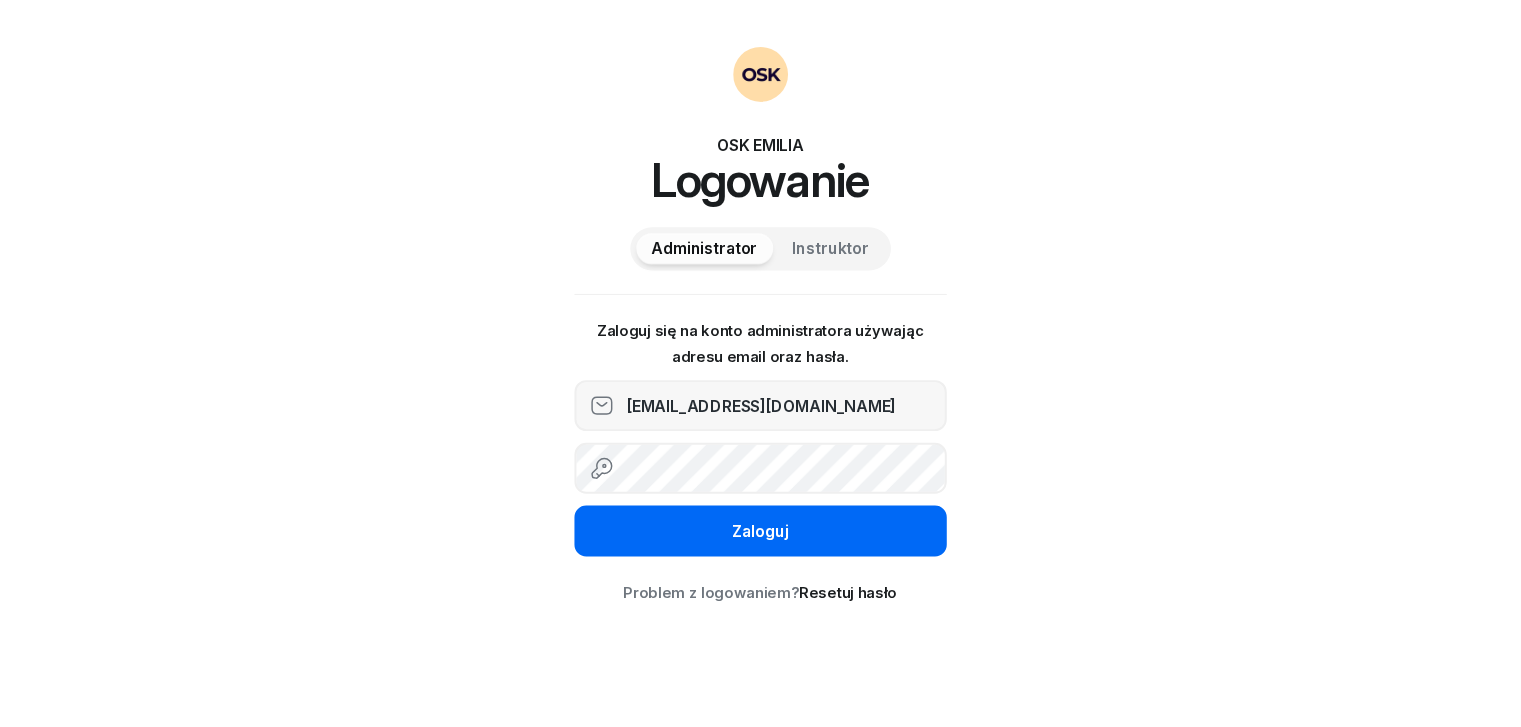 scroll, scrollTop: 0, scrollLeft: 0, axis: both 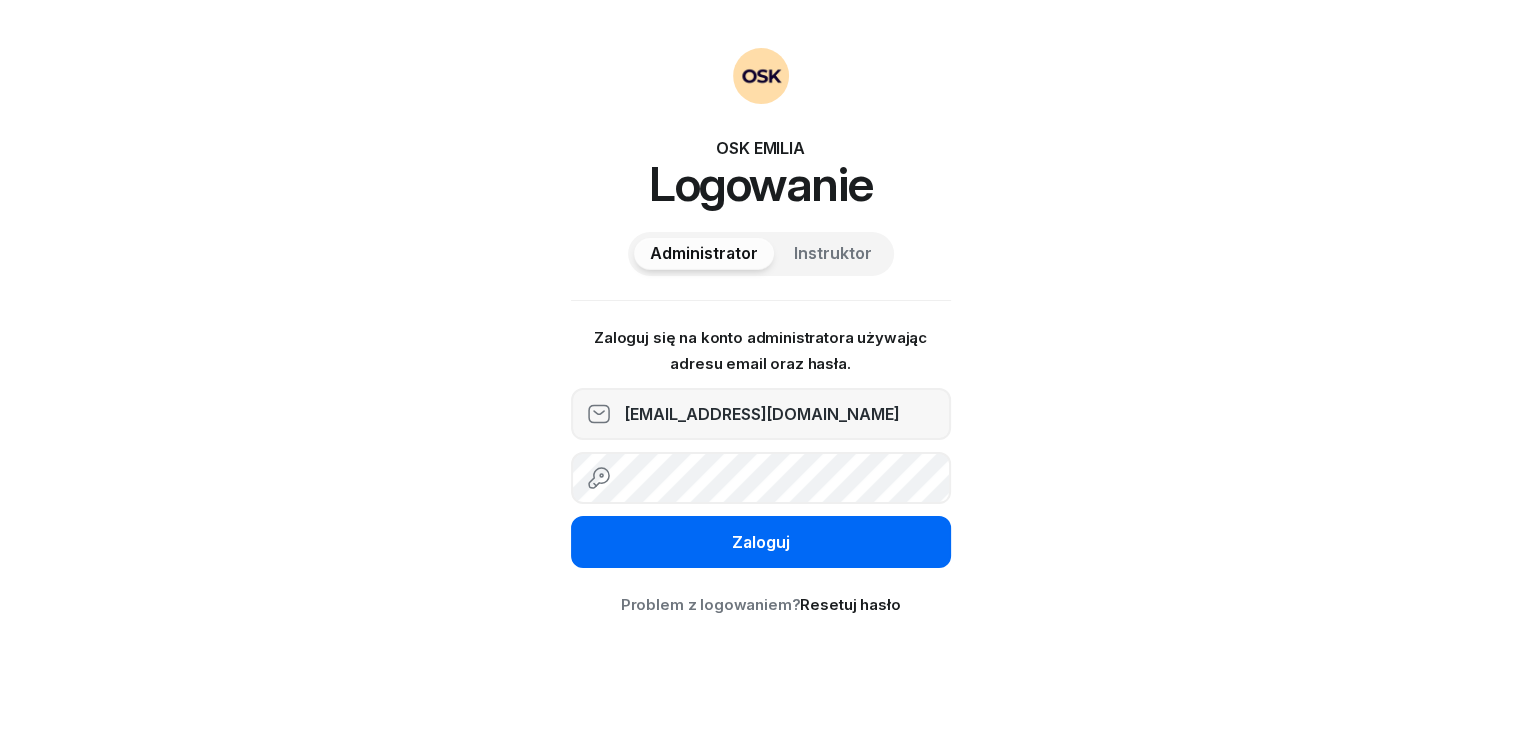 click on "Zaloguj" at bounding box center [761, 543] 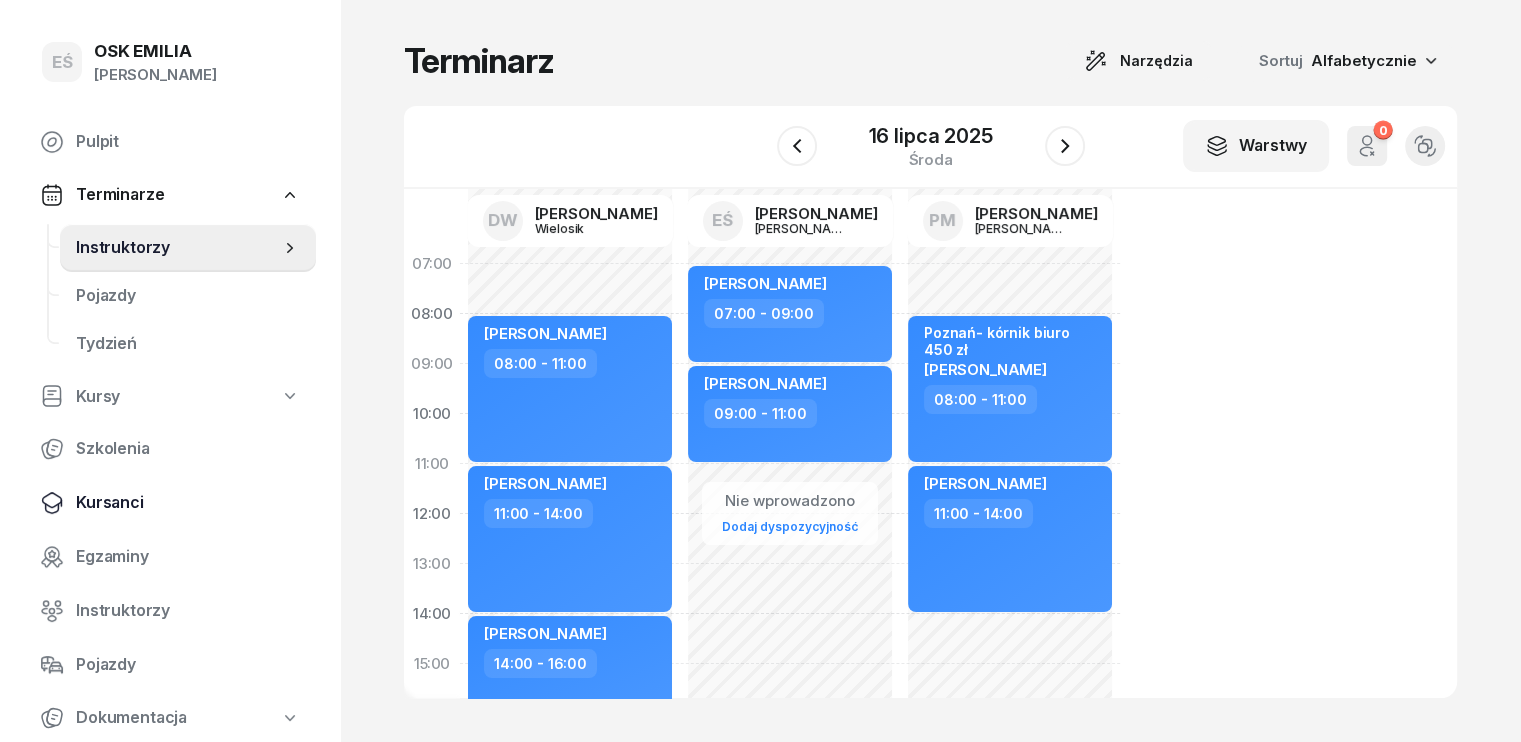 click on "Kursanci" at bounding box center (188, 503) 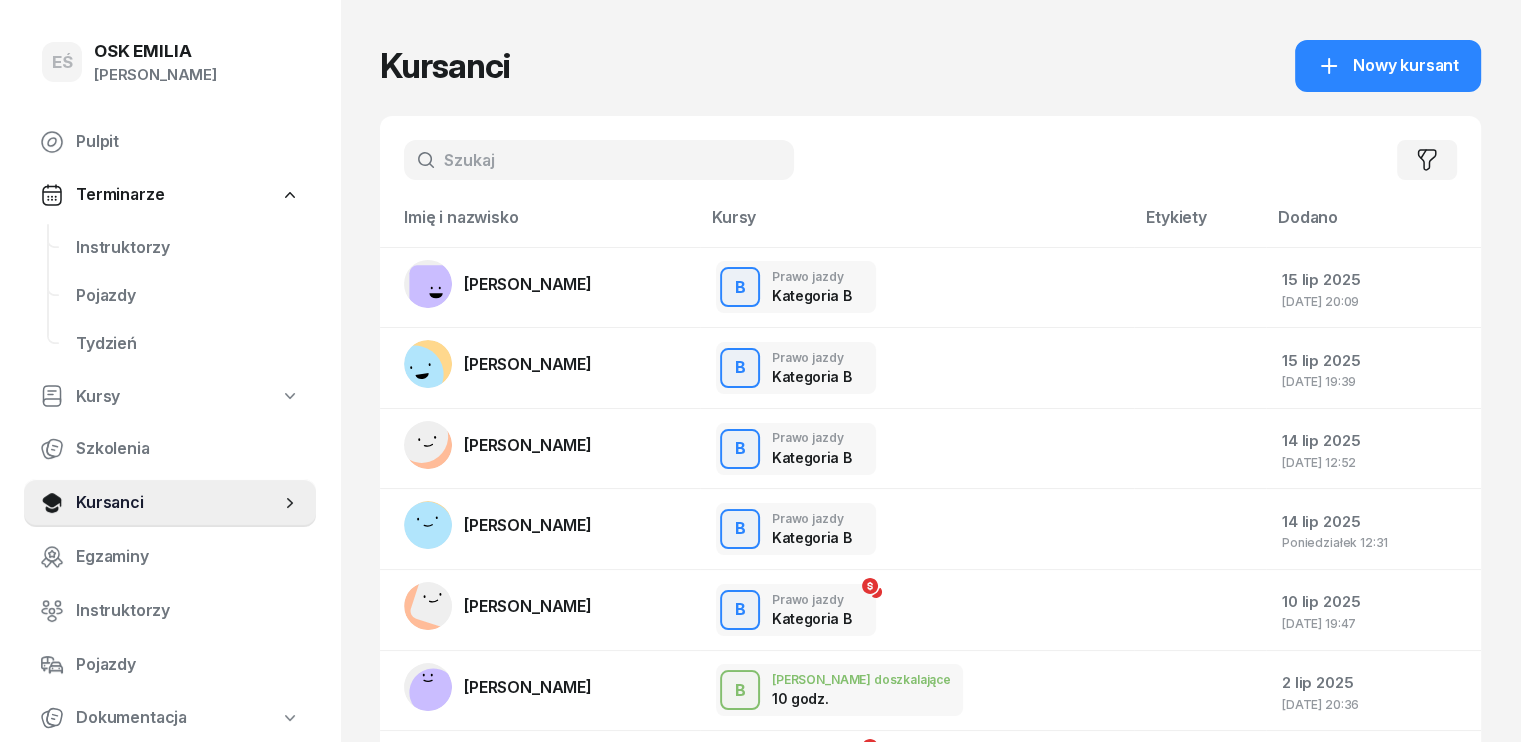 click at bounding box center (599, 160) 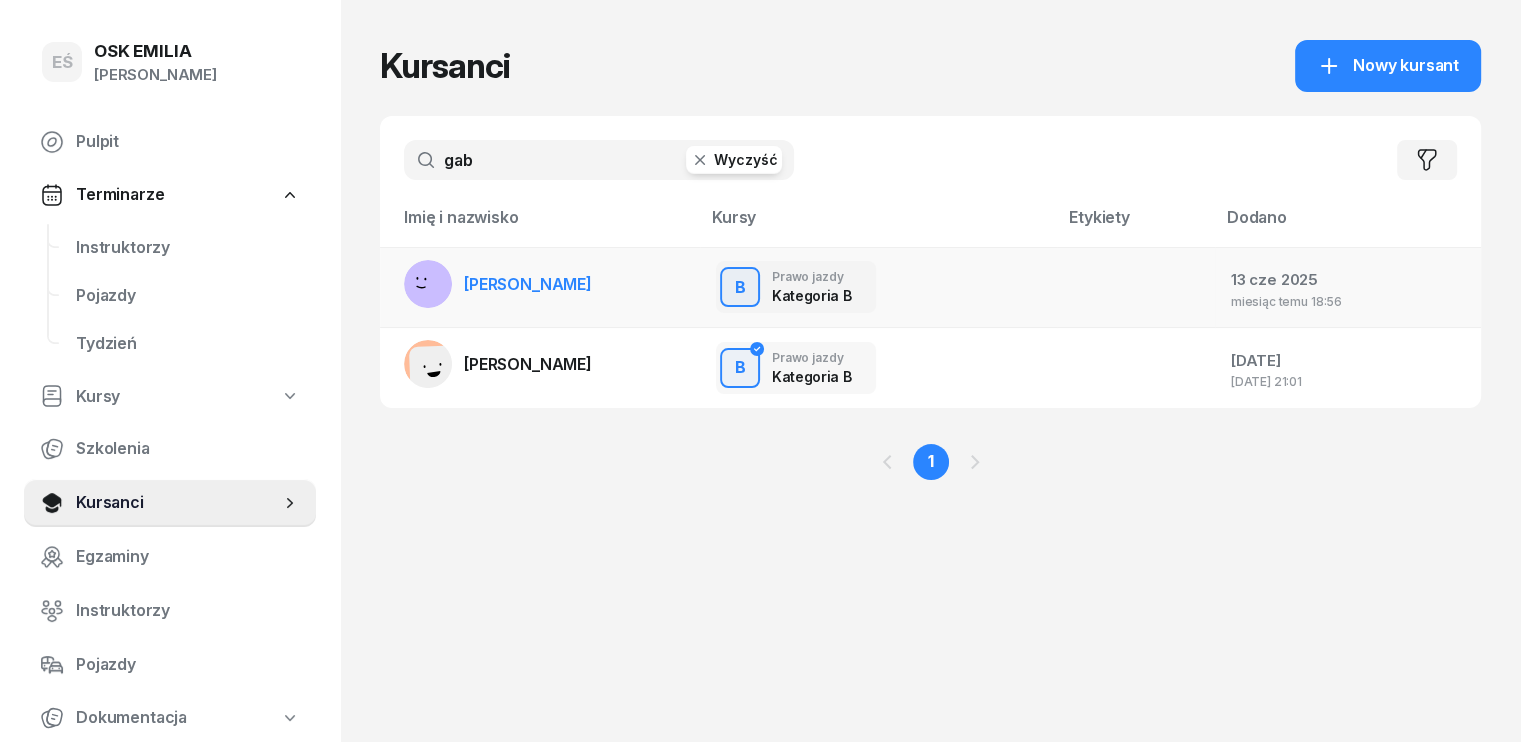 type on "gab" 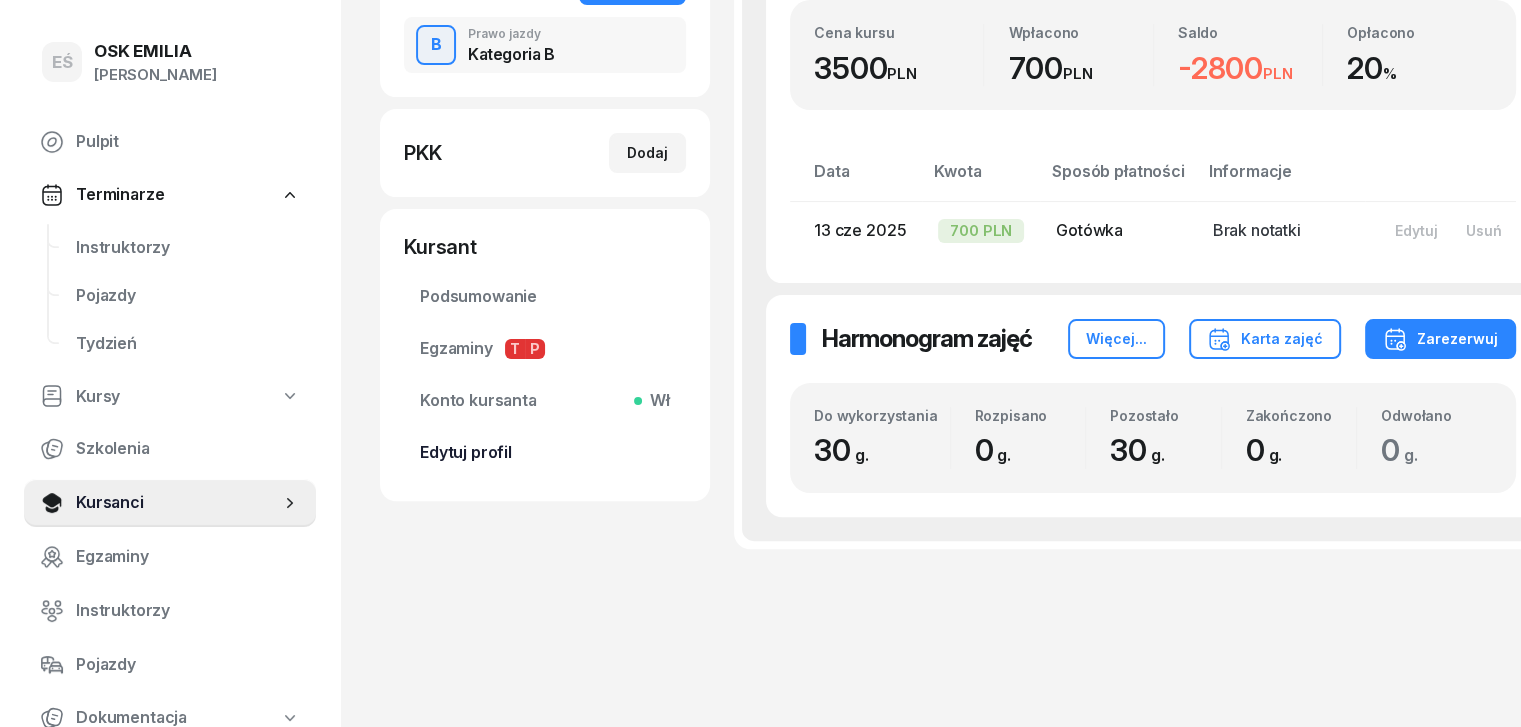 scroll, scrollTop: 472, scrollLeft: 0, axis: vertical 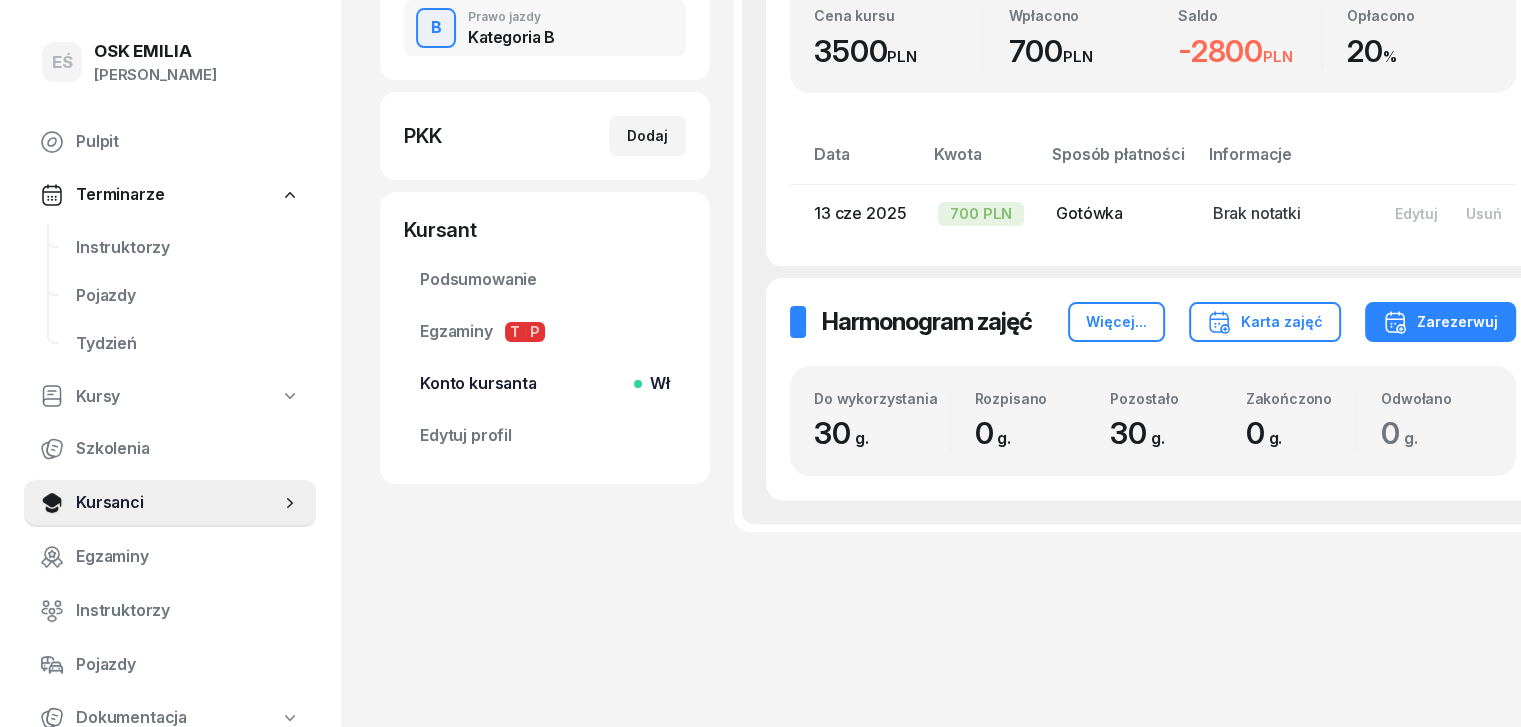 click on "Konto kursanta  Wł" 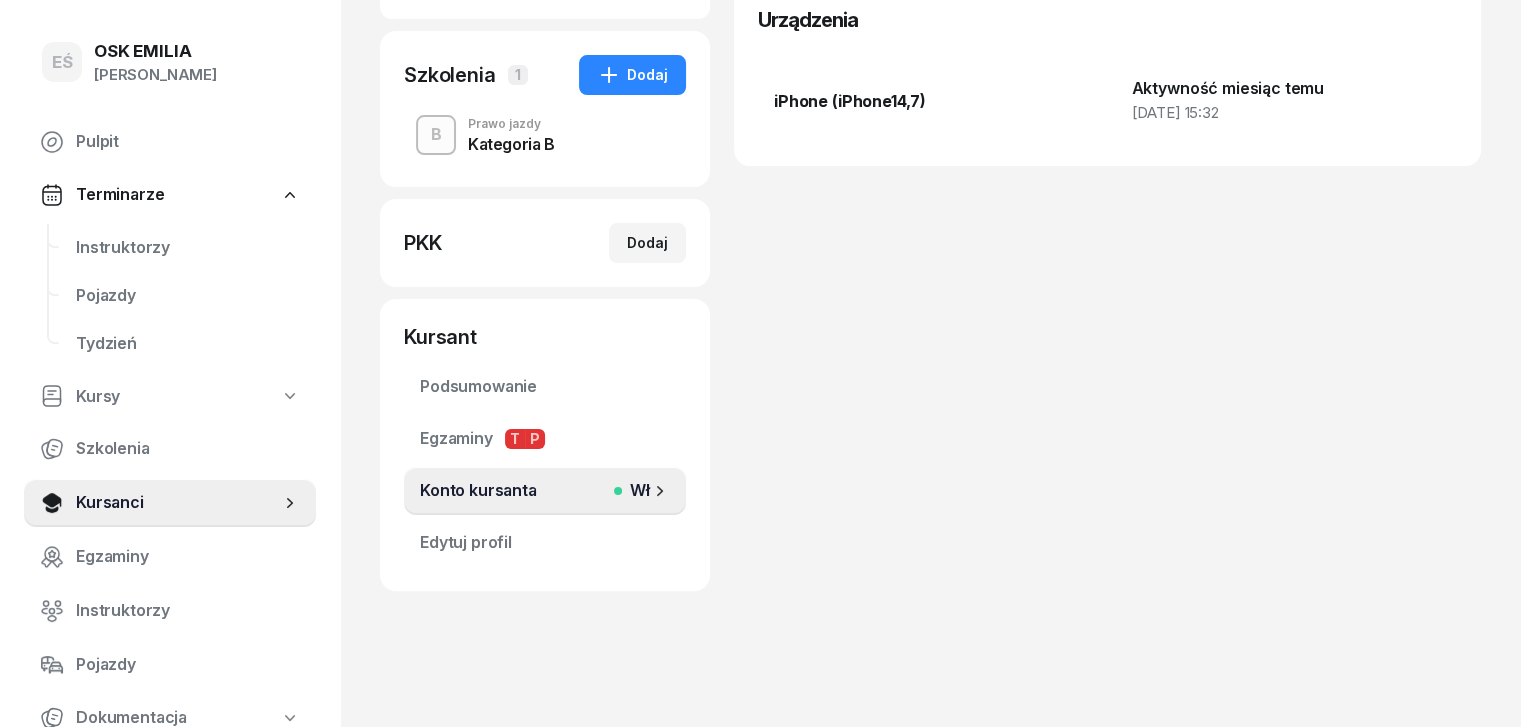scroll, scrollTop: 0, scrollLeft: 0, axis: both 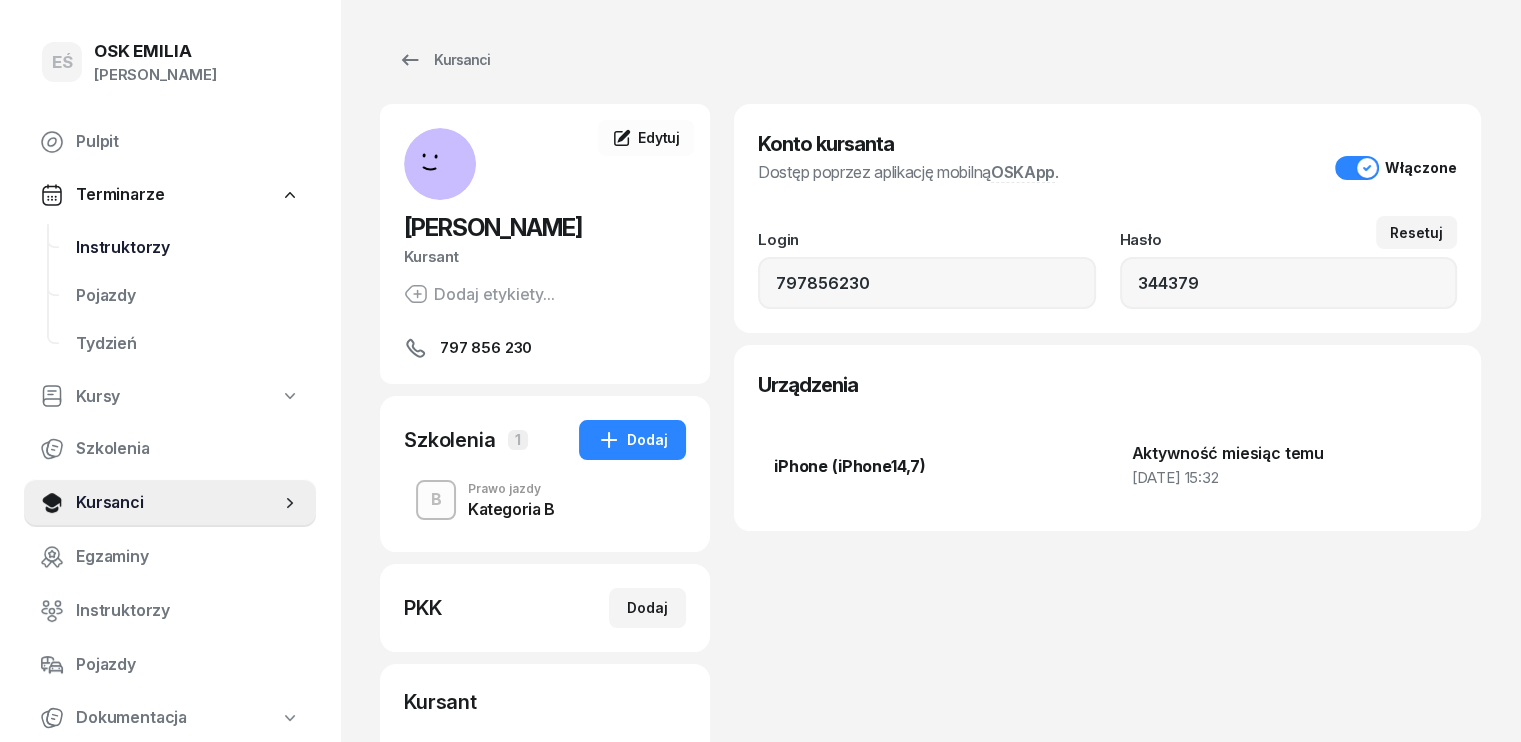 click on "Instruktorzy" at bounding box center [188, 248] 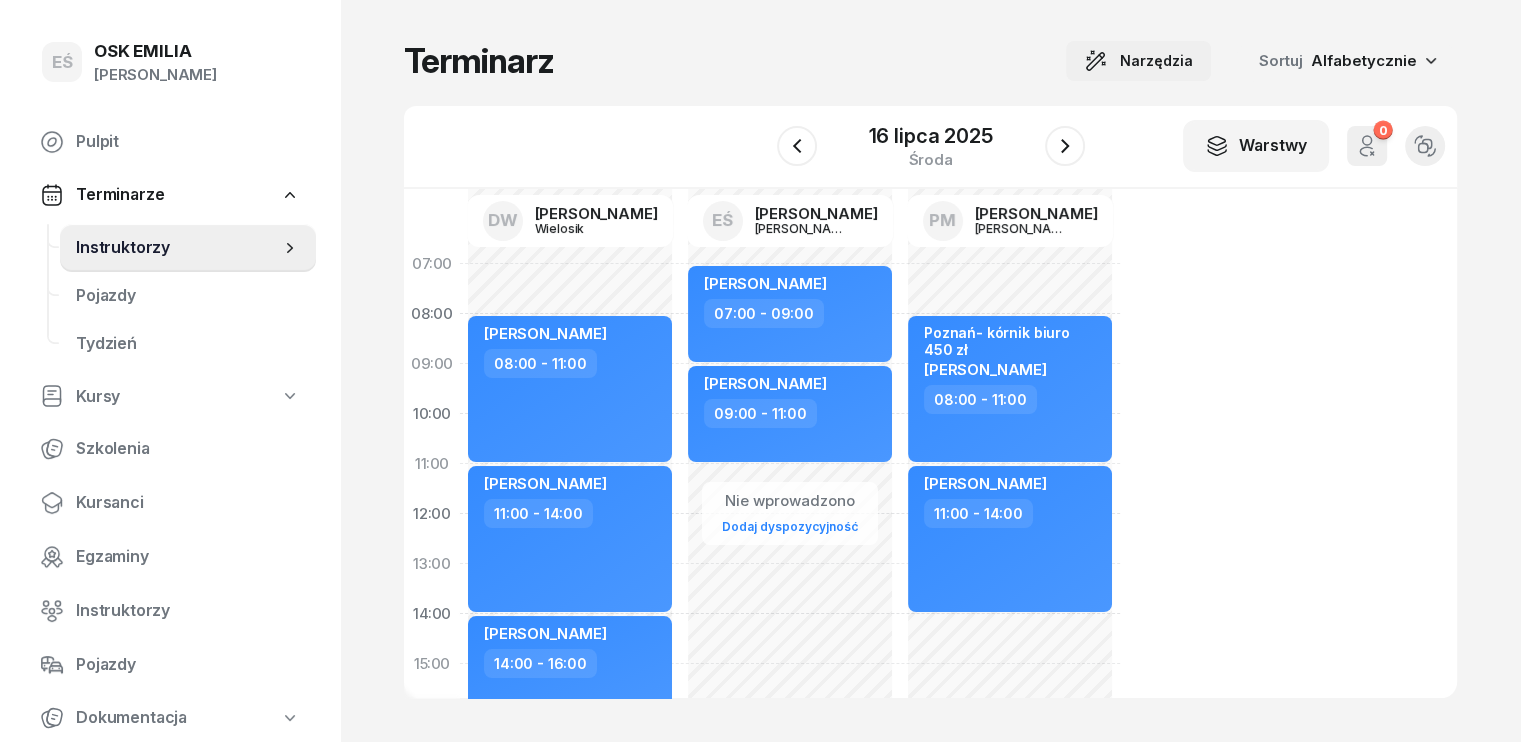 click on "Narzędzia" 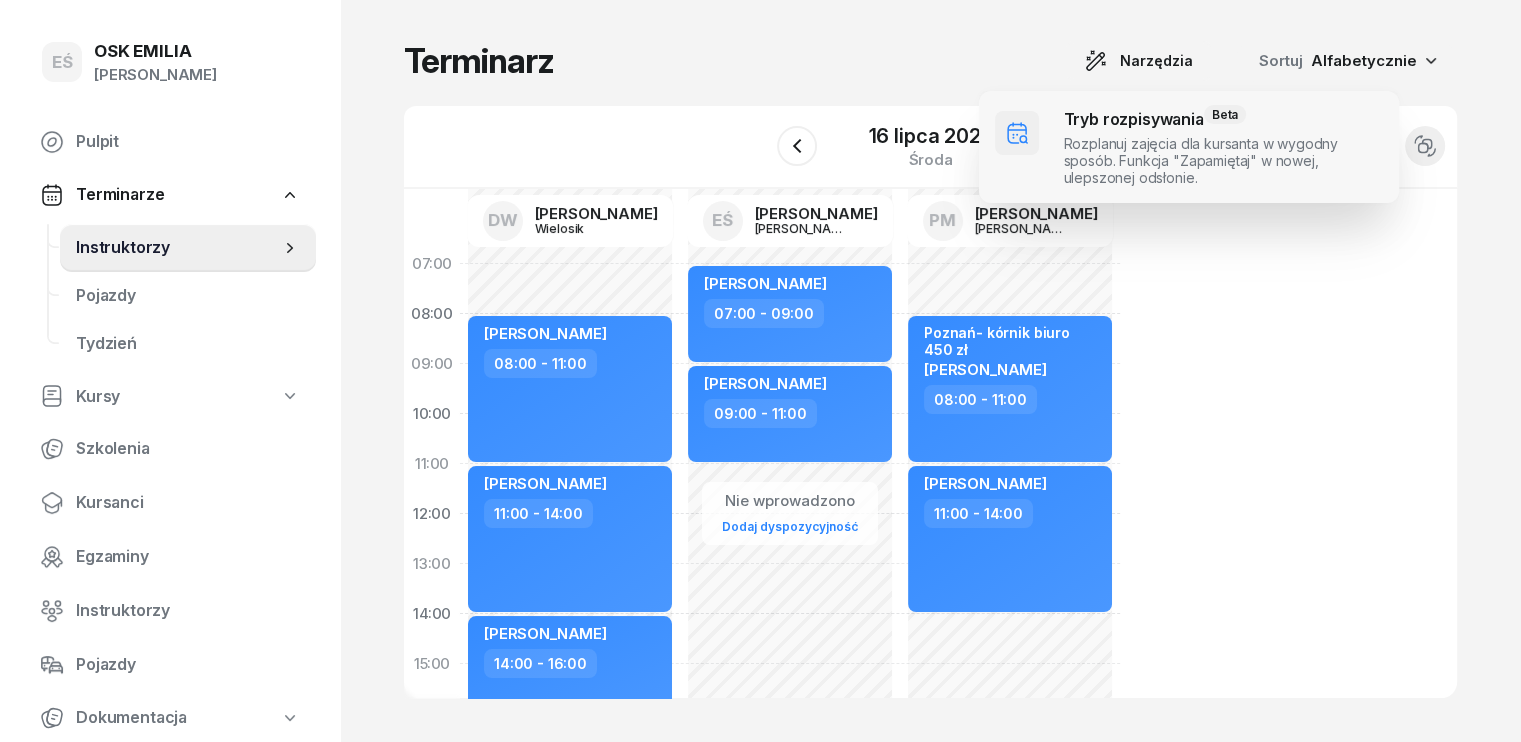 click at bounding box center [1189, 147] 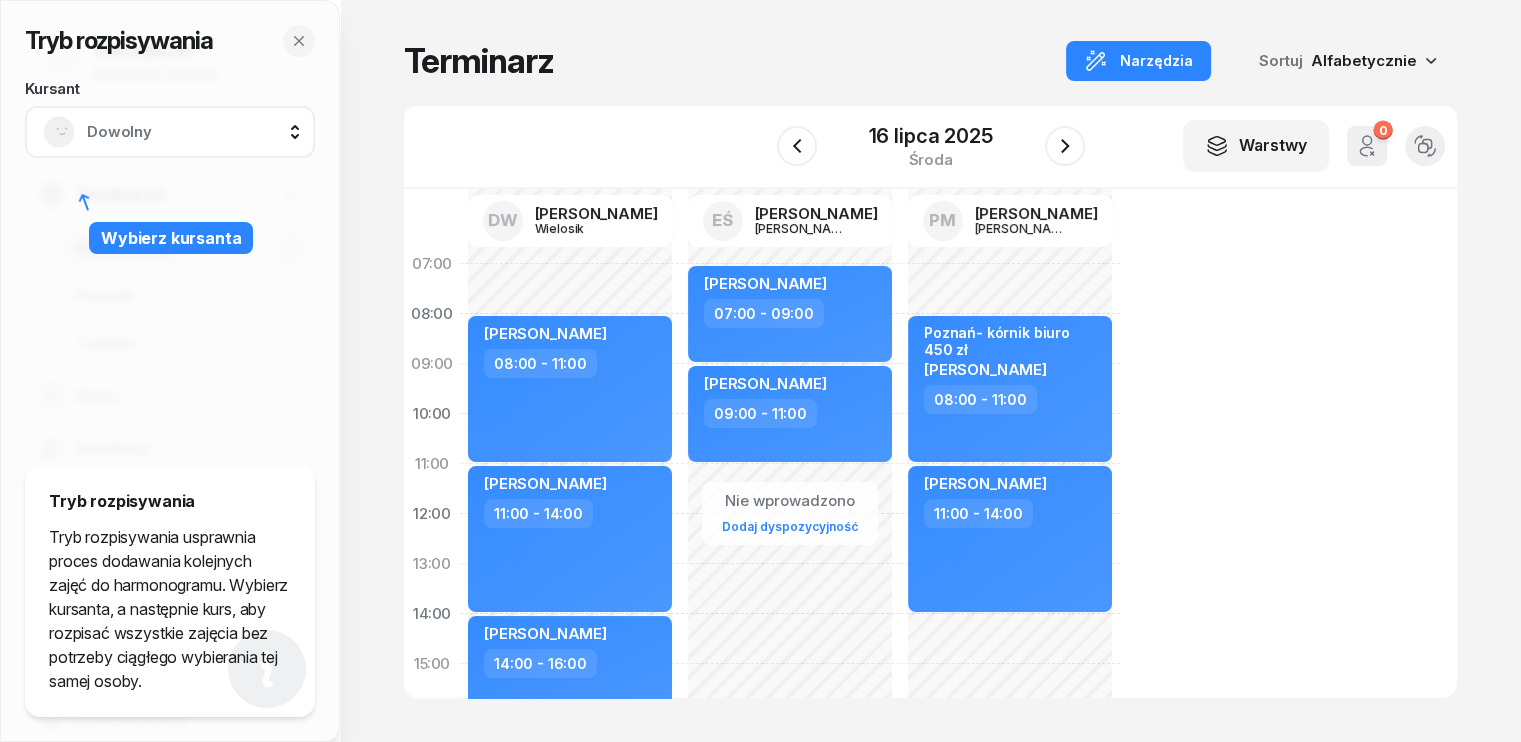 click on "Dowolny" at bounding box center [192, 132] 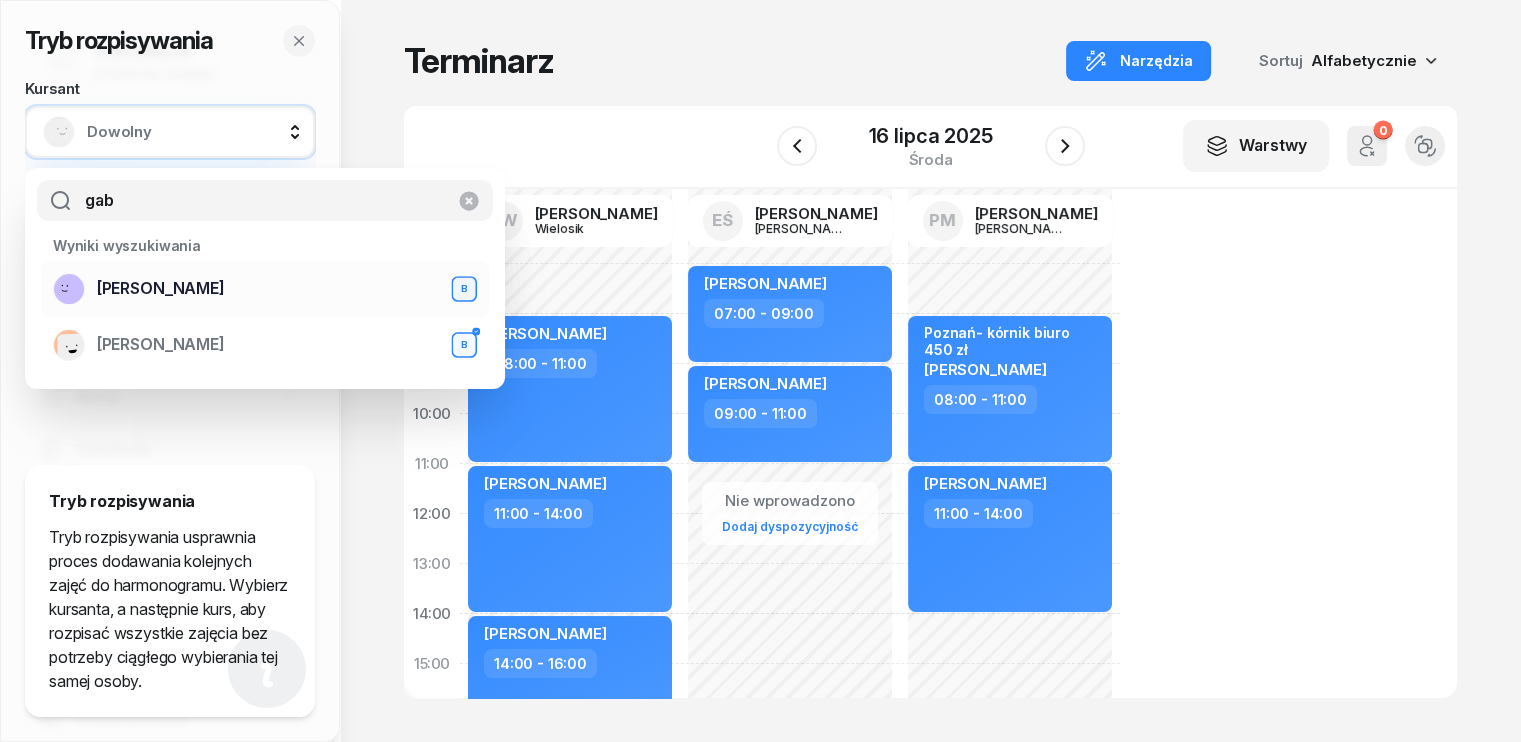 type on "gab" 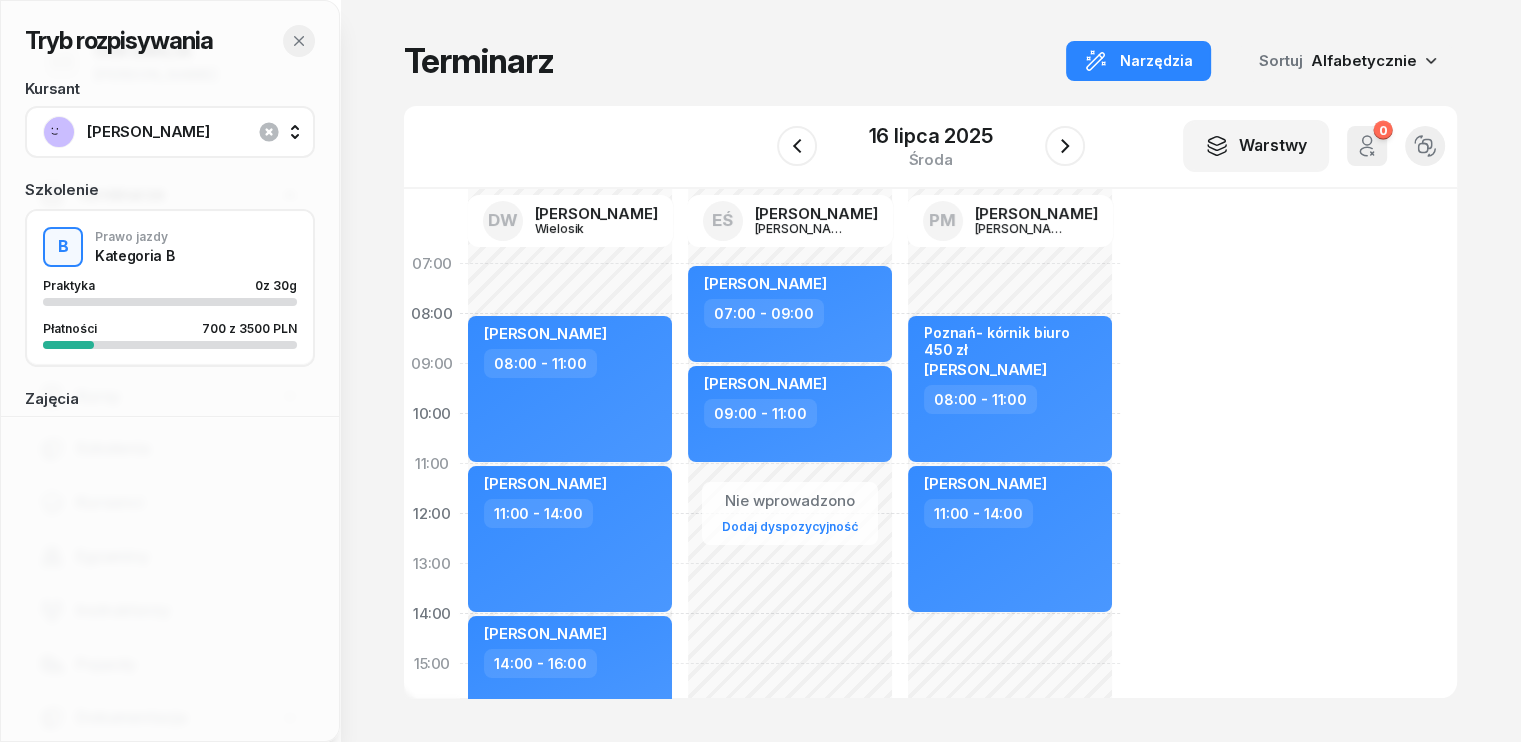 click 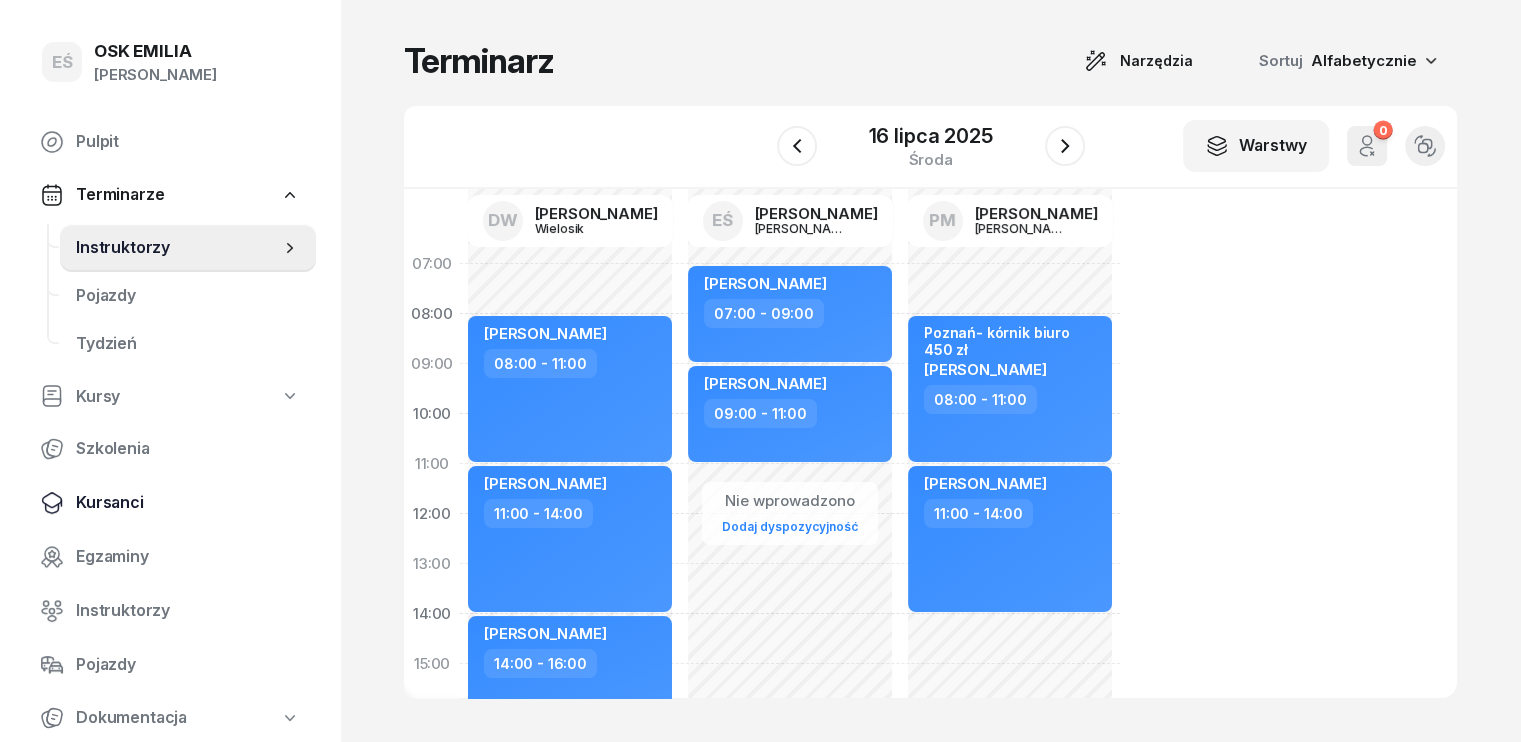 click on "Kursanci" at bounding box center (188, 503) 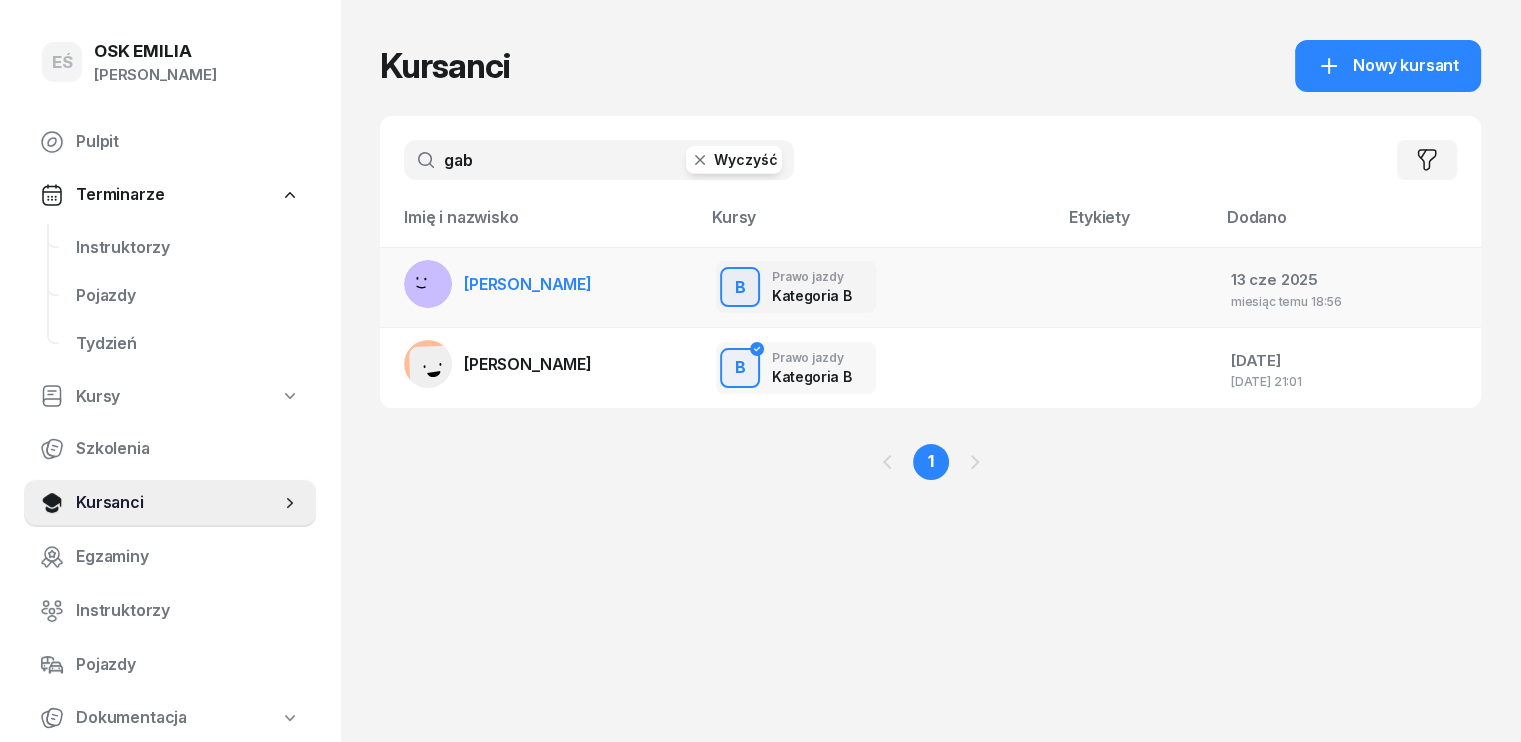 click on "[PERSON_NAME]" at bounding box center [528, 284] 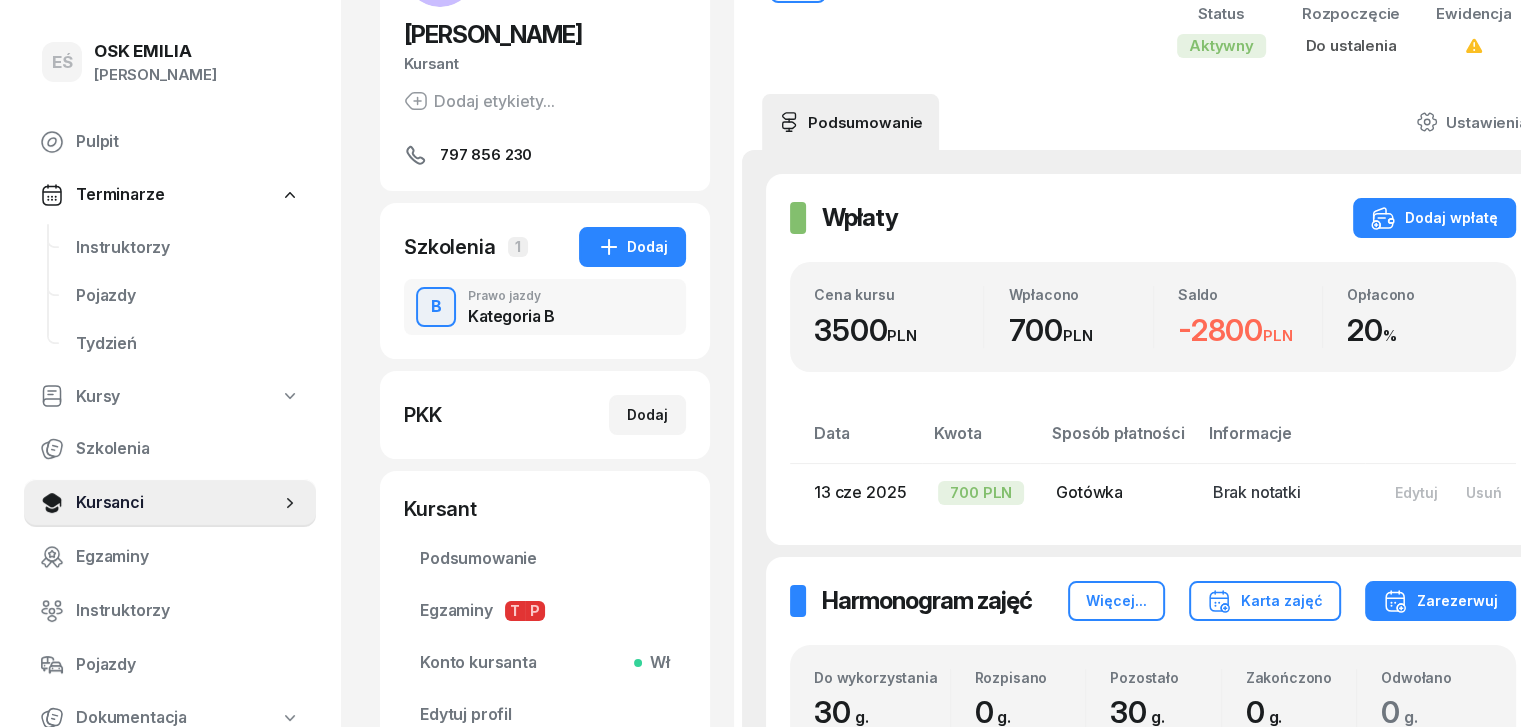 scroll, scrollTop: 200, scrollLeft: 0, axis: vertical 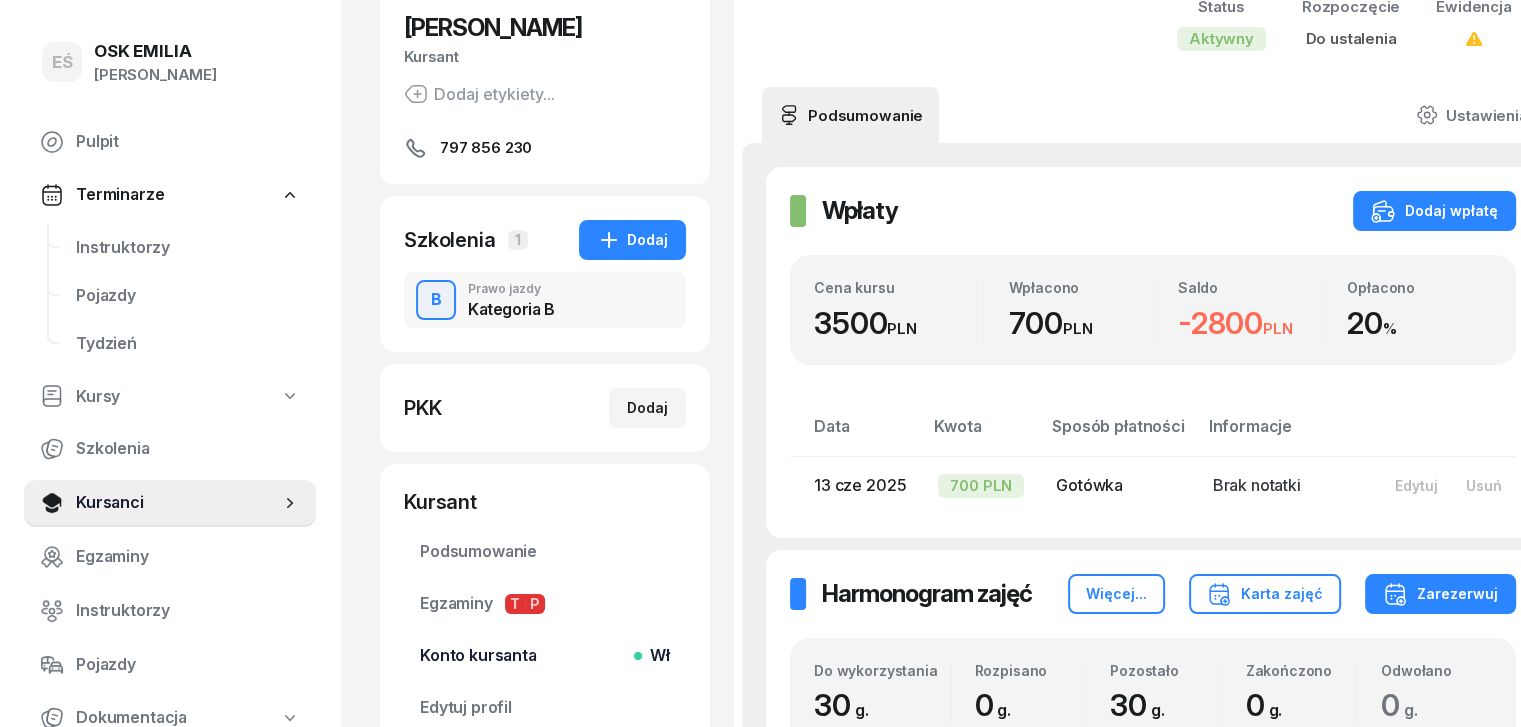 click on "Konto kursanta  Wł" at bounding box center (545, 656) 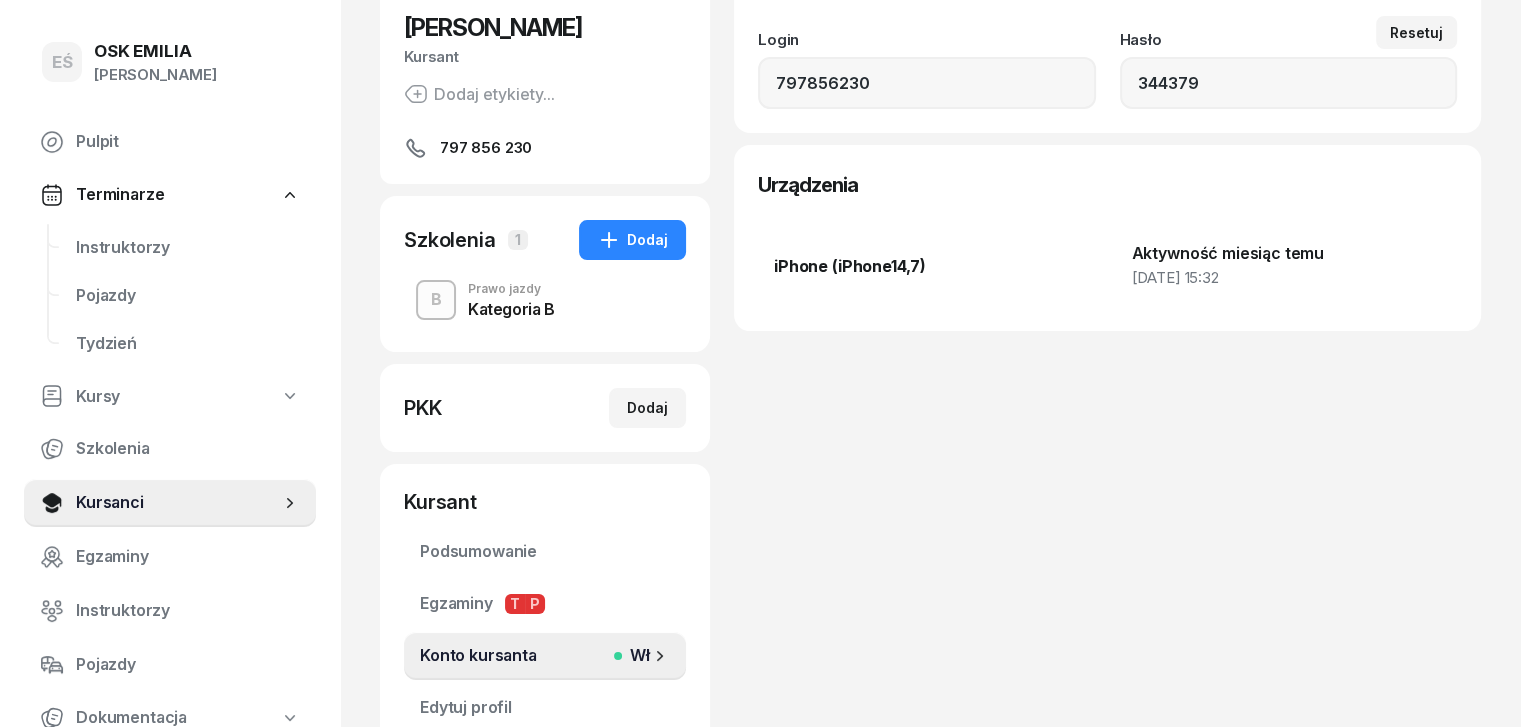 scroll, scrollTop: 0, scrollLeft: 0, axis: both 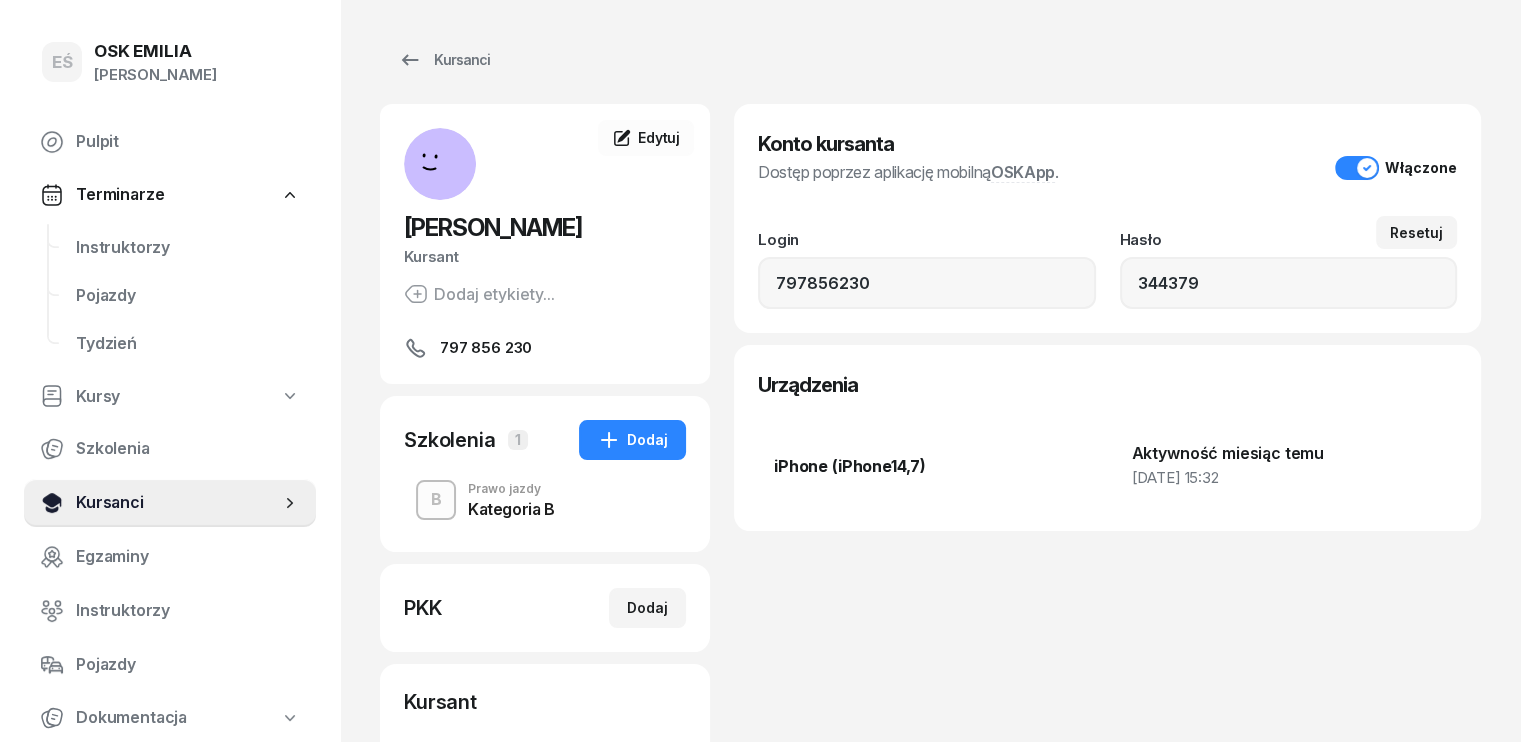 click on "Kursanci" at bounding box center (178, 503) 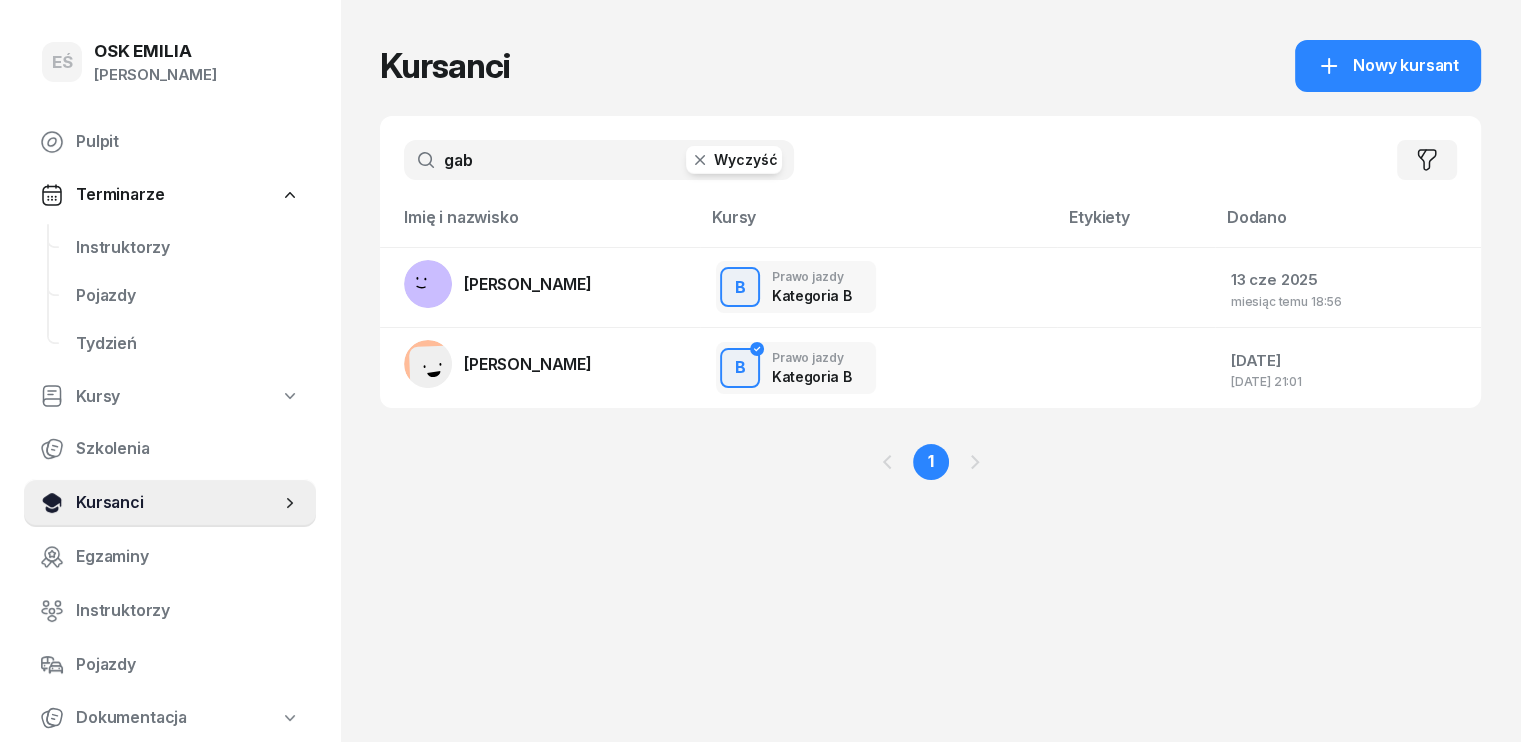 click on "Kursanci" at bounding box center [178, 503] 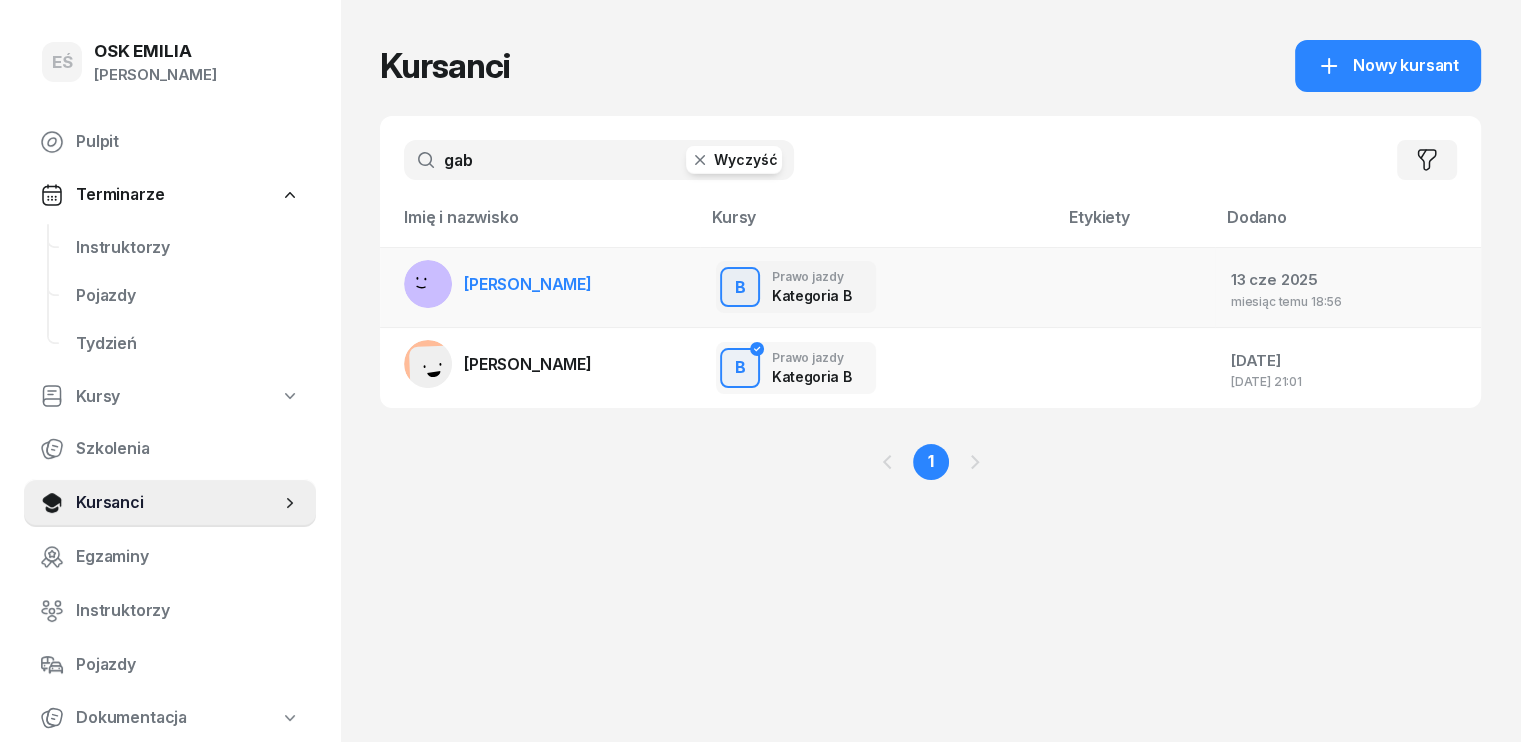 click on "[PERSON_NAME]" 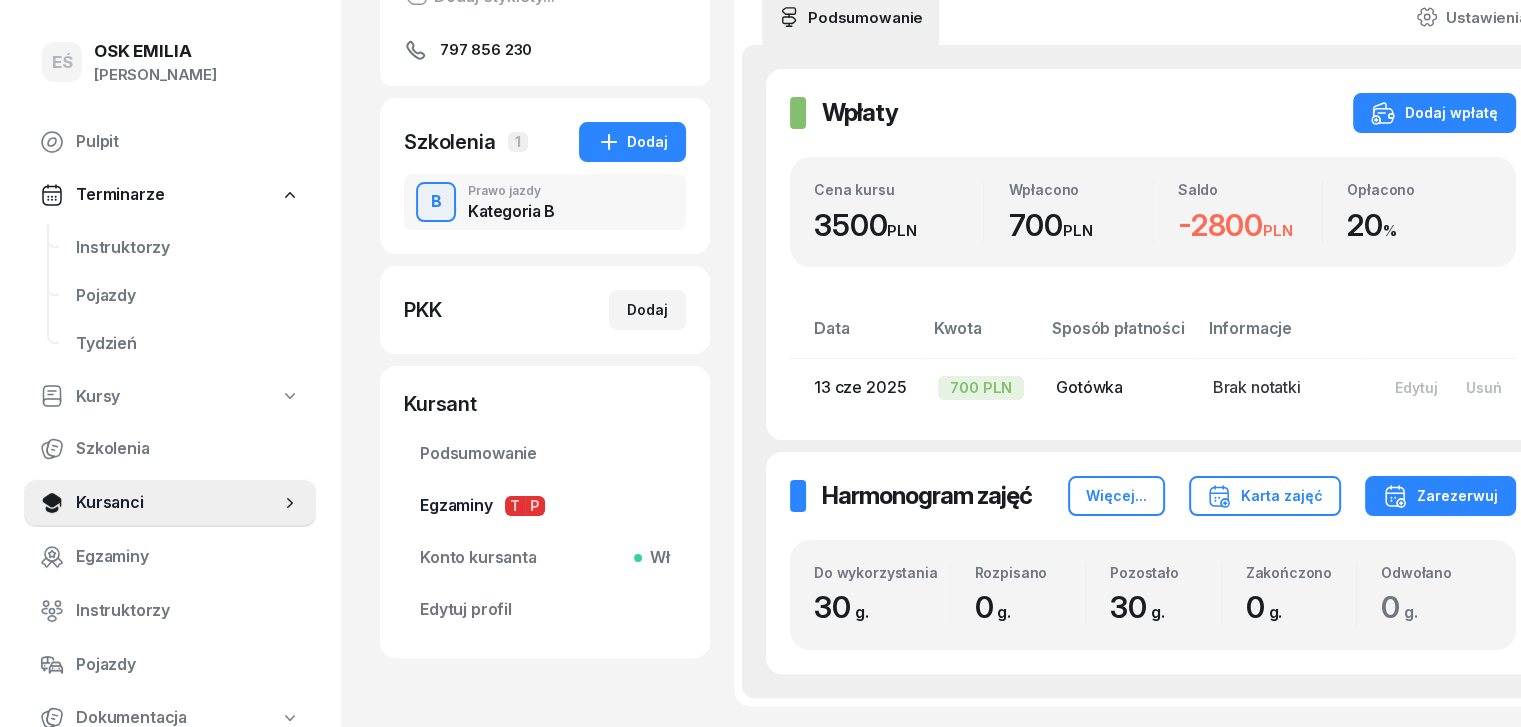 scroll, scrollTop: 300, scrollLeft: 0, axis: vertical 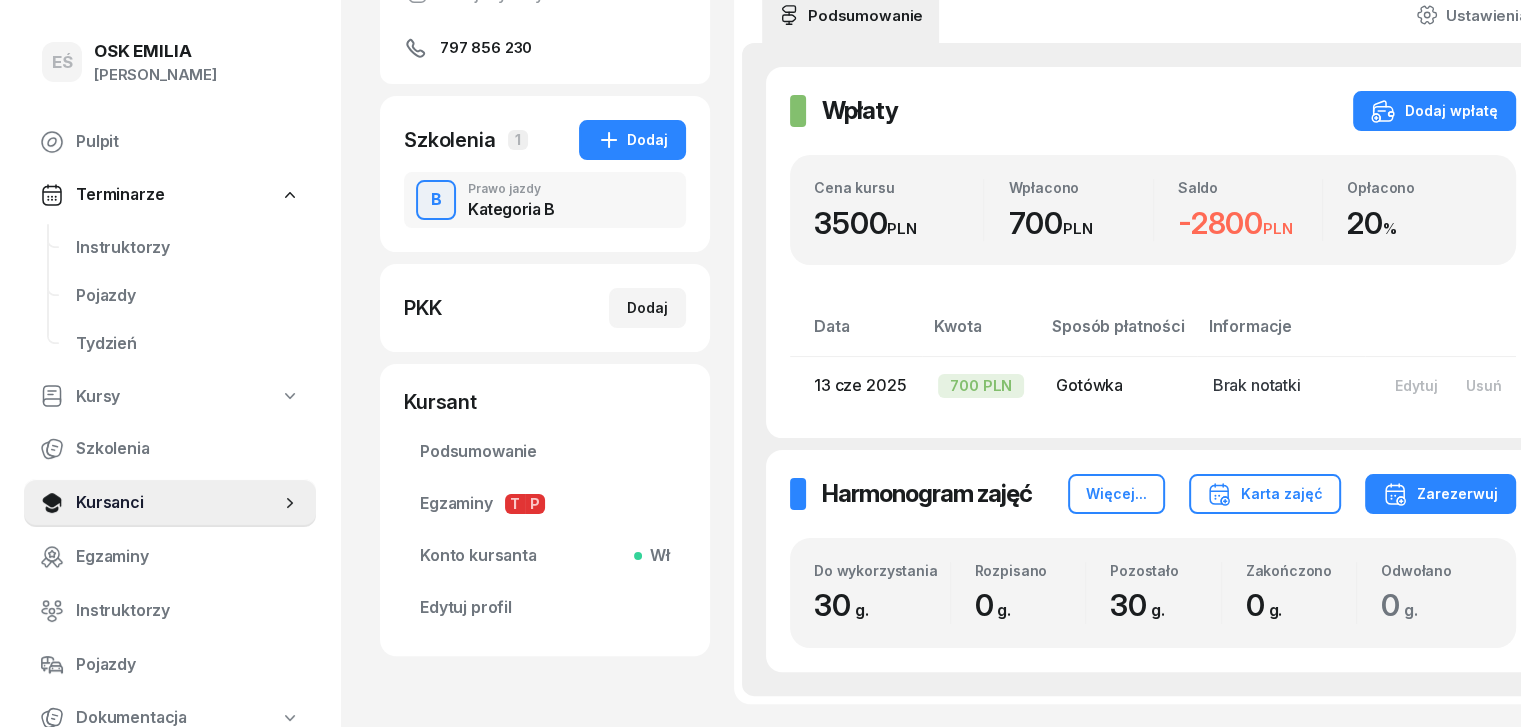 click on "Konto kursanta  Wł" at bounding box center [545, 556] 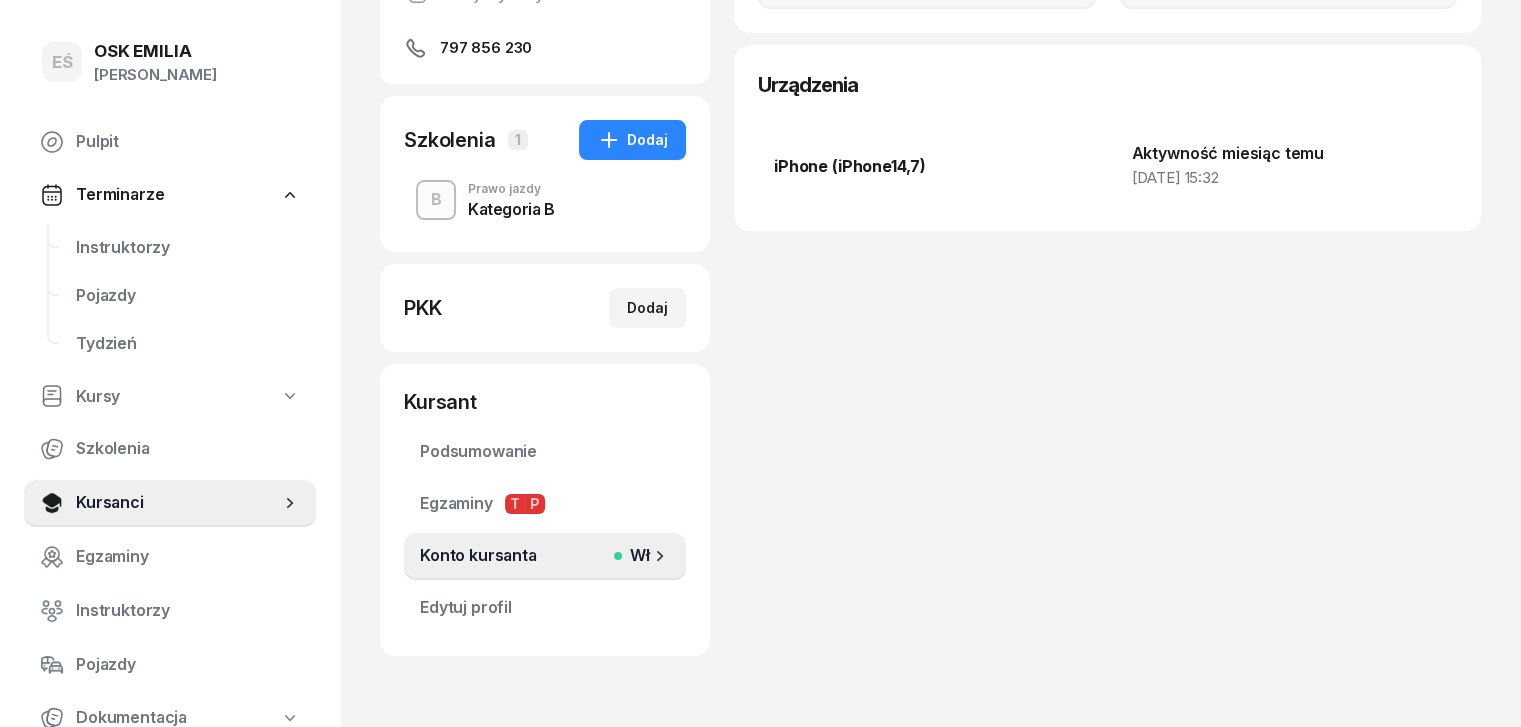 scroll, scrollTop: 0, scrollLeft: 0, axis: both 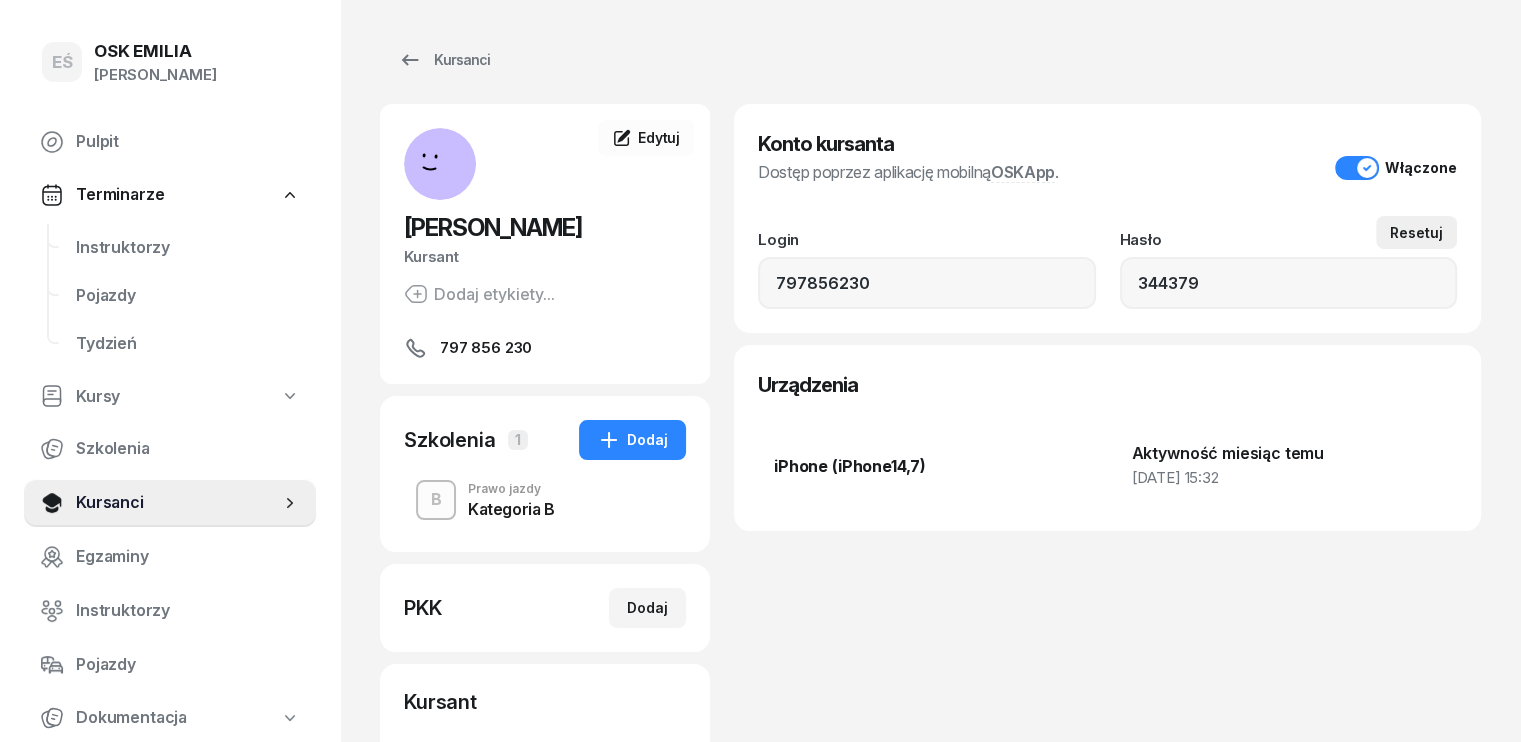click on "Resetuj" at bounding box center [1416, 232] 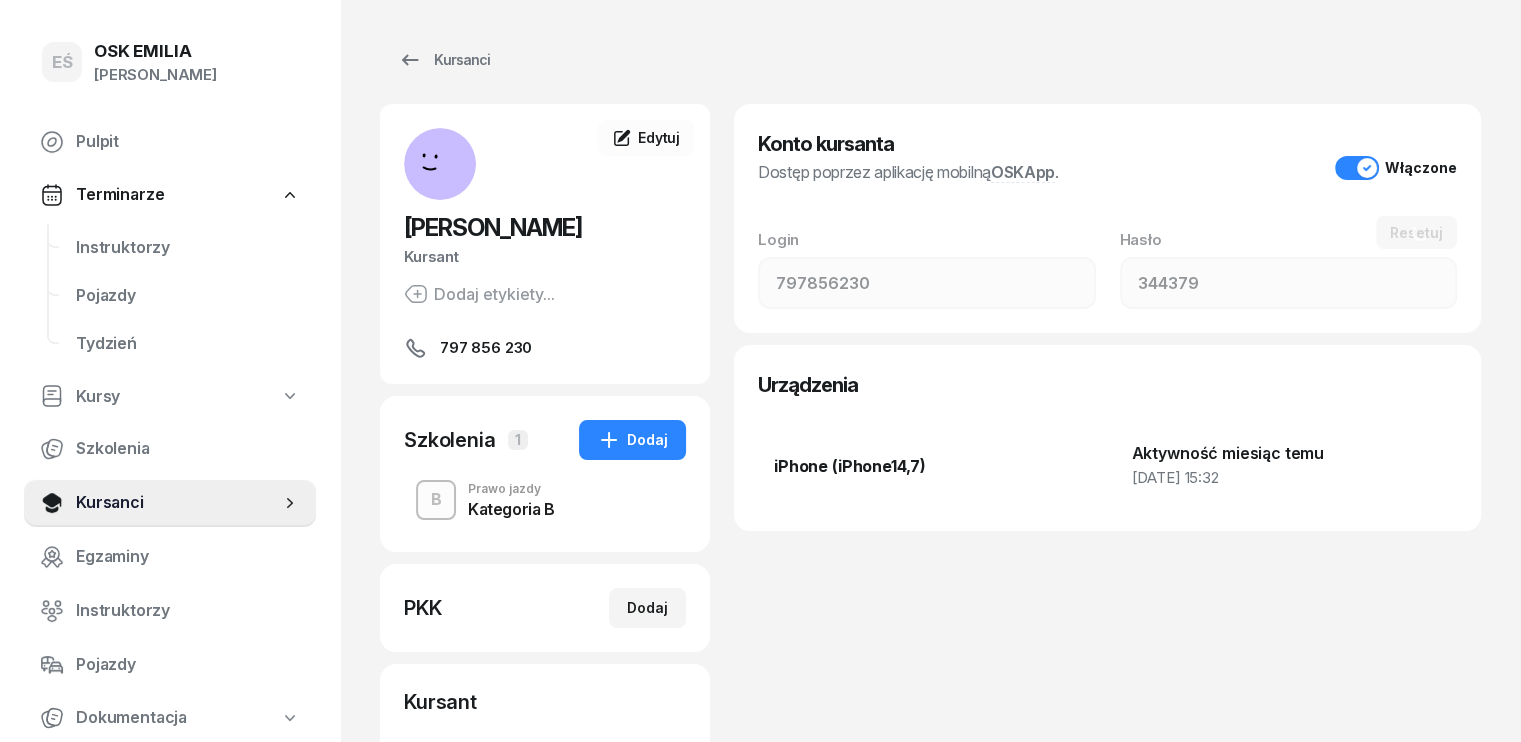 type on "324296" 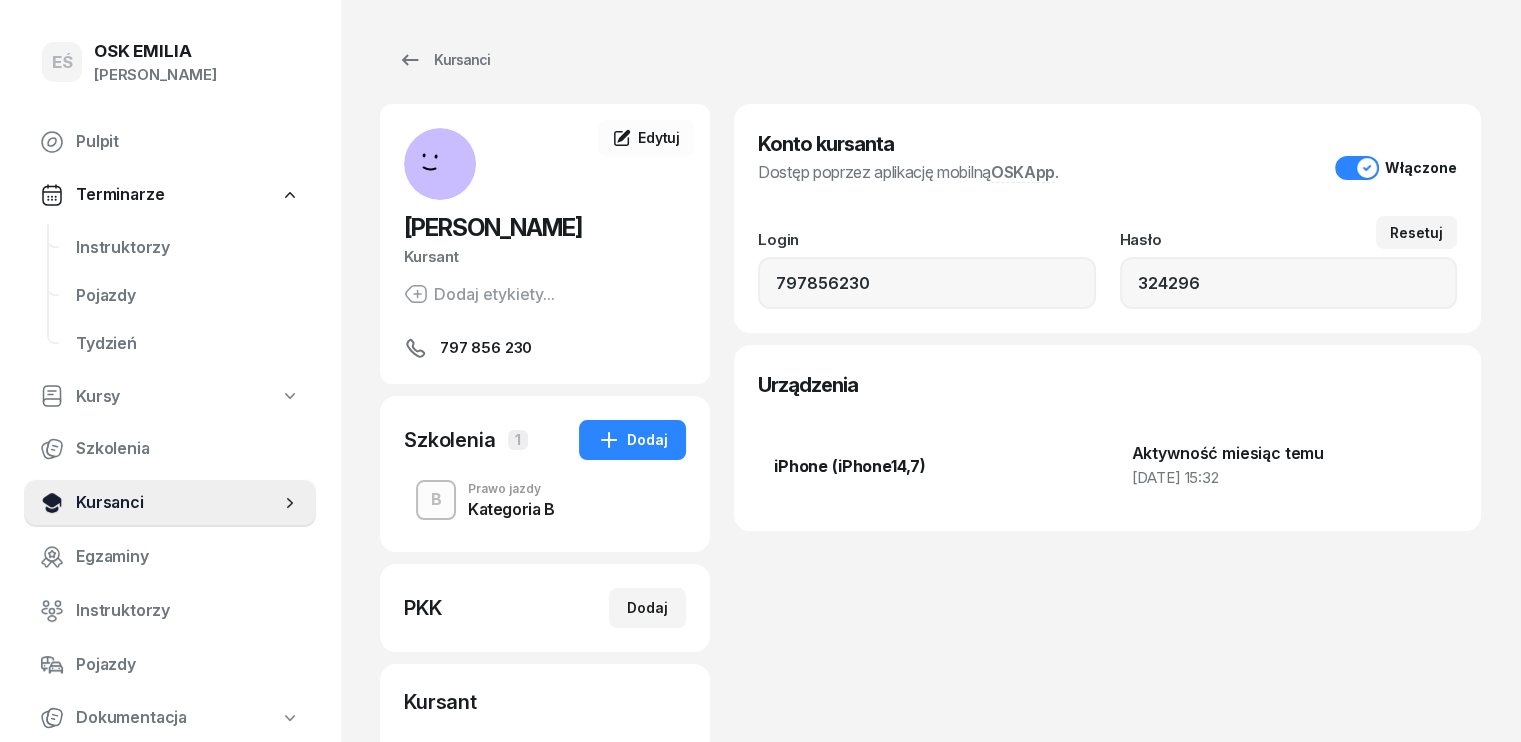 click on "Kursanci" at bounding box center (178, 503) 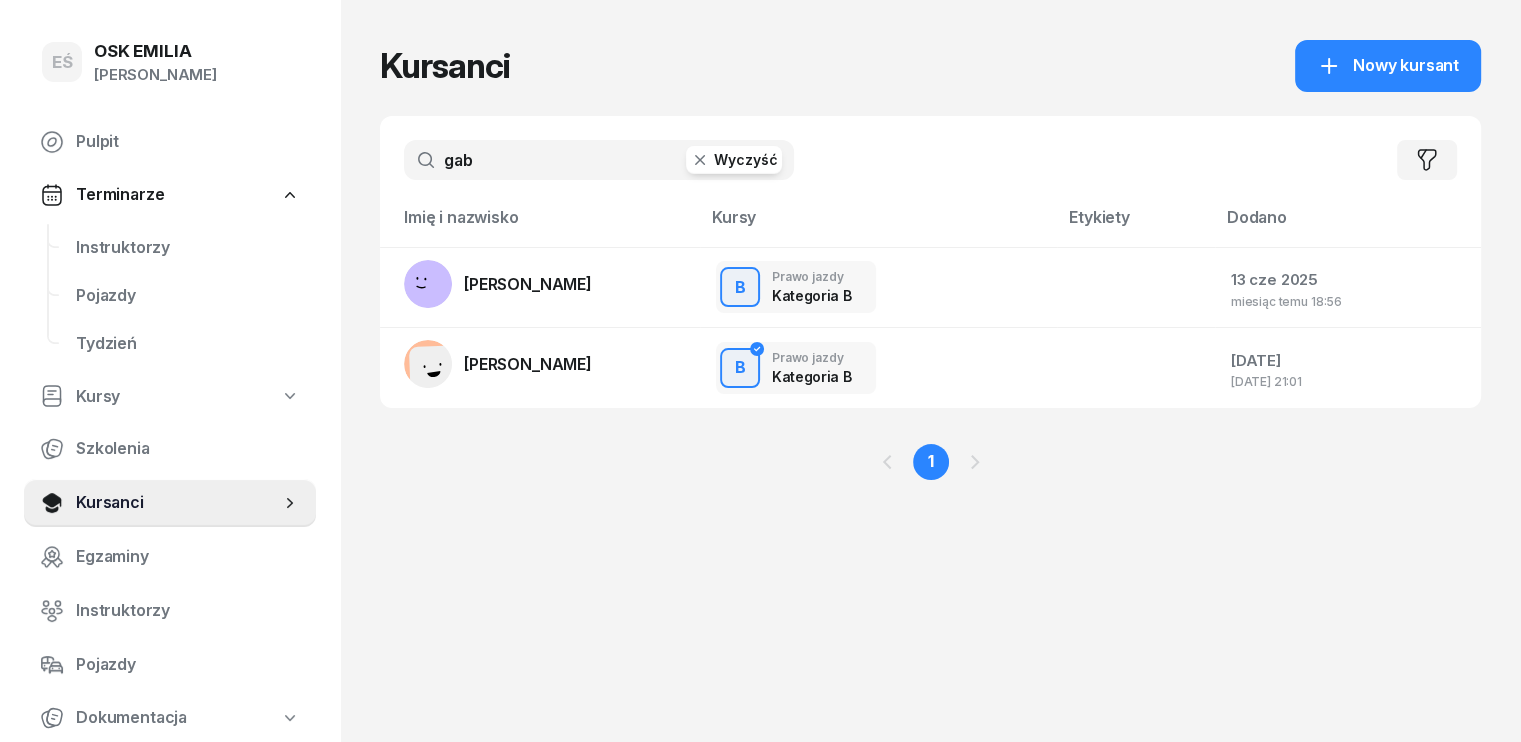 drag, startPoint x: 477, startPoint y: 161, endPoint x: 233, endPoint y: 167, distance: 244.07376 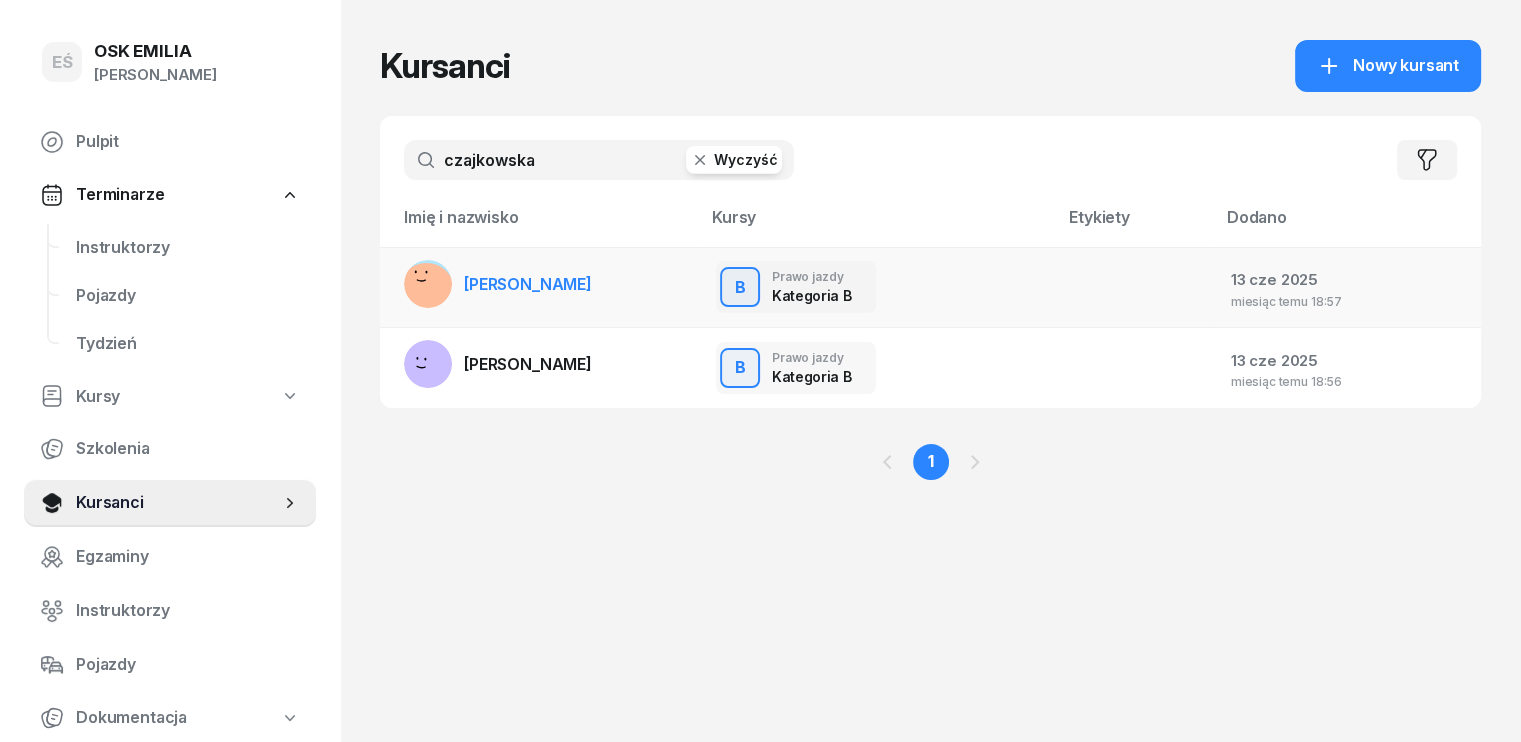 type on "czajkowska" 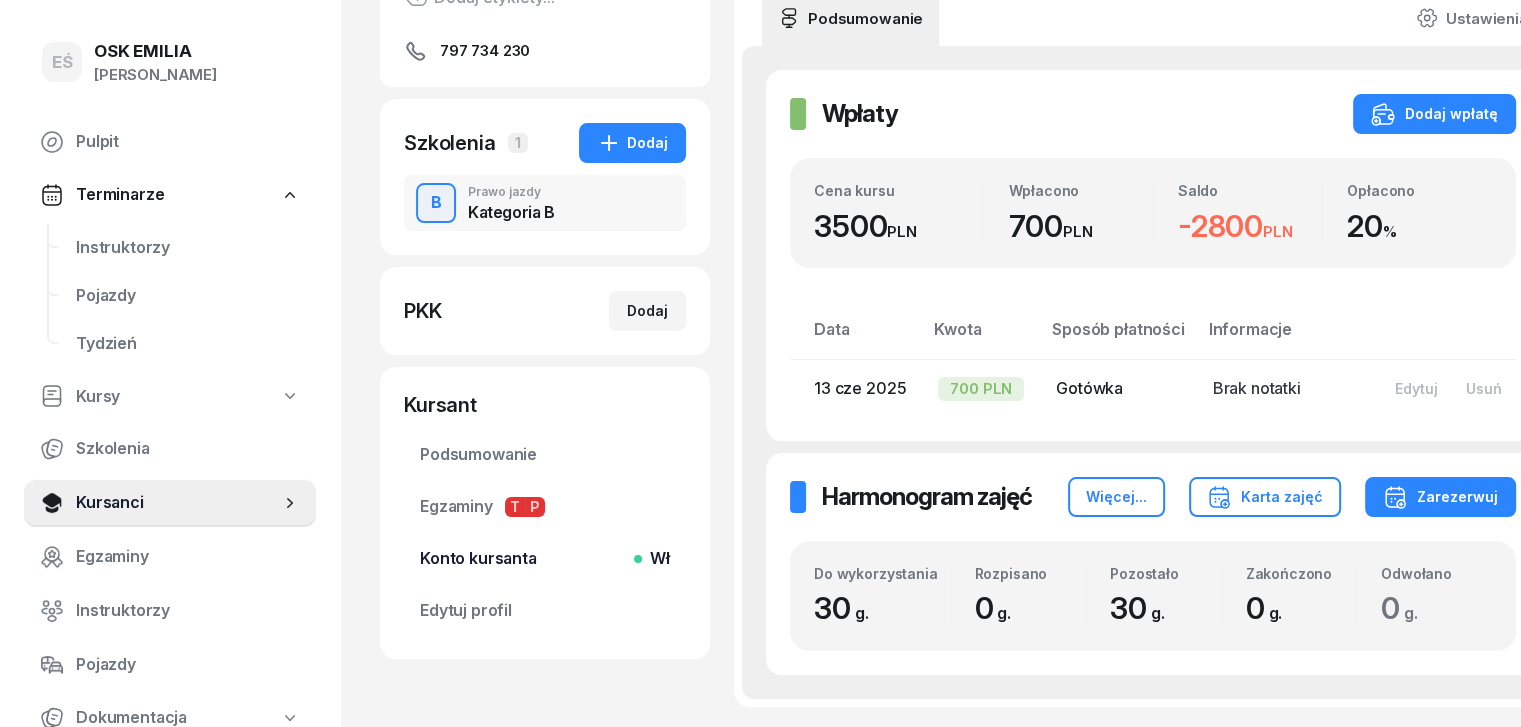 scroll, scrollTop: 300, scrollLeft: 0, axis: vertical 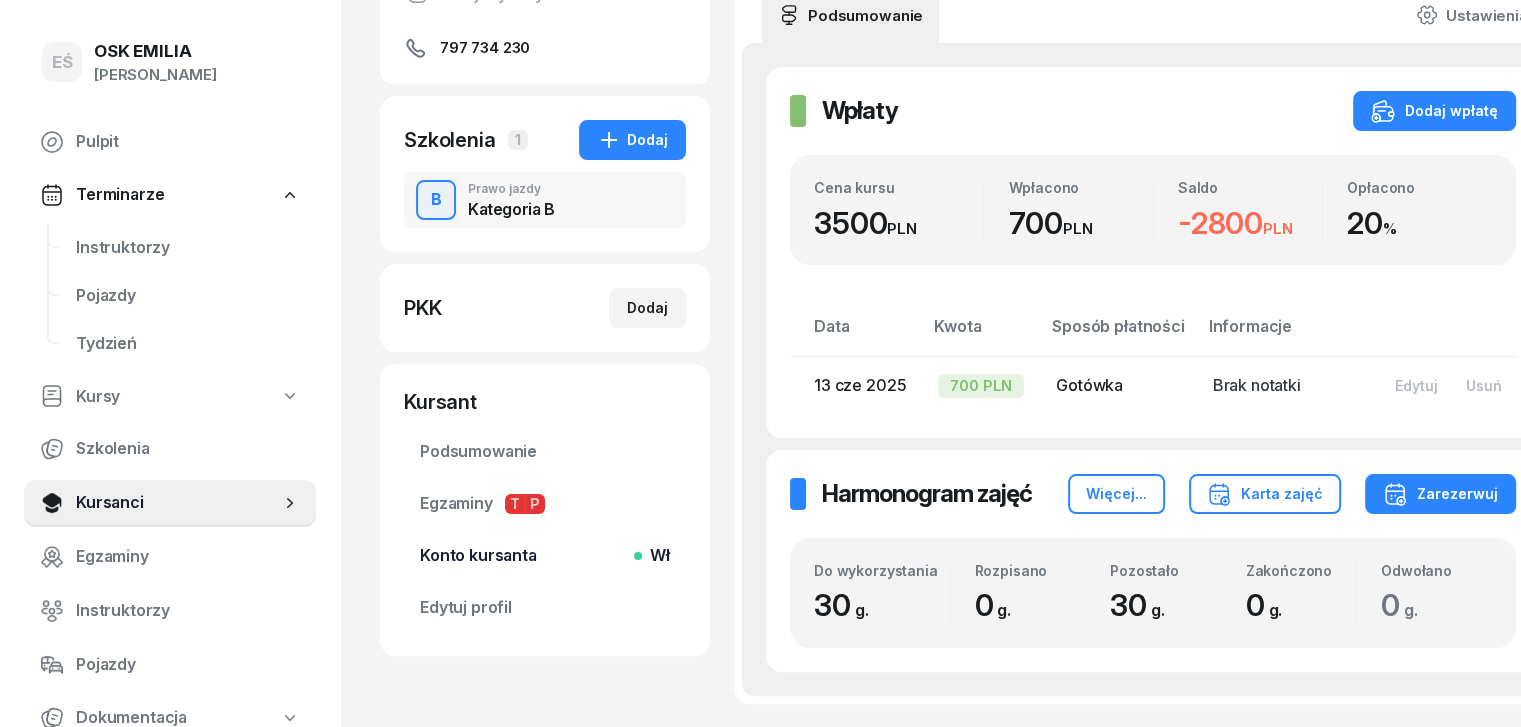 click on "Konto kursanta  Wł" at bounding box center [545, 556] 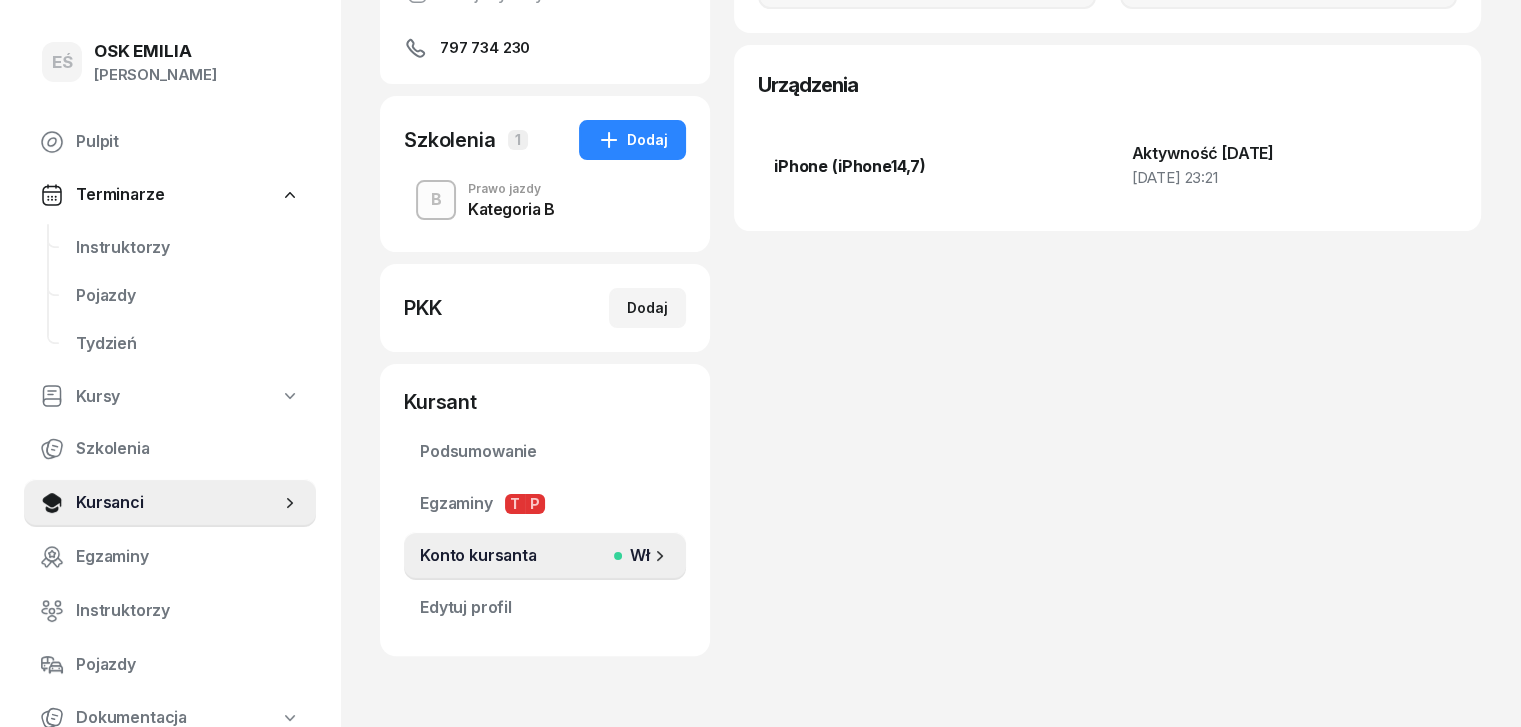 scroll, scrollTop: 0, scrollLeft: 0, axis: both 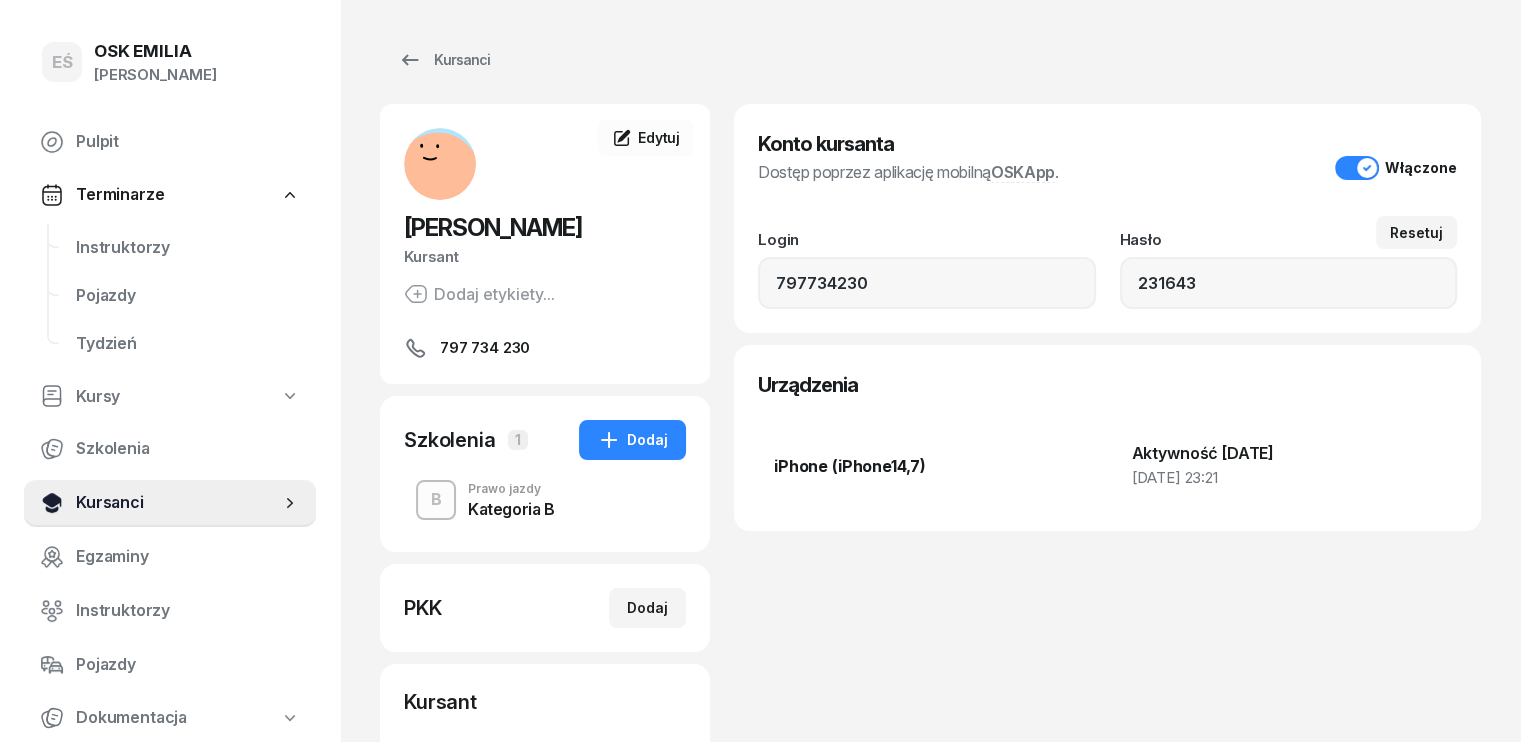 click on "Kursanci" at bounding box center [178, 503] 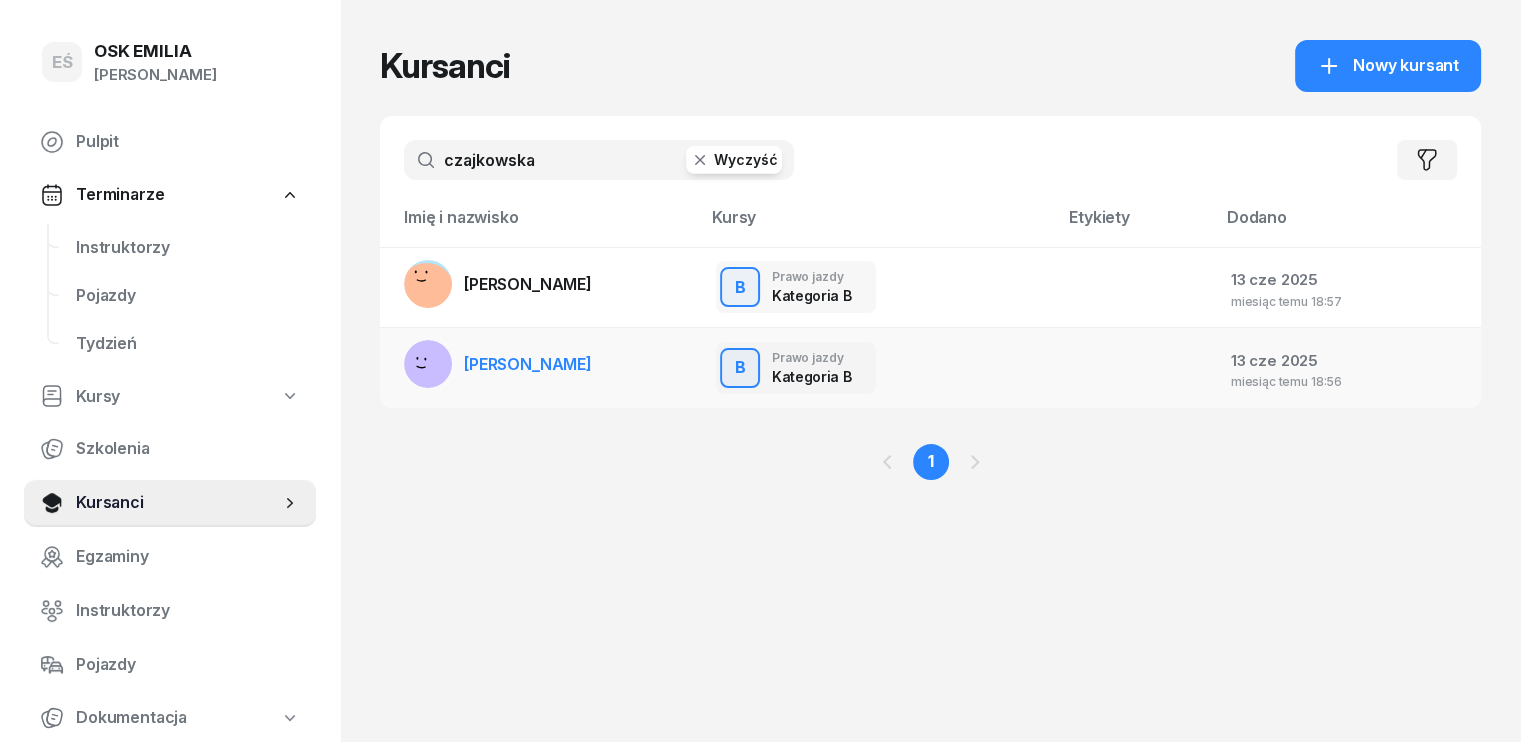click on "[PERSON_NAME]" at bounding box center [528, 364] 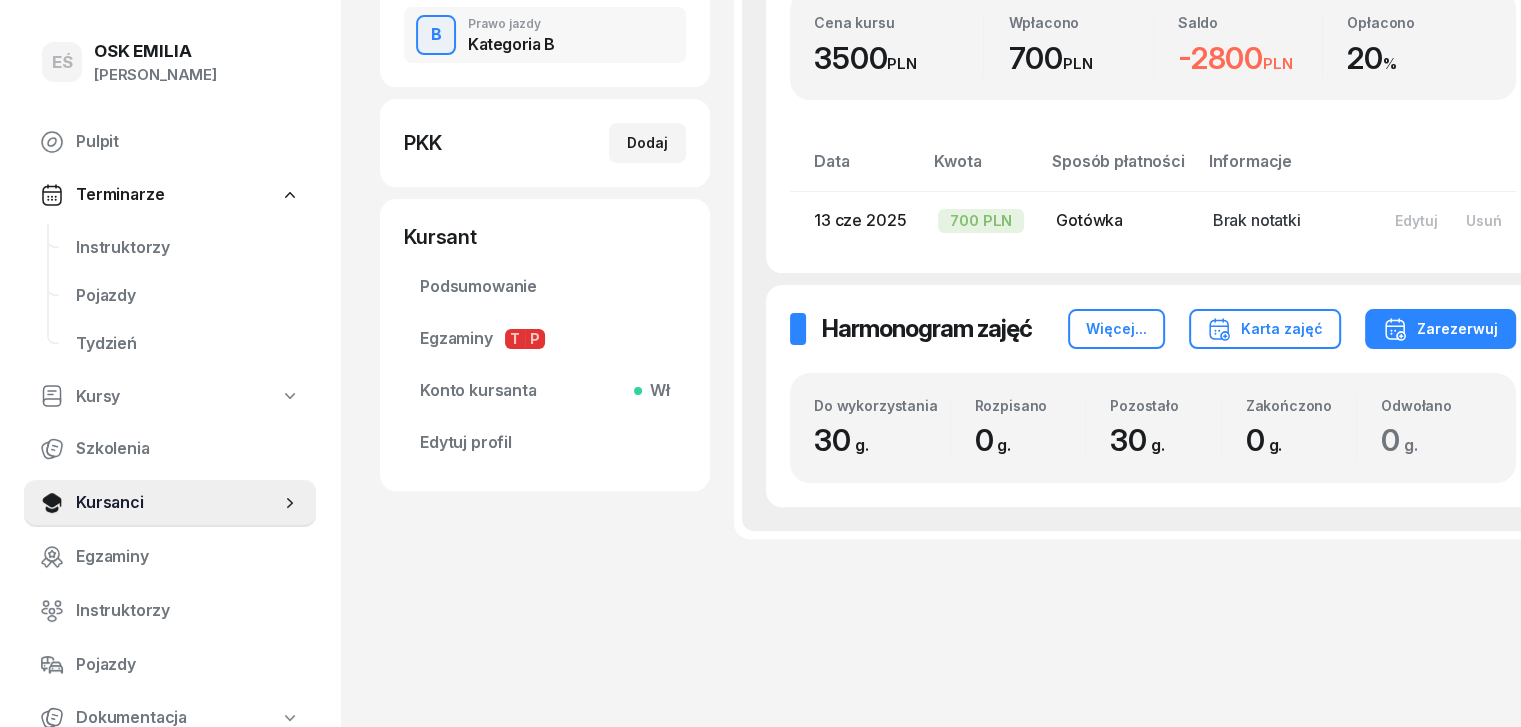 scroll, scrollTop: 472, scrollLeft: 0, axis: vertical 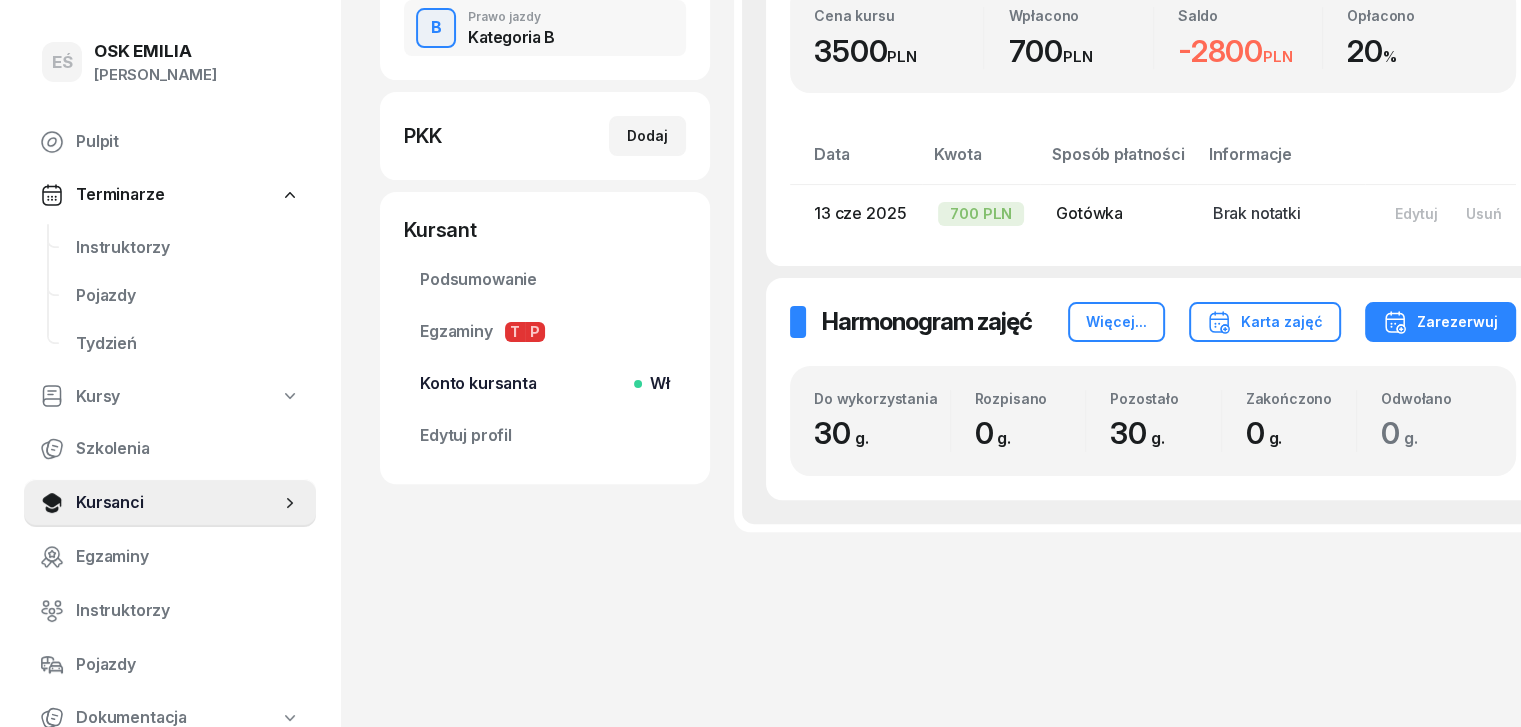 click on "Konto kursanta  Wł" at bounding box center [545, 384] 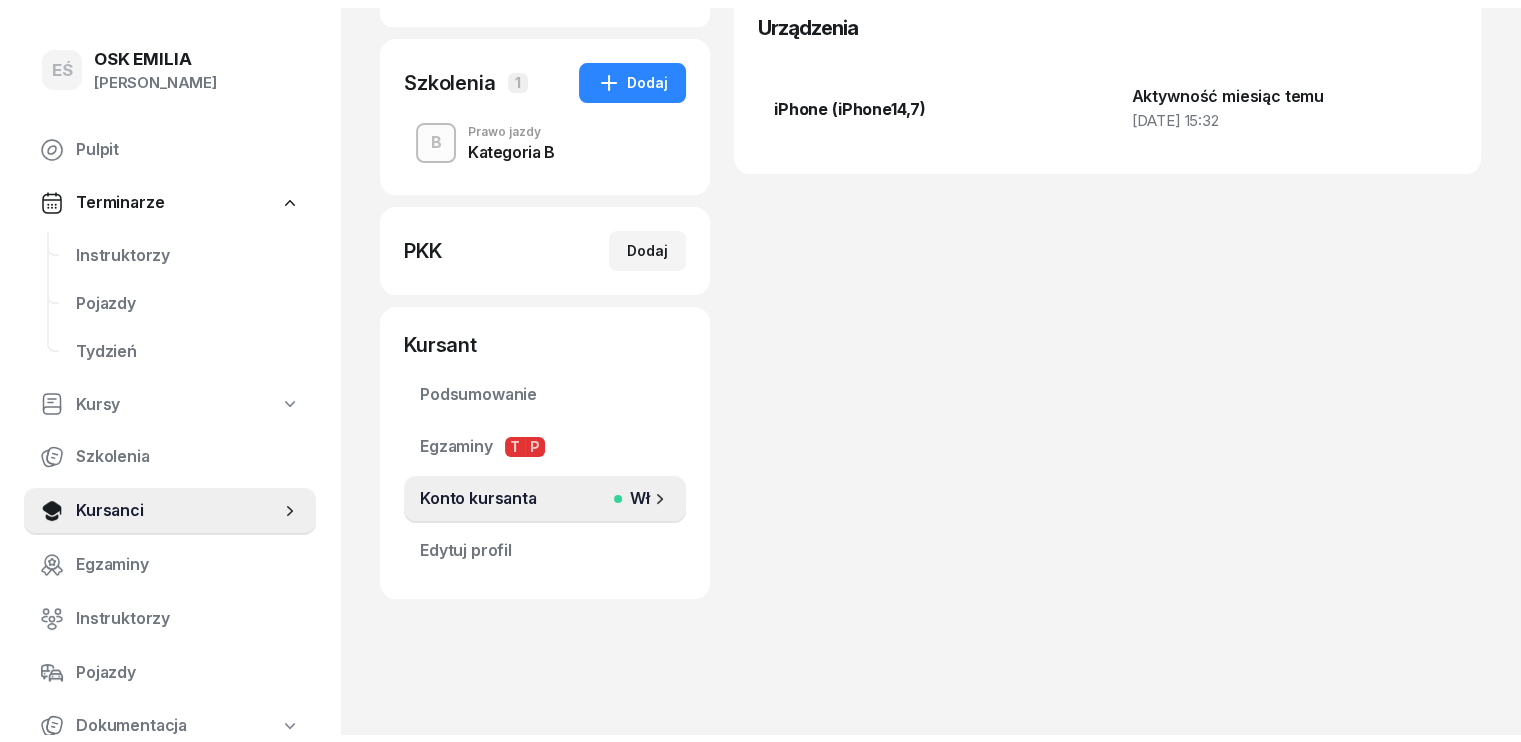 scroll, scrollTop: 0, scrollLeft: 0, axis: both 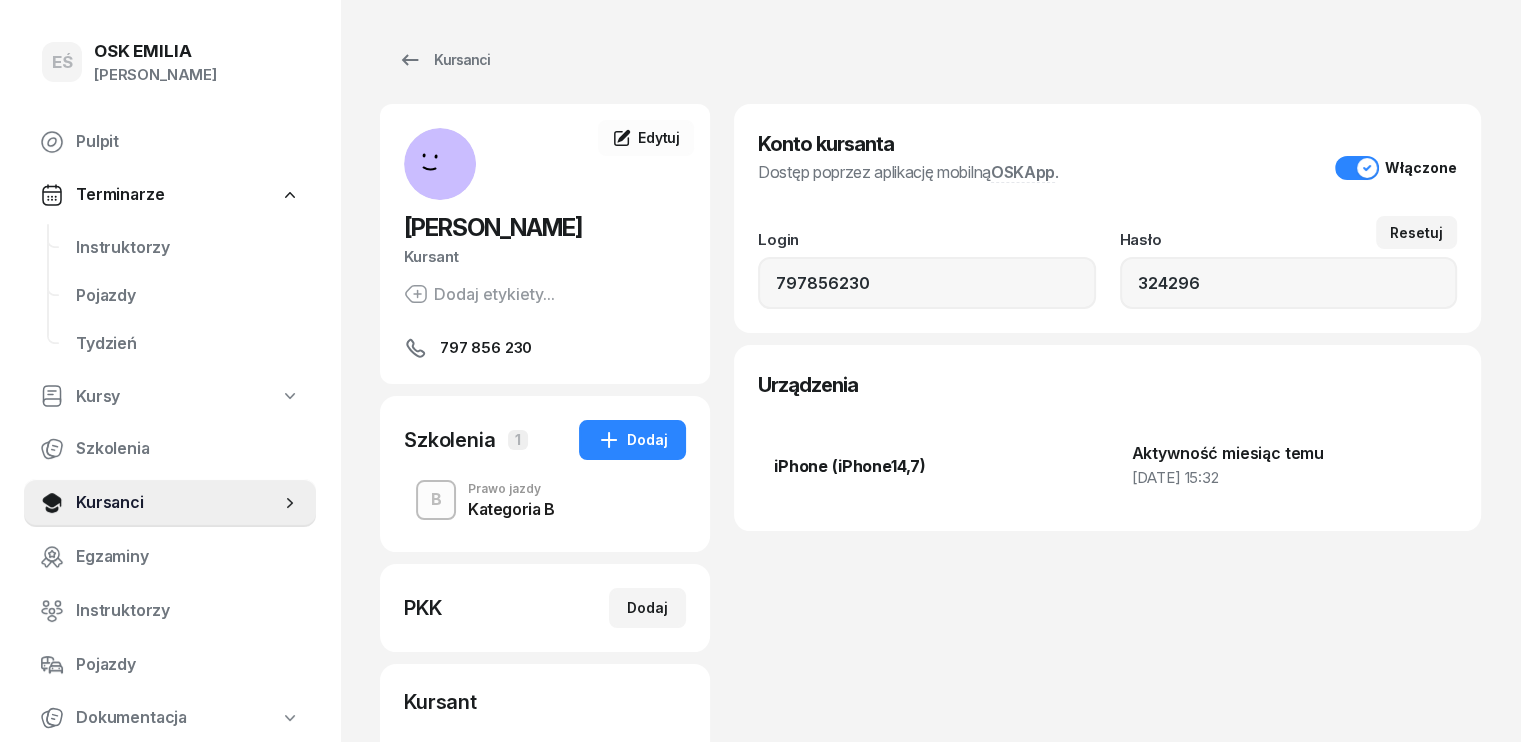click on "Konto kursanta   Dostęp poprzez aplikację mobilną  OSKApp .  Włączone Login 797856230 Resetuj  Hasło  324296  Urządzenia  iPhone (iPhone14,7) Aktywność miesiąc temu [DATE] 15:32" at bounding box center [1107, 530] 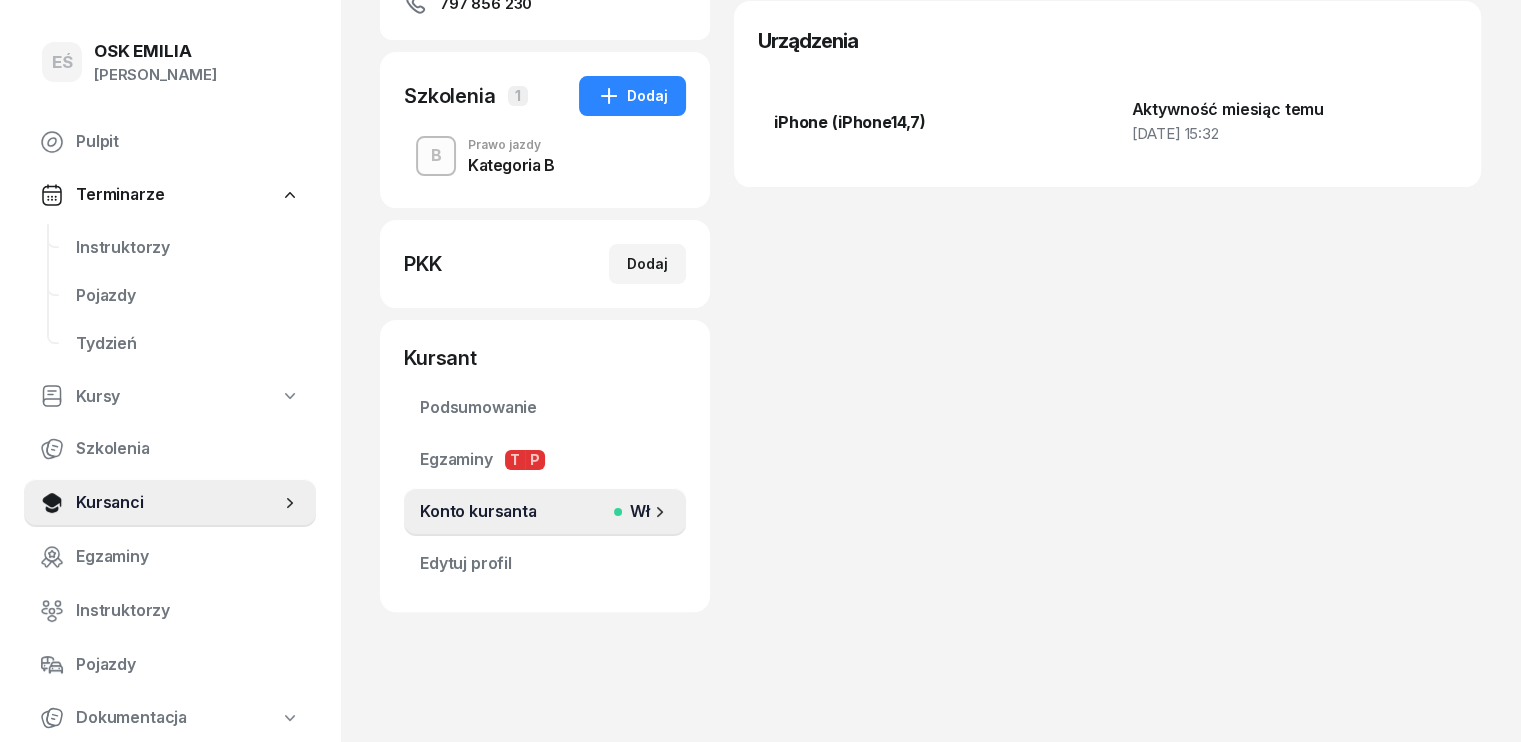 scroll, scrollTop: 349, scrollLeft: 0, axis: vertical 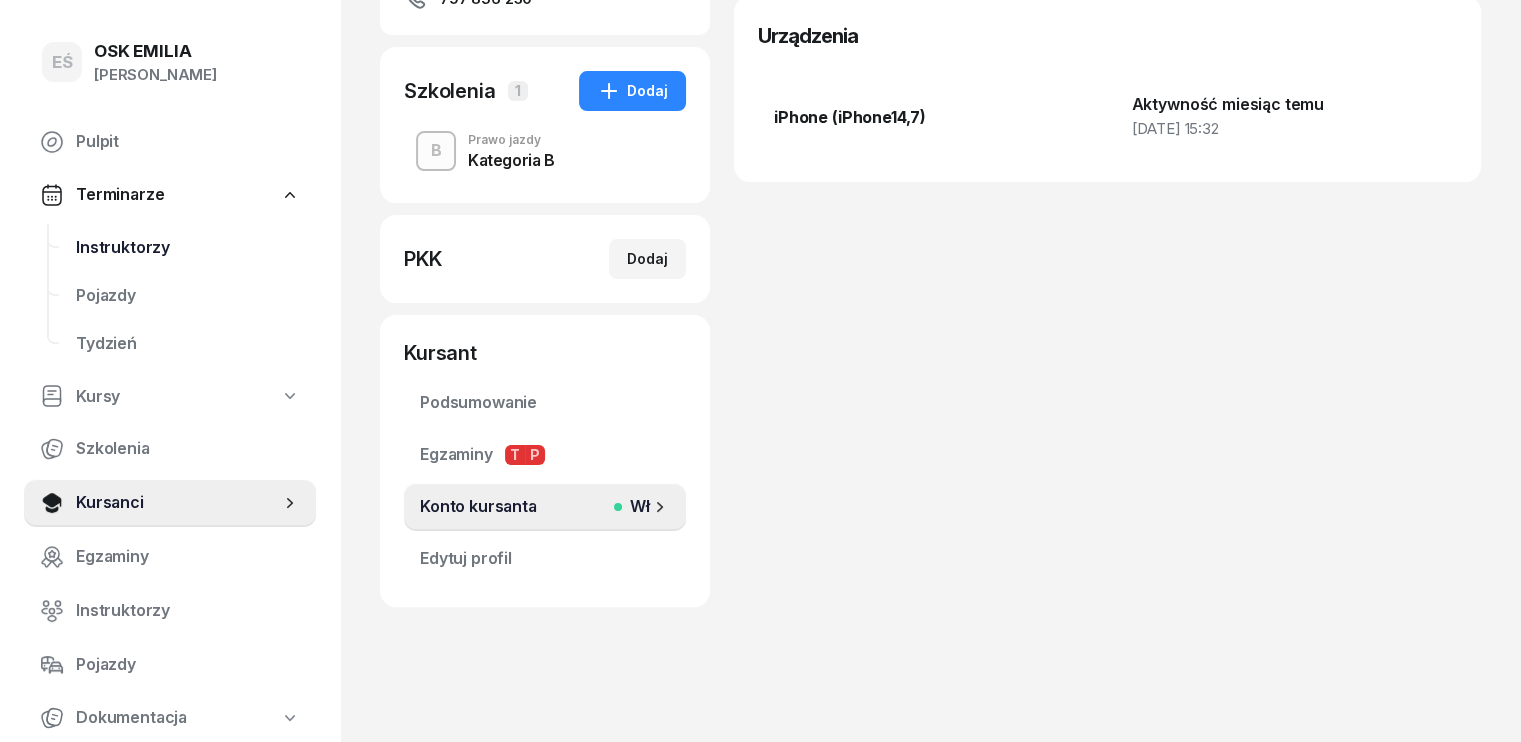 drag, startPoint x: 165, startPoint y: 249, endPoint x: 262, endPoint y: 249, distance: 97 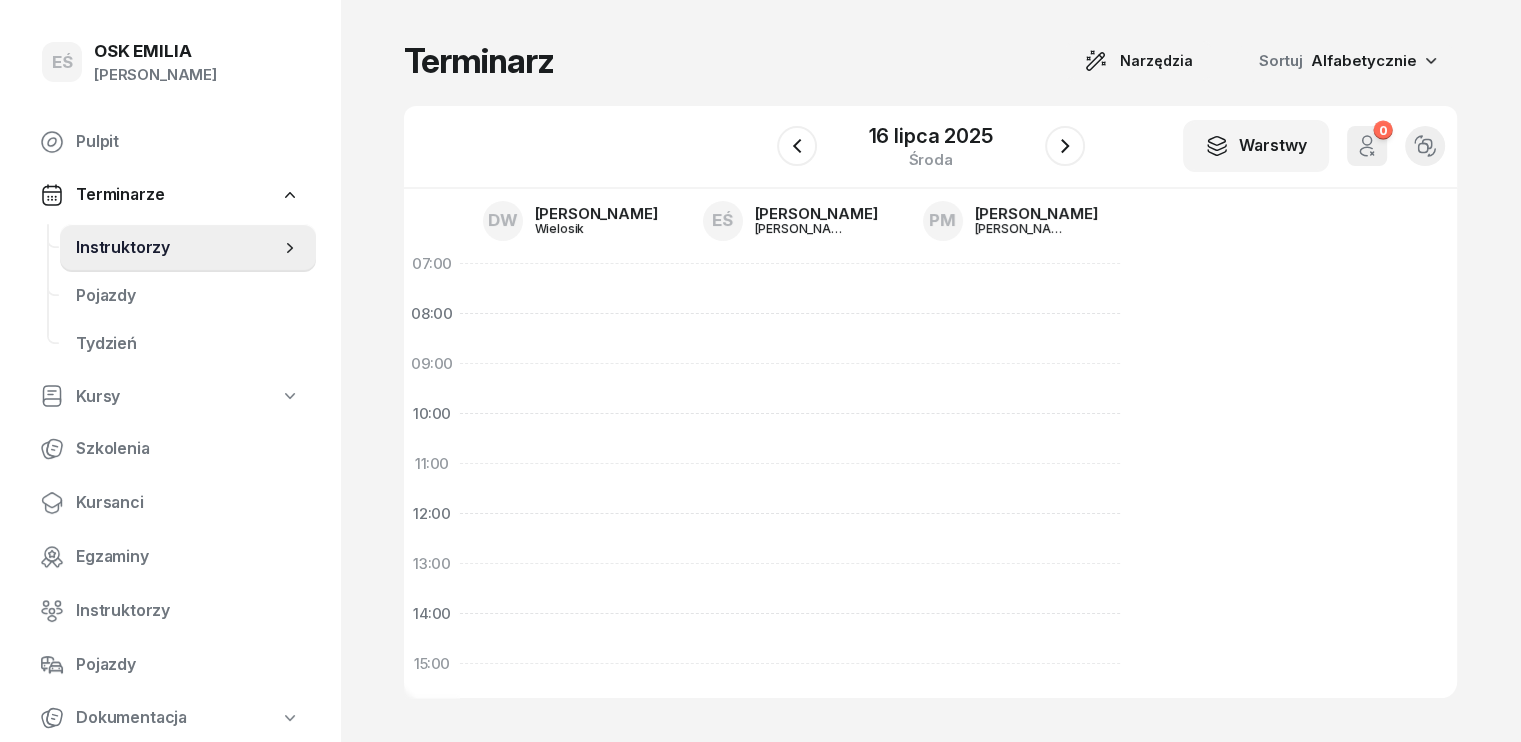 scroll, scrollTop: 0, scrollLeft: 0, axis: both 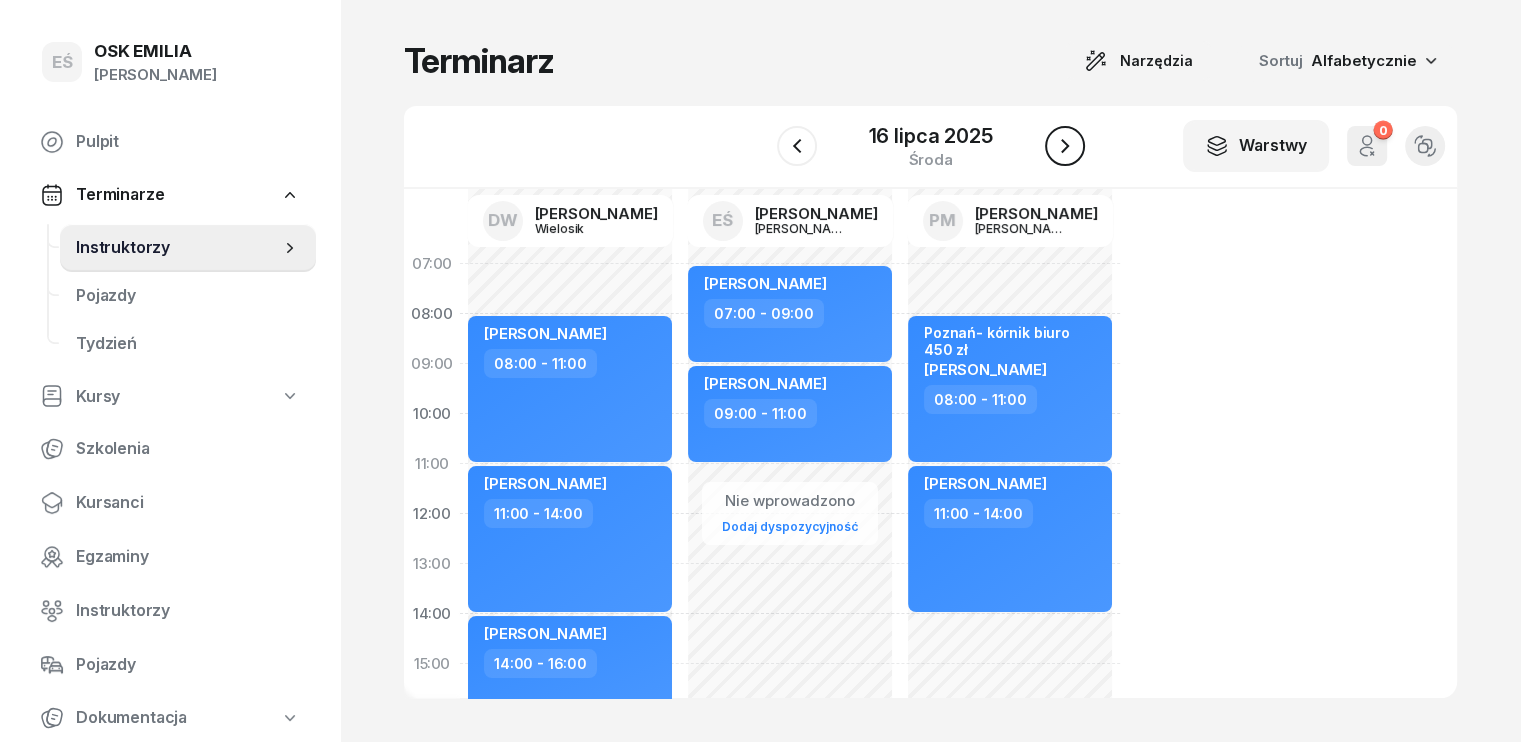 click 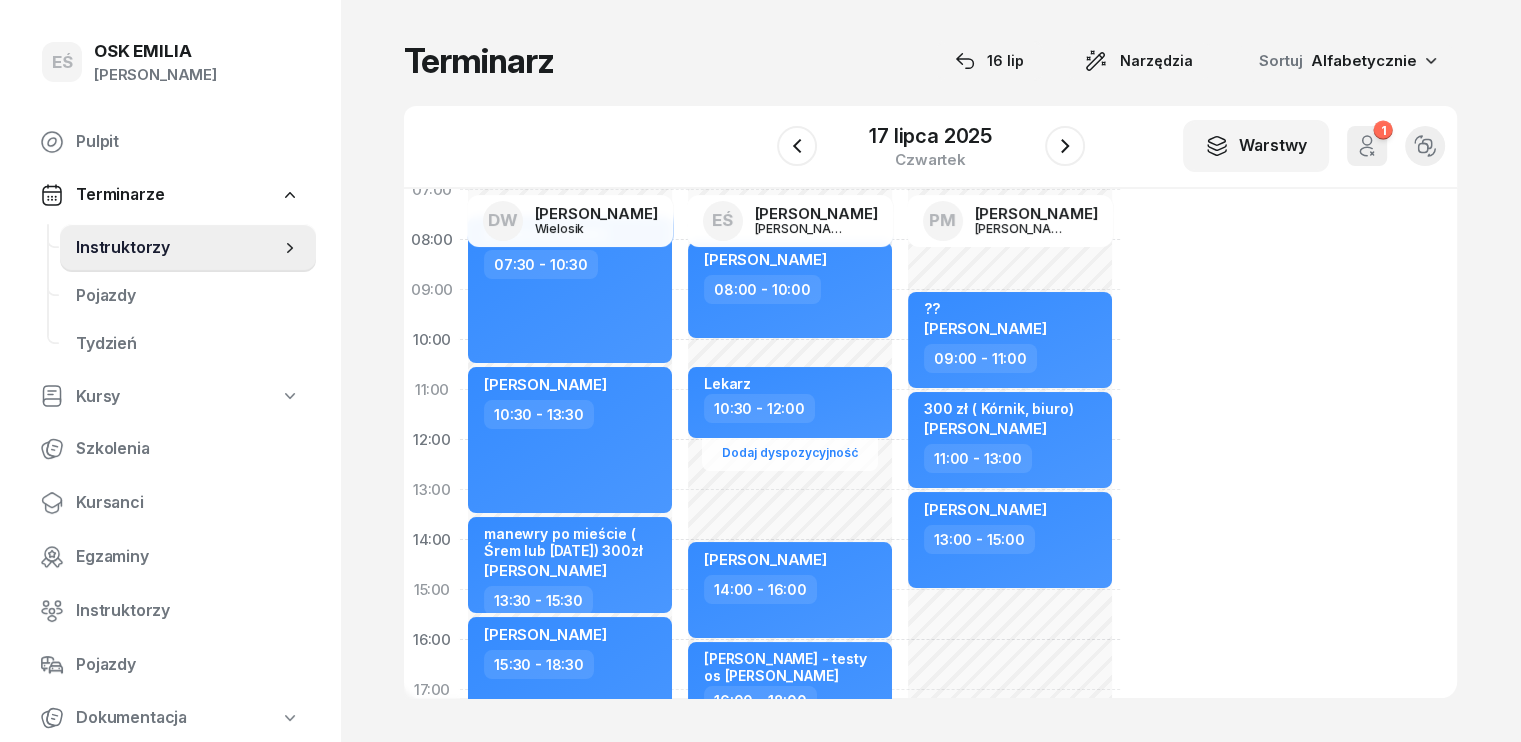 scroll, scrollTop: 300, scrollLeft: 0, axis: vertical 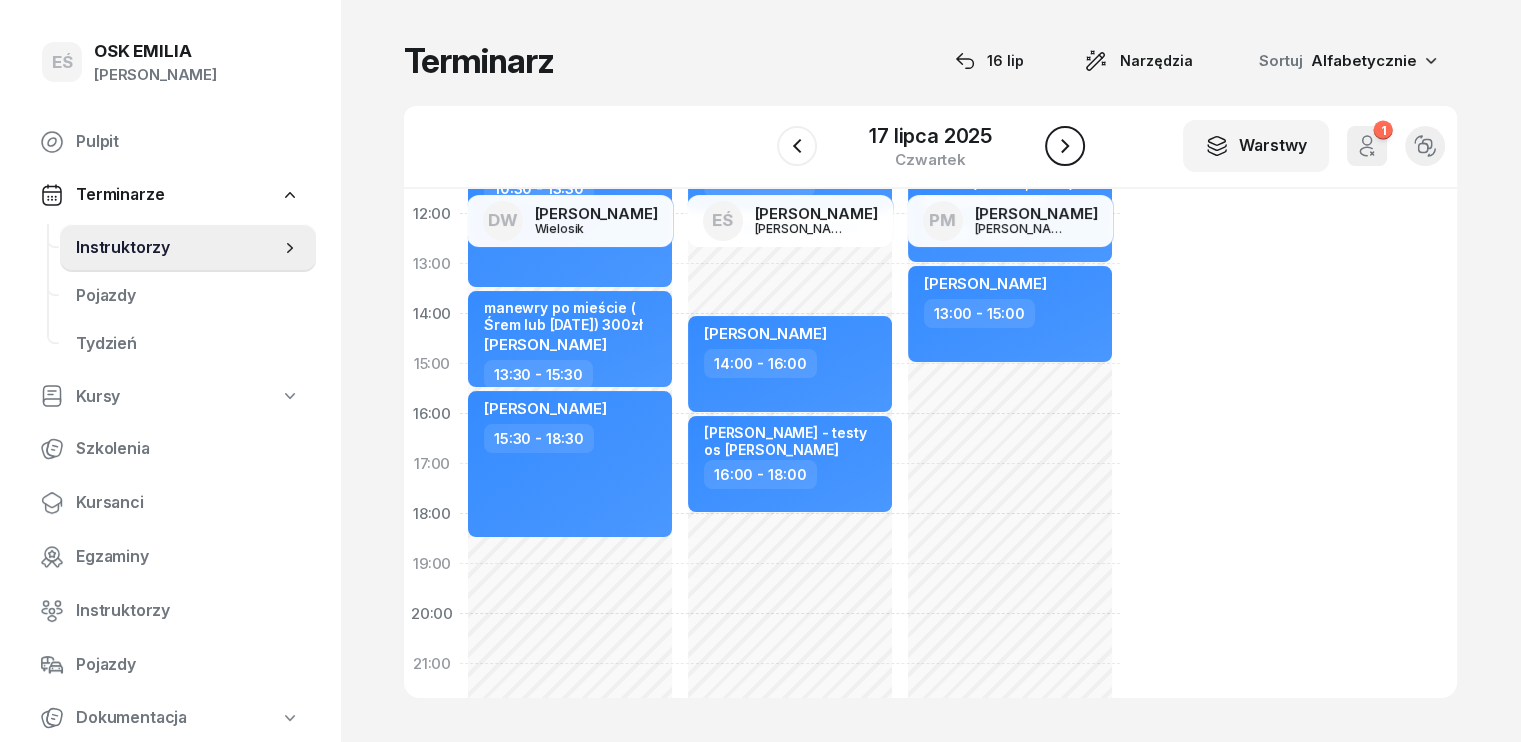click 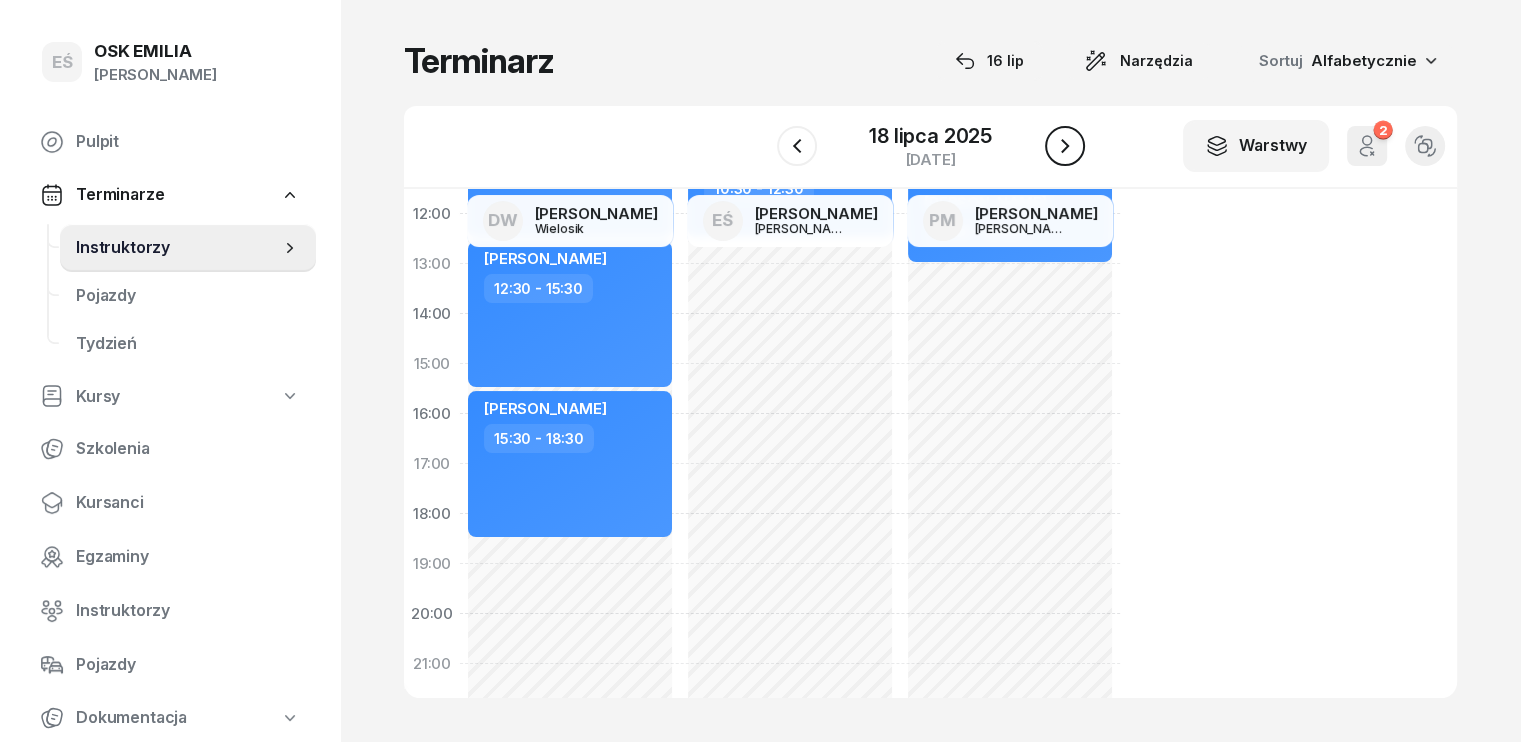click 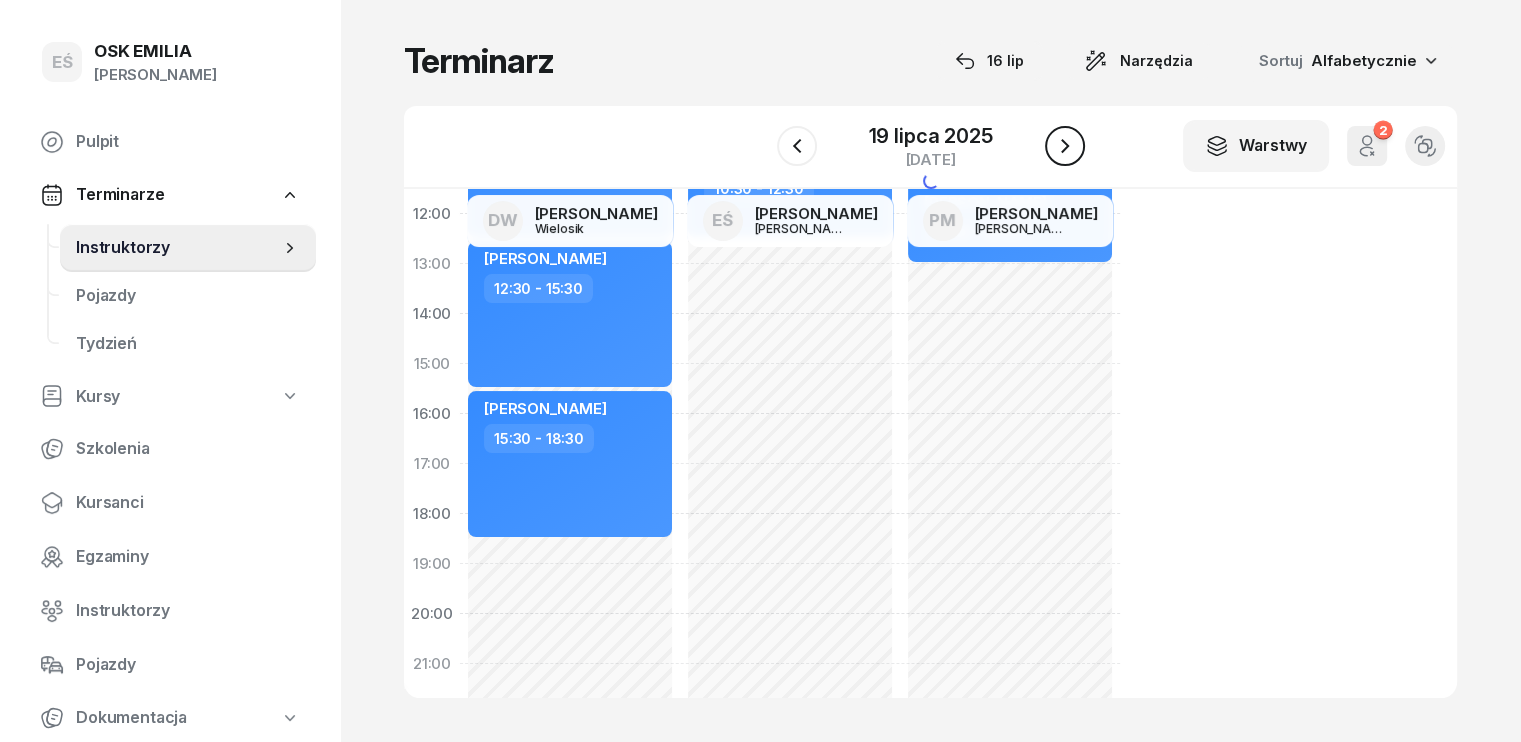 click 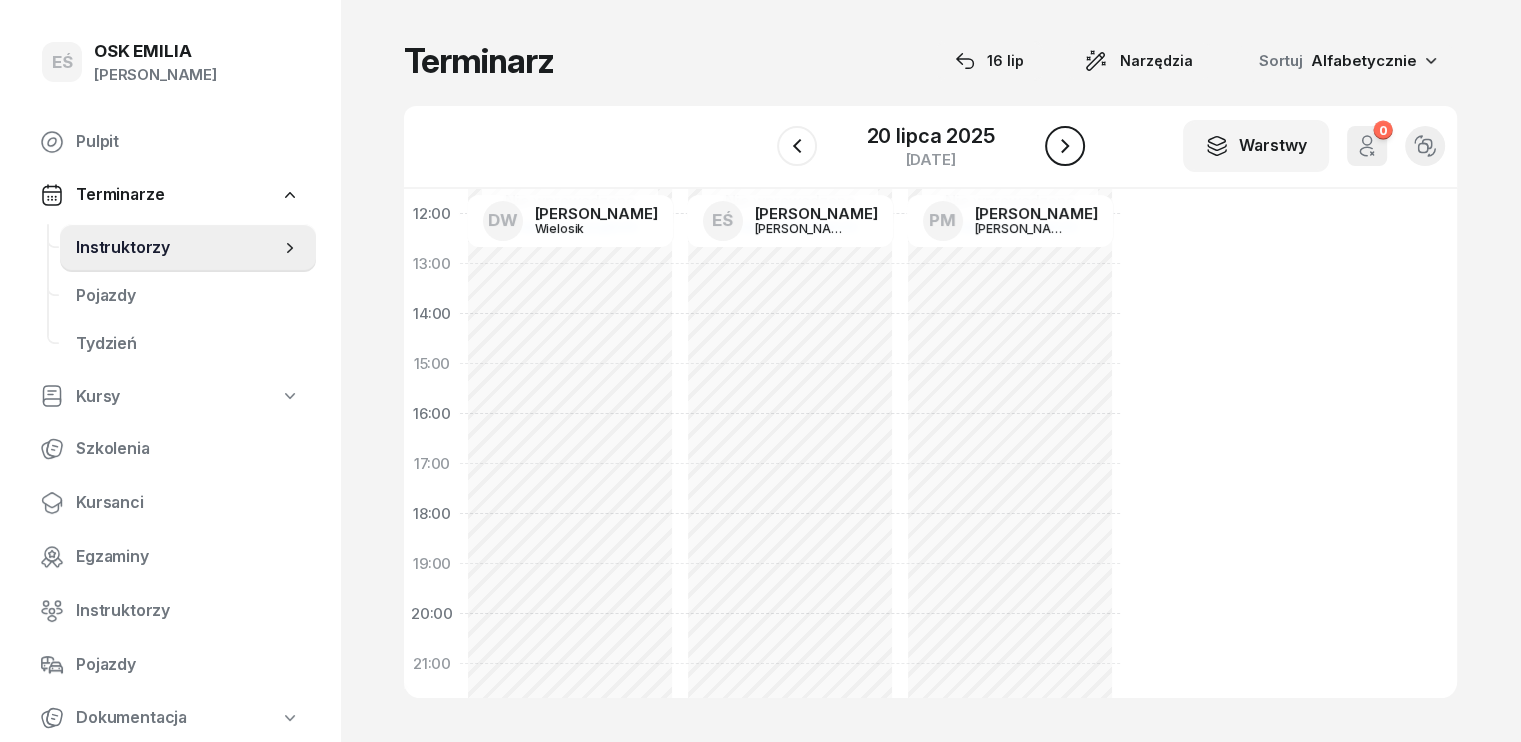 click 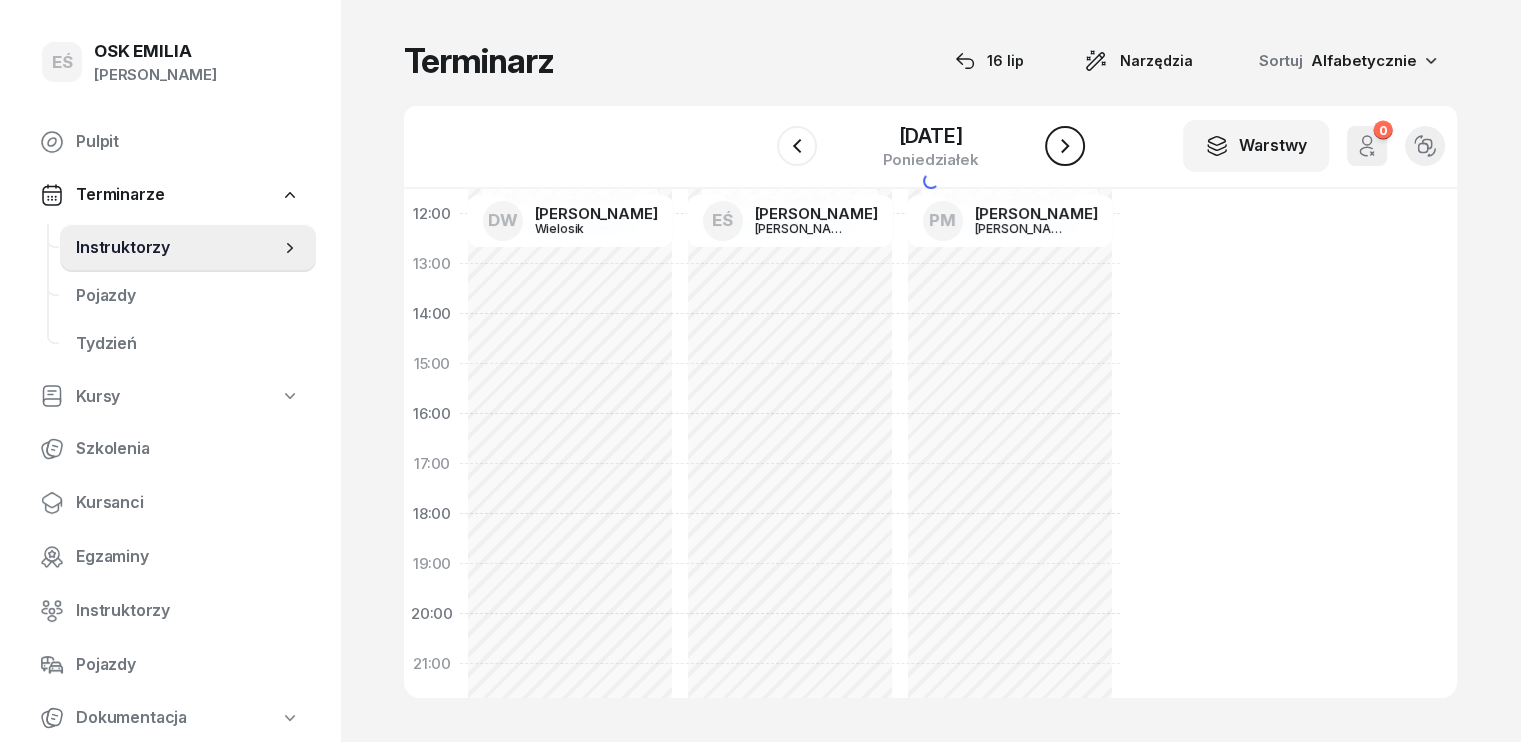 click 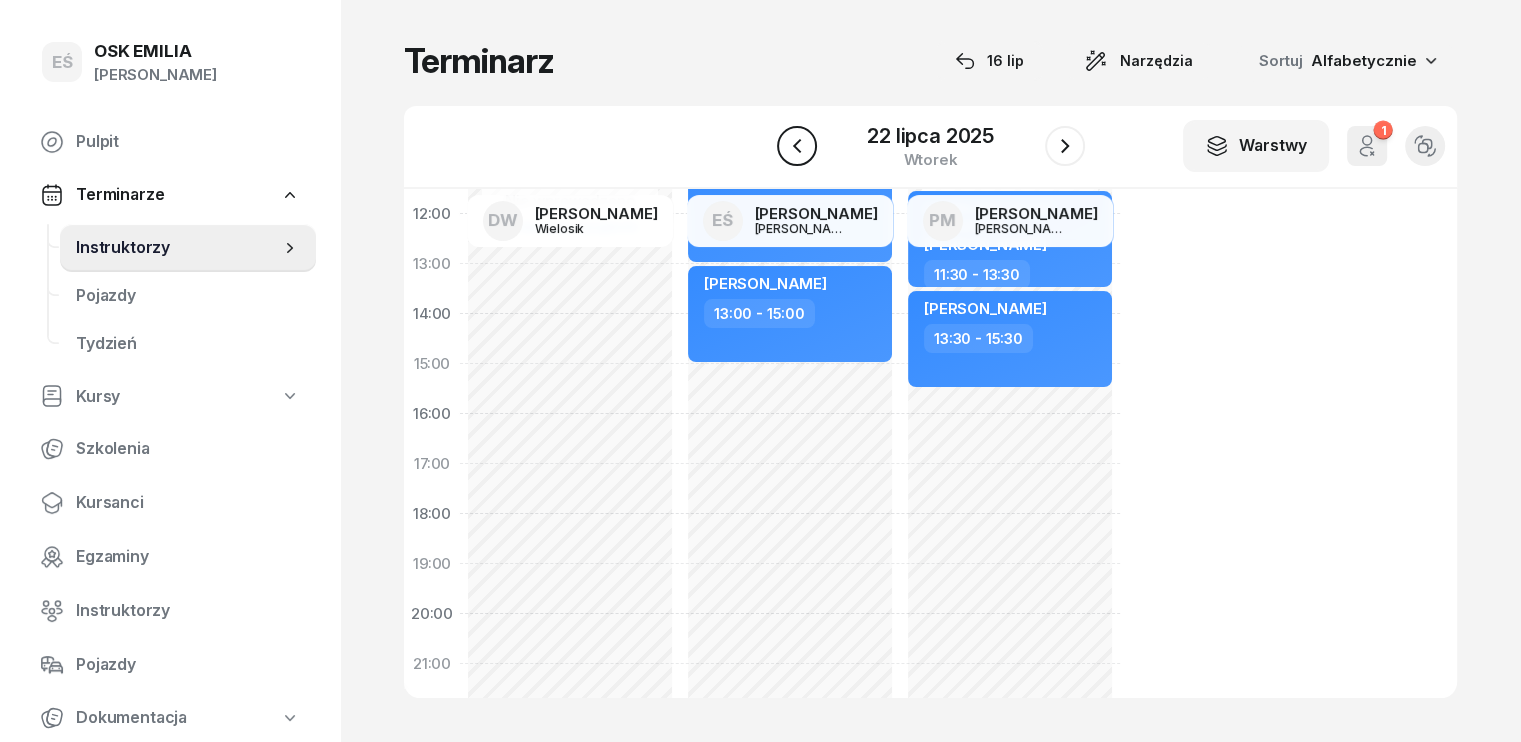 click 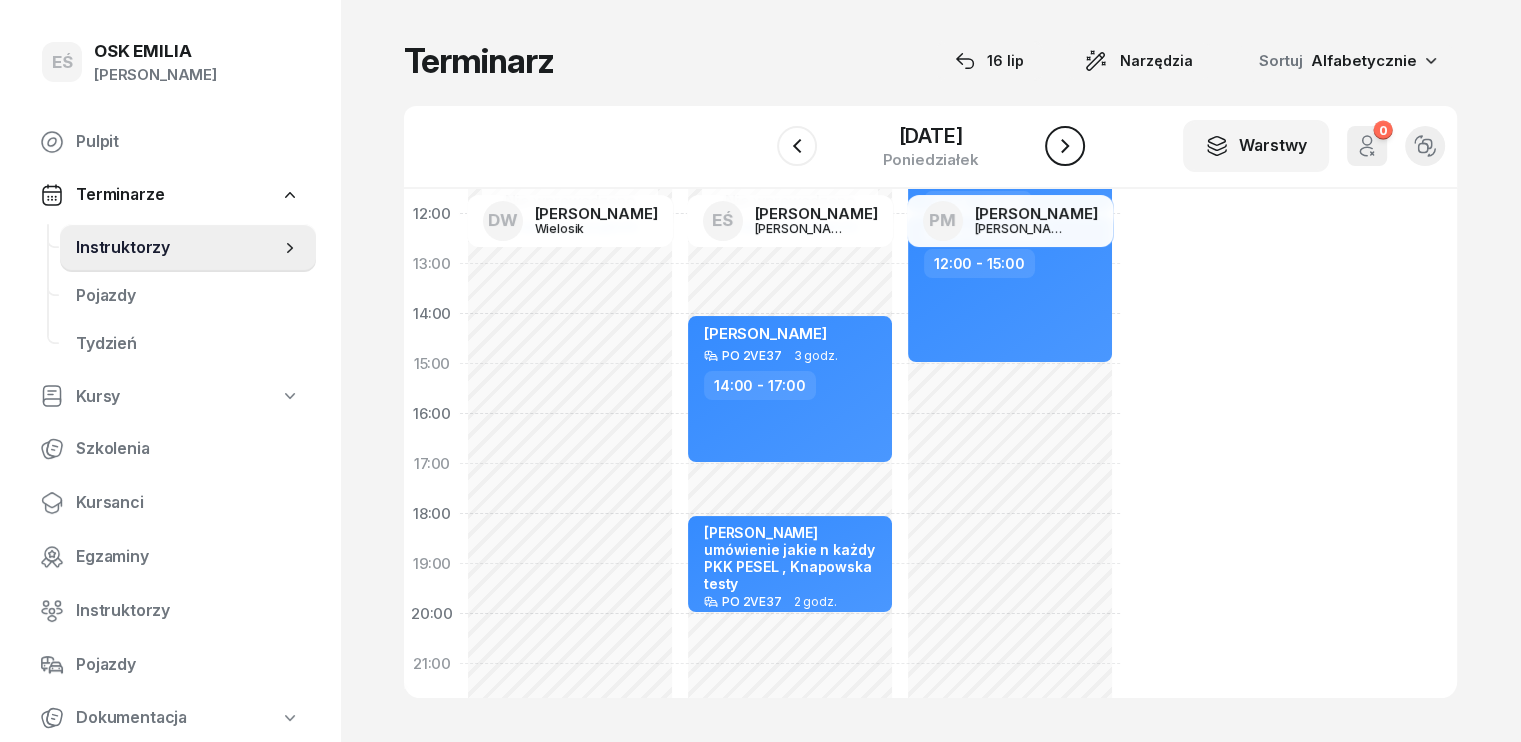 click 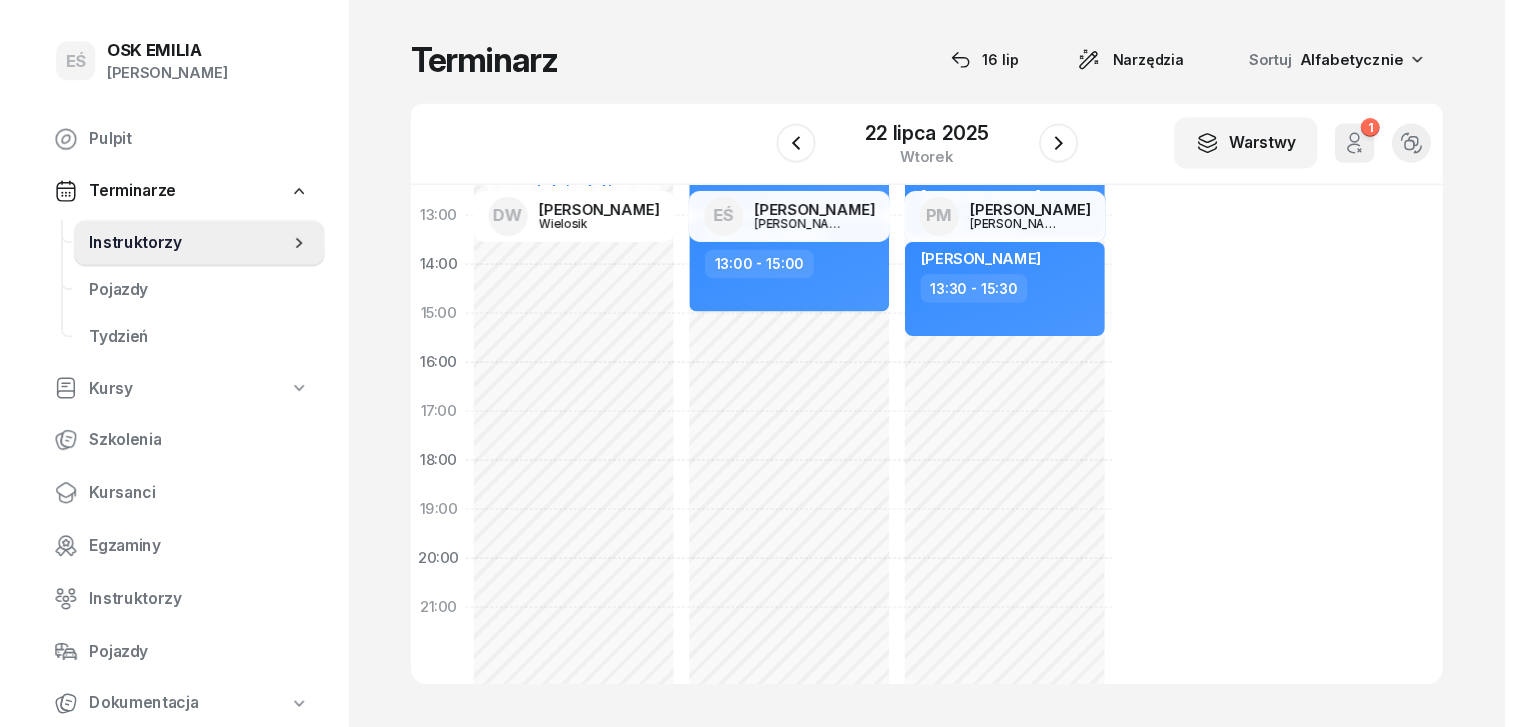 scroll, scrollTop: 400, scrollLeft: 0, axis: vertical 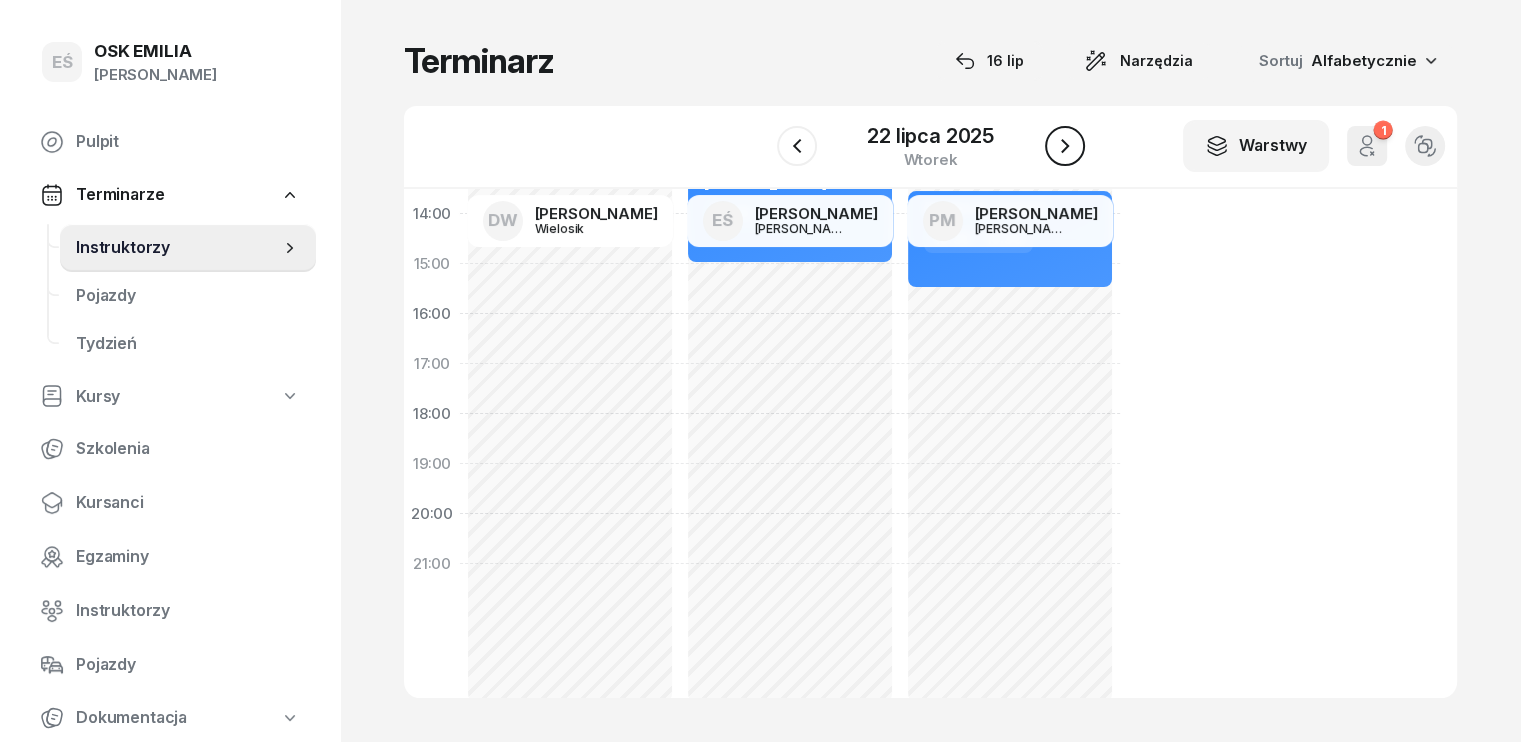 click 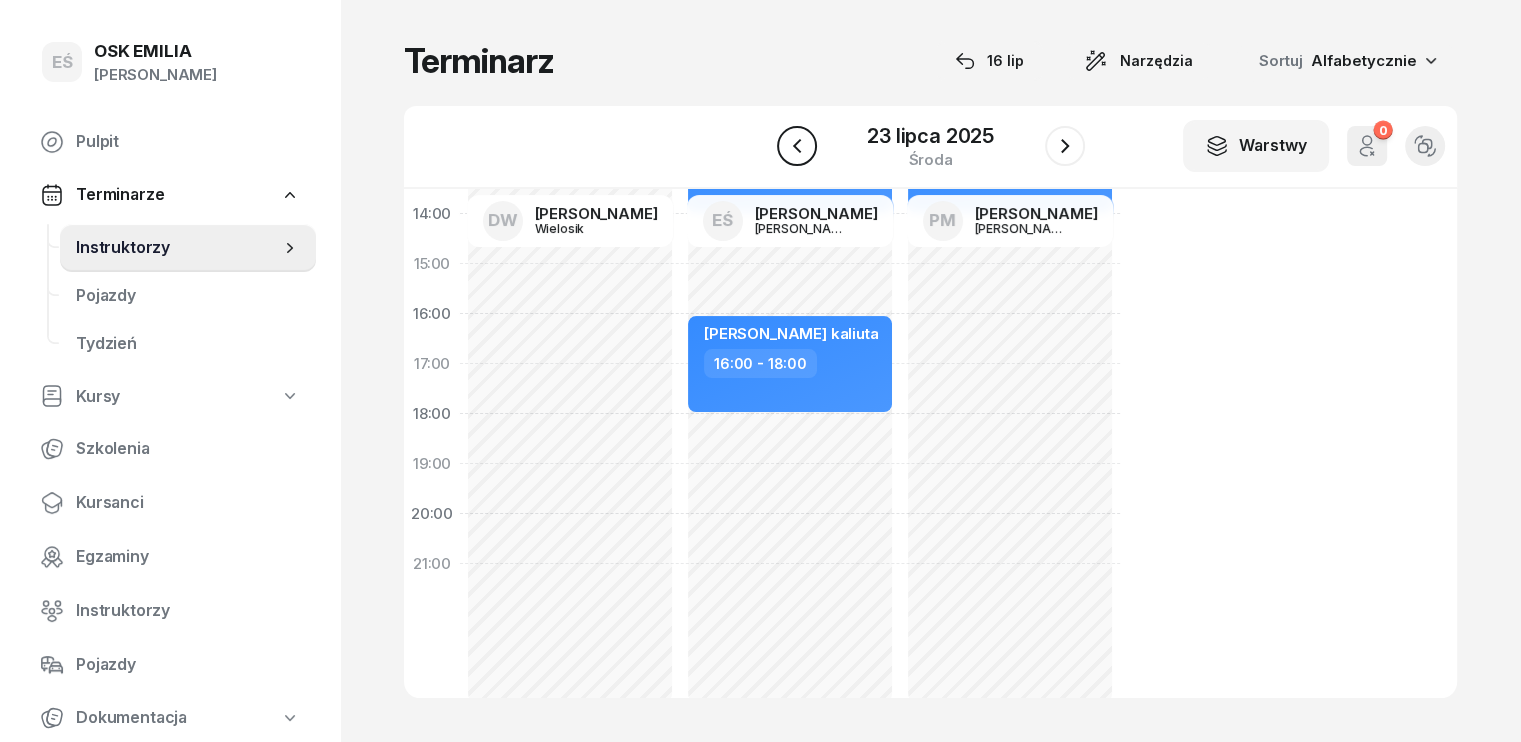 click at bounding box center [797, 146] 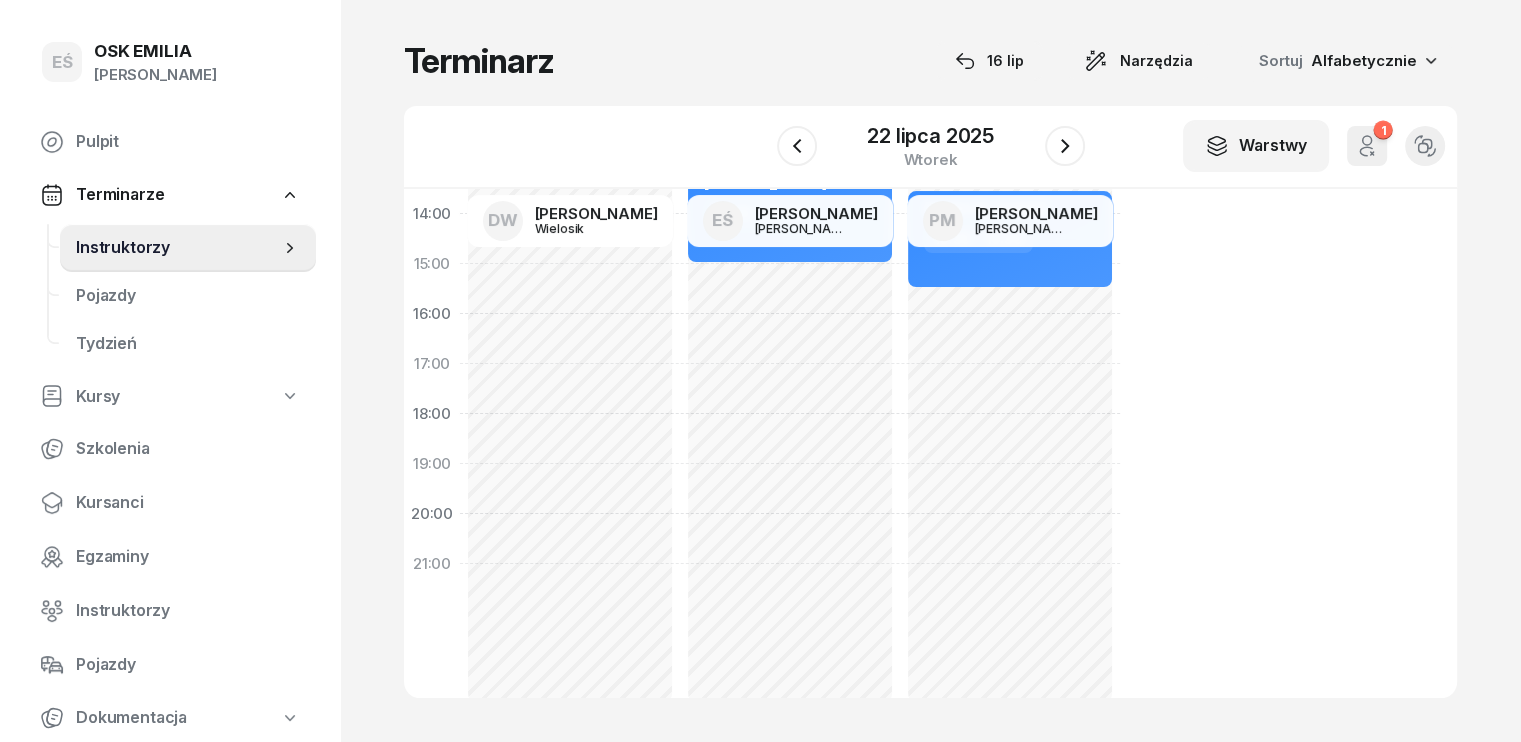 click on "Nie wprowadzono Dodaj dyspozycyjność [PERSON_NAME]  07:00 - 10:00 [PERSON_NAME]  10:00 - 13:00 [PERSON_NAME]  13:00 - 15:00" 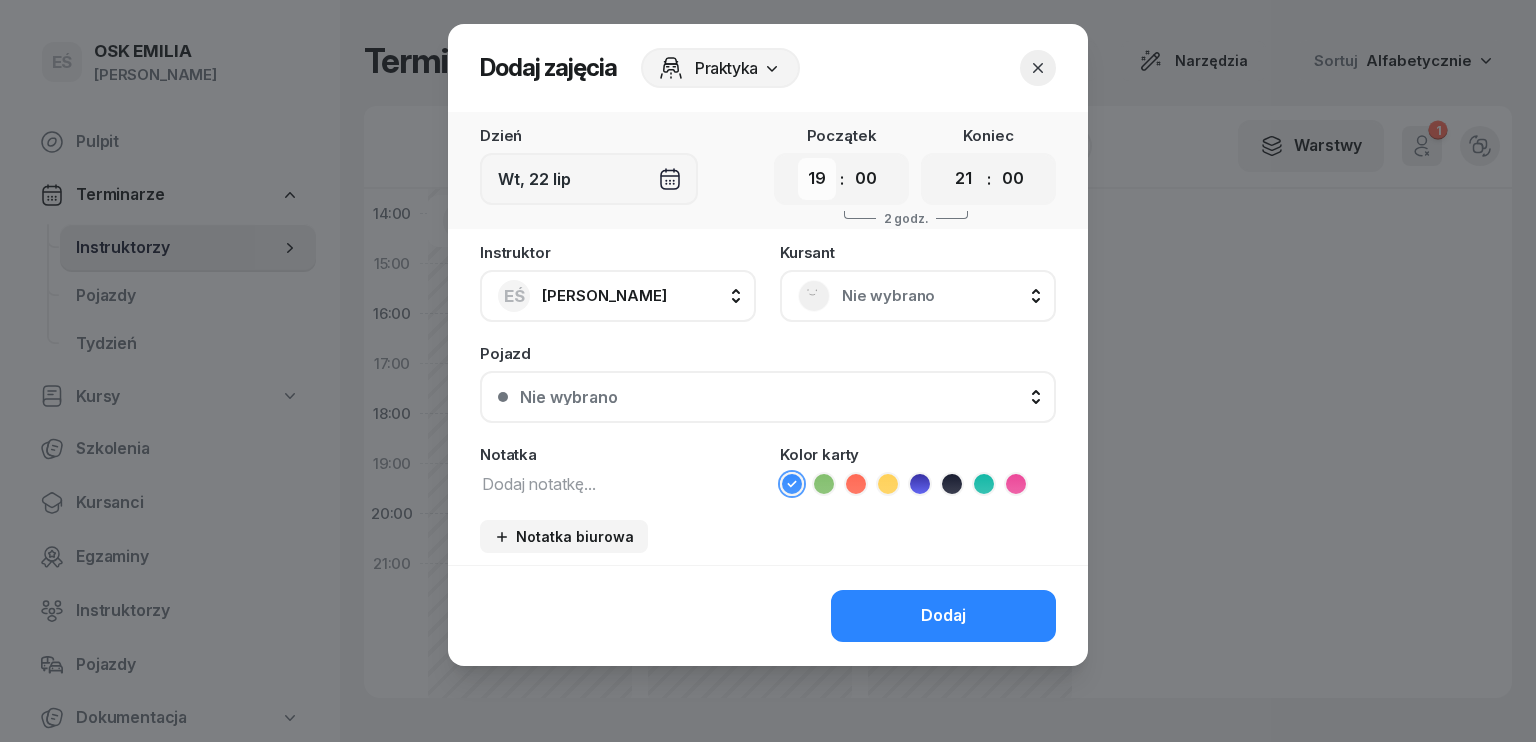 click on "00 01 02 03 04 05 06 07 08 09 10 11 12 13 14 15 16 17 18 19 20 21 22 23" at bounding box center [817, 179] 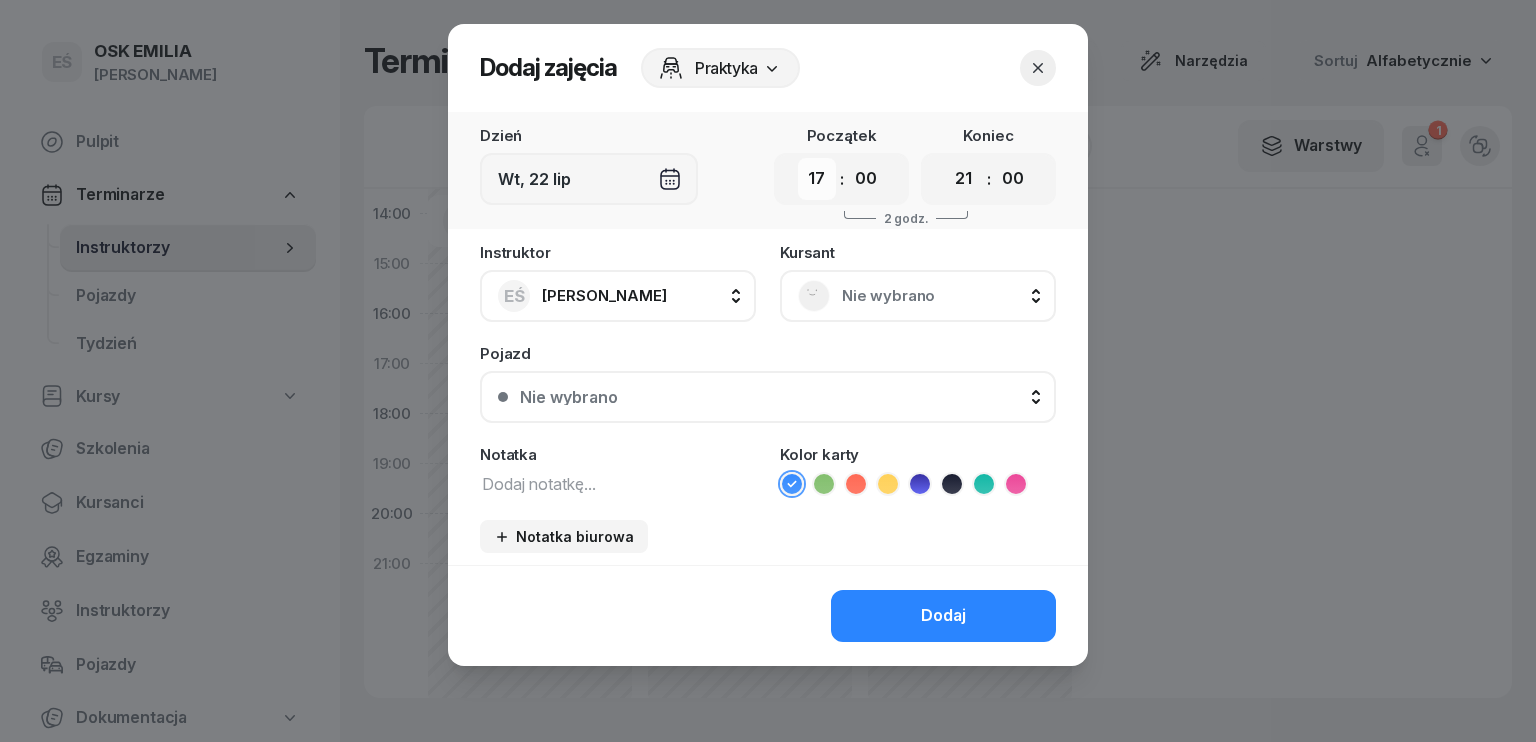 click on "00 01 02 03 04 05 06 07 08 09 10 11 12 13 14 15 16 17 18 19 20 21 22 23" at bounding box center [817, 179] 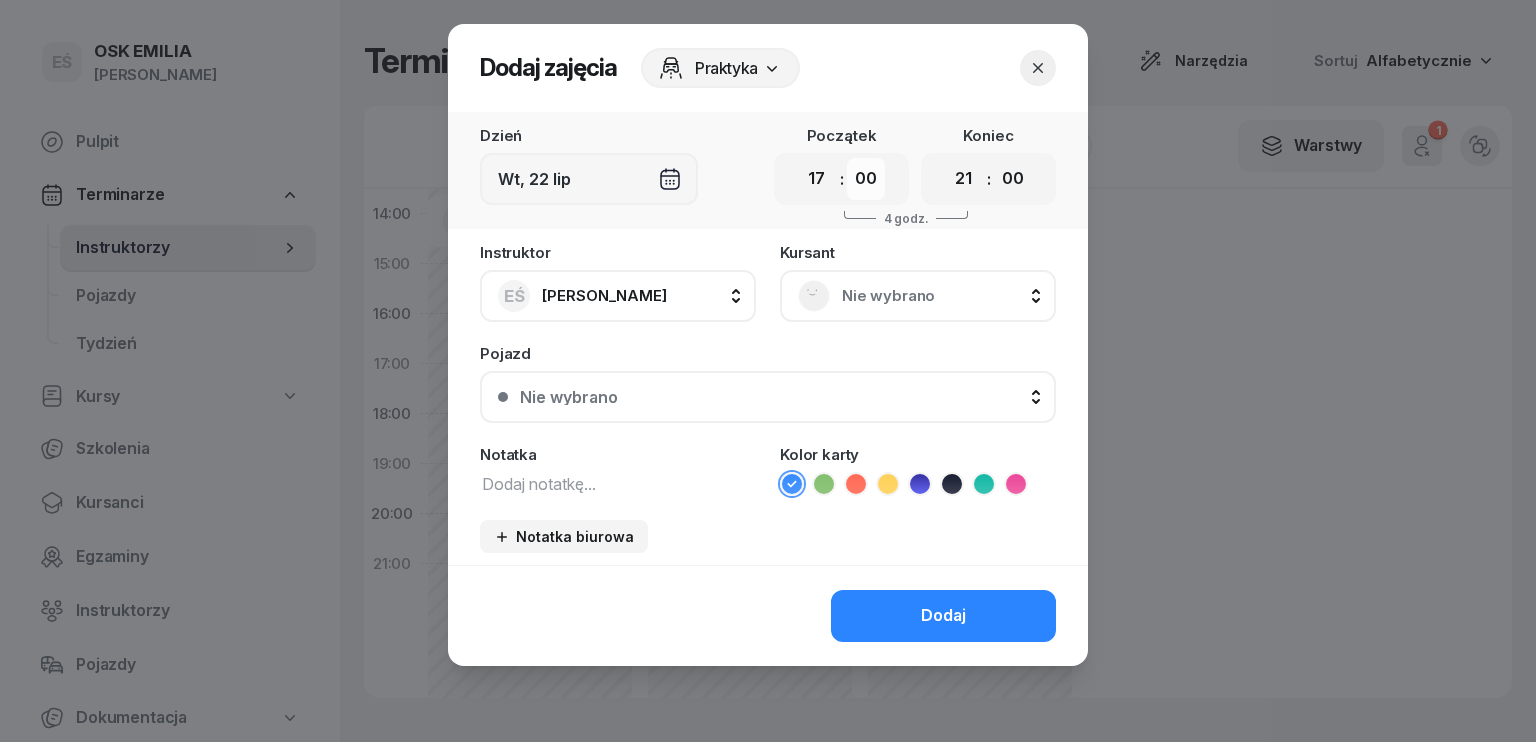 click on "00 01 02 03 04 05 06 07 08 09 10 11 12 13 14 15 16 17 18 19 20 21 22 23 : 00 05 10 15 20 25 30 35 40 45 50 55" at bounding box center [841, 179] 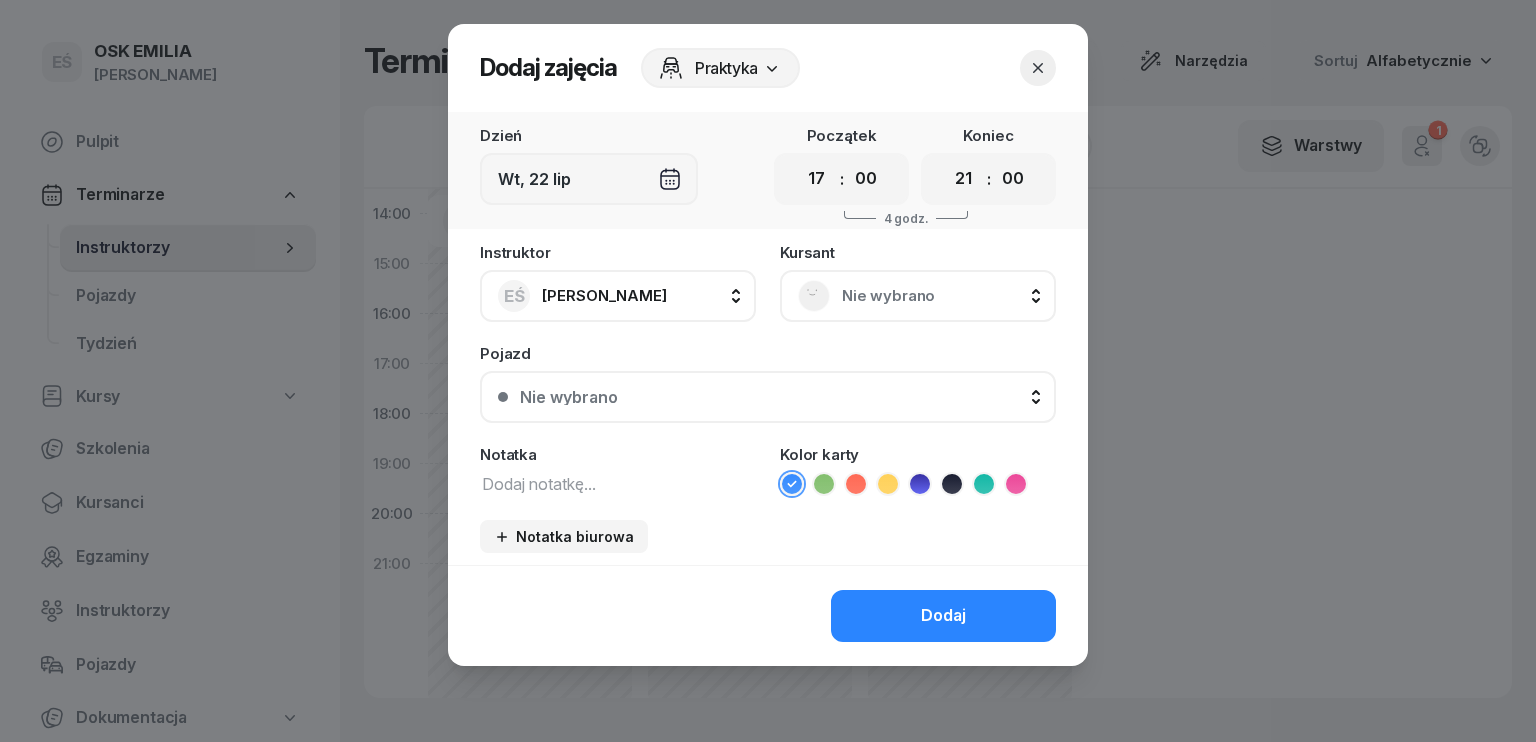 select on "30" 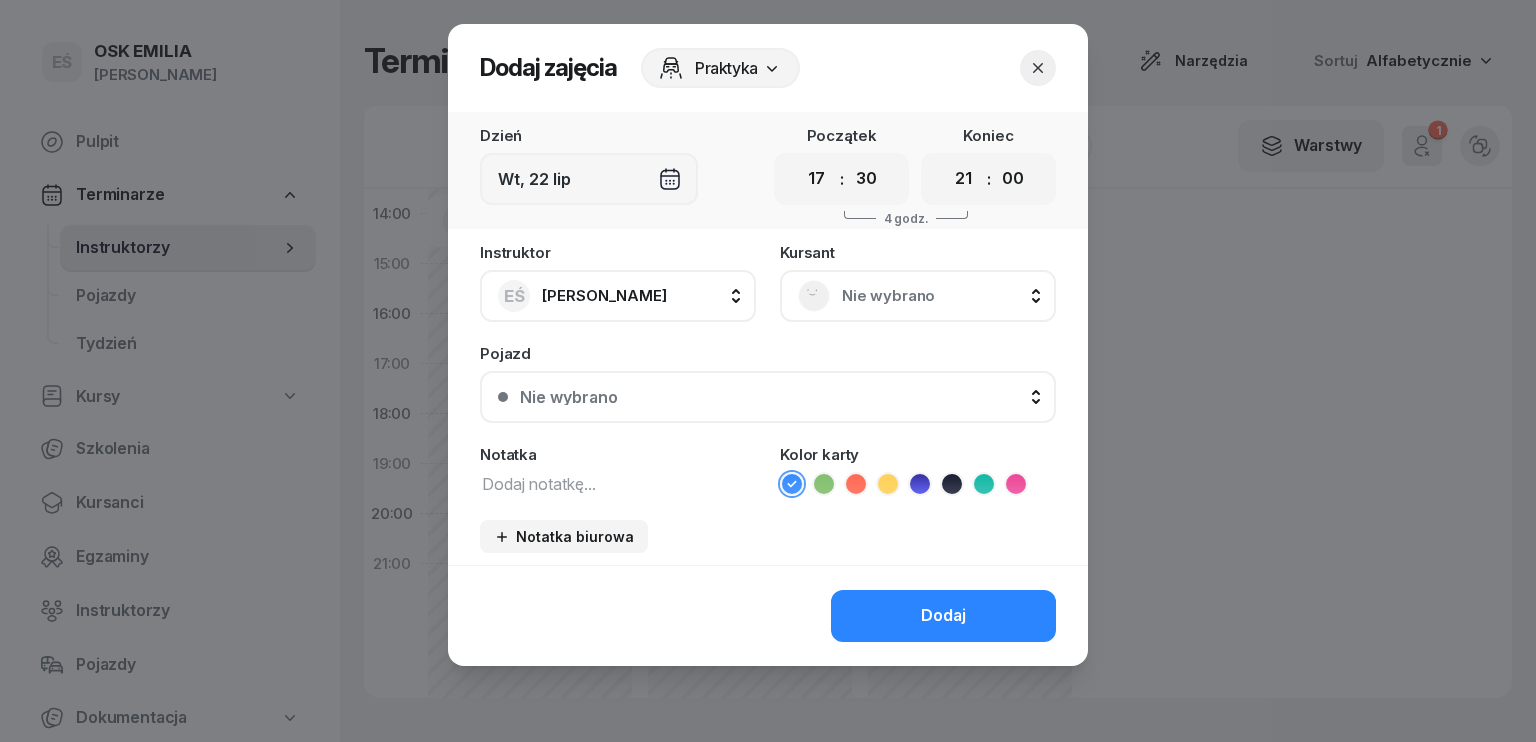click on "00 05 10 15 20 25 30 35 40 45 50 55" at bounding box center (866, 179) 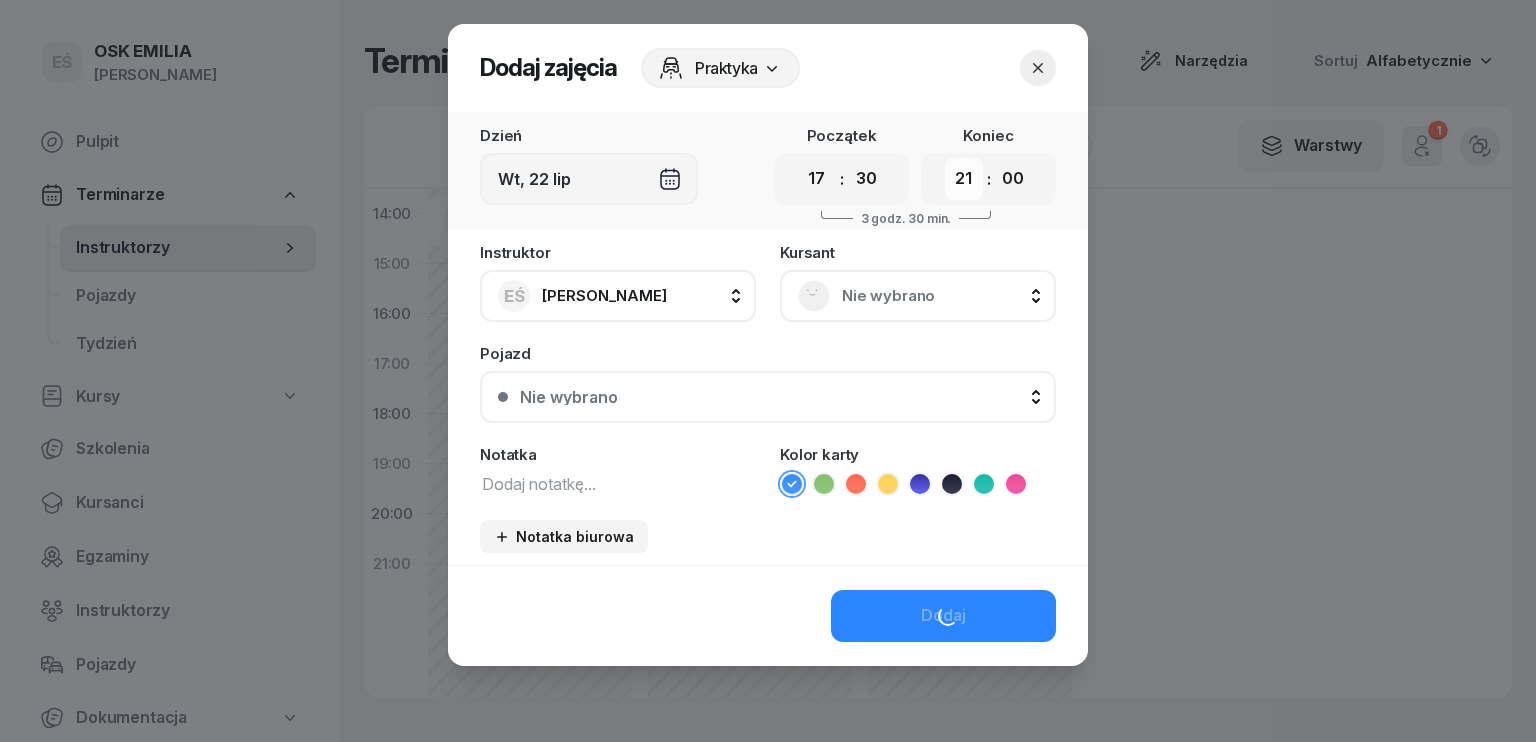 click on "00 01 02 03 04 05 06 07 08 09 10 11 12 13 14 15 16 17 18 19 20 21 22 23" at bounding box center (964, 179) 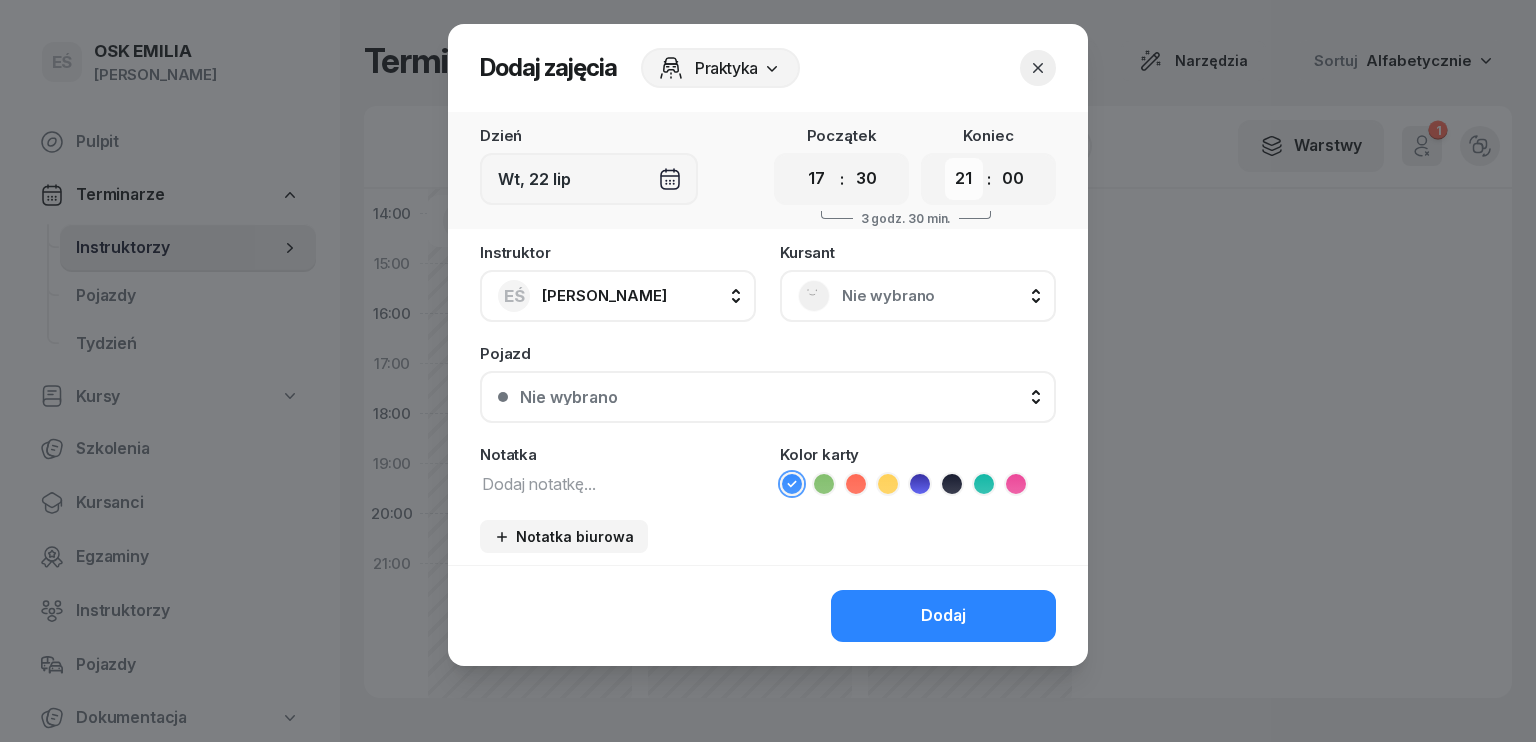 select on "18" 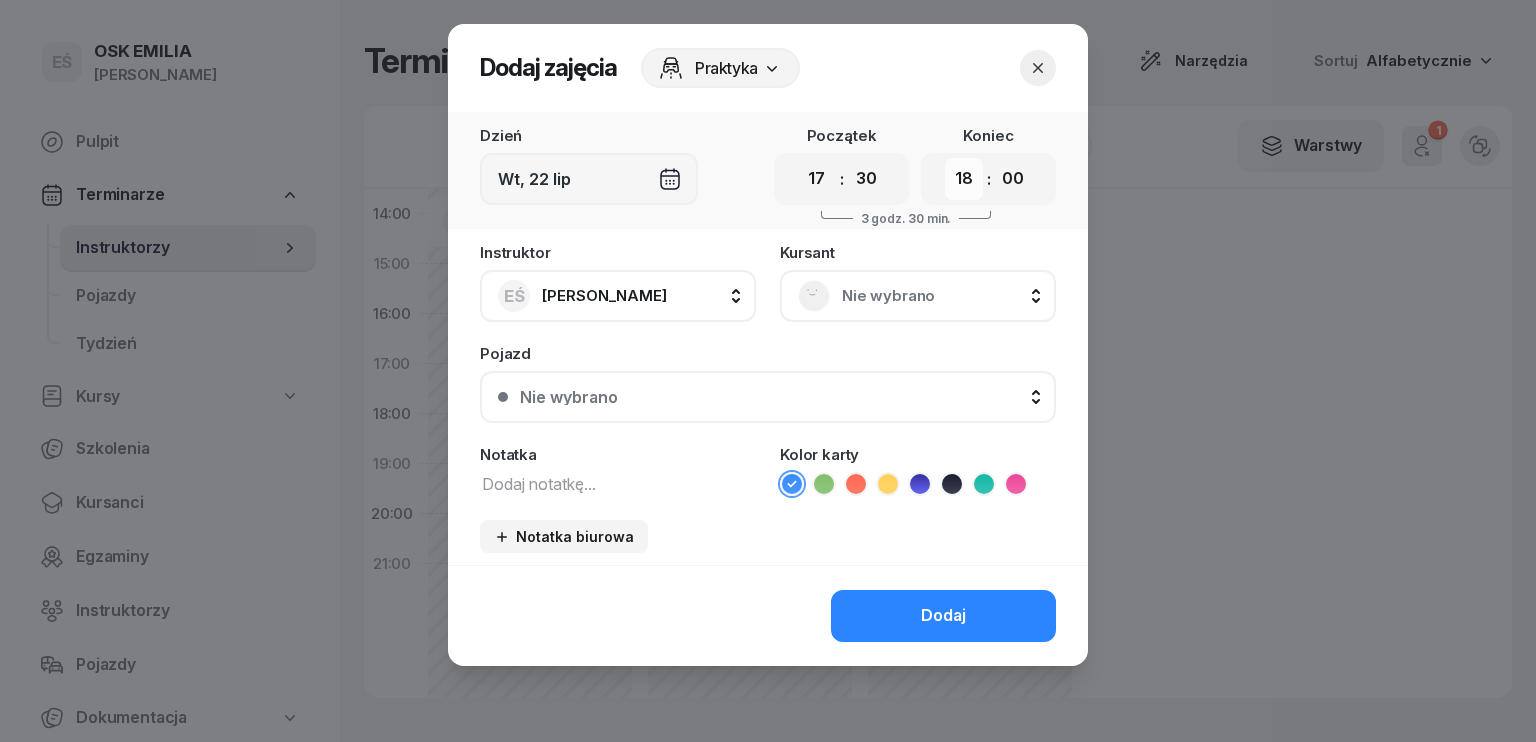 click on "00 01 02 03 04 05 06 07 08 09 10 11 12 13 14 15 16 17 18 19 20 21 22 23" at bounding box center (964, 179) 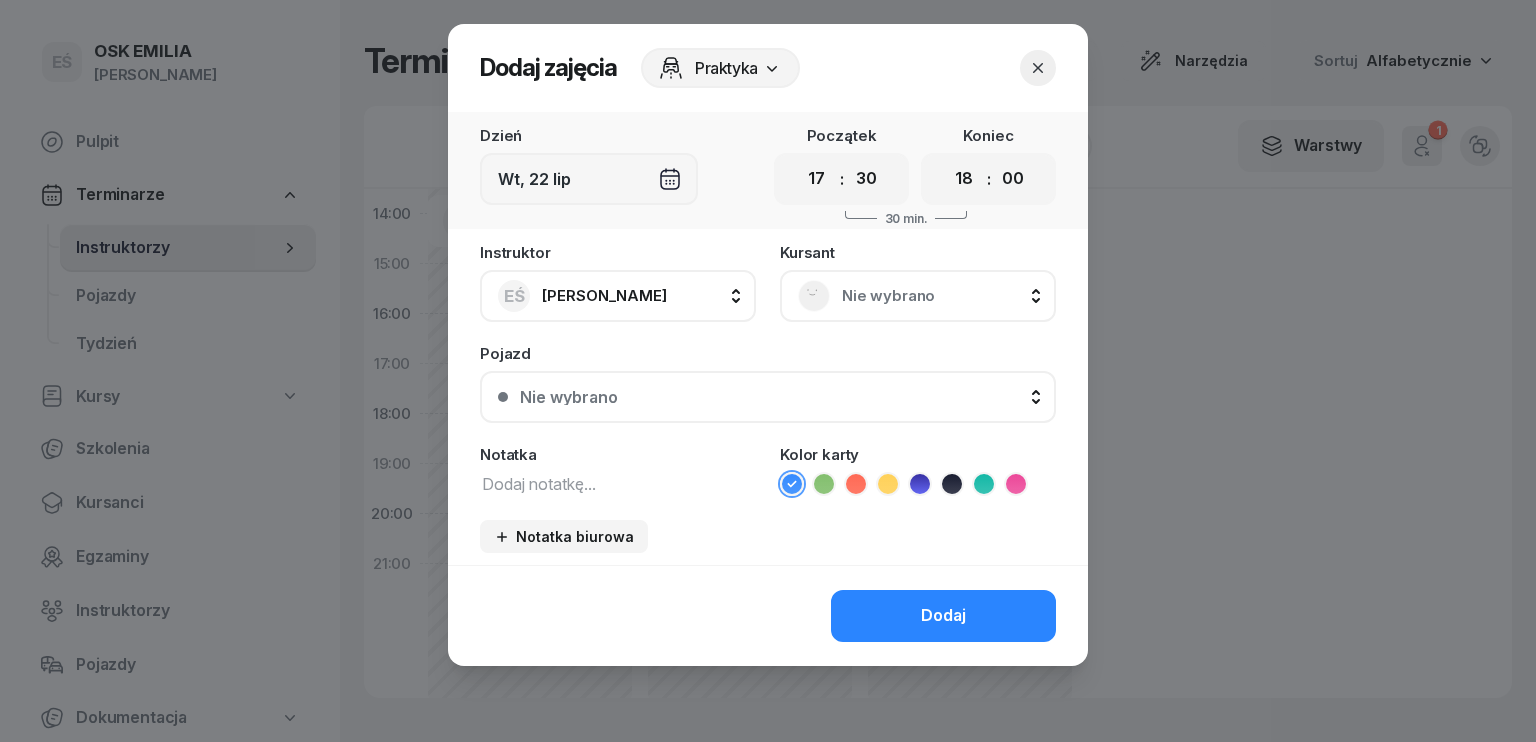 click at bounding box center [618, 483] 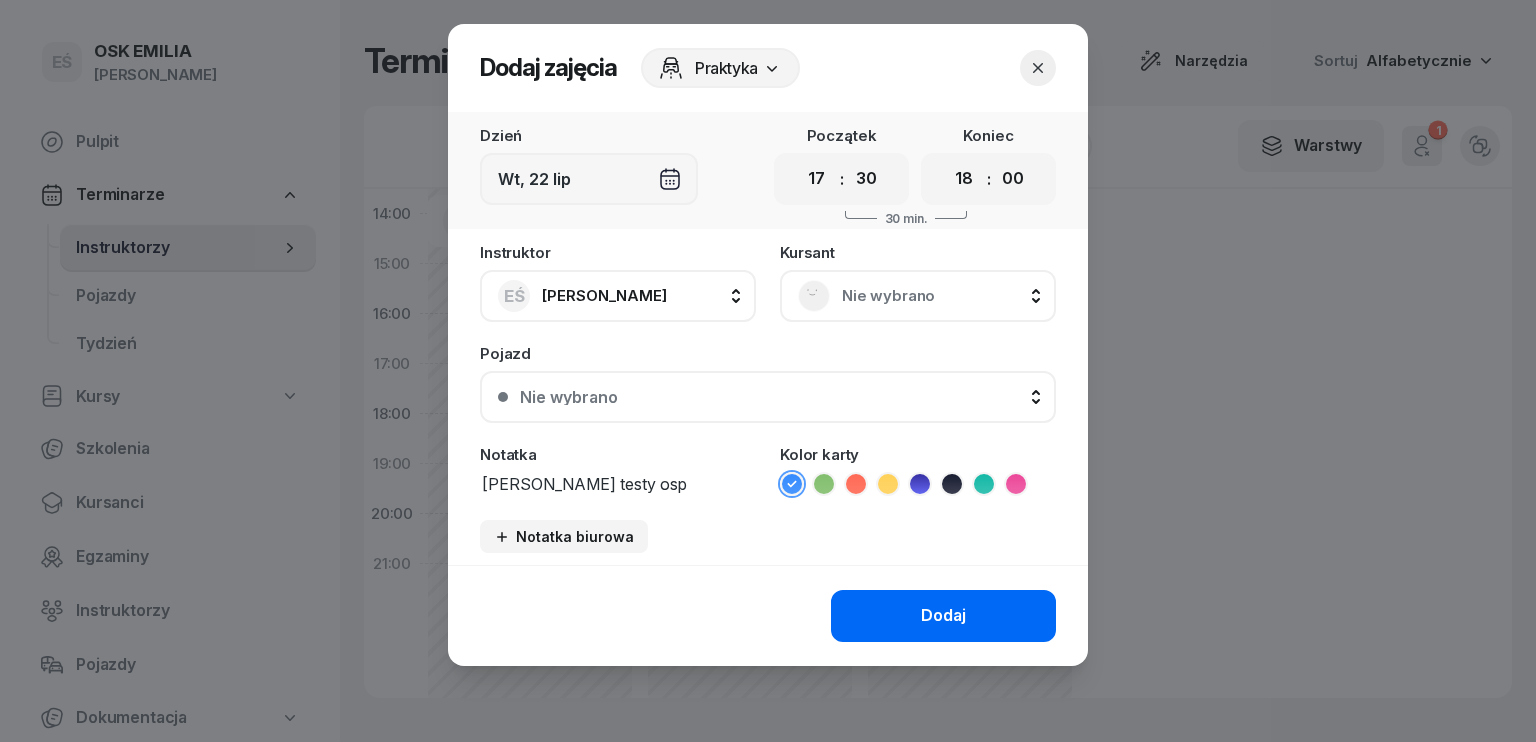 type on "[PERSON_NAME] testy osp" 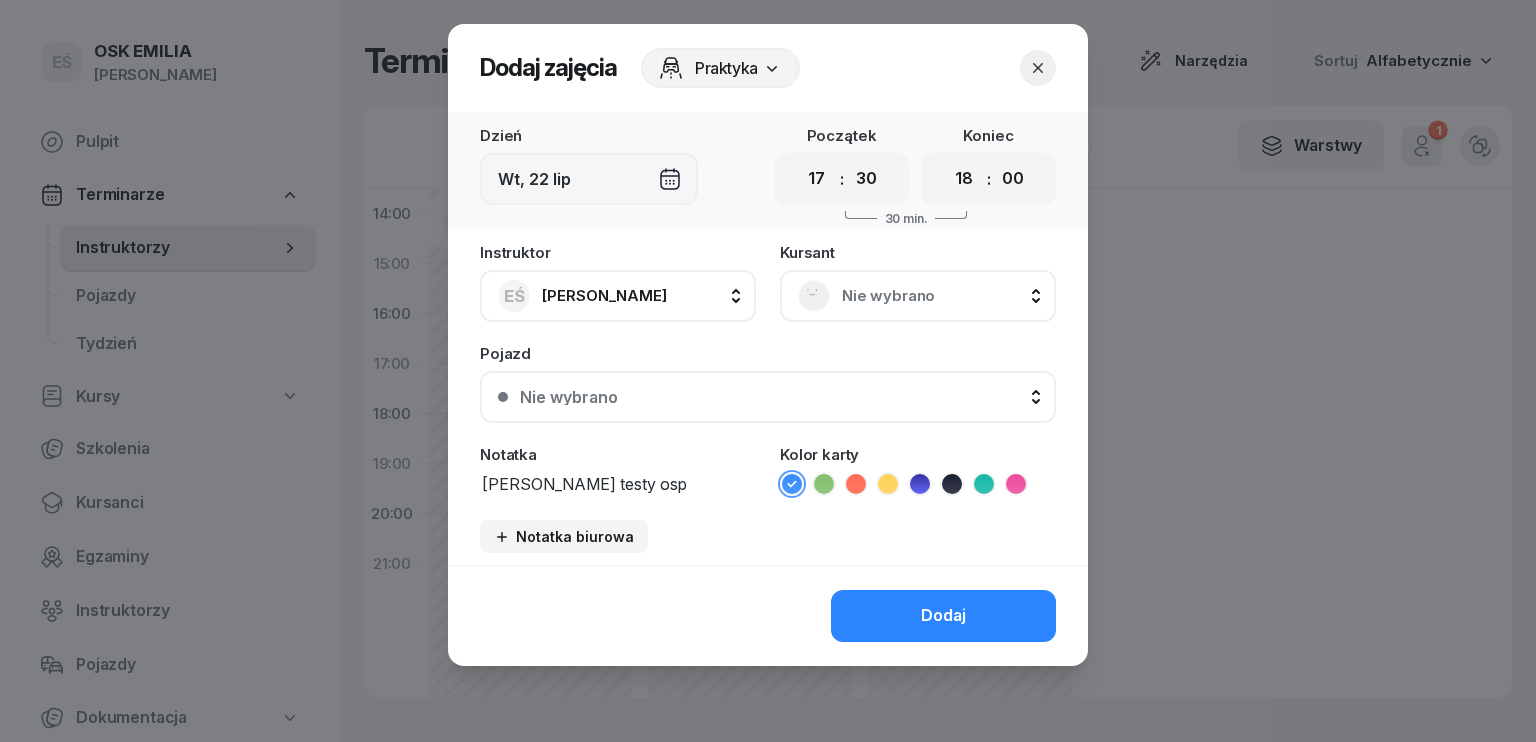 drag, startPoint x: 940, startPoint y: 623, endPoint x: 933, endPoint y: 608, distance: 16.552946 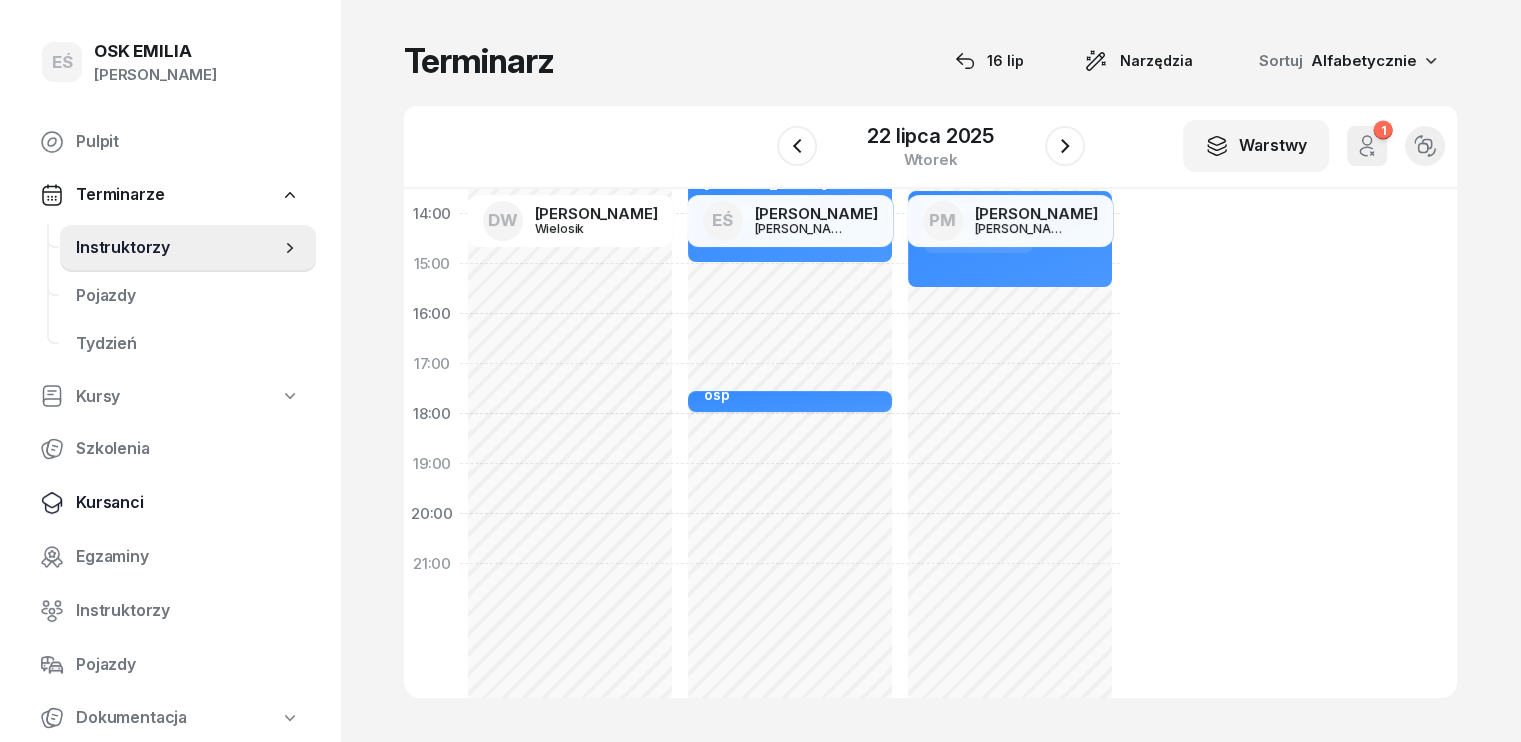 click on "Kursanci" at bounding box center [188, 503] 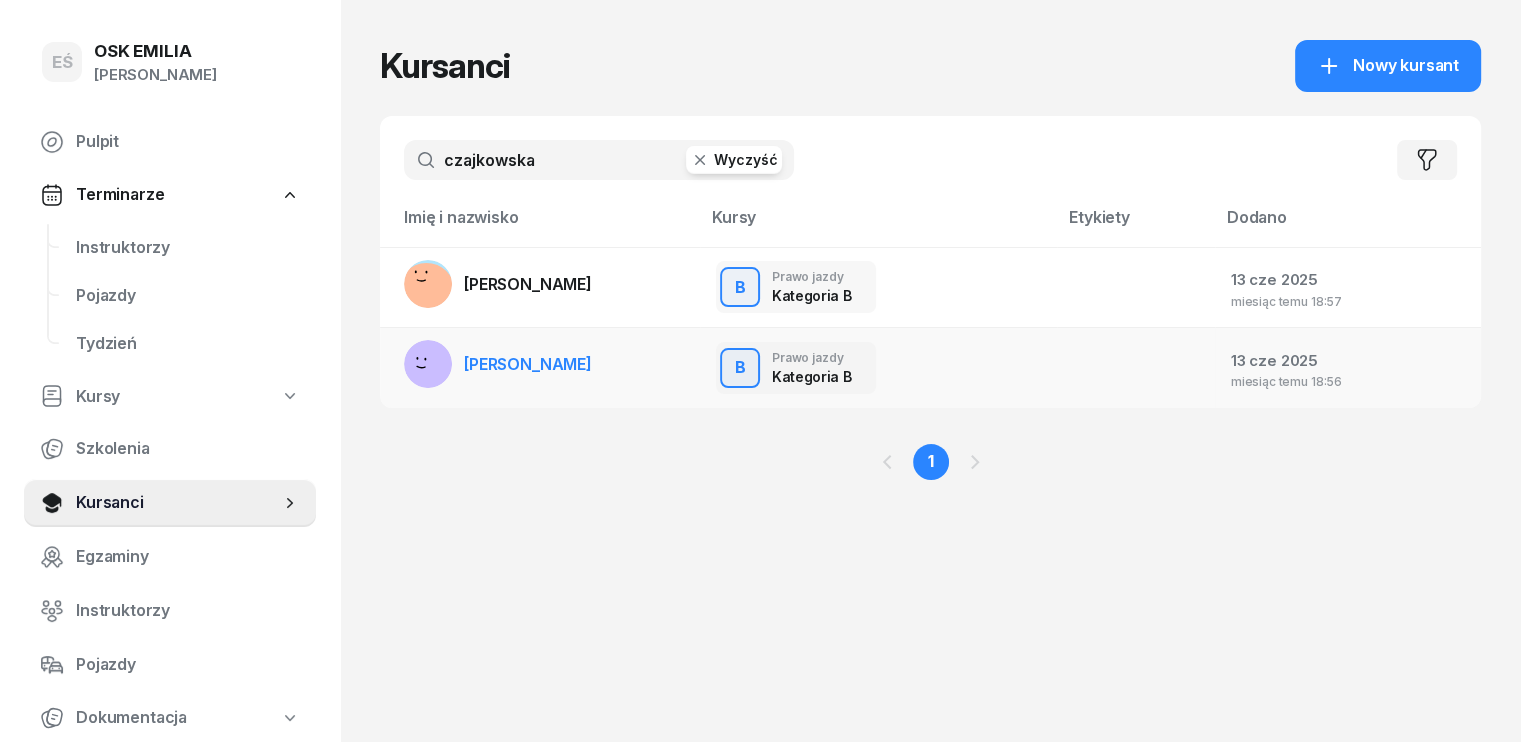 click on "[PERSON_NAME]" at bounding box center [528, 364] 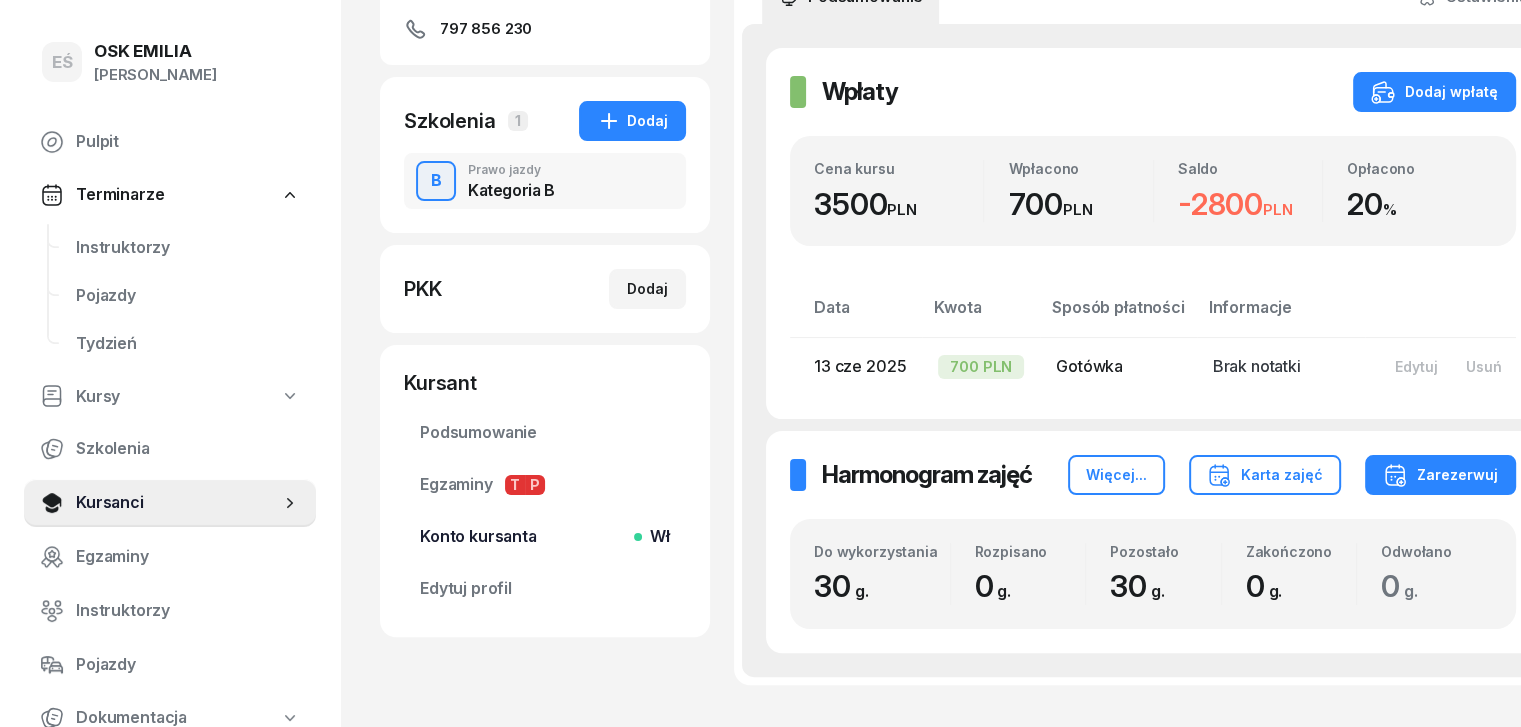 scroll, scrollTop: 400, scrollLeft: 0, axis: vertical 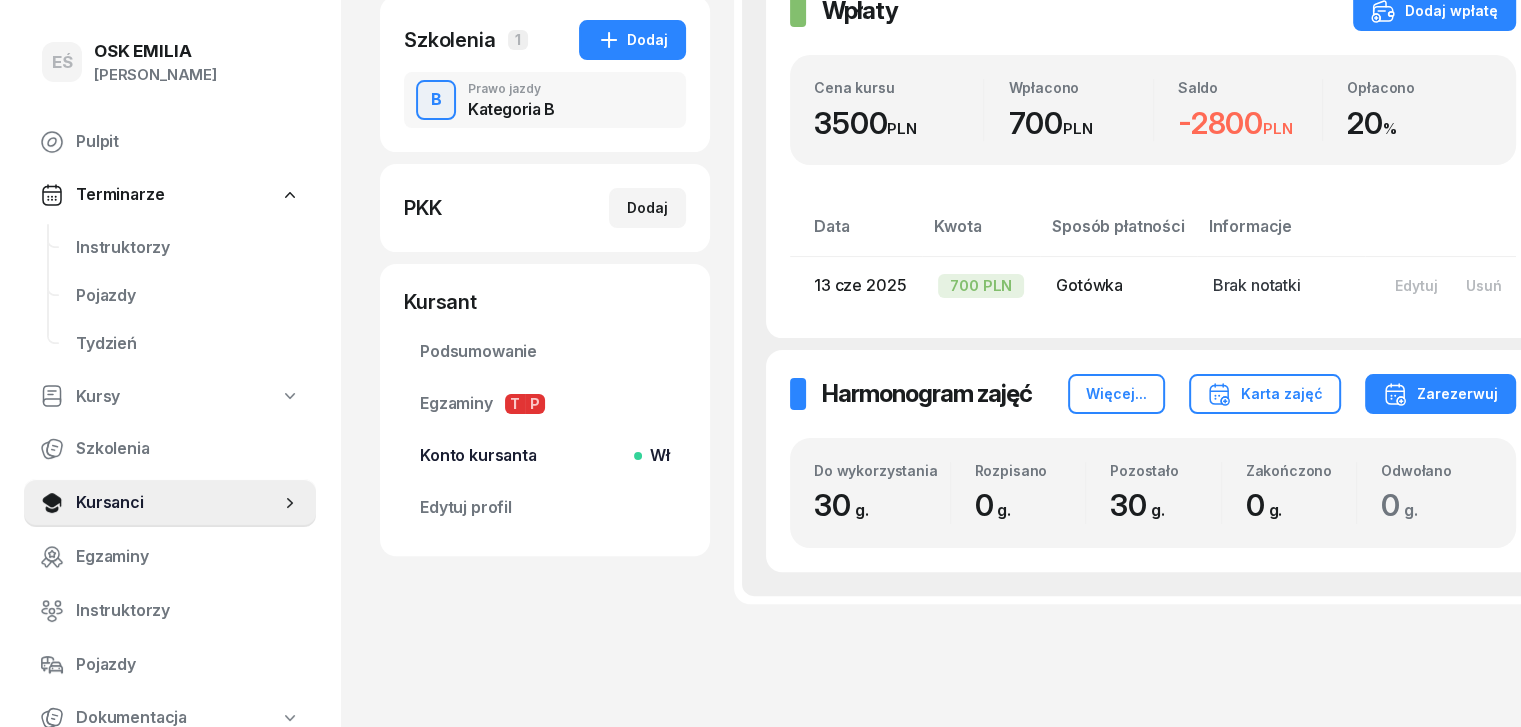 click on "Konto kursanta  Wł" at bounding box center [545, 456] 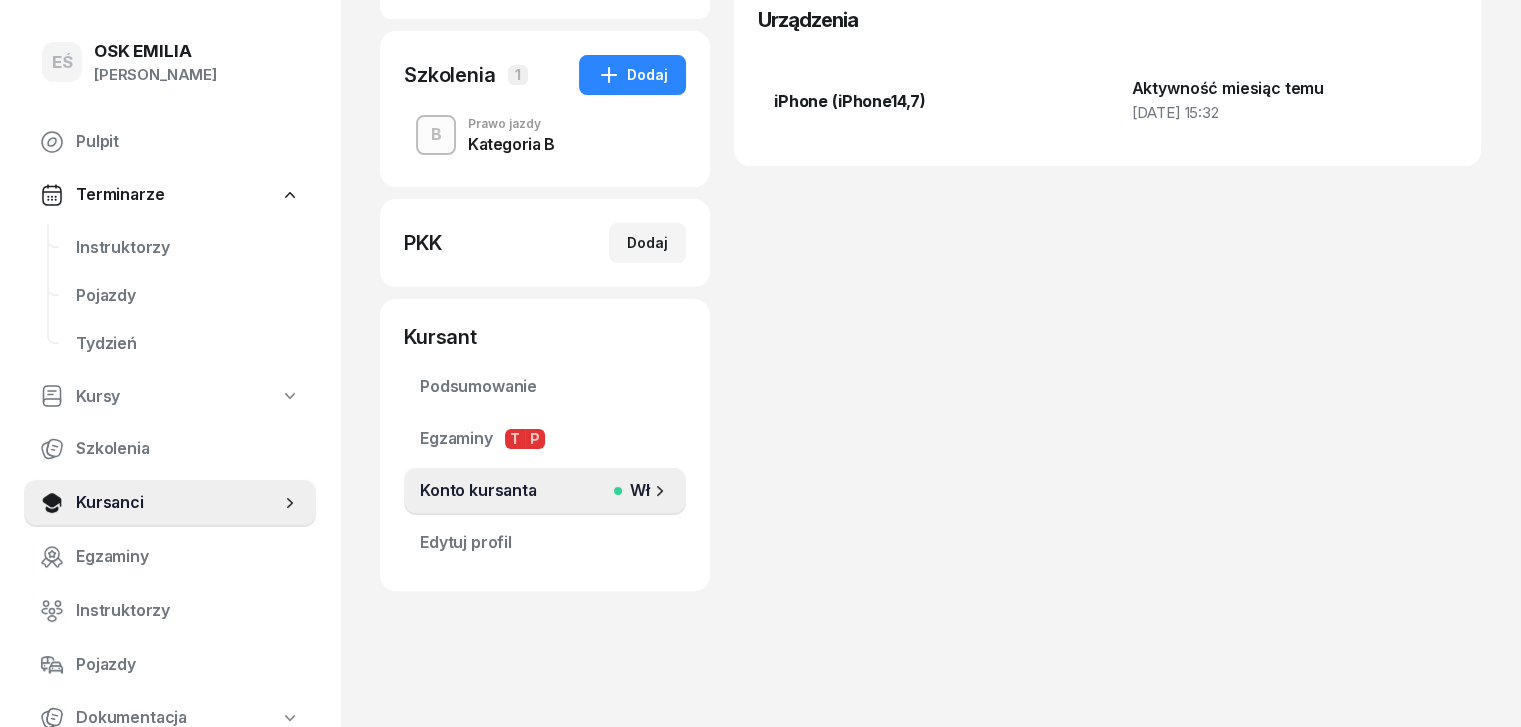 scroll, scrollTop: 0, scrollLeft: 0, axis: both 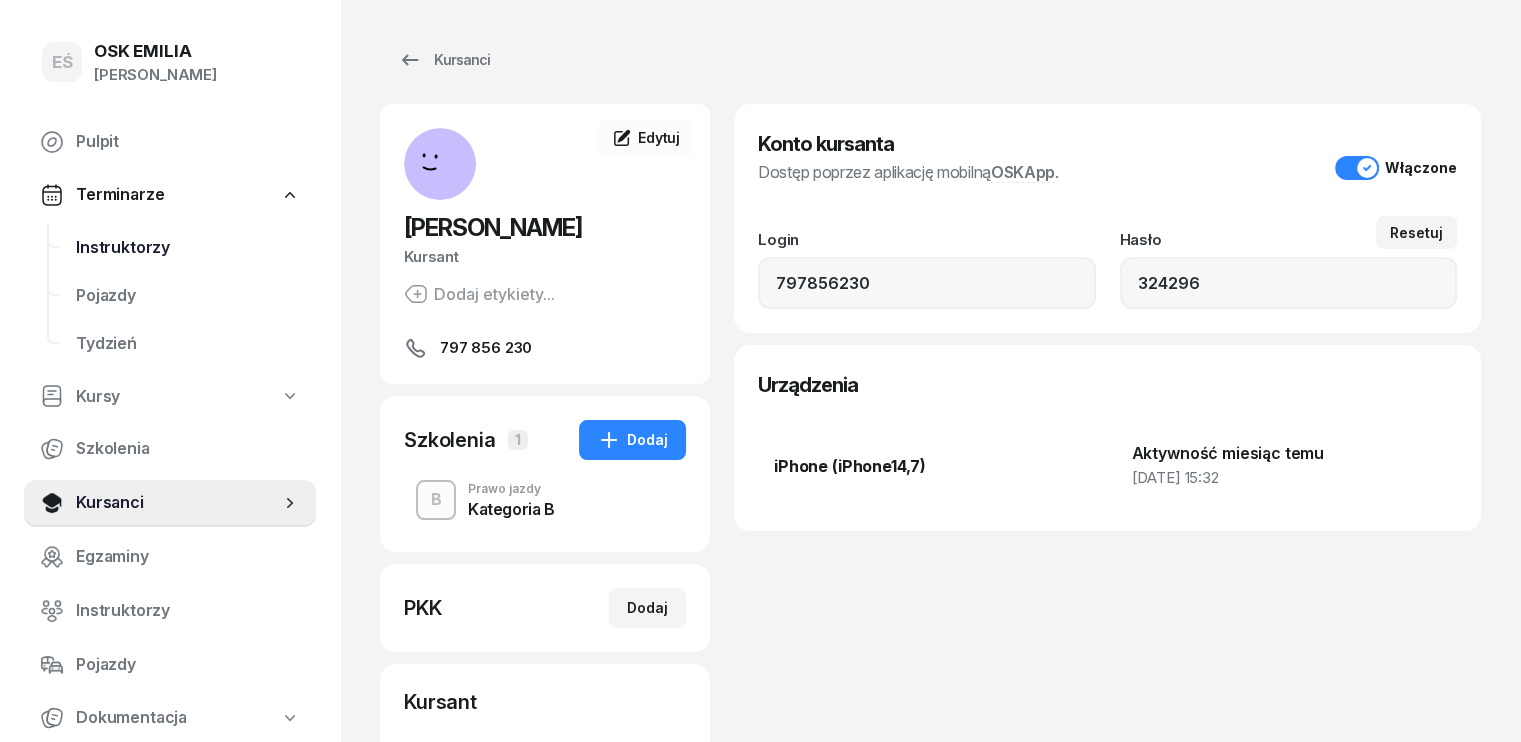 click on "Instruktorzy" at bounding box center (188, 248) 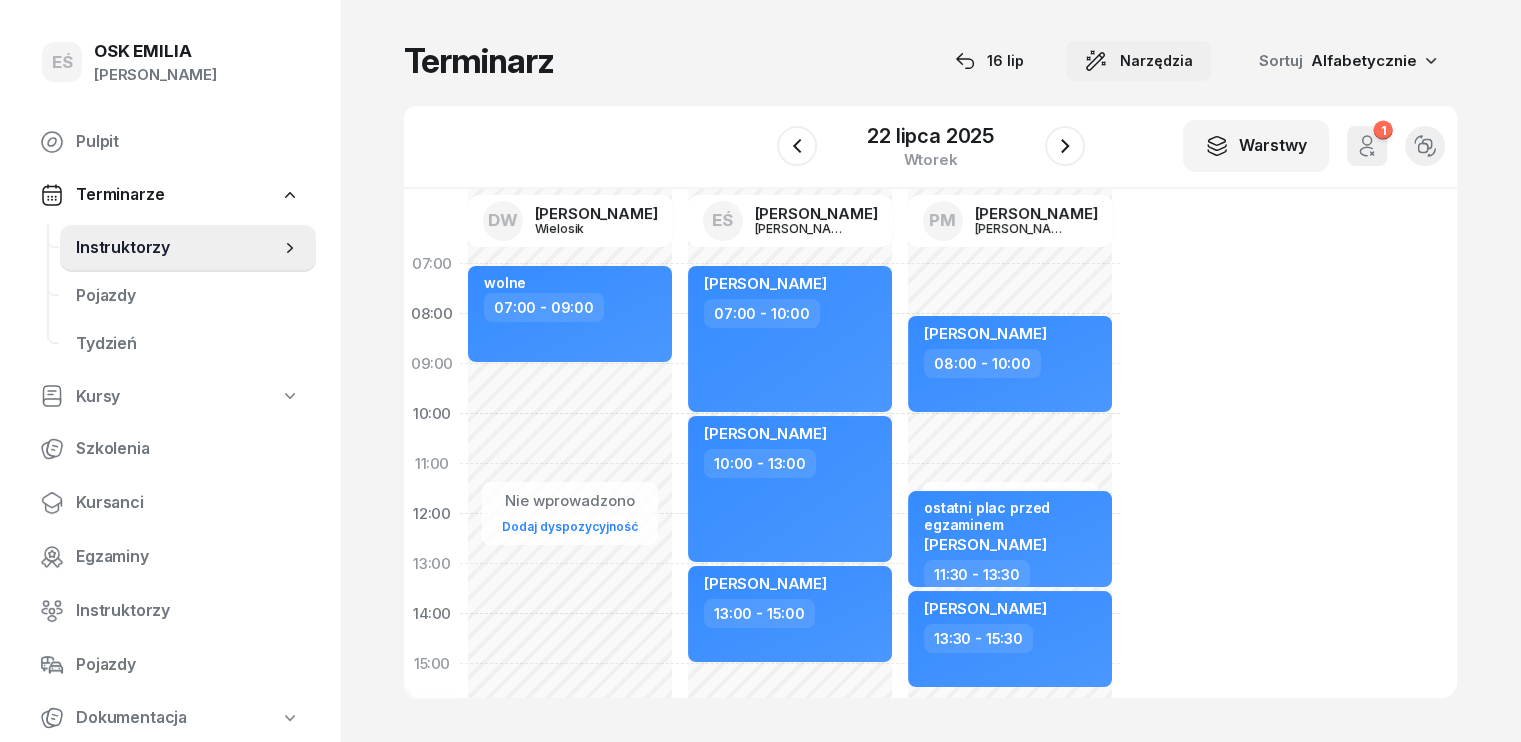 click on "Narzędzia" 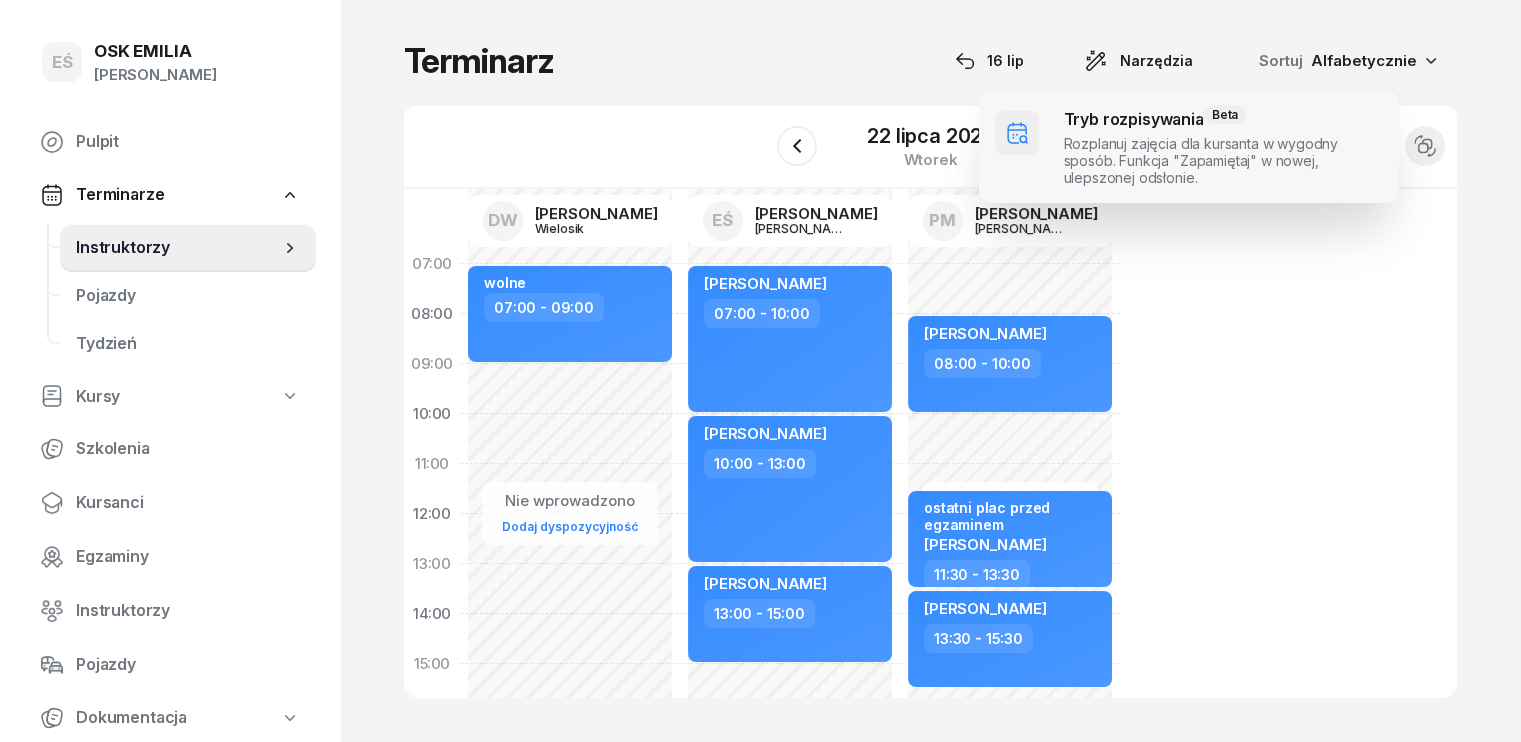 click at bounding box center (1189, 147) 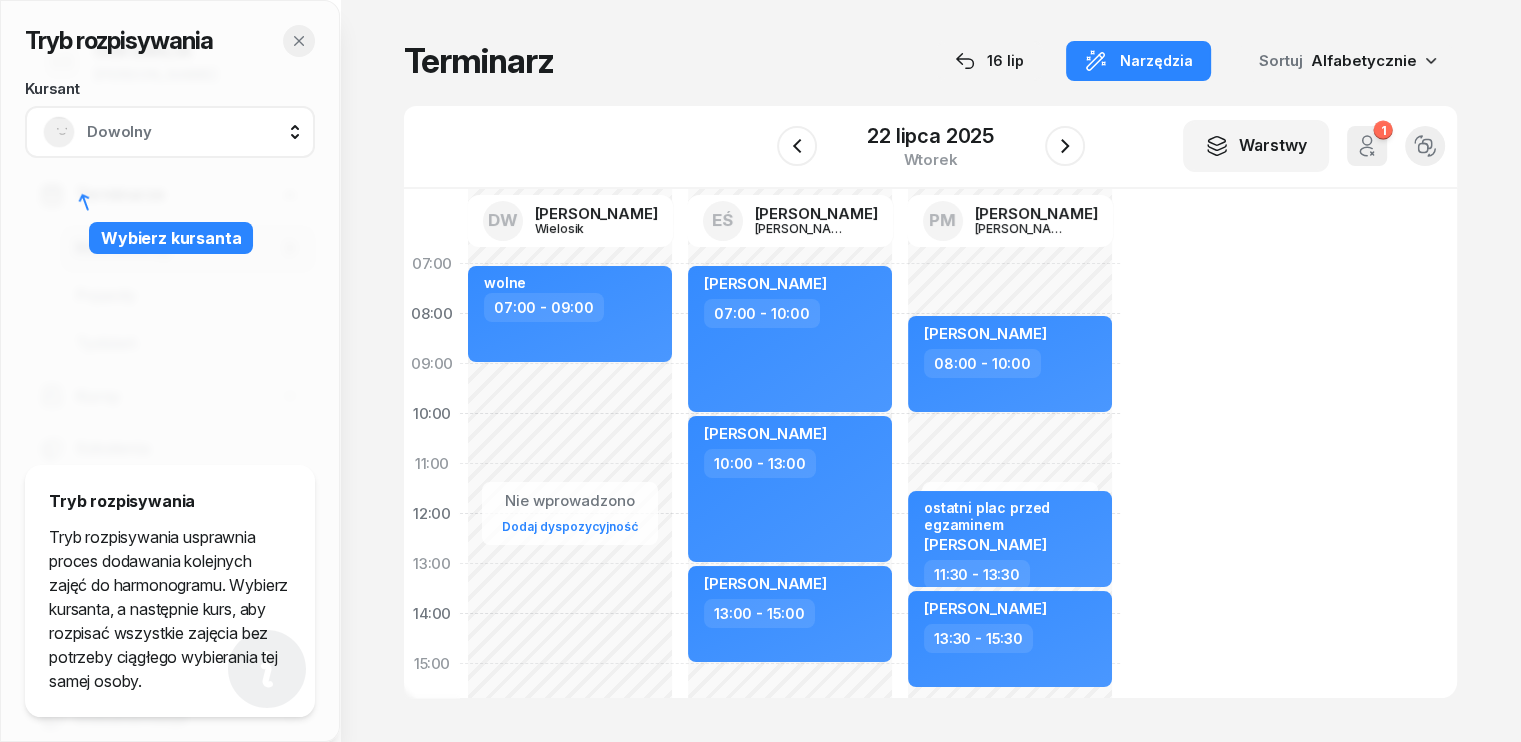 click 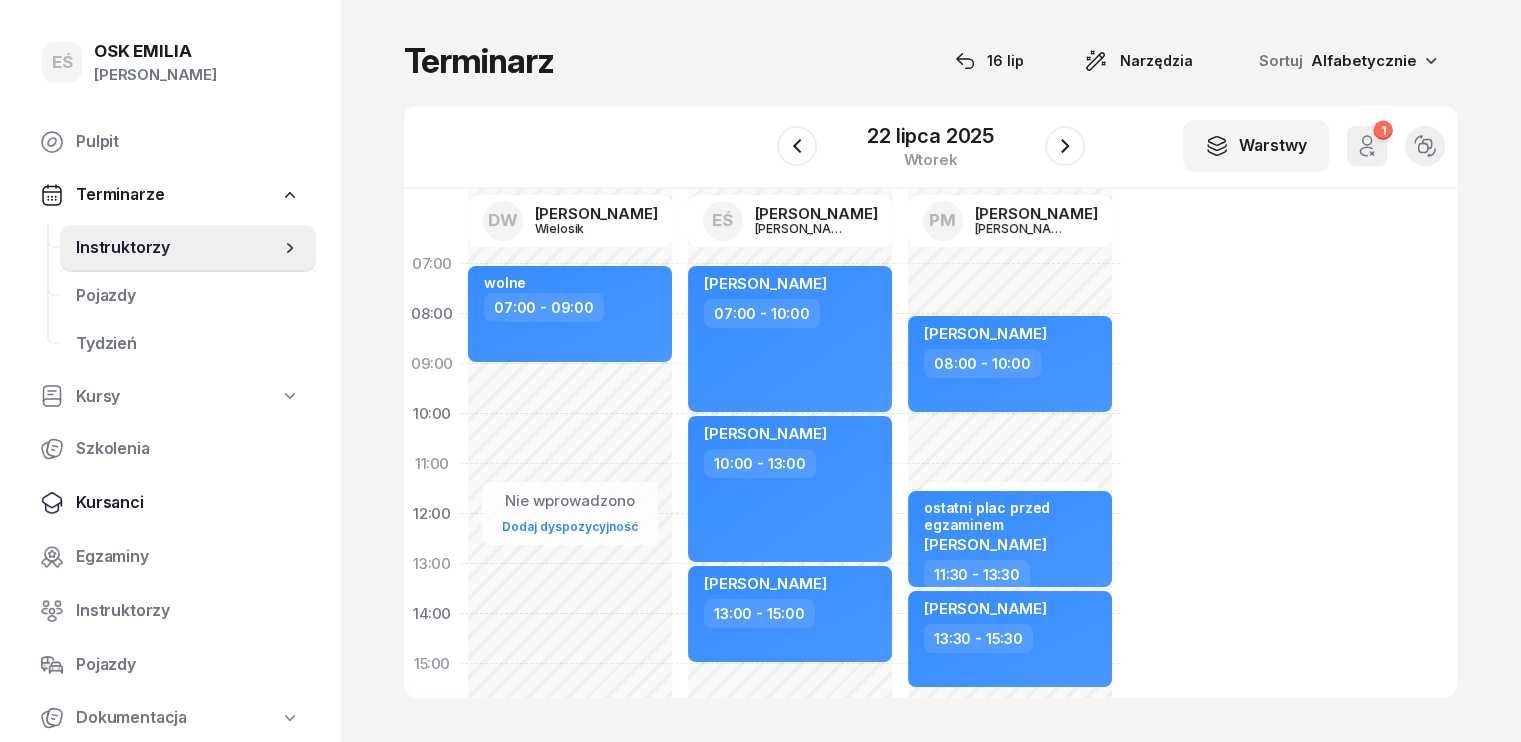 click on "Kursanci" at bounding box center [188, 503] 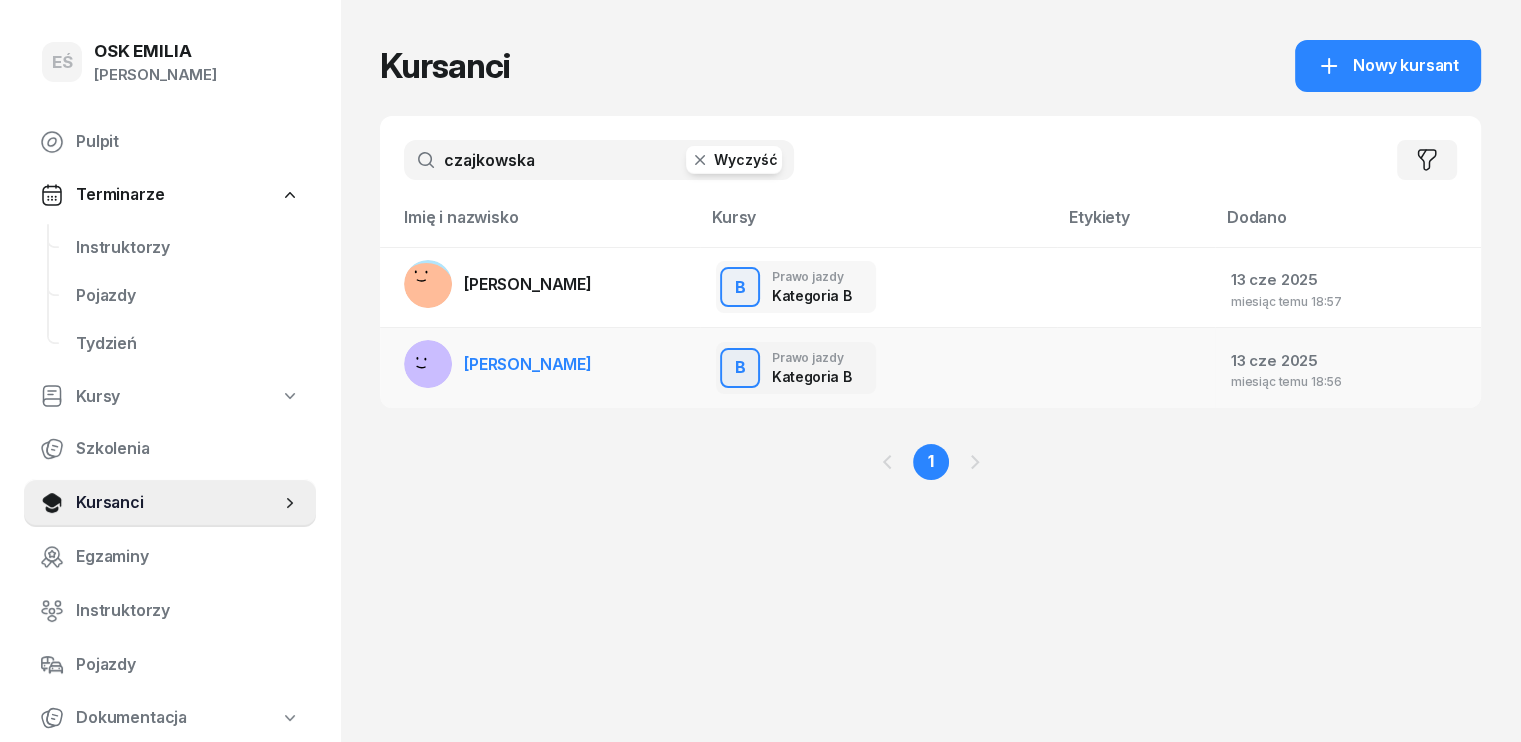 click on "[PERSON_NAME]" at bounding box center (528, 364) 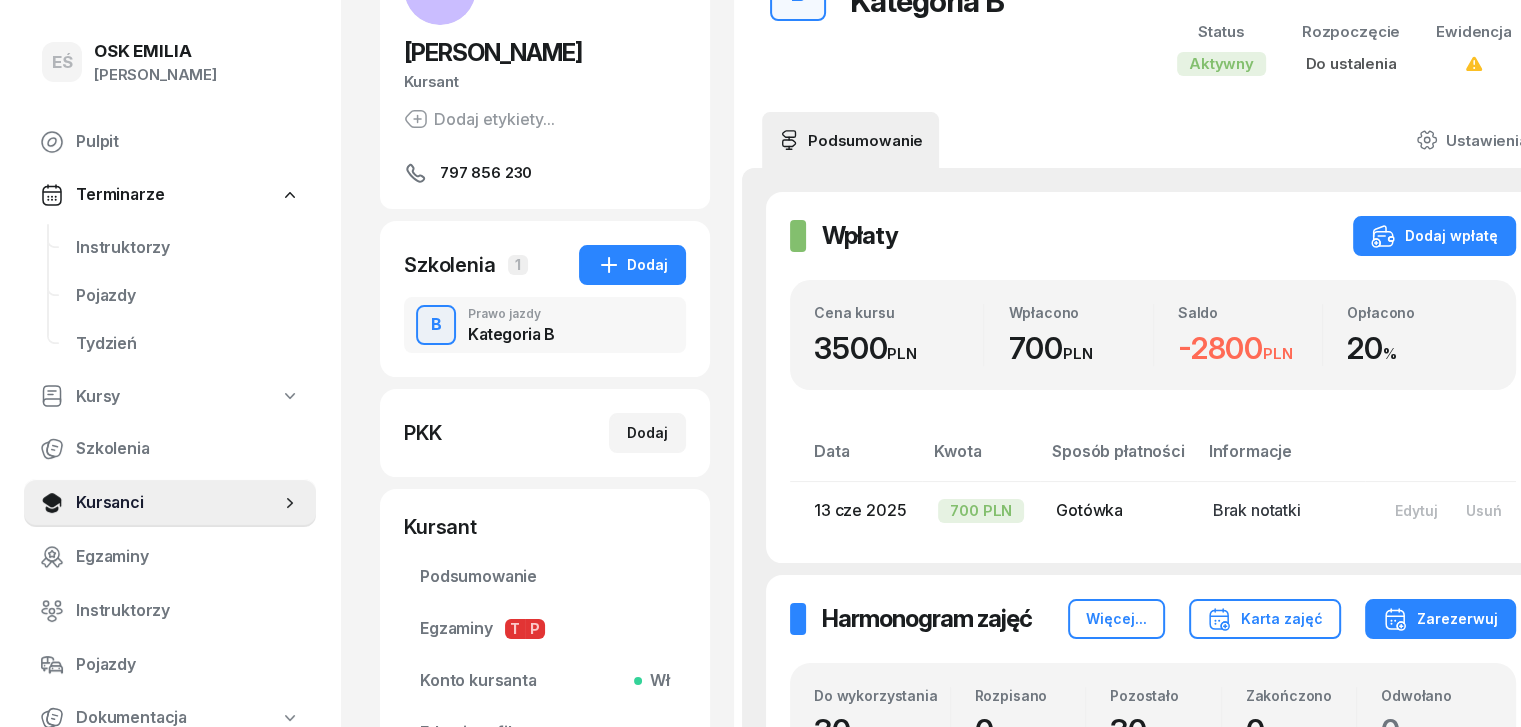 scroll, scrollTop: 300, scrollLeft: 0, axis: vertical 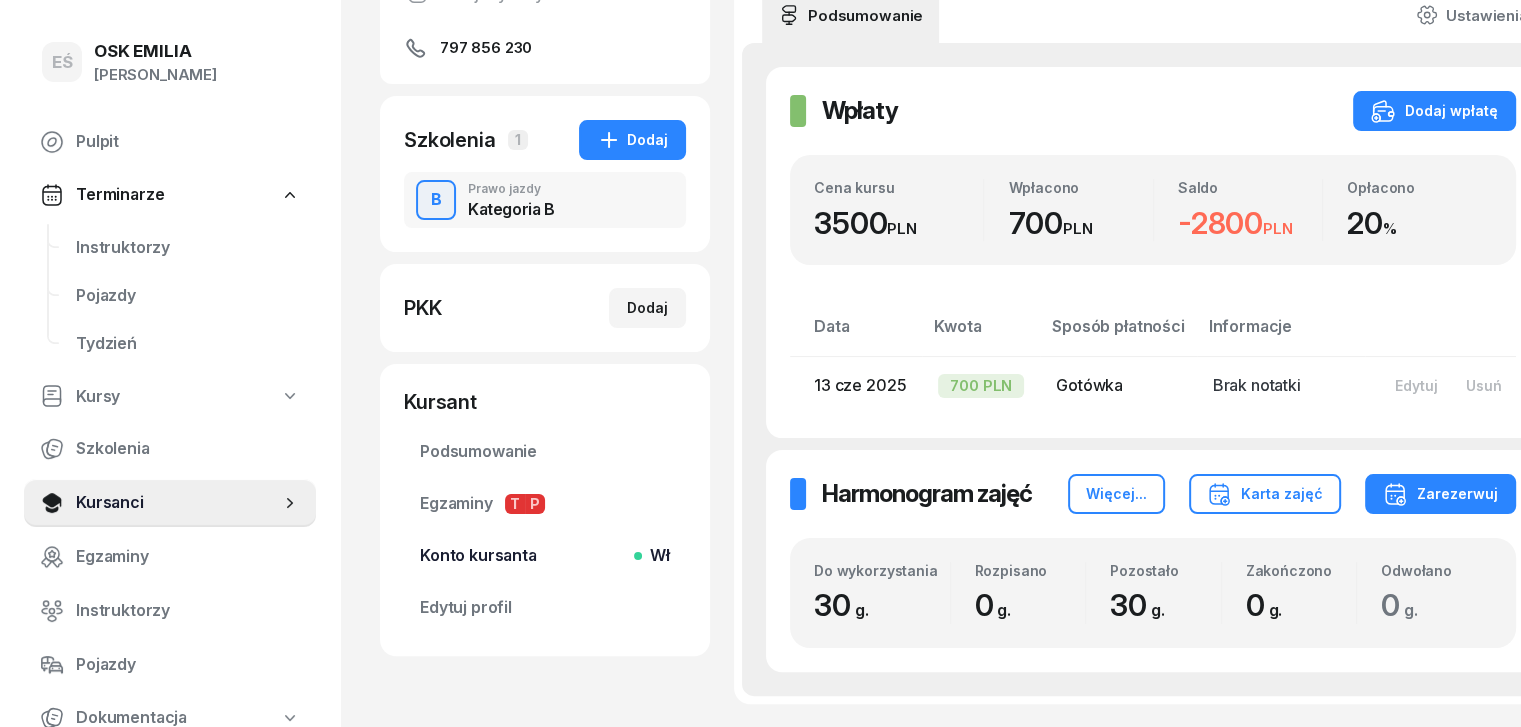 click on "Konto kursanta  Wł" at bounding box center (545, 556) 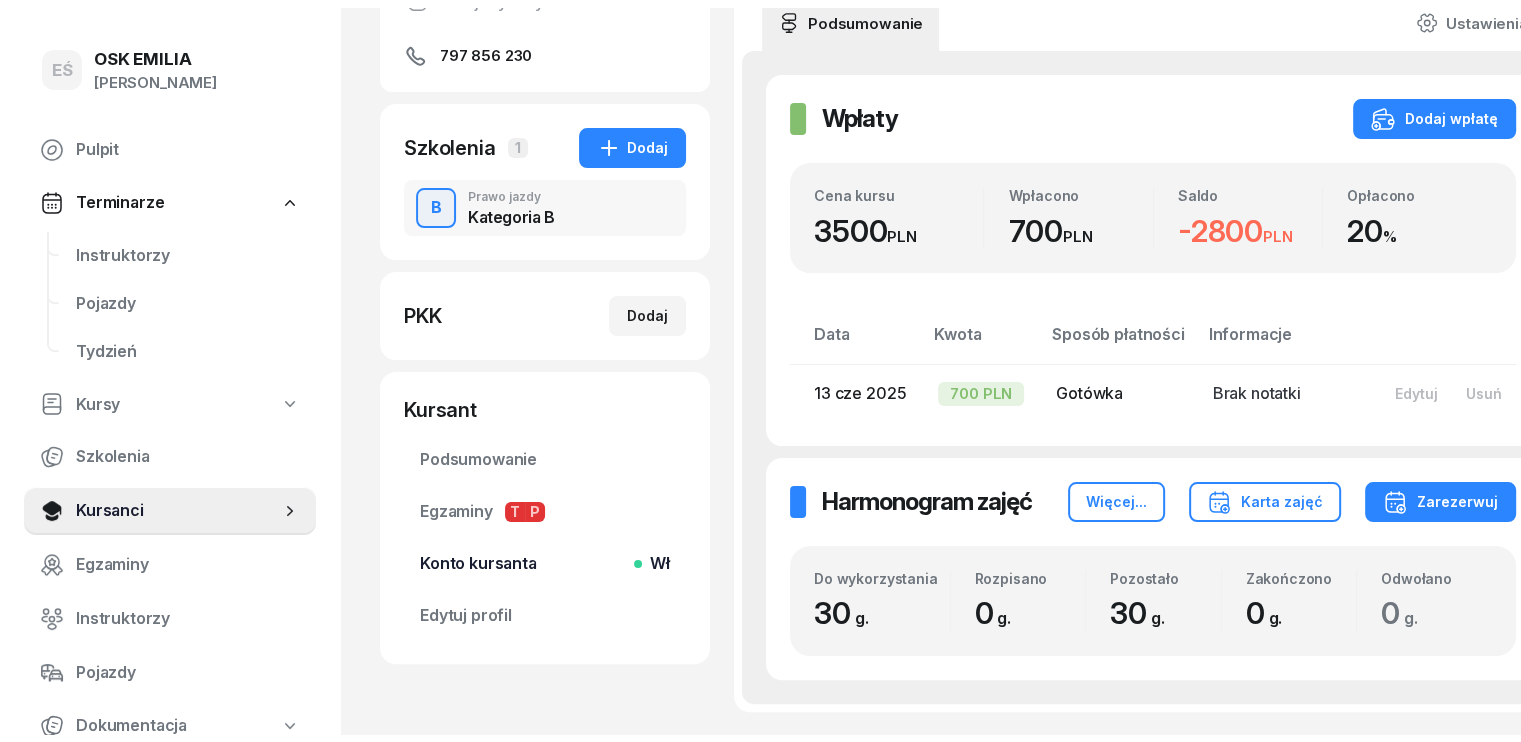 scroll, scrollTop: 0, scrollLeft: 0, axis: both 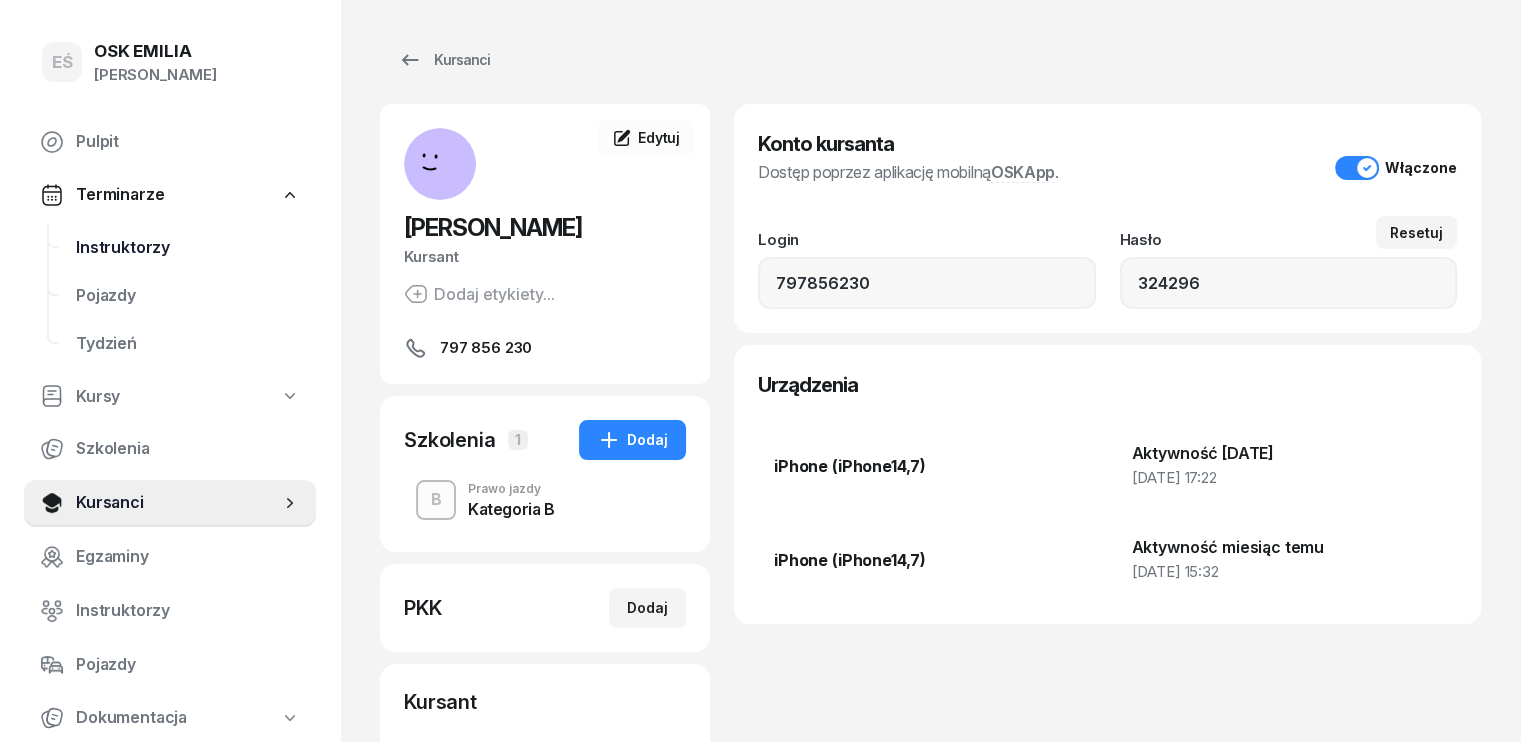 click on "Instruktorzy" at bounding box center [188, 248] 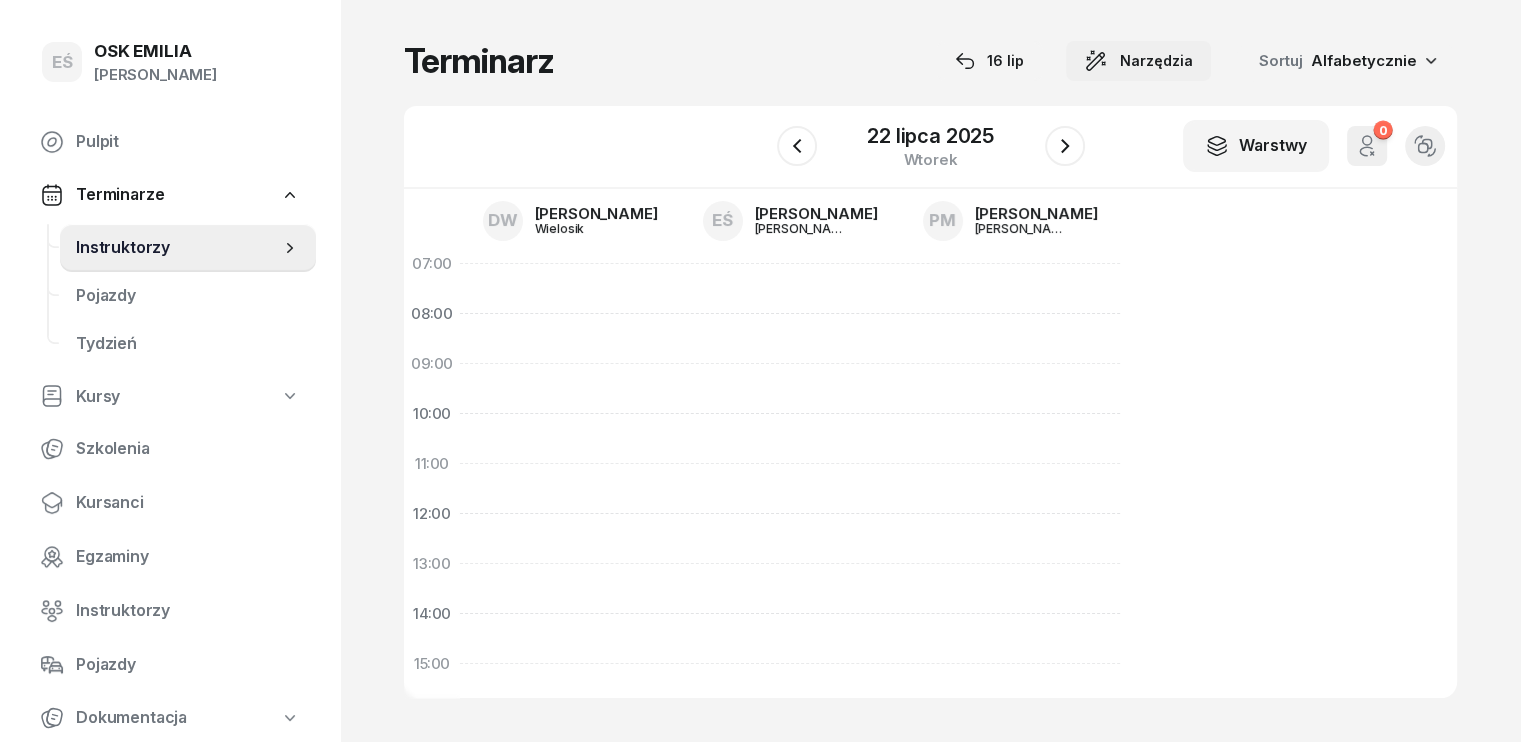 click on "Narzędzia" 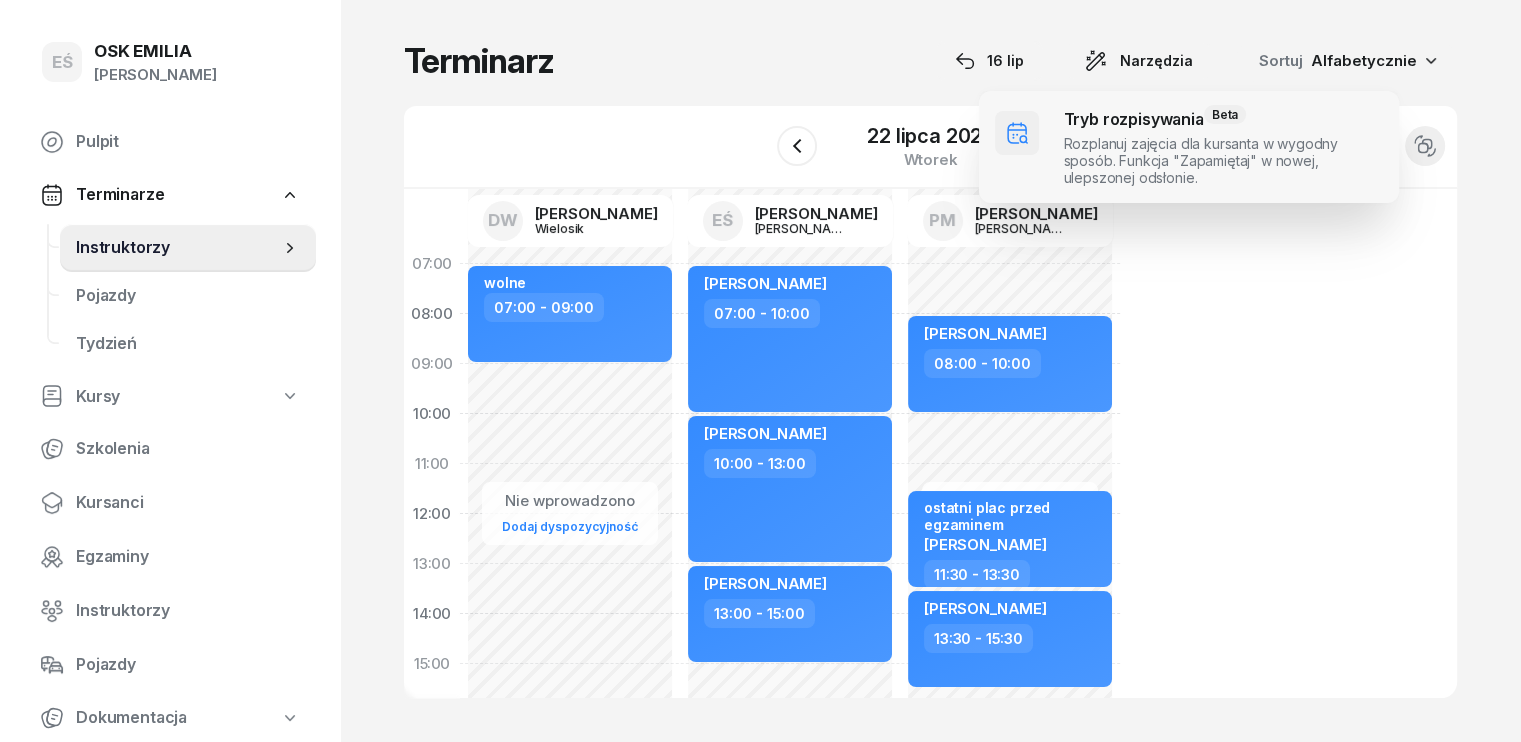 click at bounding box center (1189, 147) 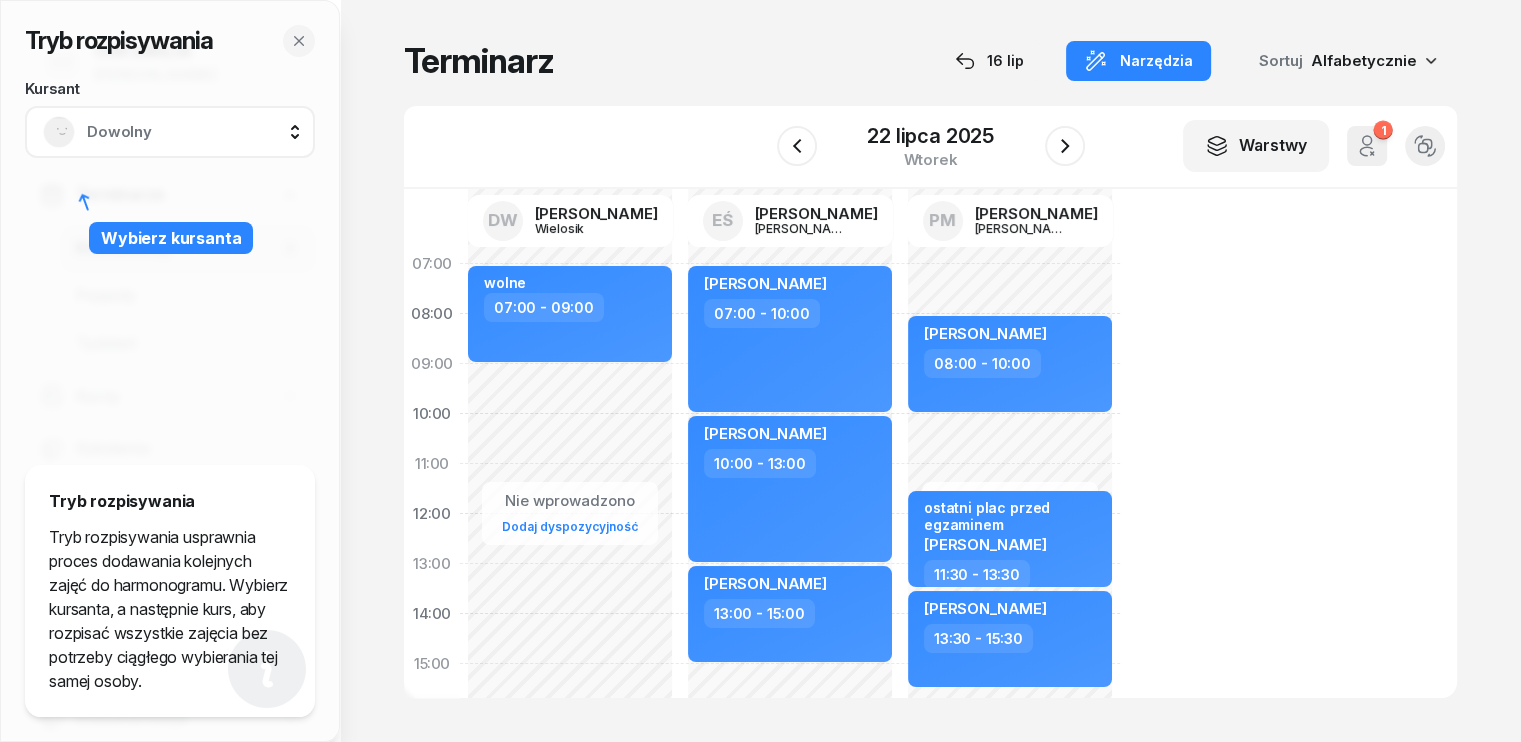 click on "Dowolny" at bounding box center [192, 132] 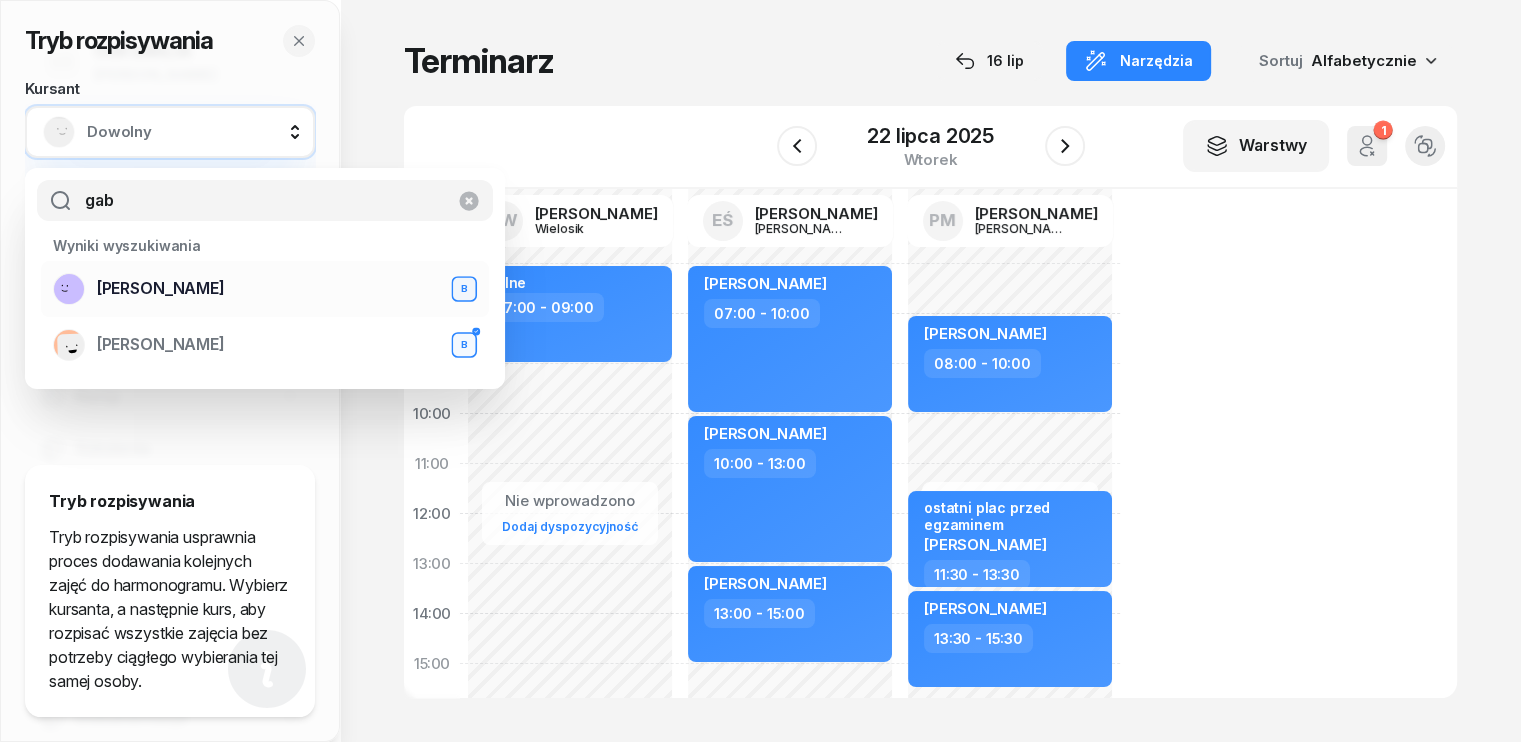 type on "gab" 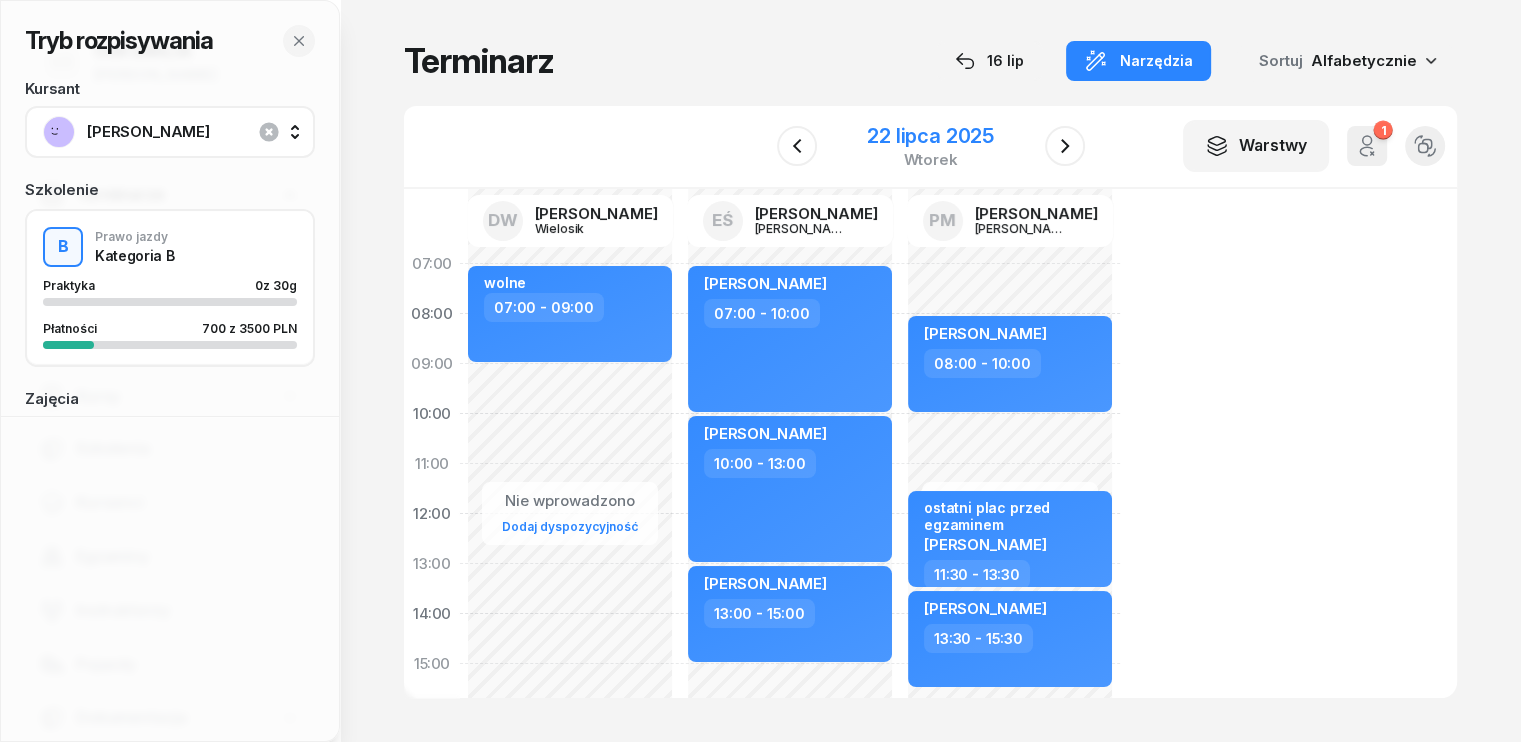 click on "wtorek" at bounding box center [930, 159] 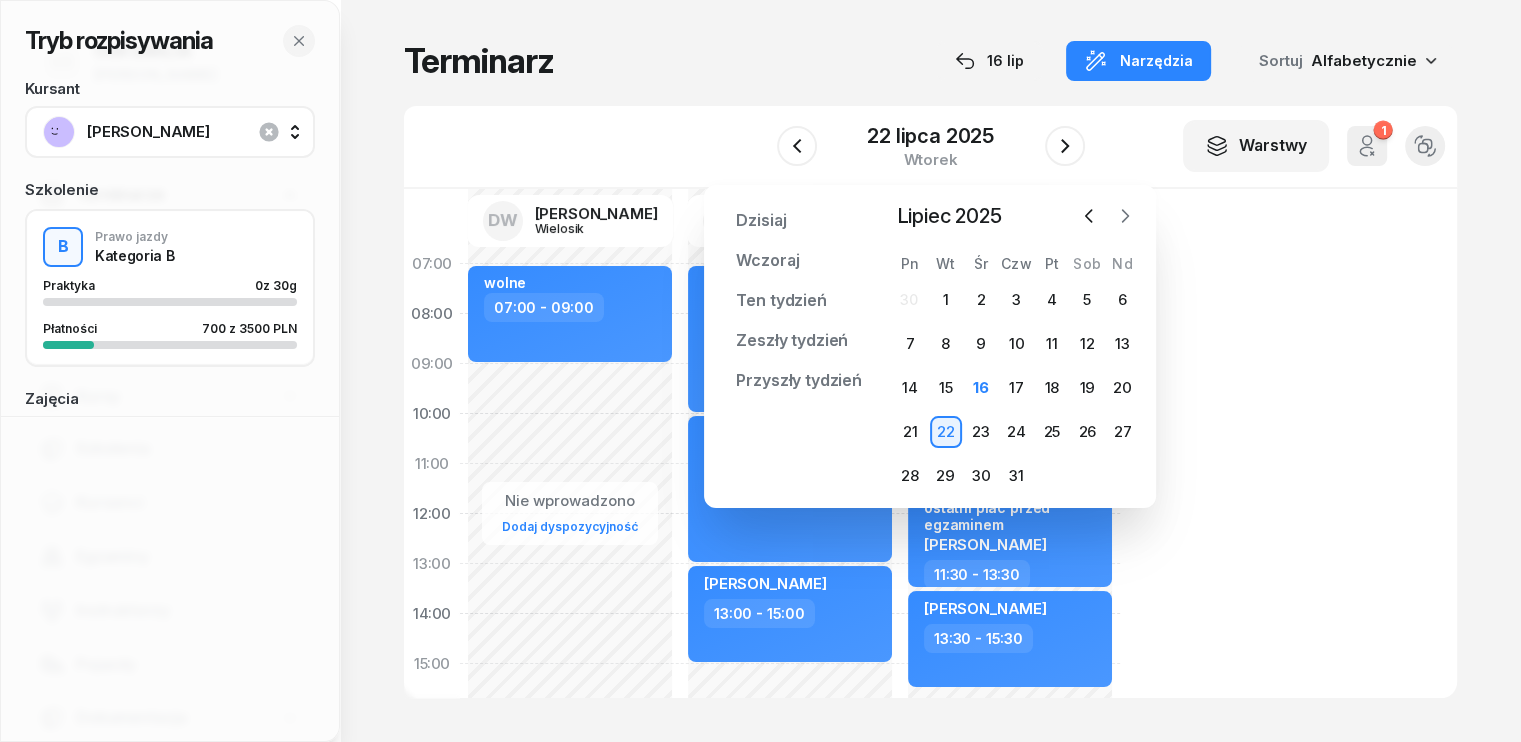 click at bounding box center (1125, 216) 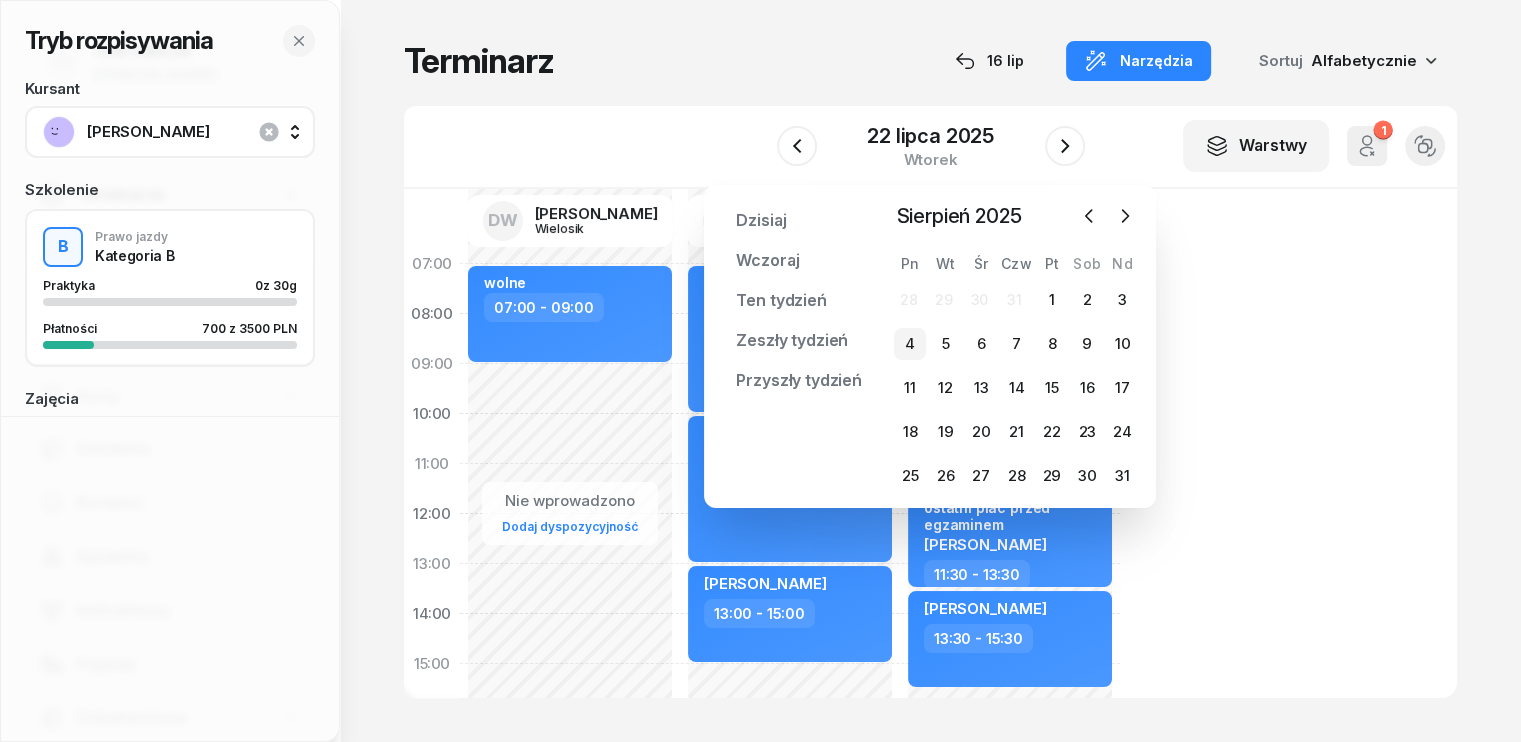 click on "4" at bounding box center [910, 344] 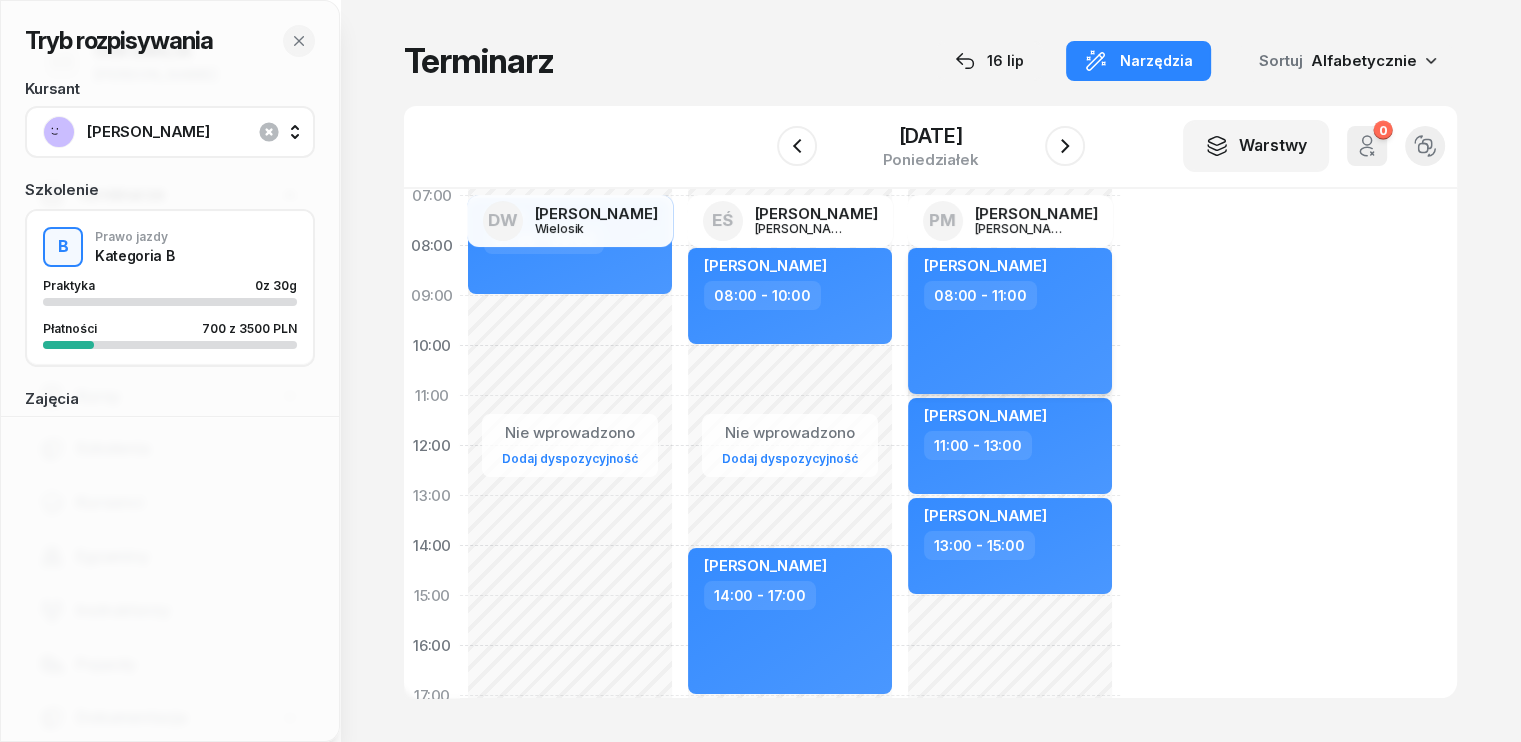 scroll, scrollTop: 100, scrollLeft: 0, axis: vertical 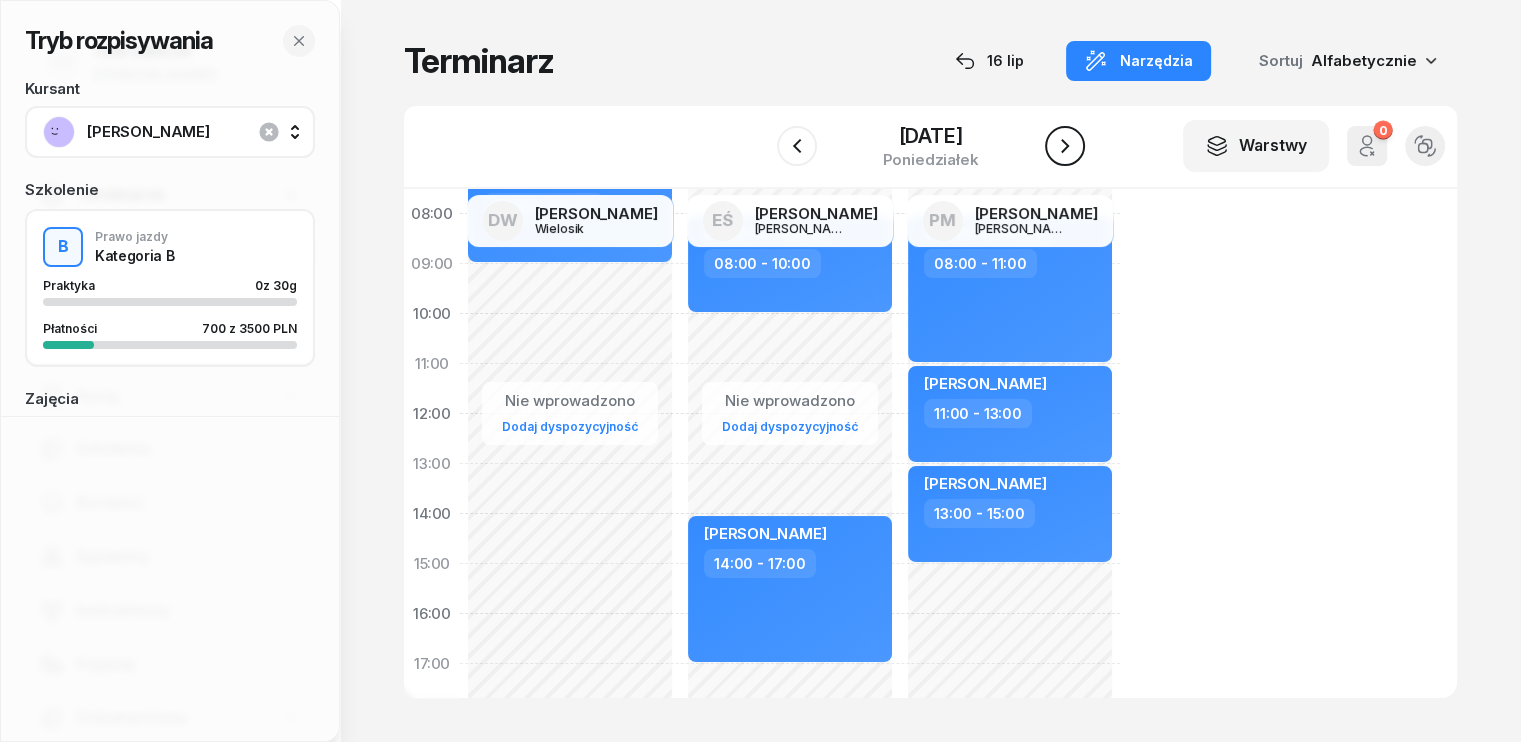 click 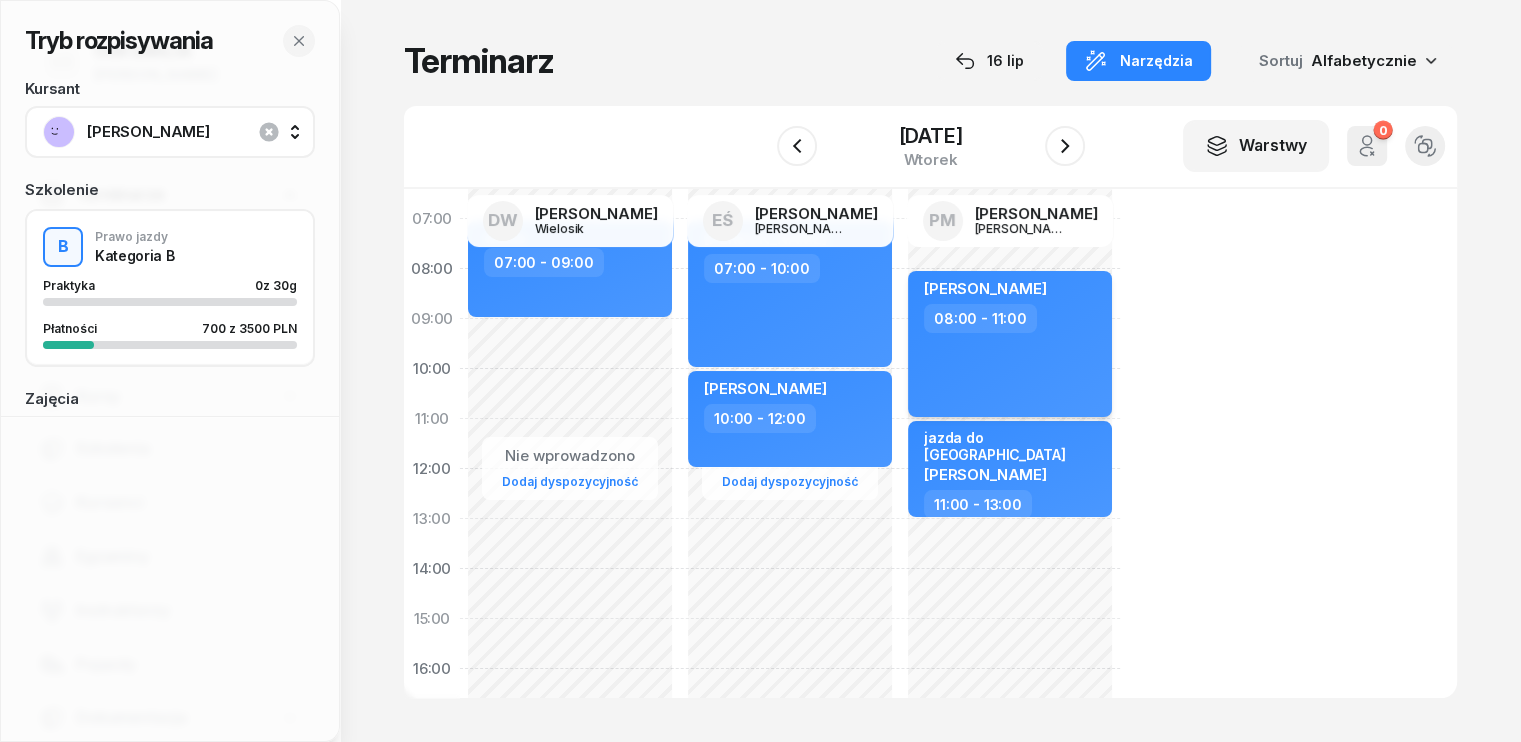 scroll, scrollTop: 0, scrollLeft: 0, axis: both 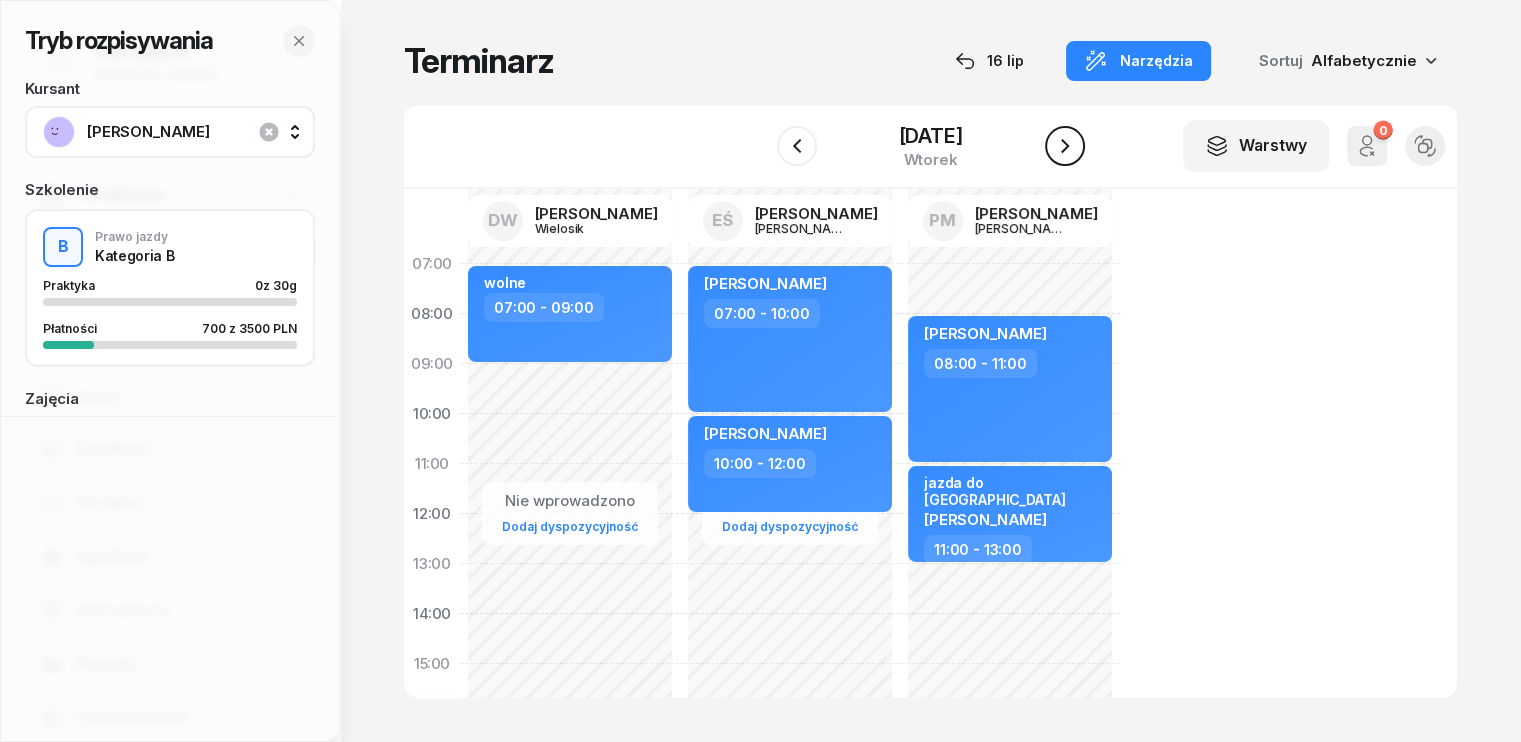 click at bounding box center [1065, 146] 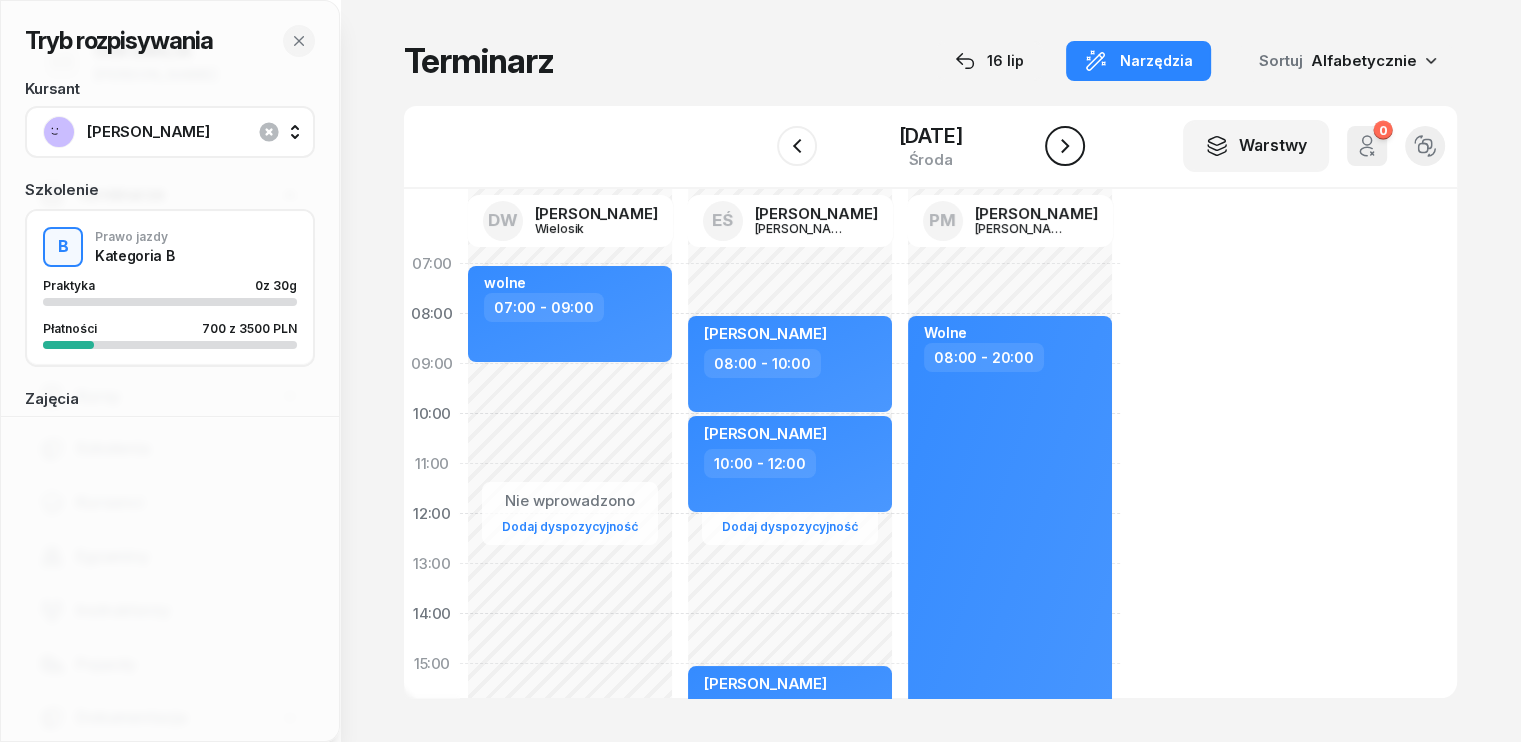 click at bounding box center (1065, 146) 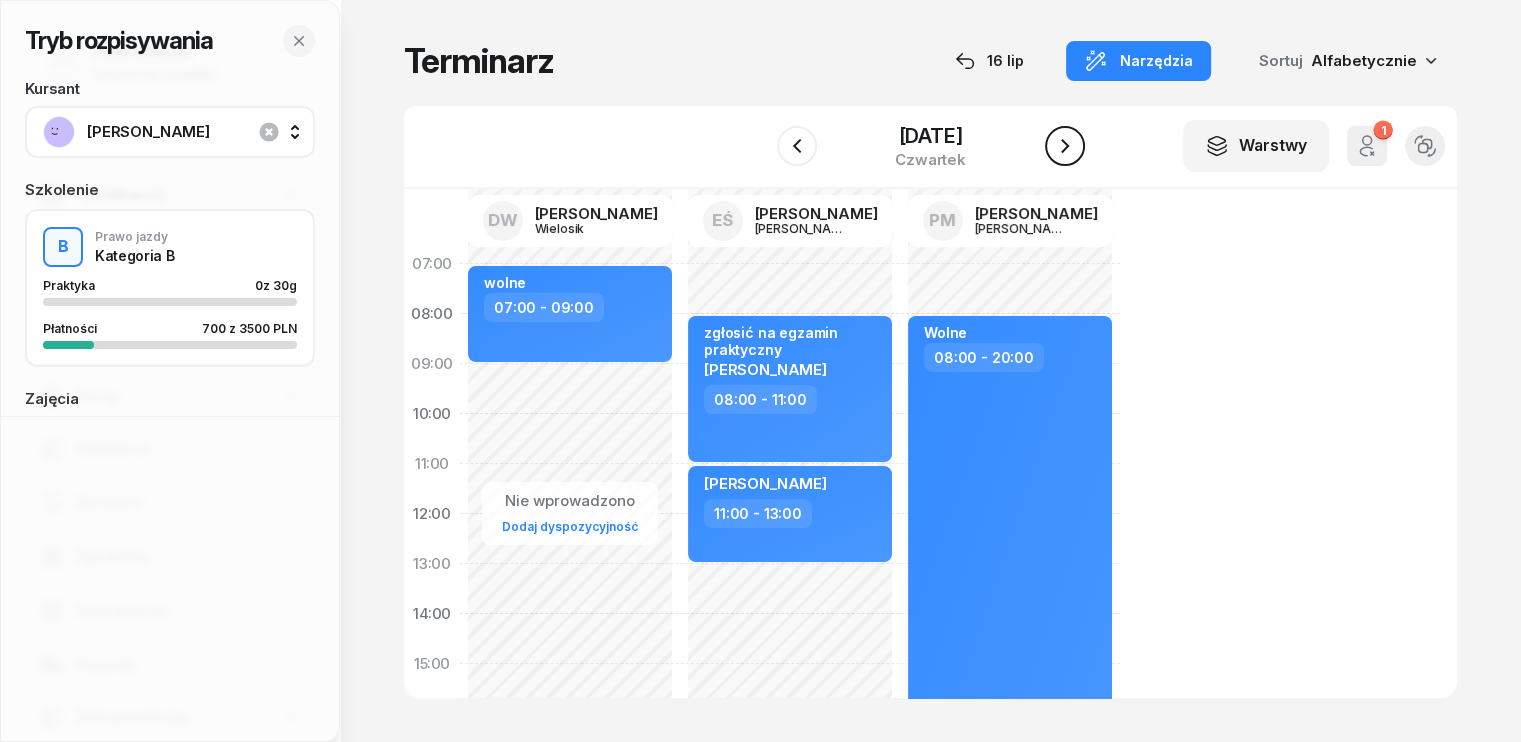 click at bounding box center [1065, 146] 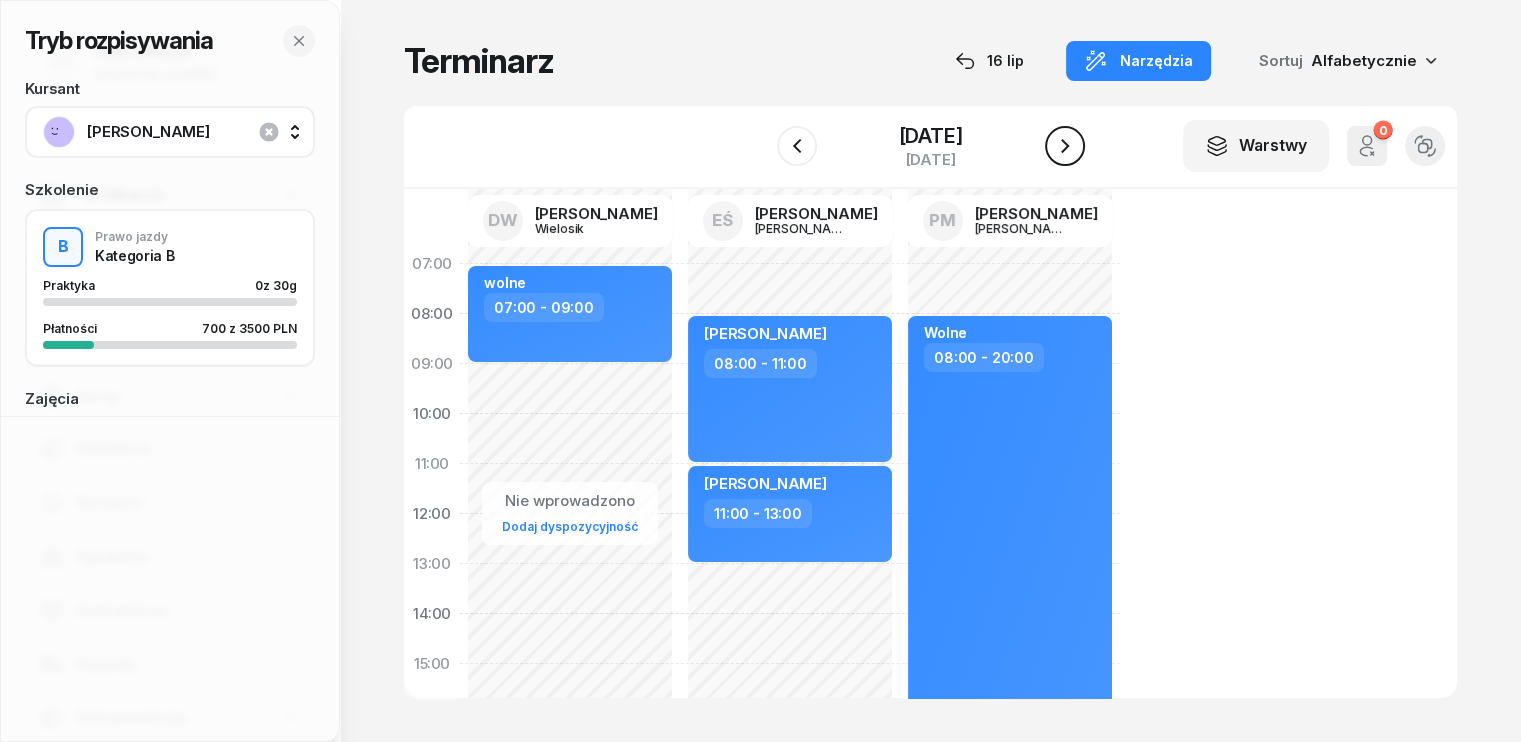 click at bounding box center [1065, 146] 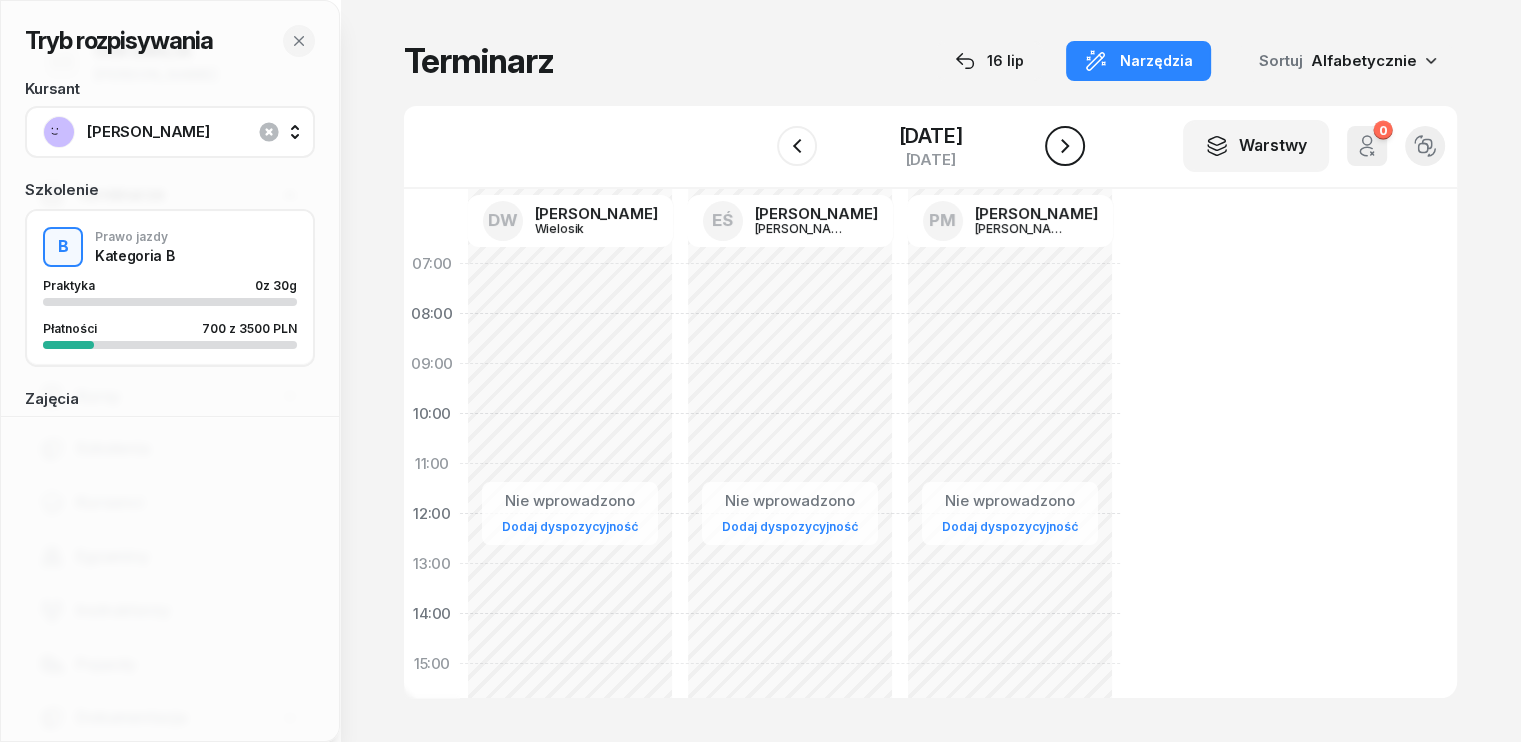 click 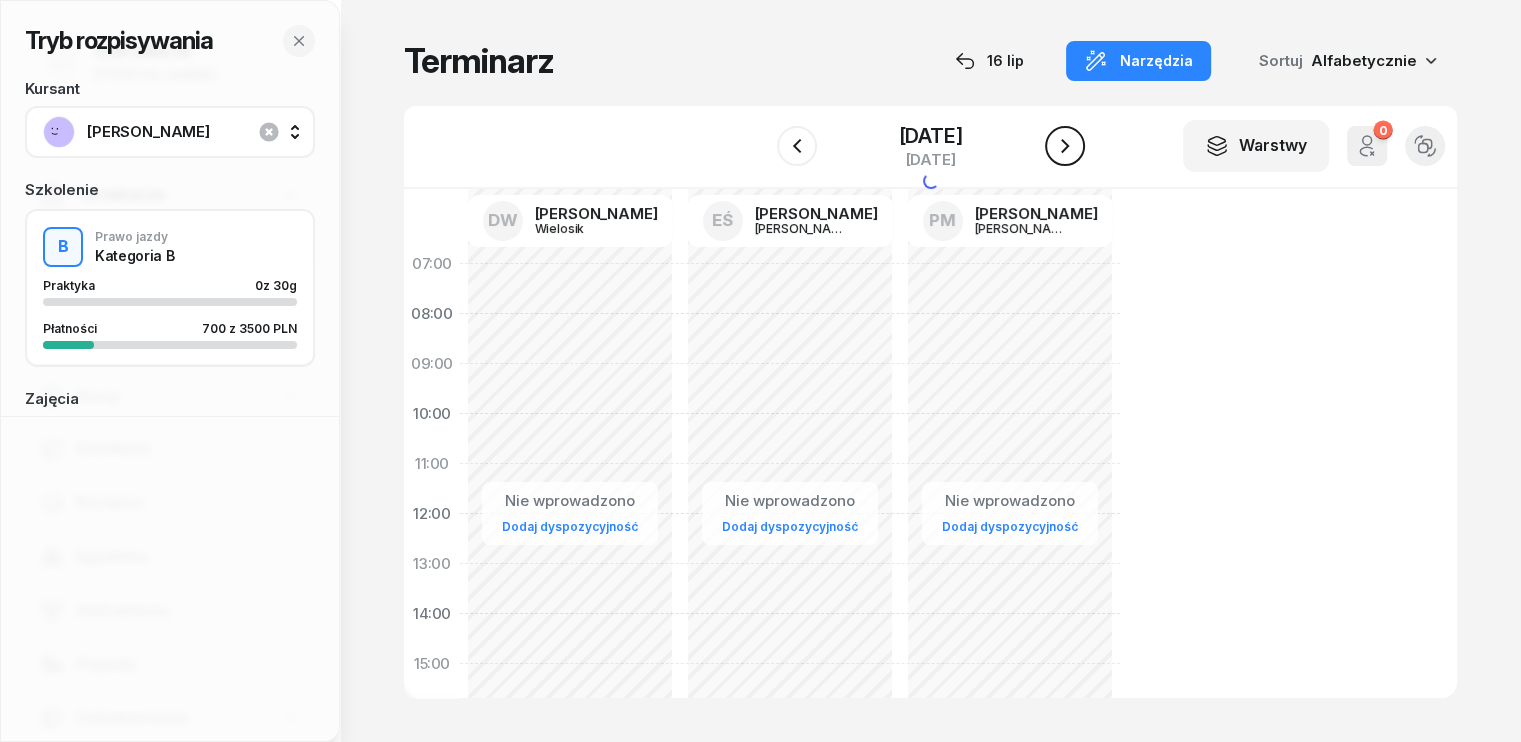 click 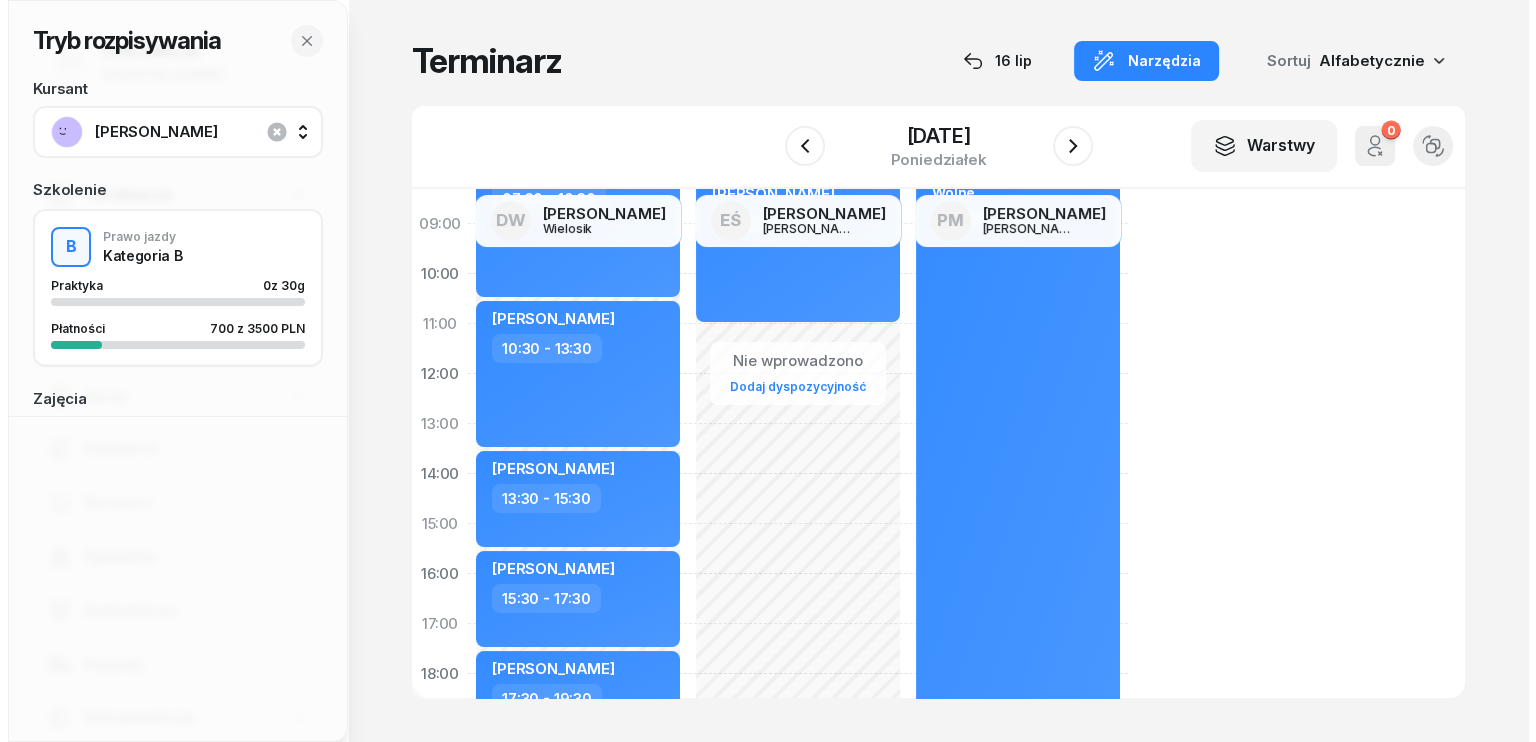 scroll, scrollTop: 40, scrollLeft: 0, axis: vertical 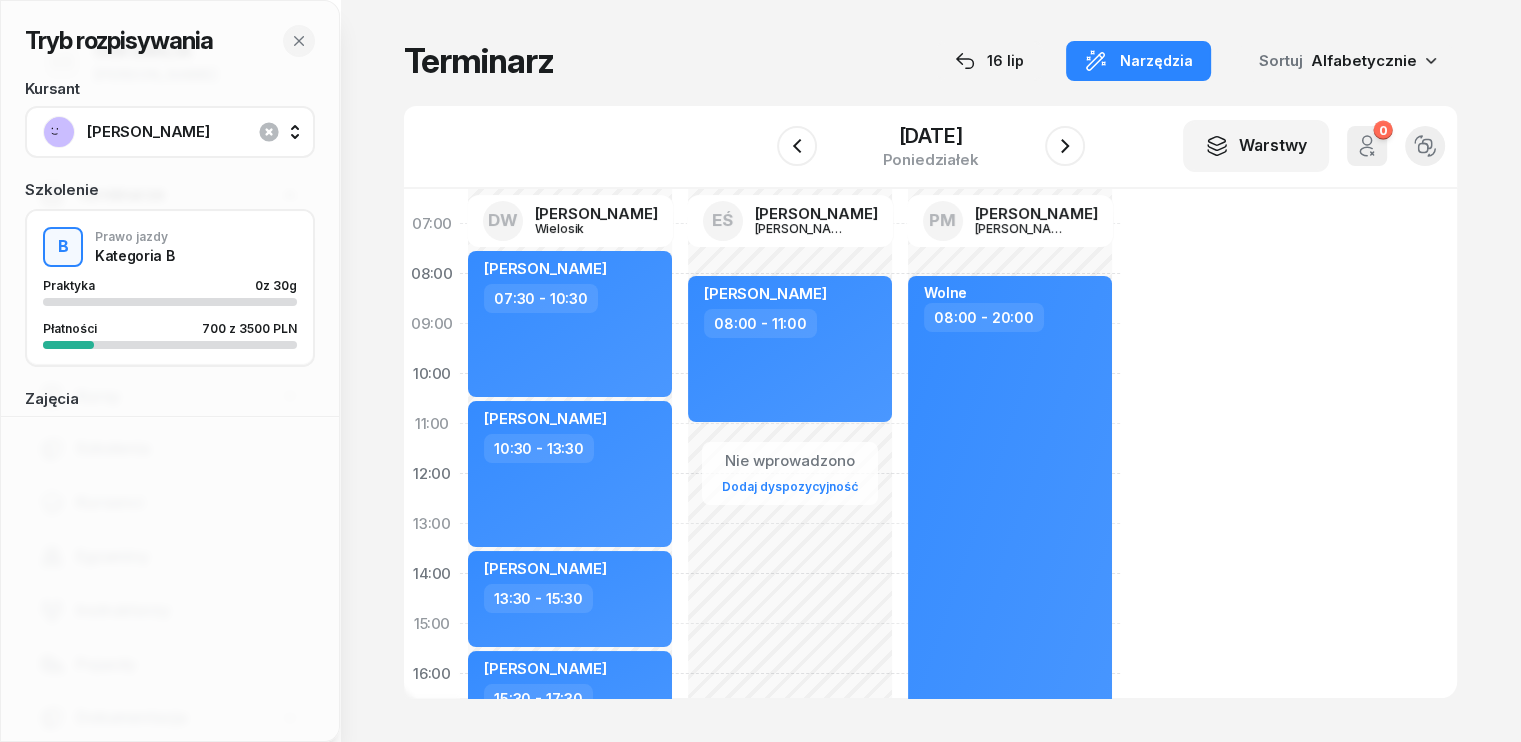 click on "Nie wprowadzono Dodaj dyspozycyjność [PERSON_NAME]  08:00 - 11:00" 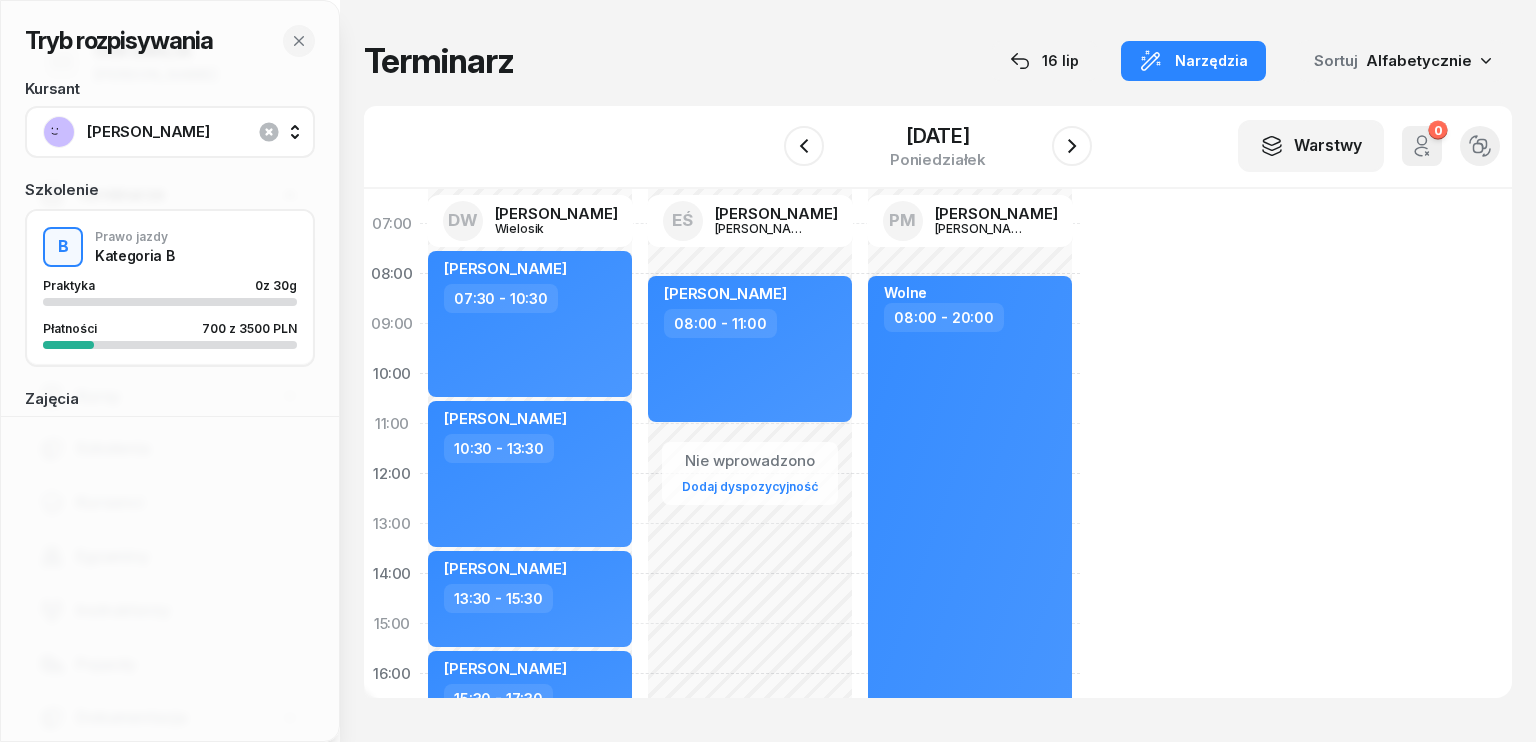 select on "11" 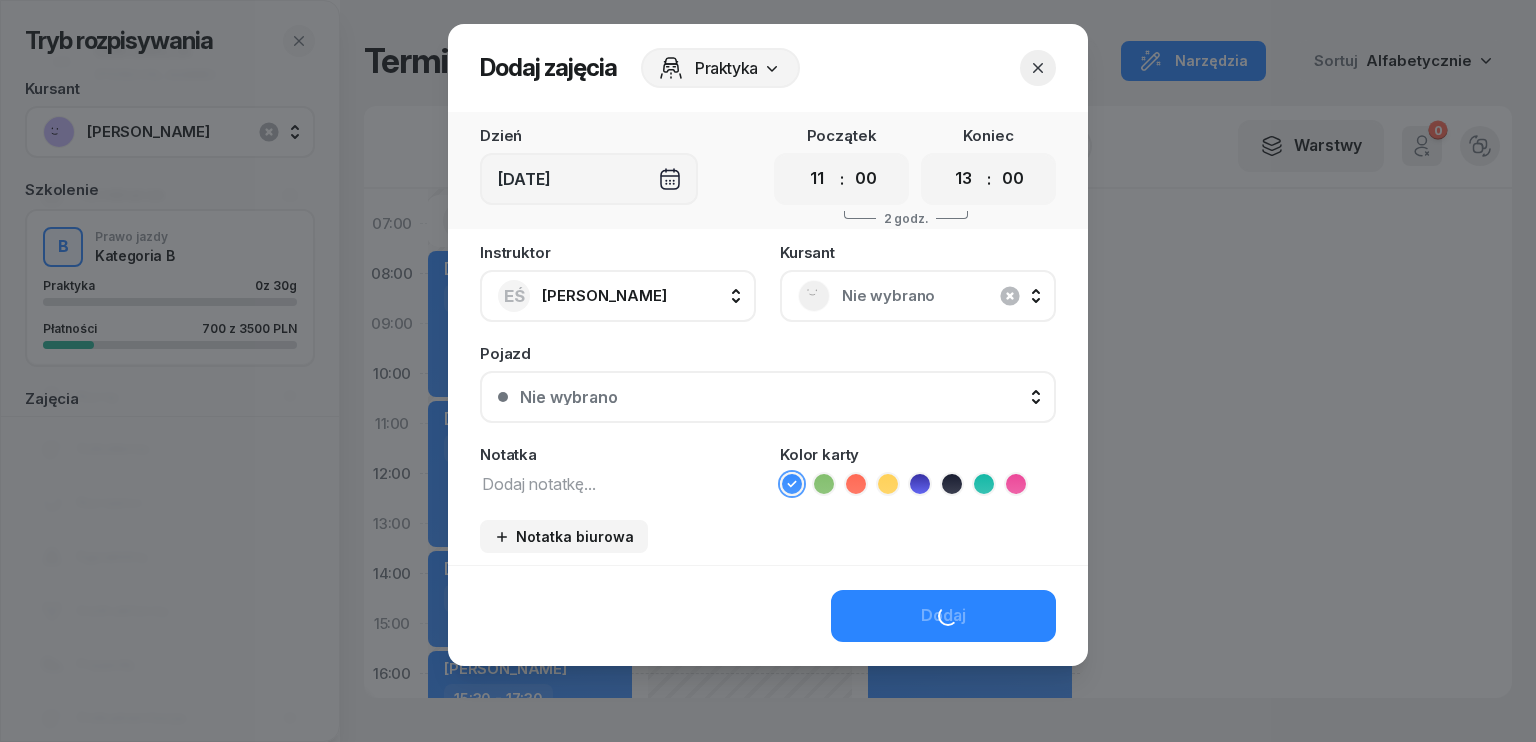 click on "Nie wybrano" at bounding box center [940, 296] 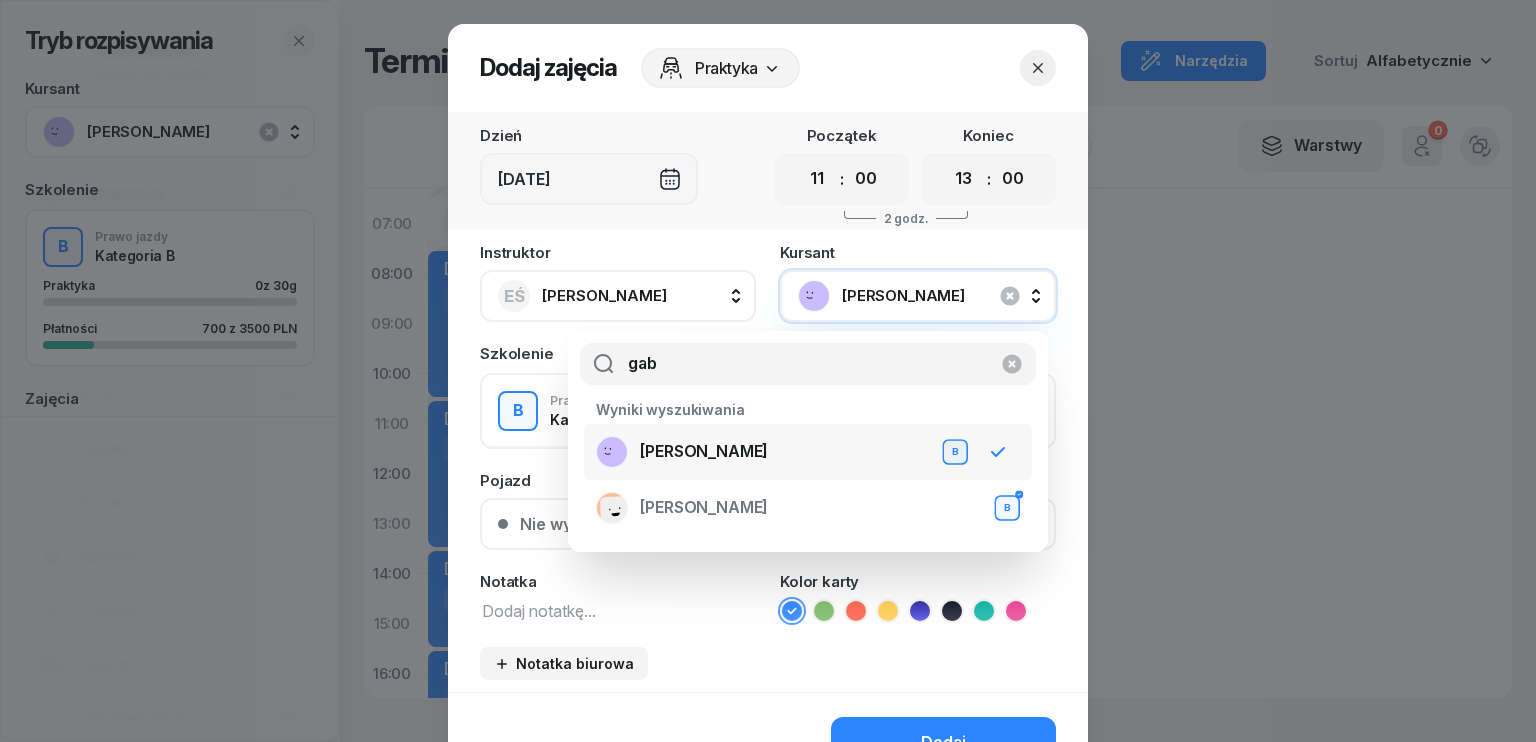 type on "gab" 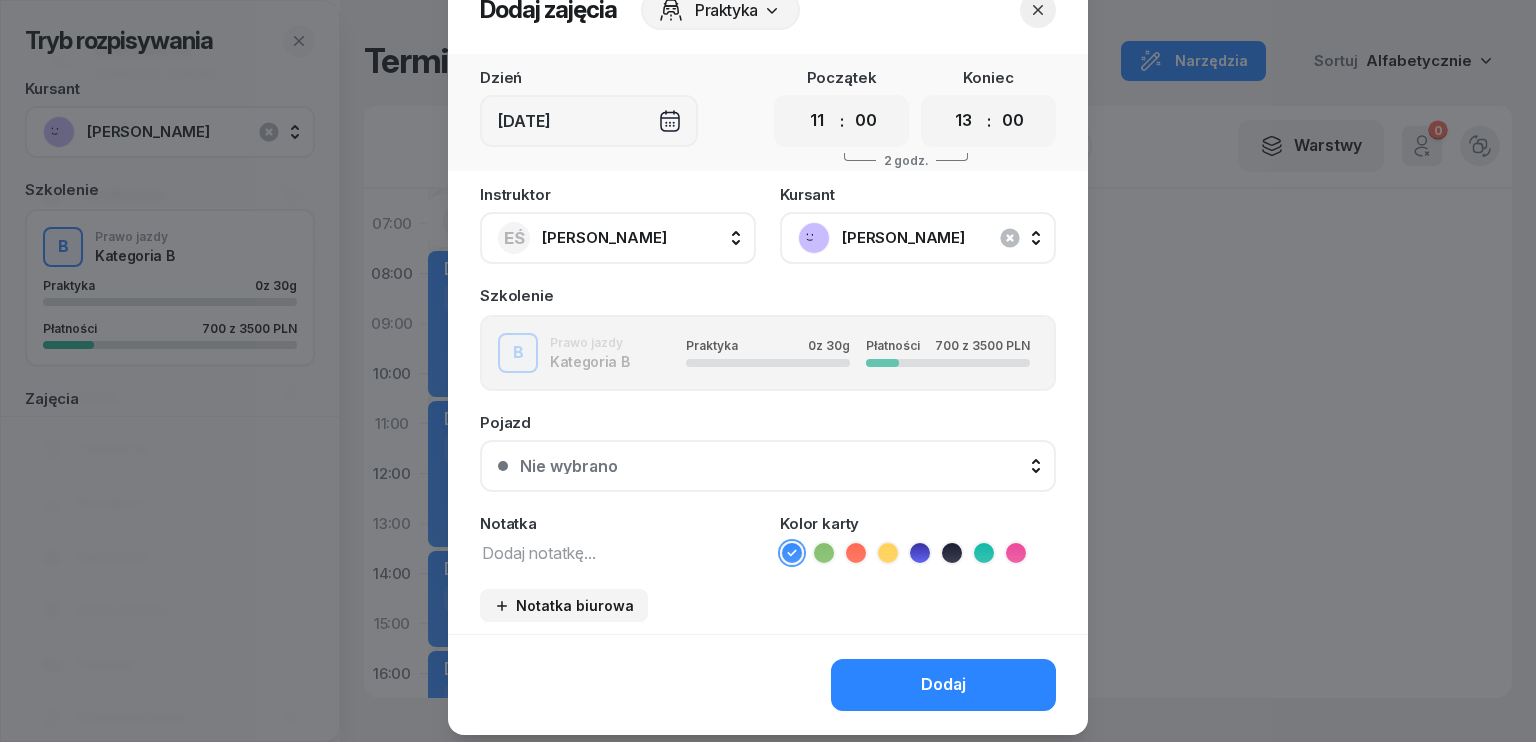 scroll, scrollTop: 112, scrollLeft: 0, axis: vertical 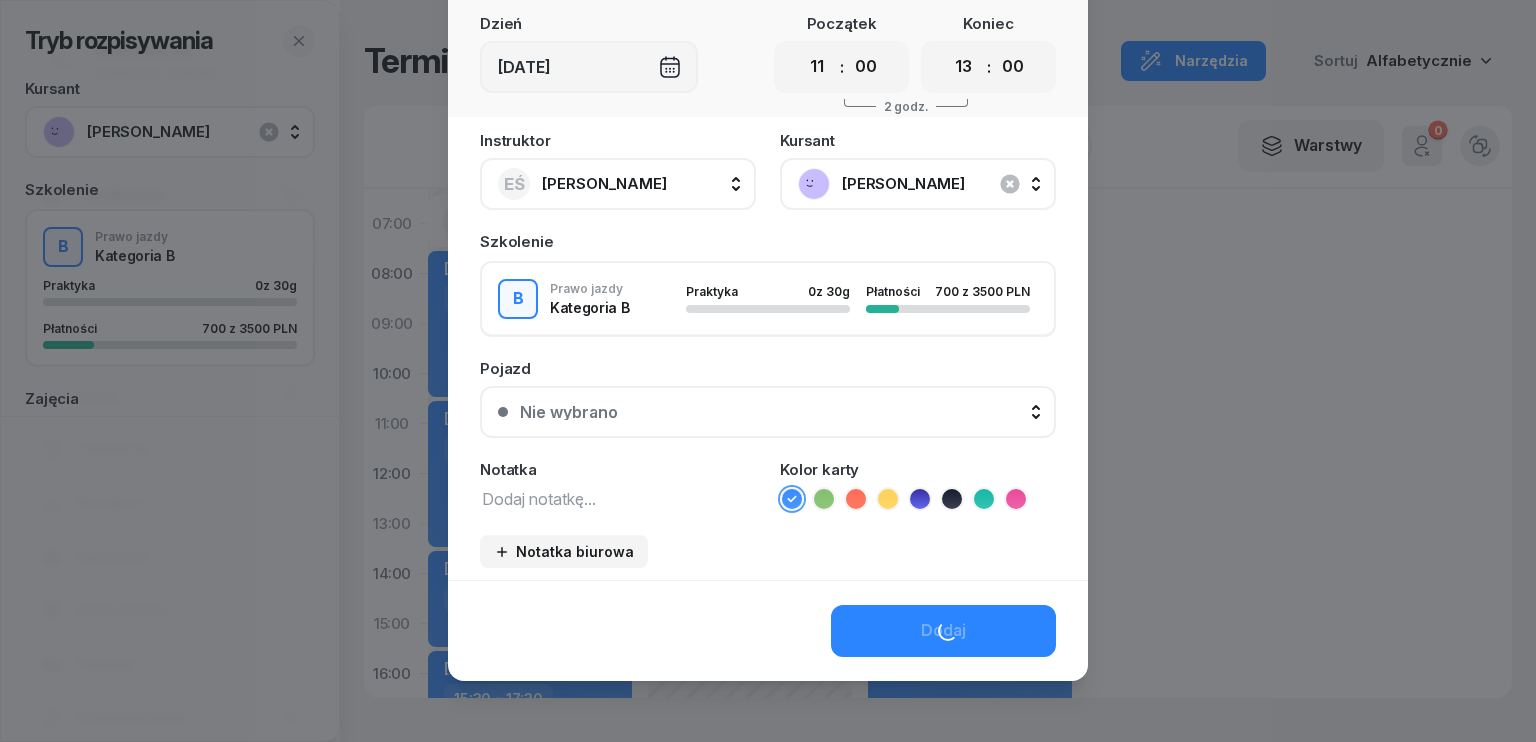 click on "Dodaj" 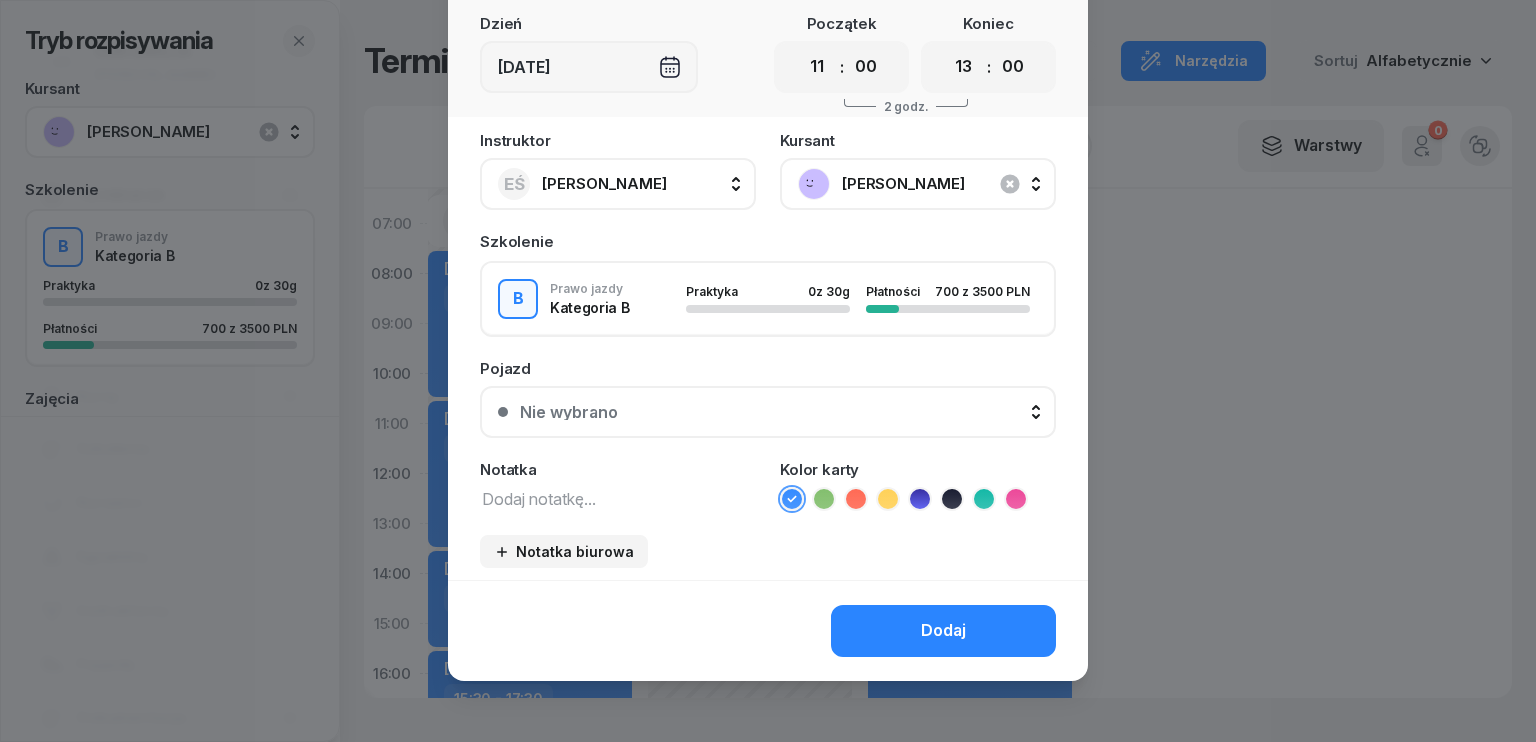 click on "Dodaj" 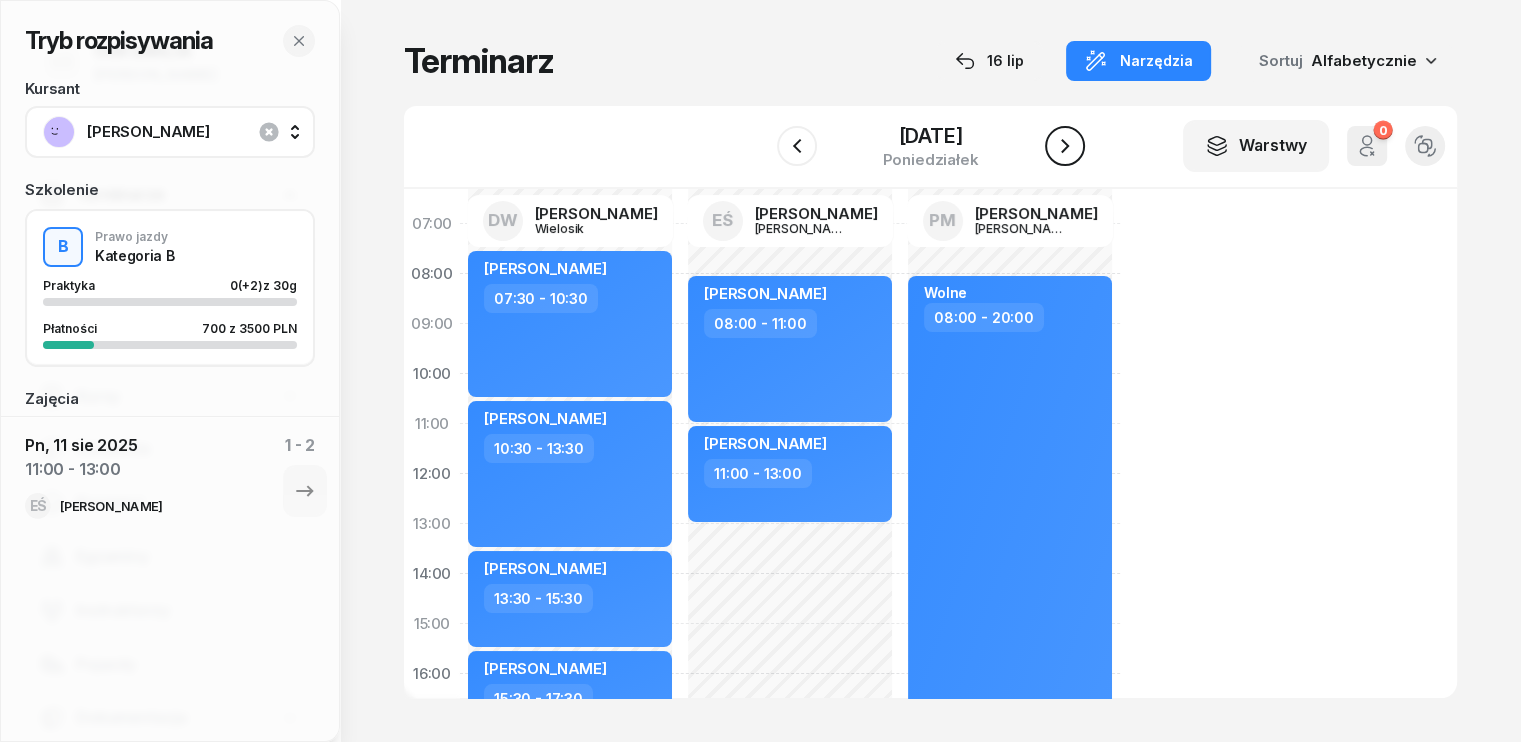 click 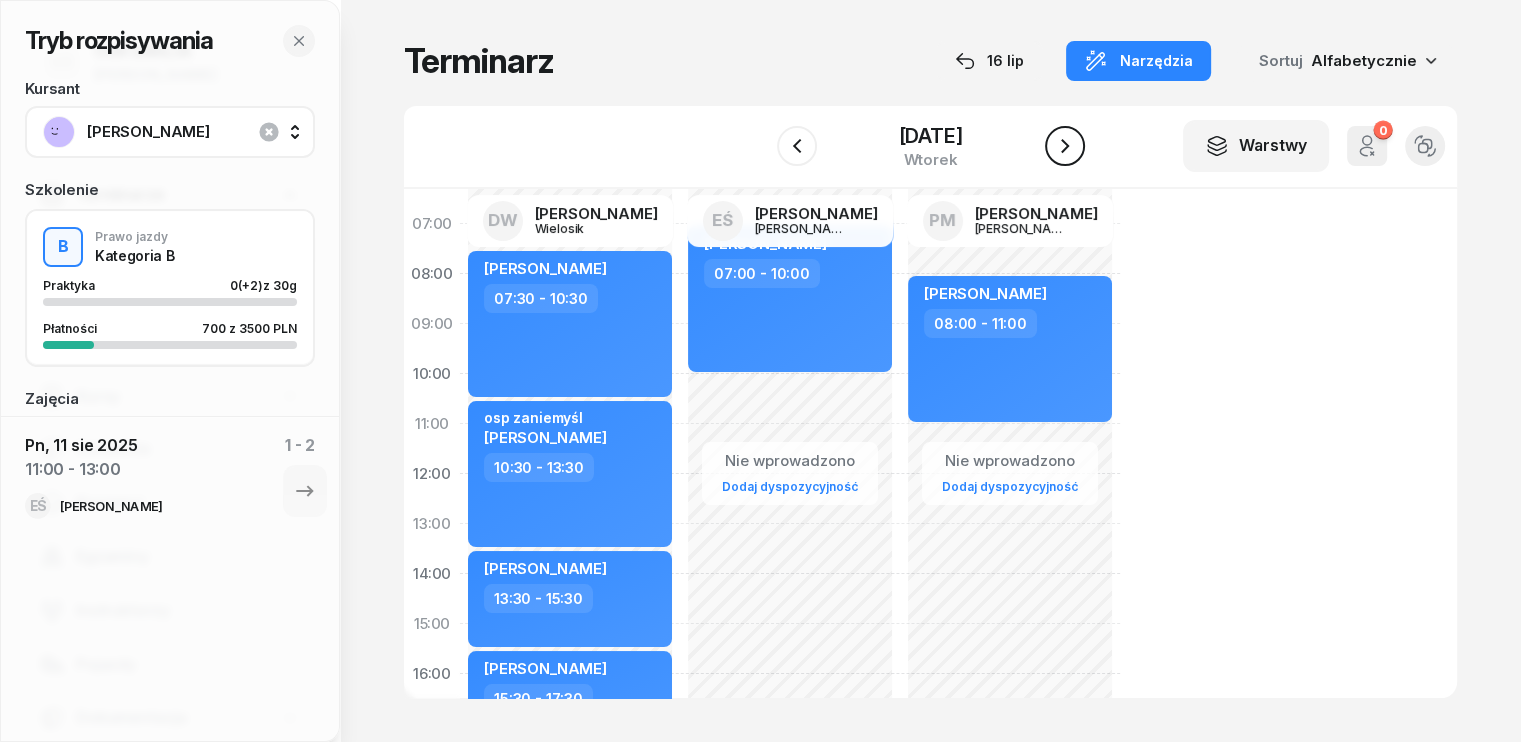 click 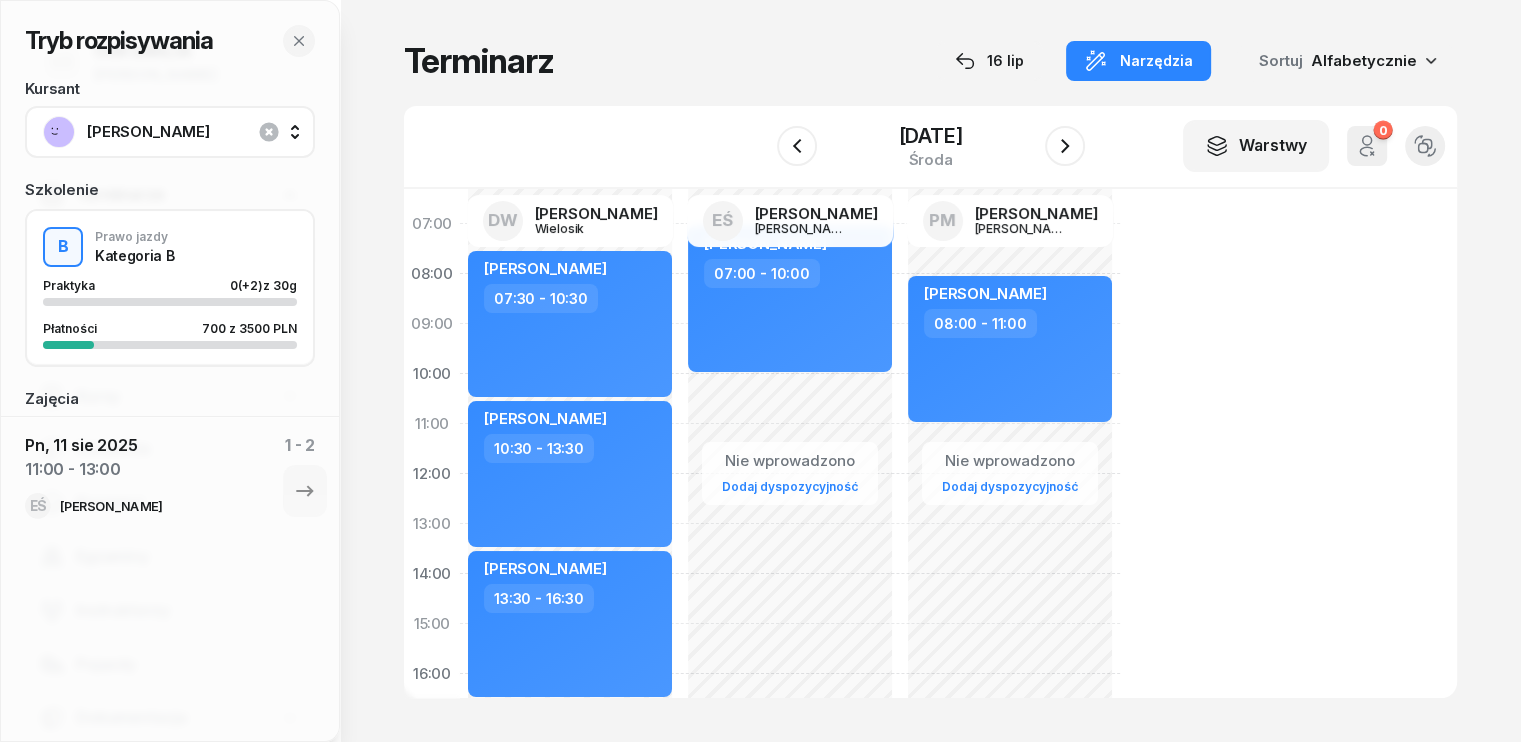 click on "Nie wprowadzono Dodaj dyspozycyjność [PERSON_NAME]  08:00 - 11:00" 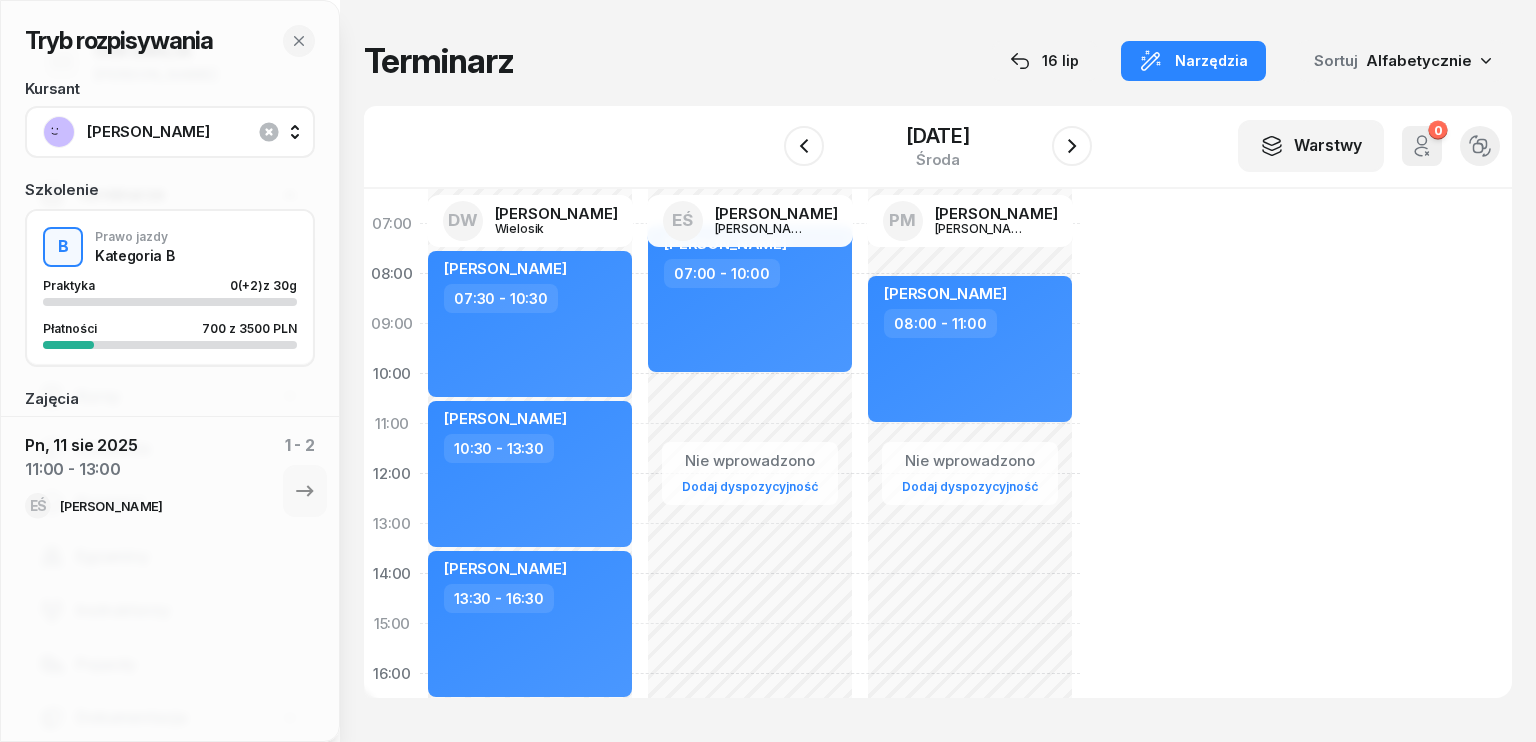 select on "11" 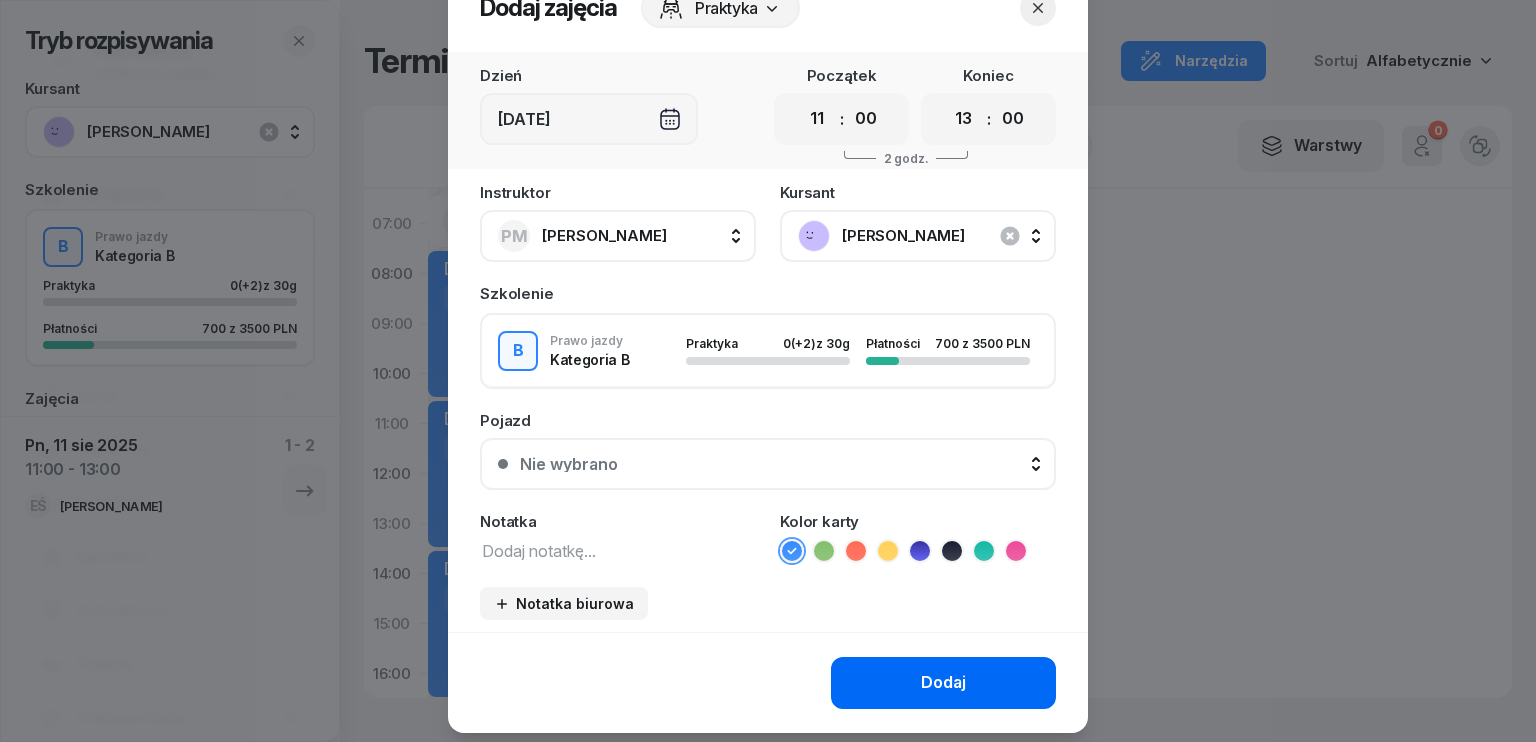 scroll, scrollTop: 112, scrollLeft: 0, axis: vertical 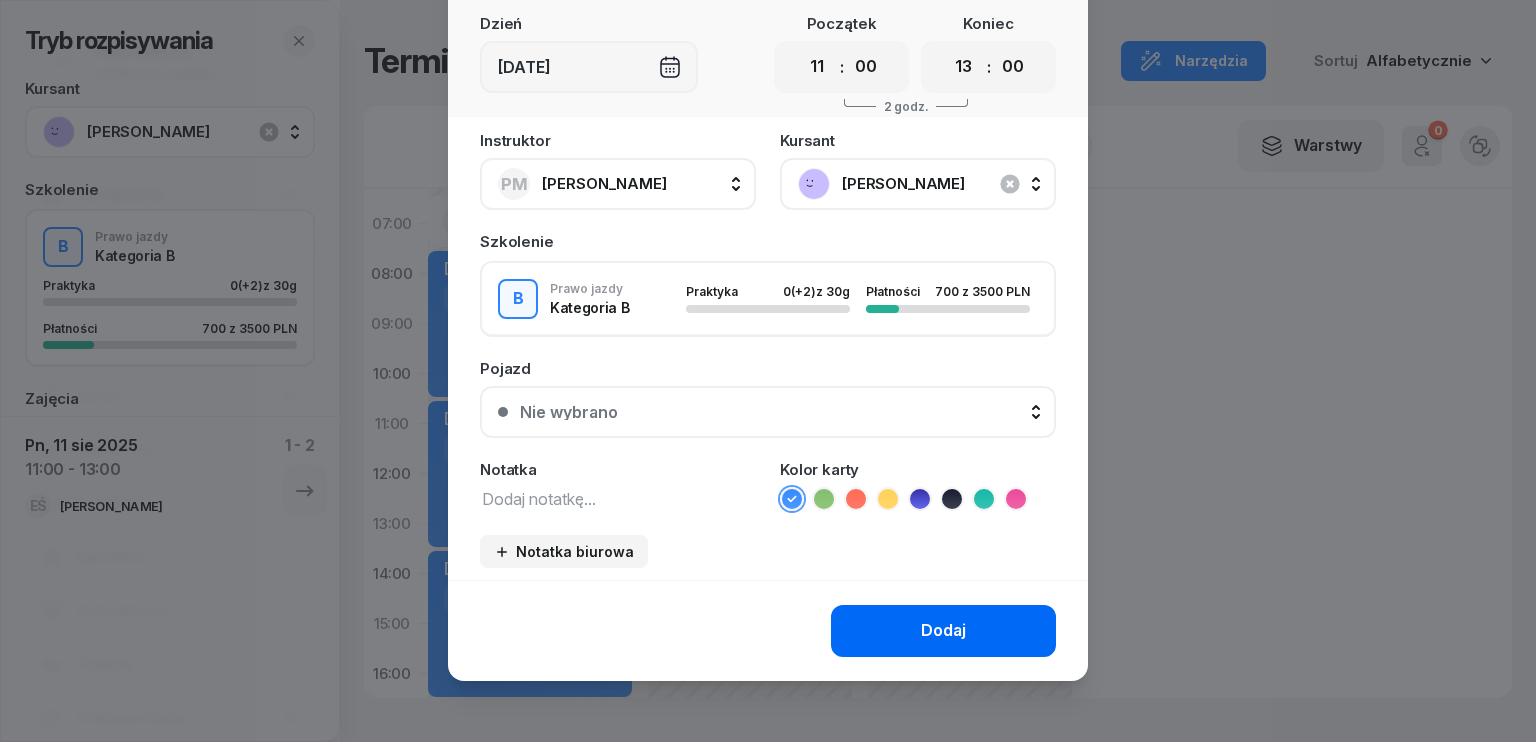 click on "Dodaj" at bounding box center (943, 631) 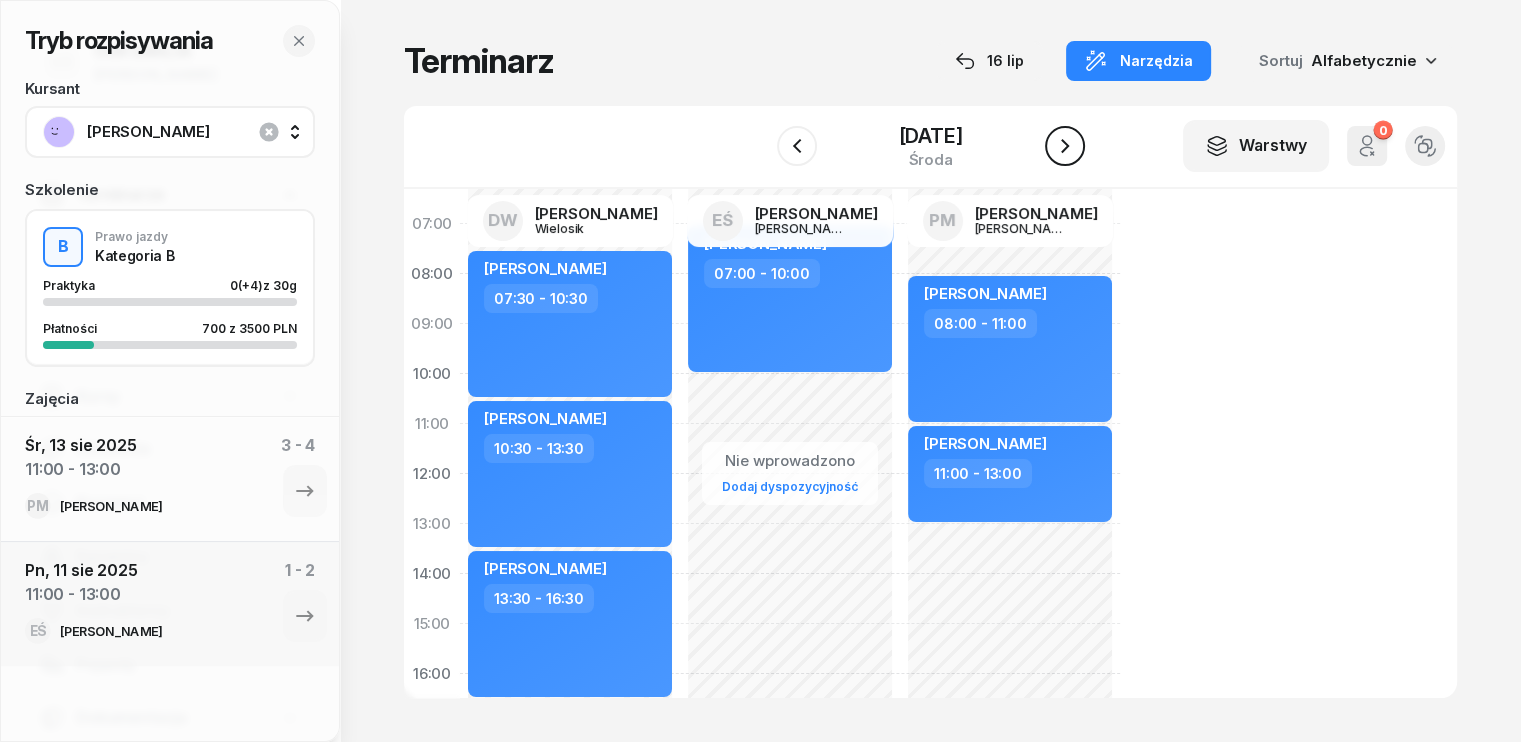 click 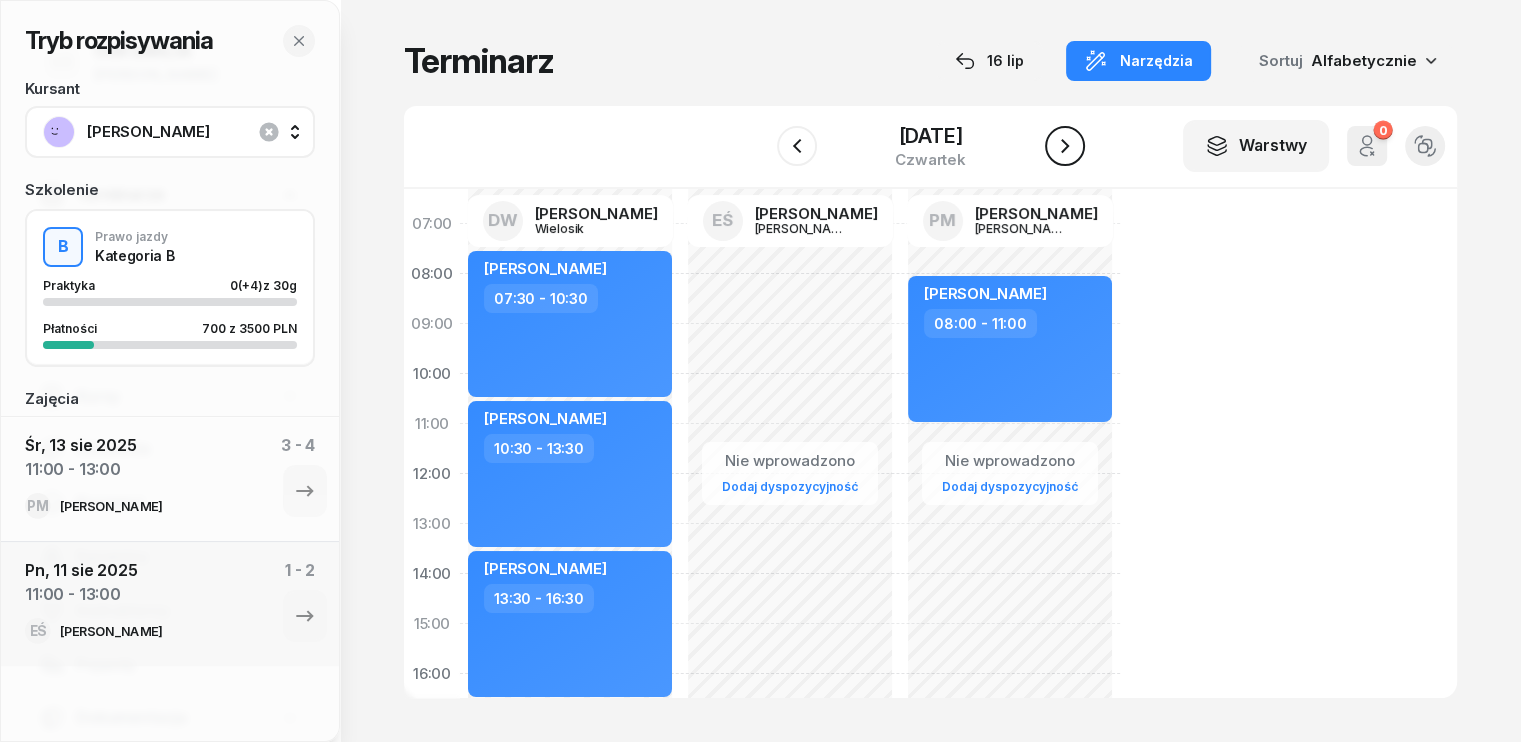 click 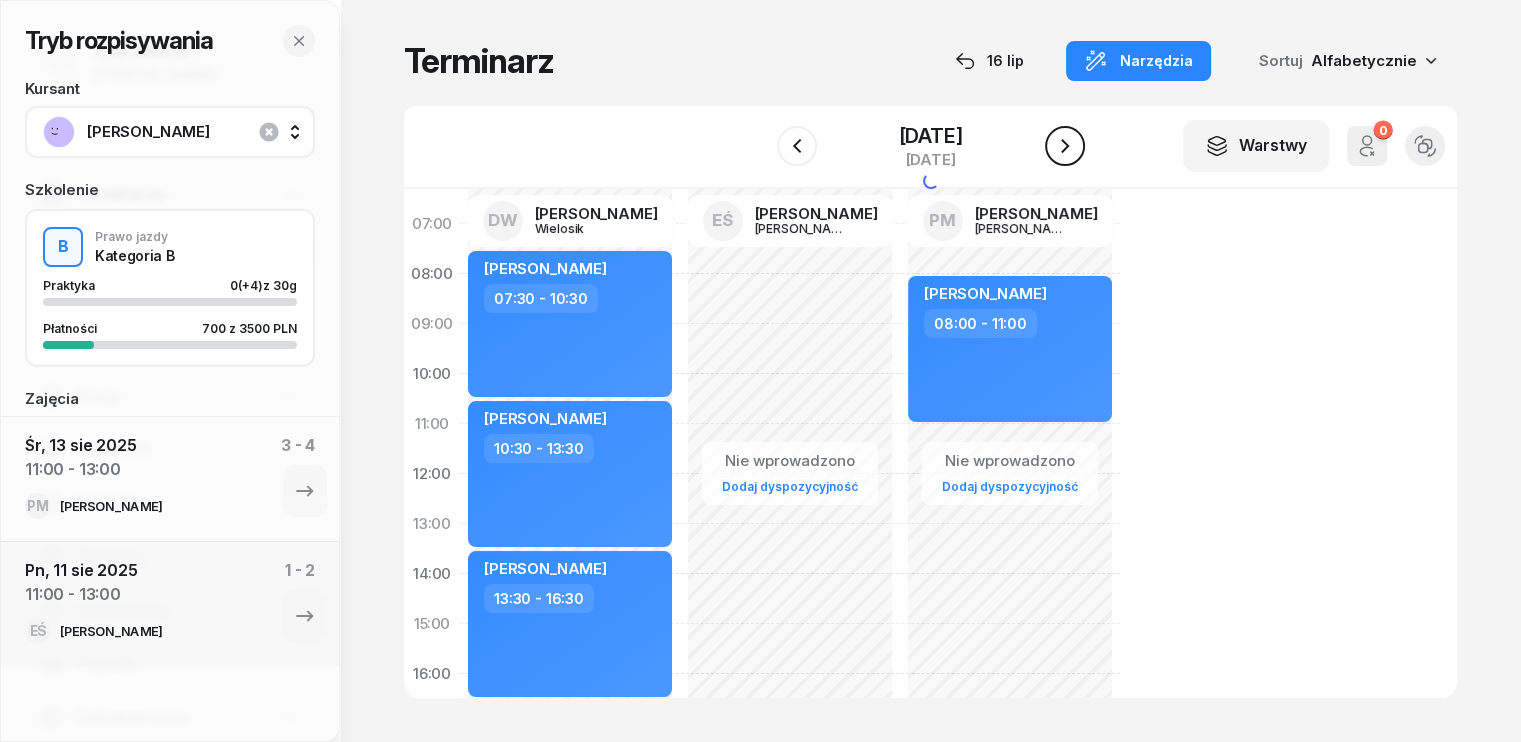 click 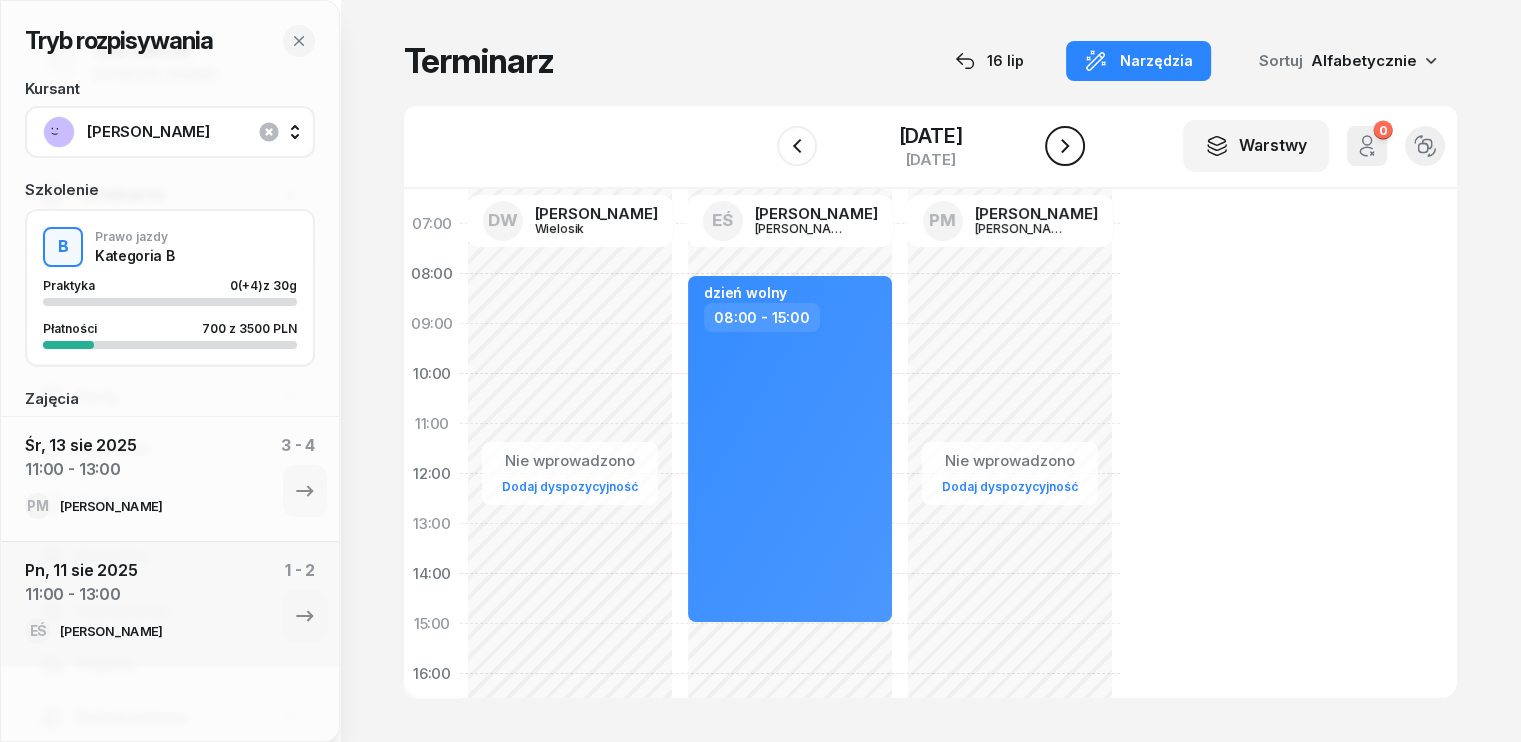 click 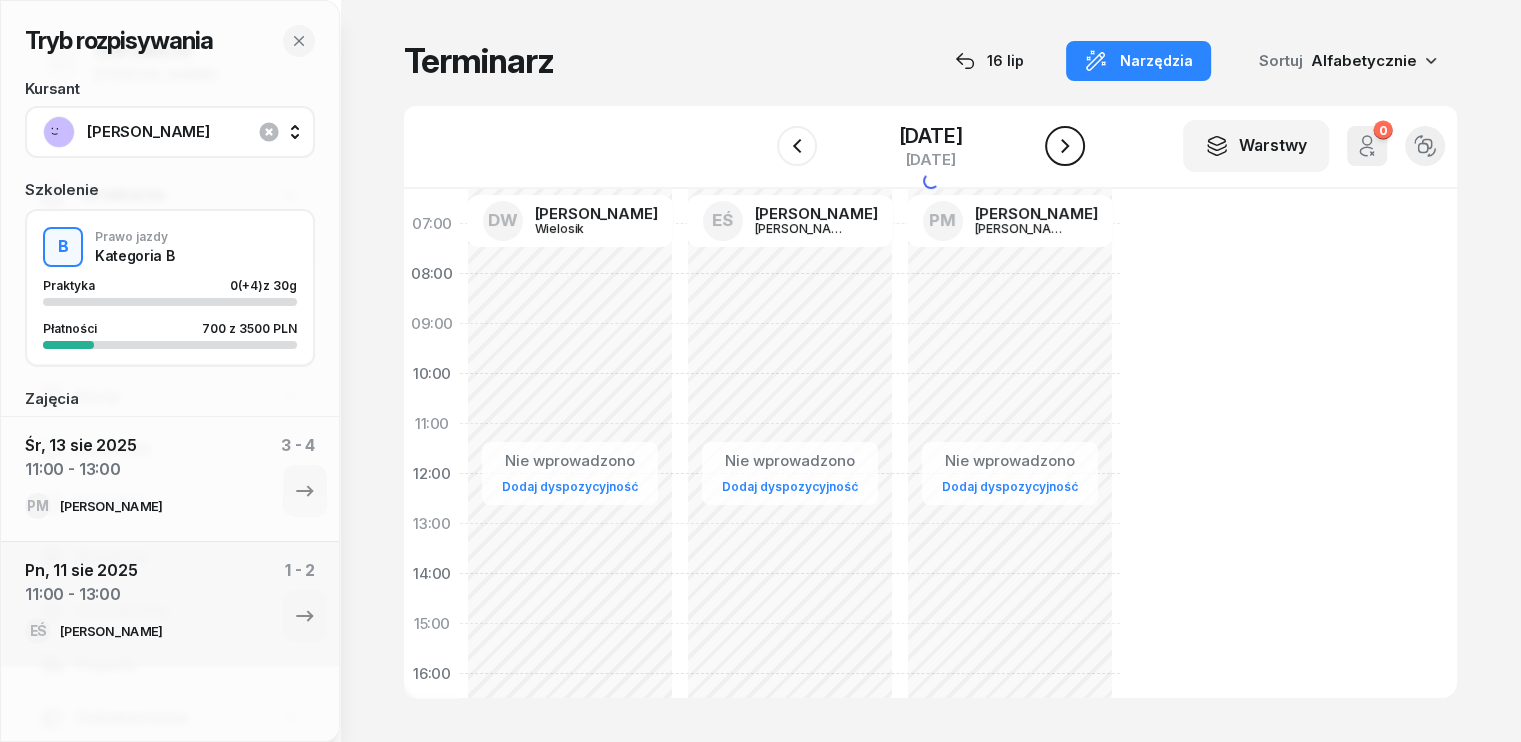 click 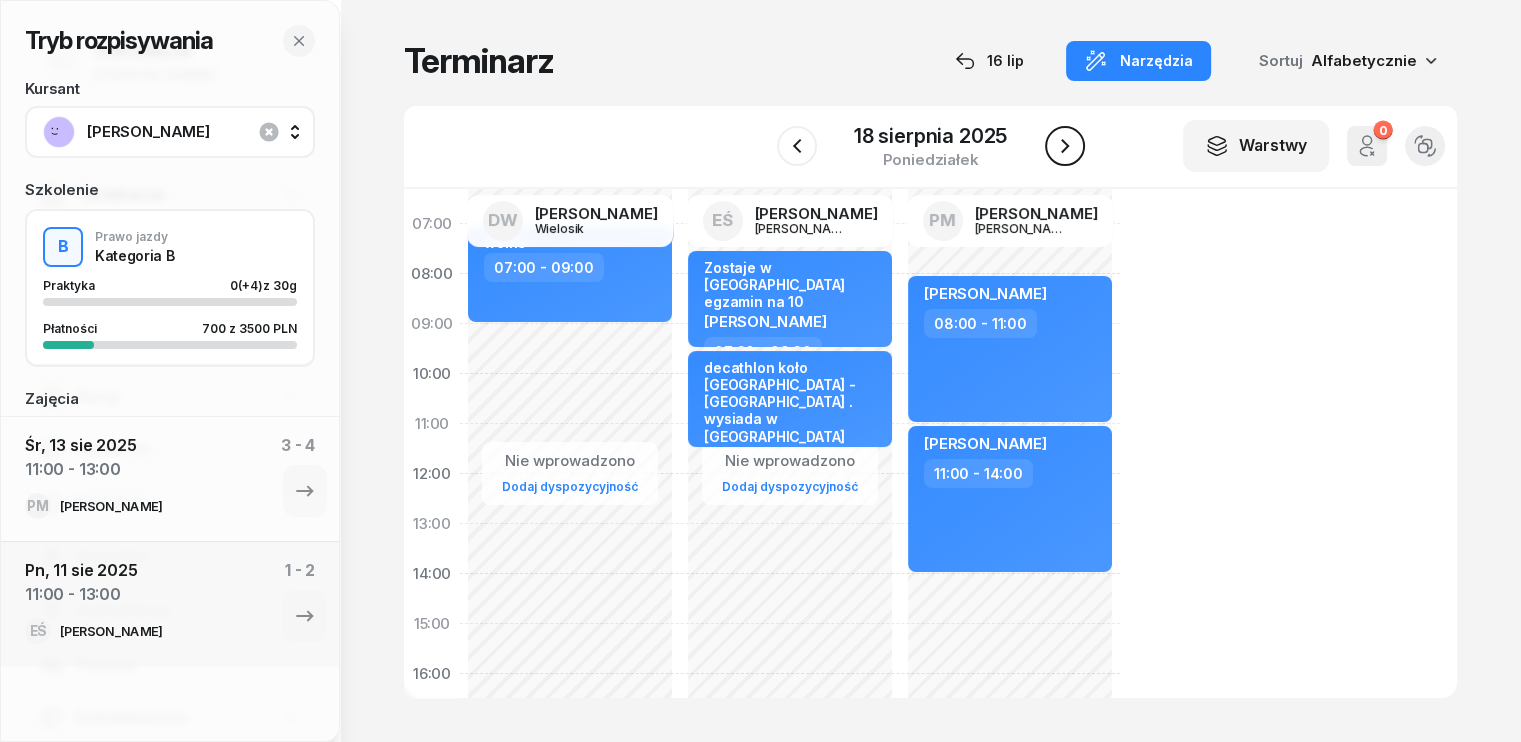 click 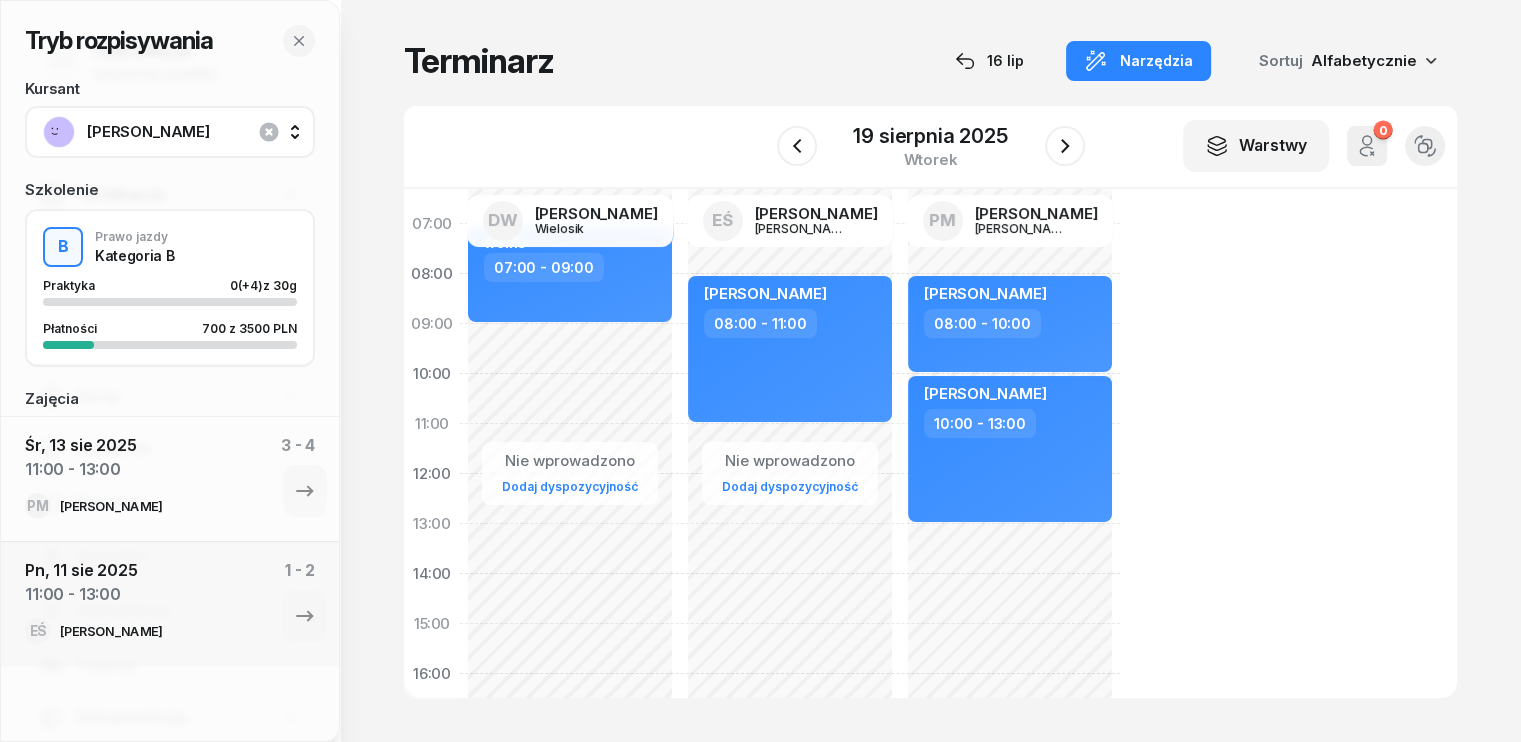 click on "Nie wprowadzono Dodaj dyspozycyjność [PERSON_NAME]  08:00 - 11:00" 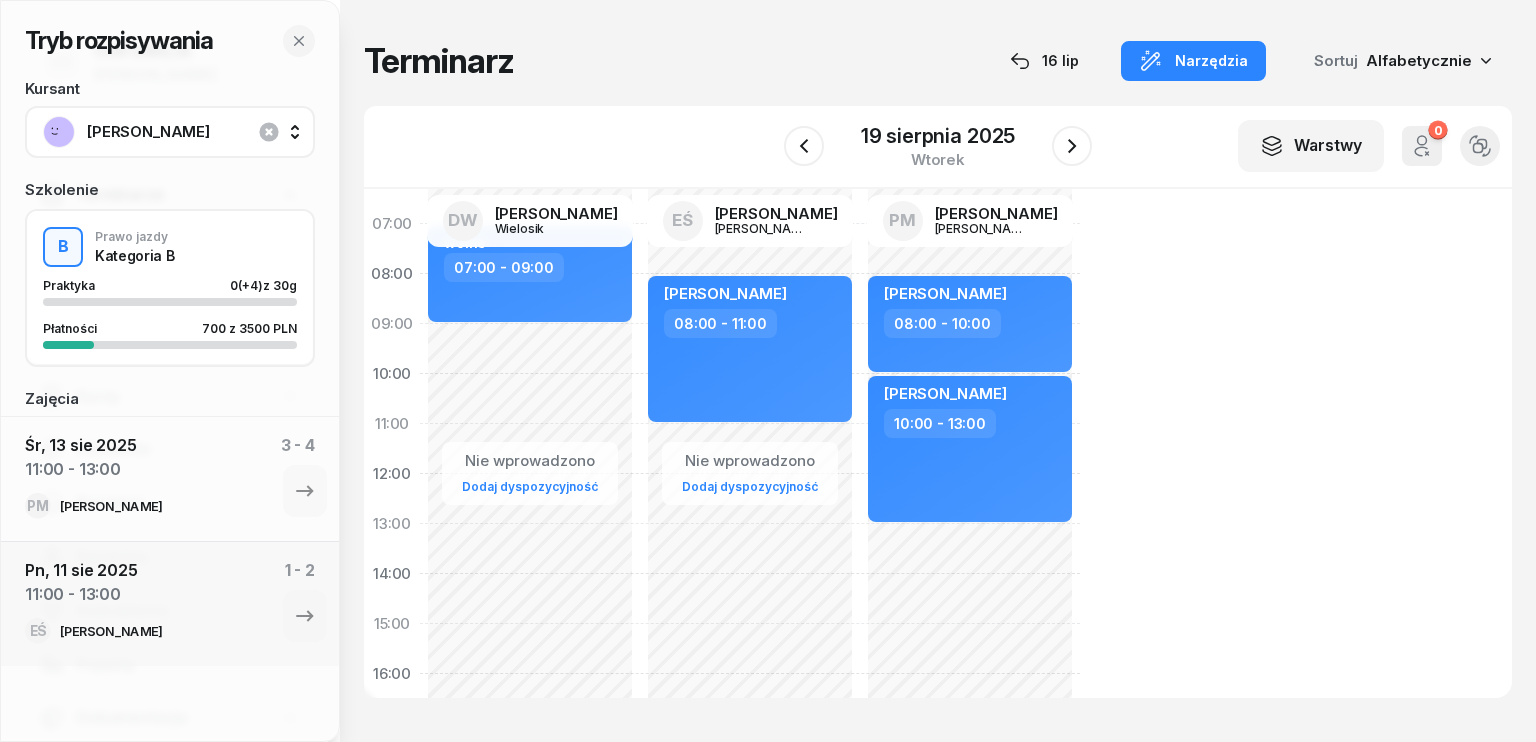 select on "11" 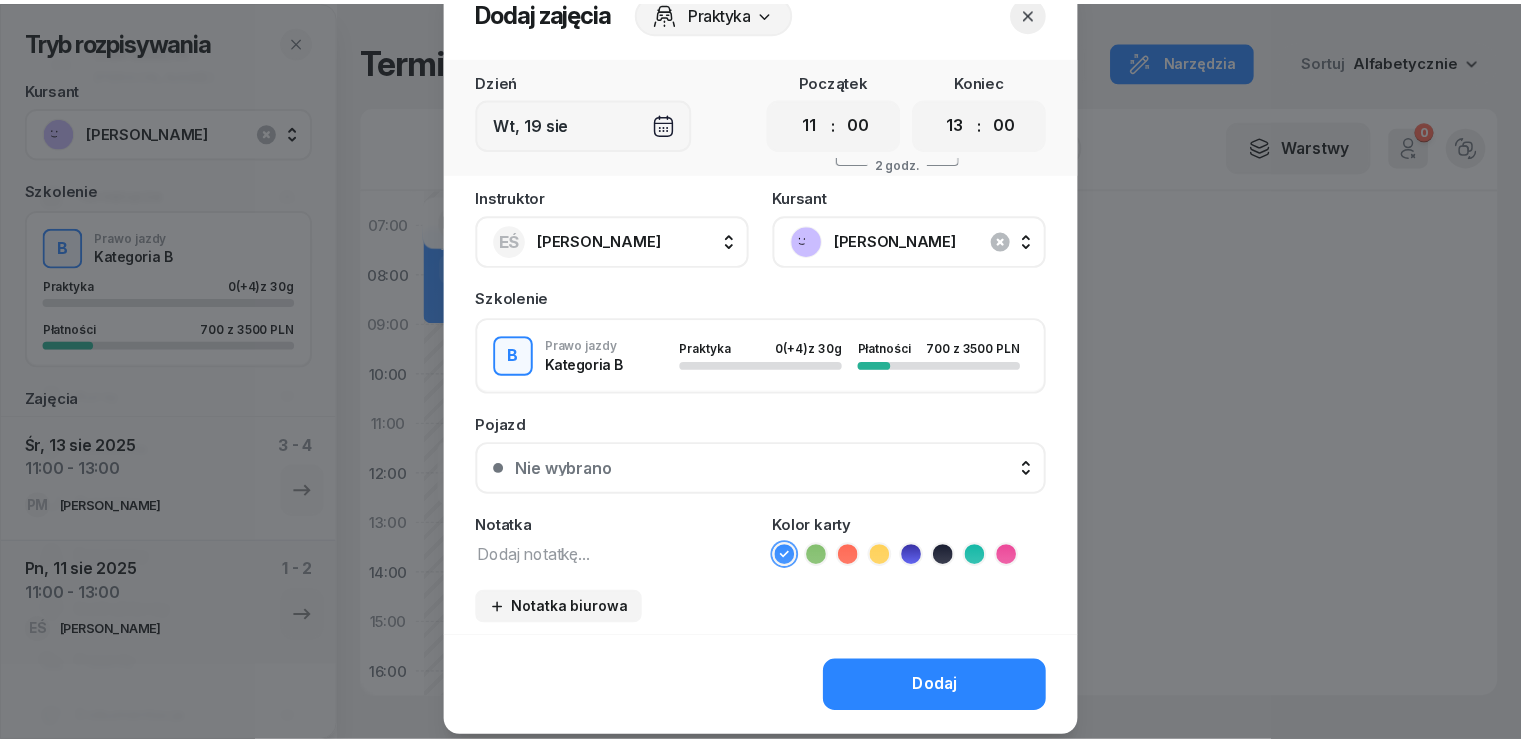 scroll, scrollTop: 112, scrollLeft: 0, axis: vertical 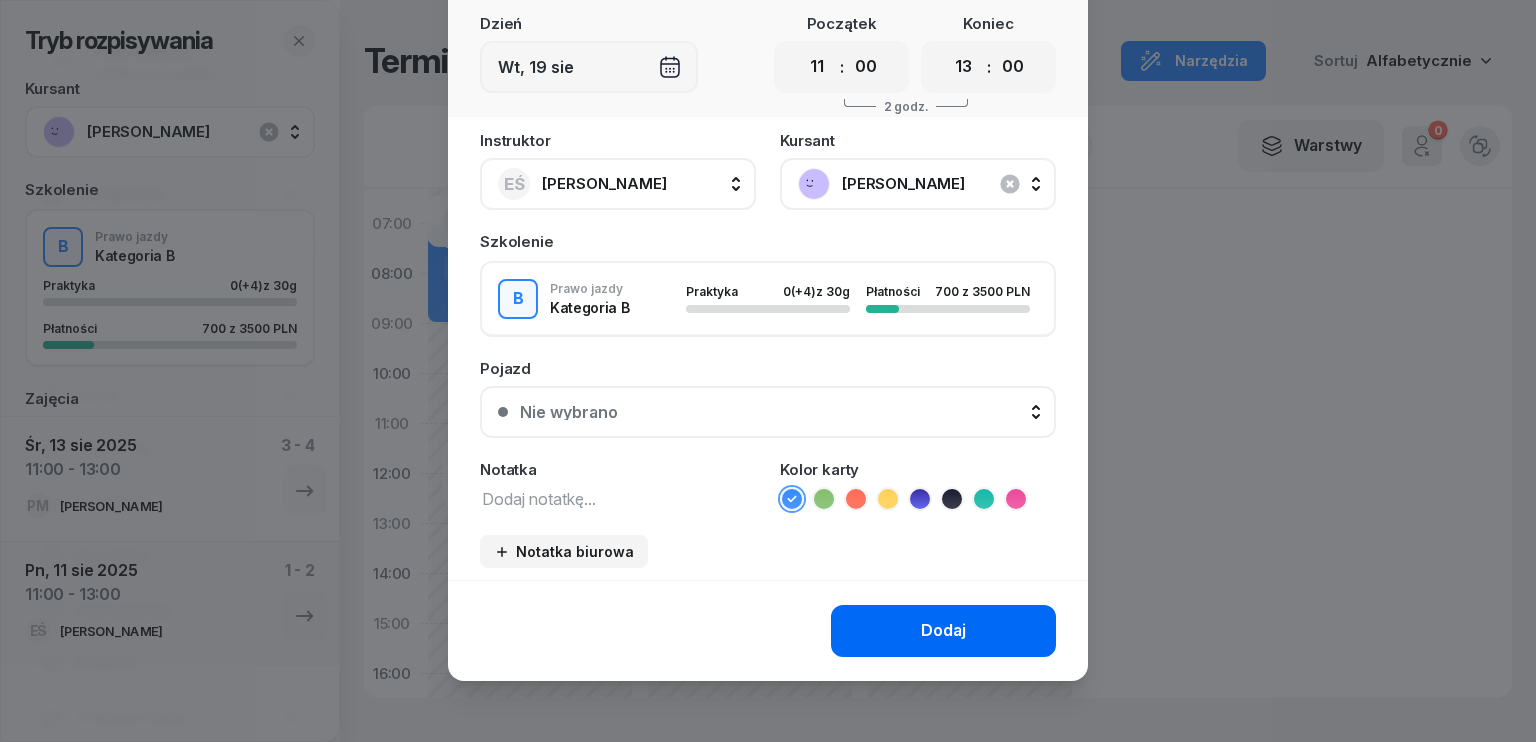 click on "Dodaj" at bounding box center [943, 631] 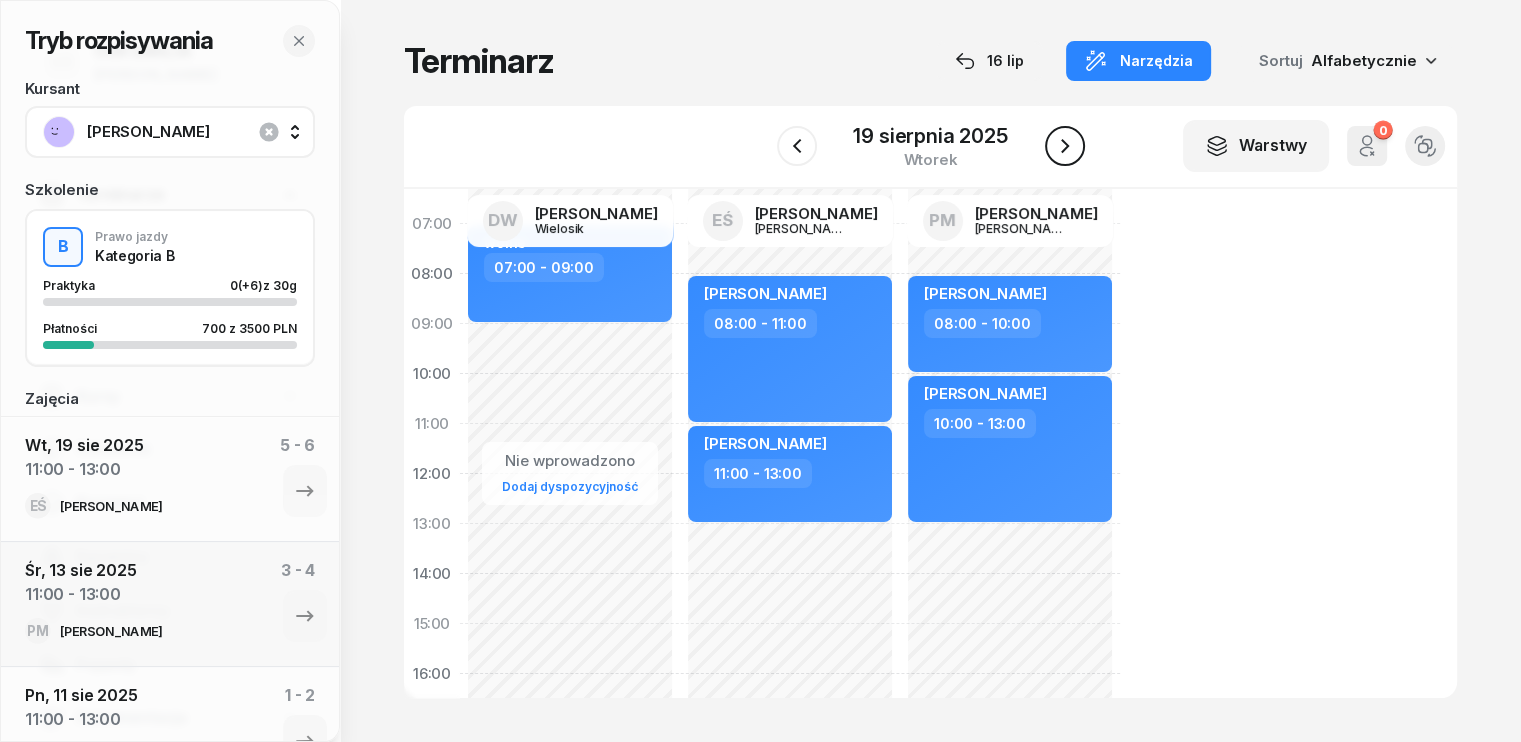 click 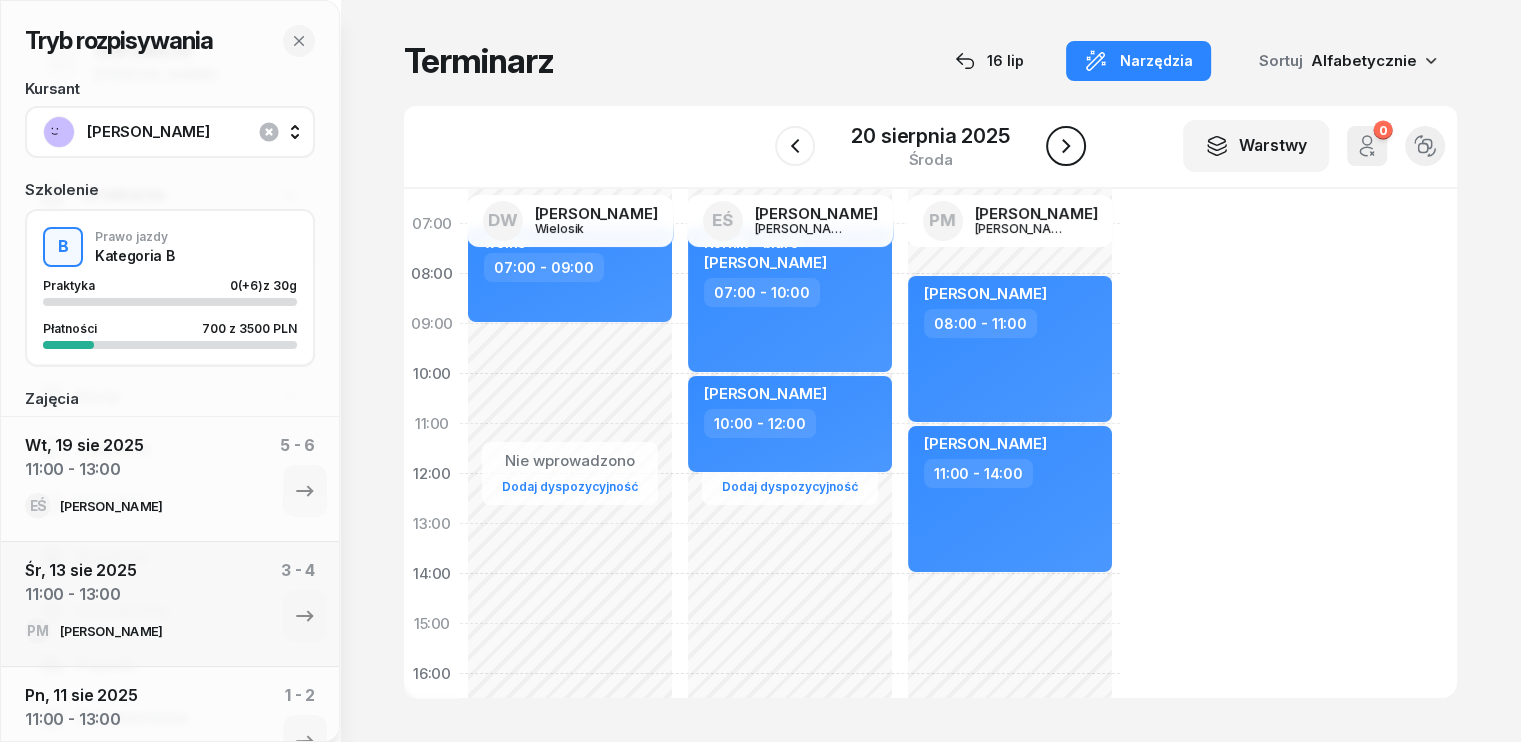 click 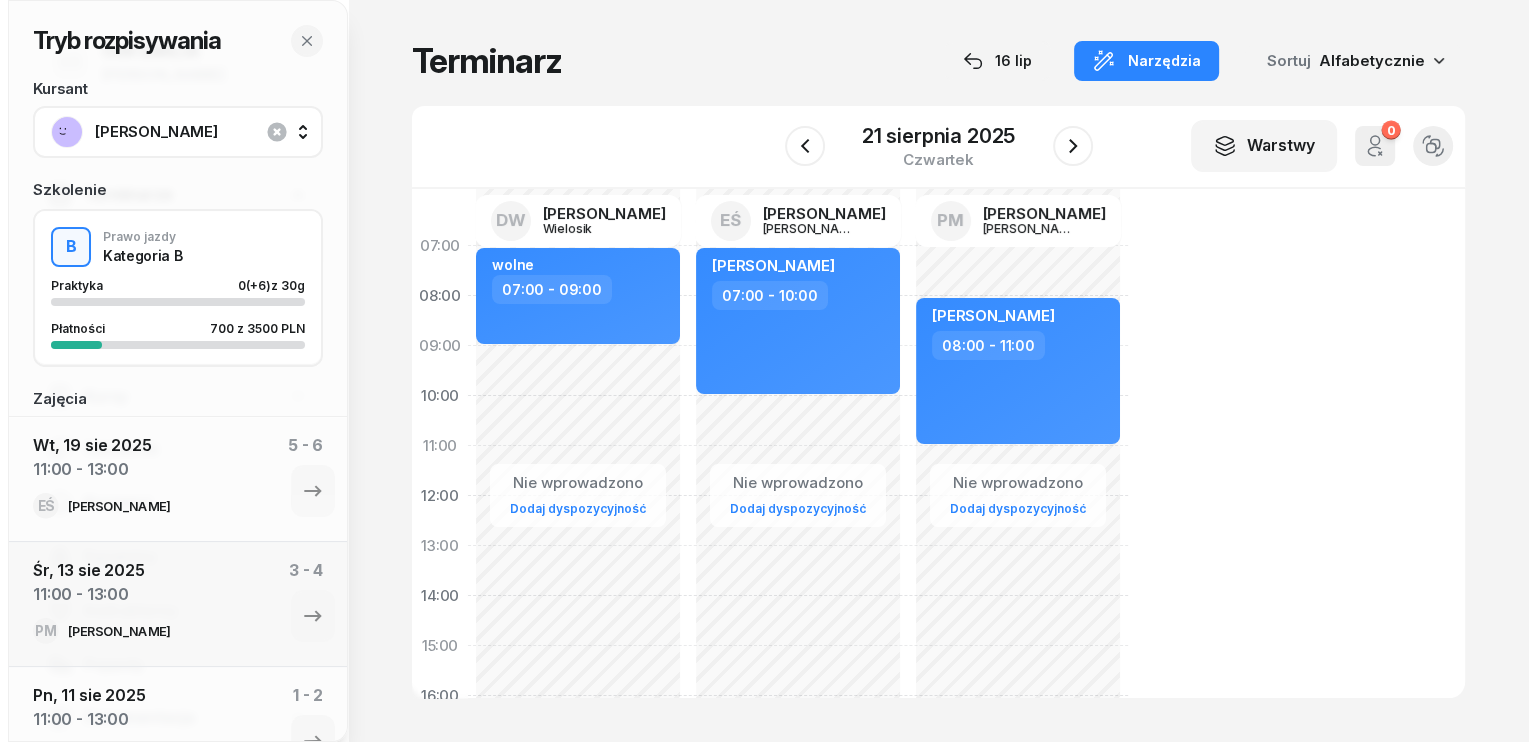 scroll, scrollTop: 0, scrollLeft: 0, axis: both 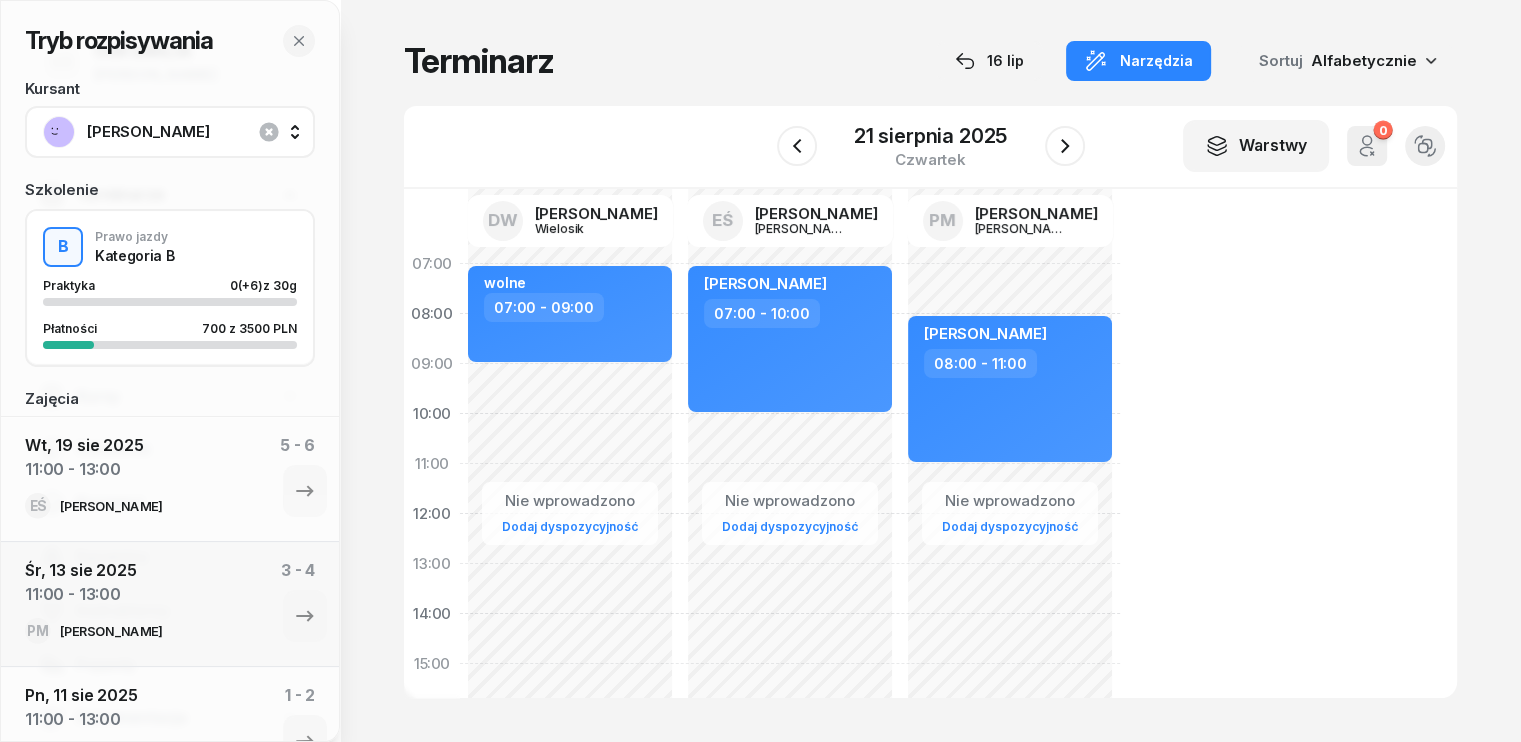 select on "10" 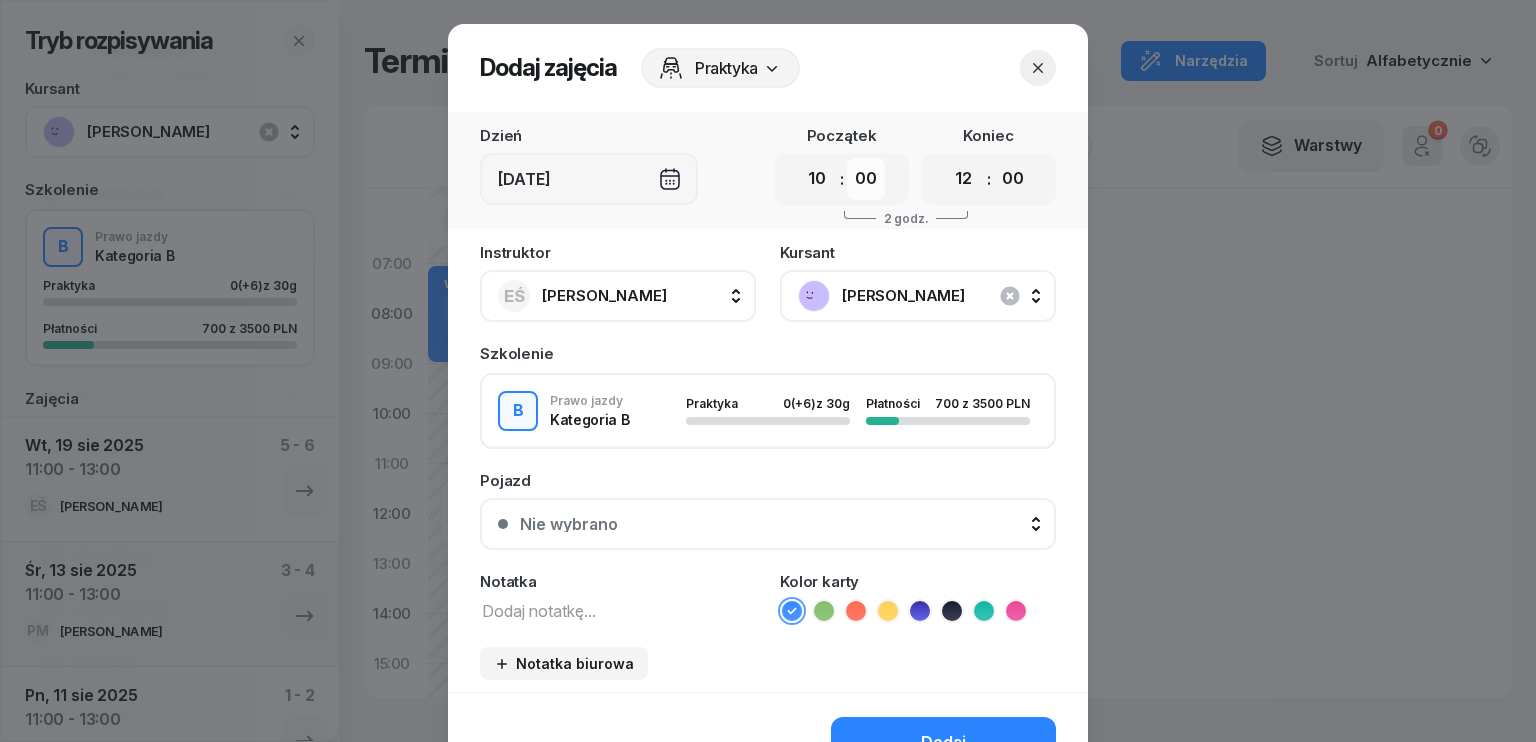 click on "00 05 10 15 20 25 30 35 40 45 50 55" at bounding box center [866, 179] 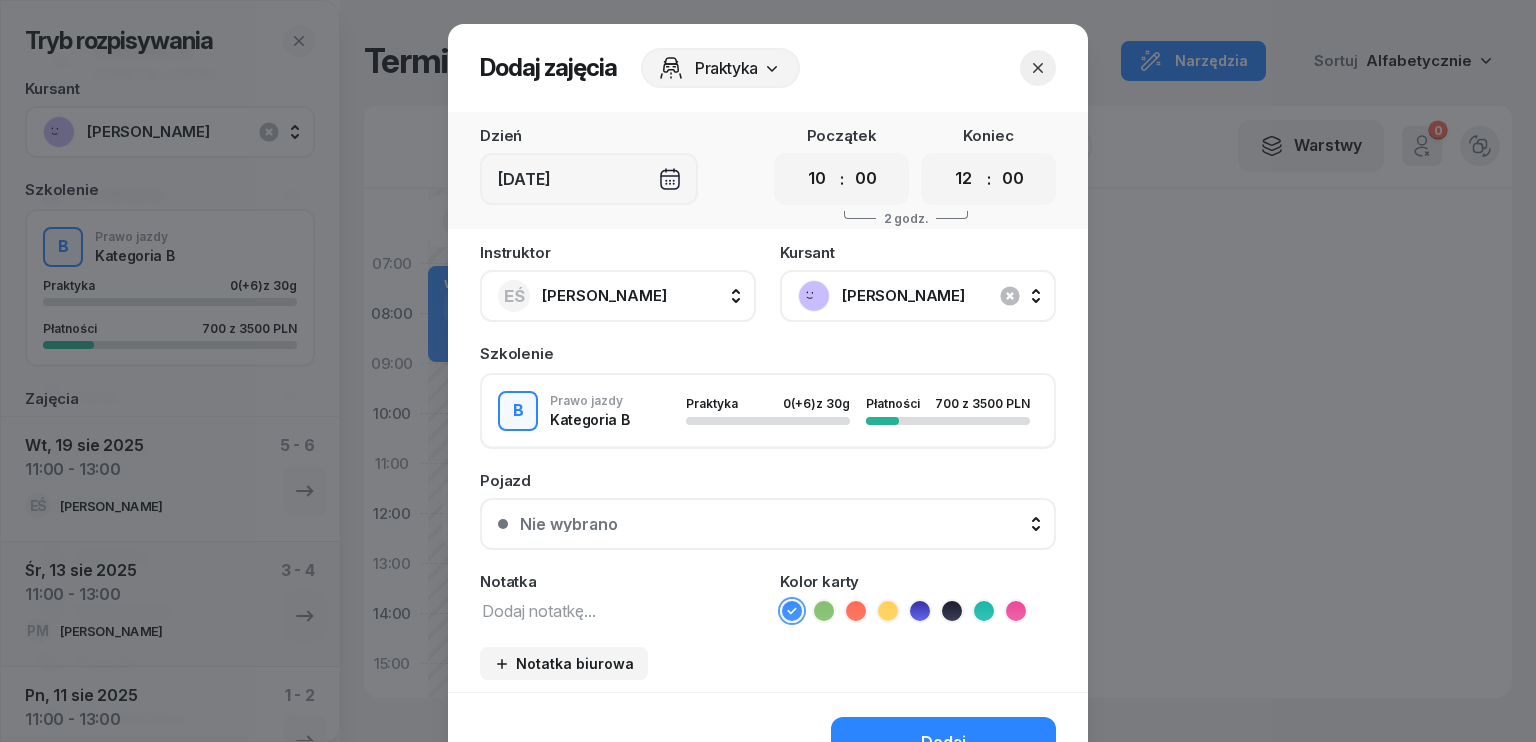 select on "30" 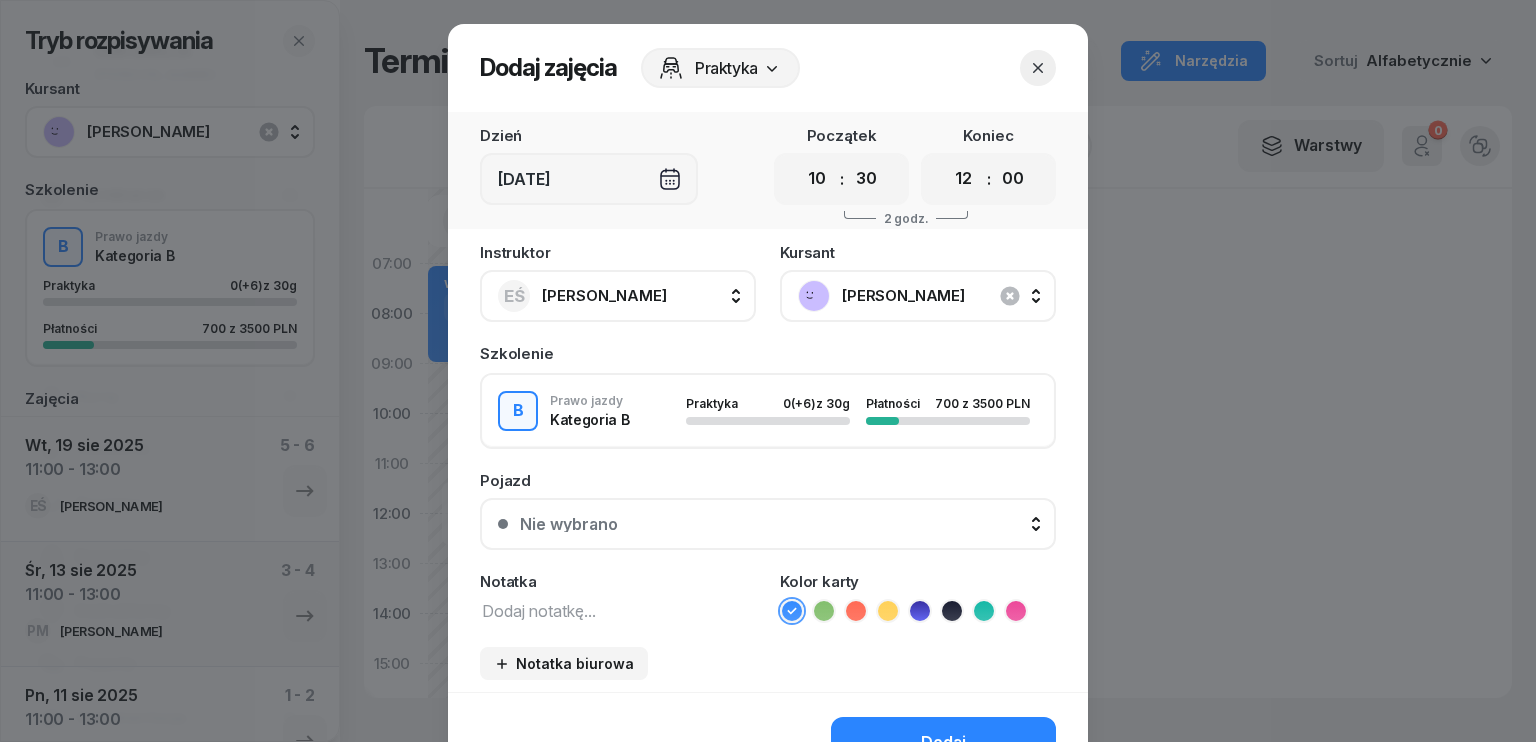 click on "00 05 10 15 20 25 30 35 40 45 50 55" at bounding box center (866, 179) 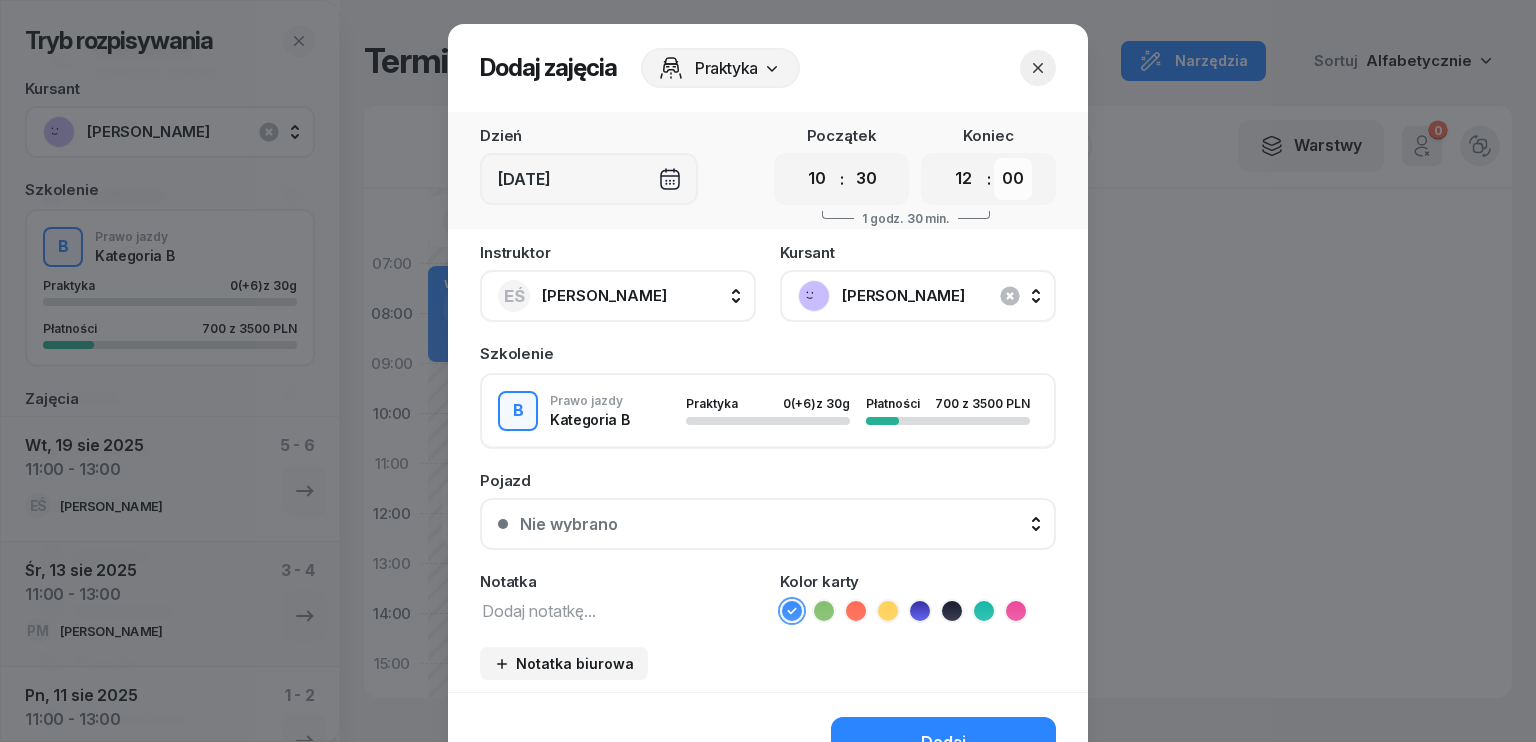 click on "00 05 10 15 20 25 30 35 40 45 50 55" at bounding box center (1013, 179) 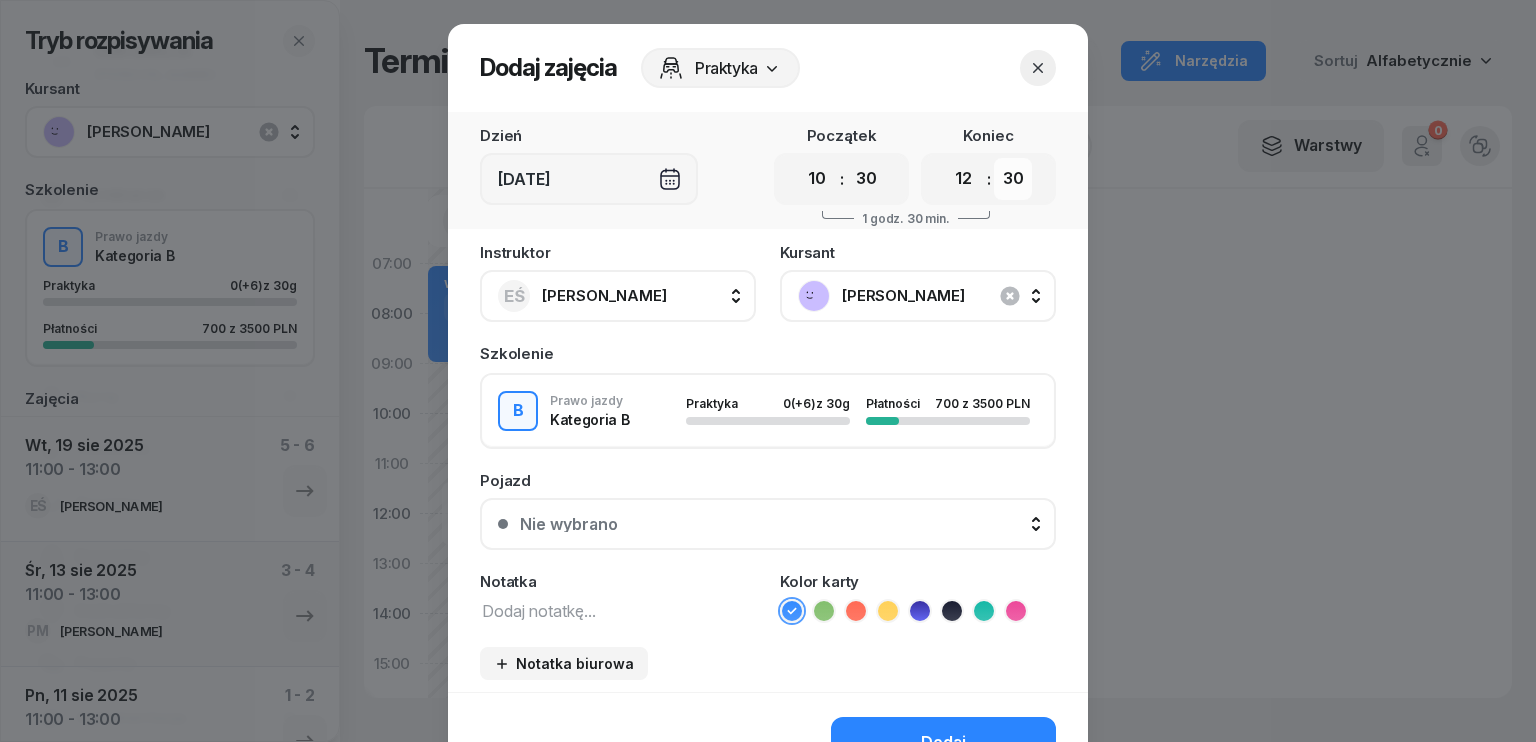 click on "00 05 10 15 20 25 30 35 40 45 50 55" at bounding box center (1013, 179) 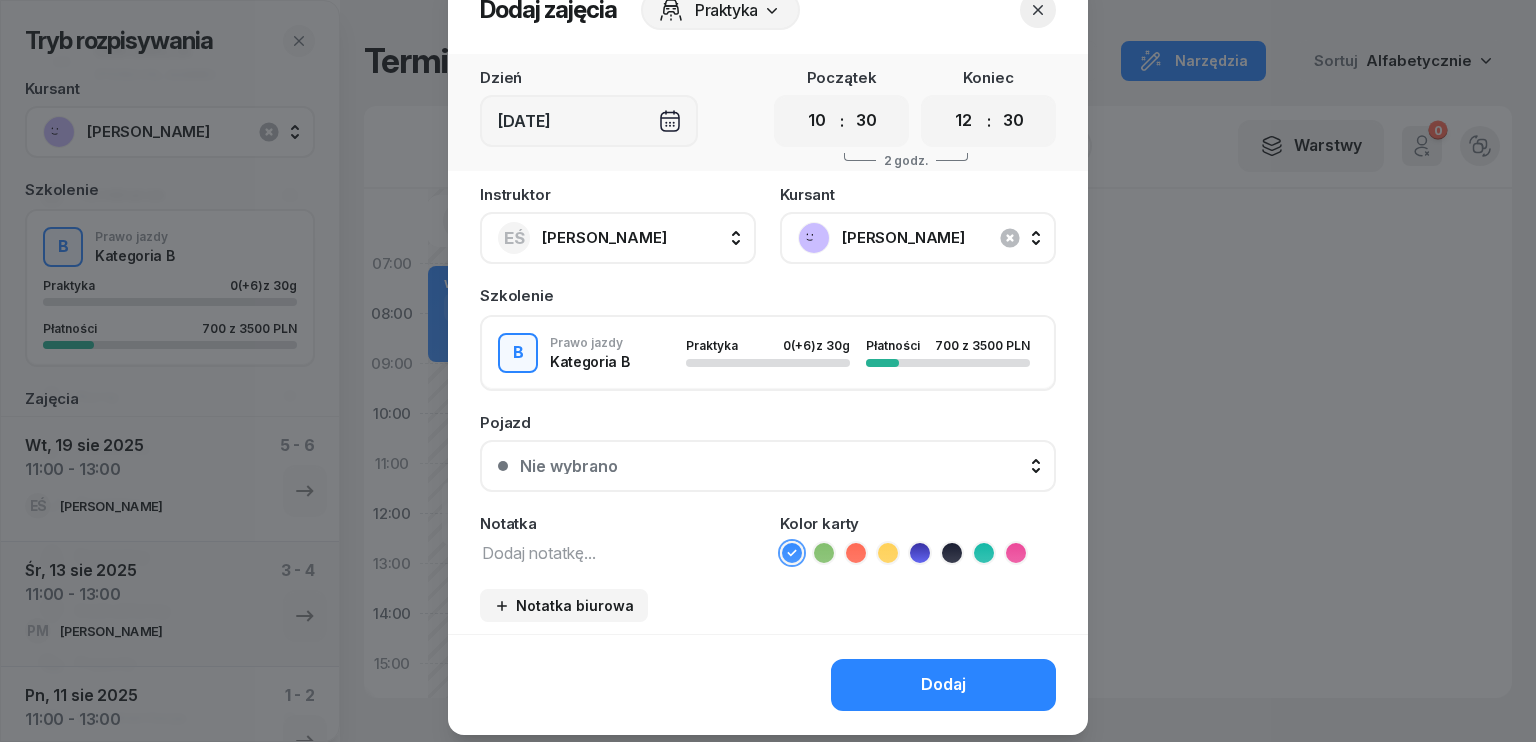 scroll, scrollTop: 112, scrollLeft: 0, axis: vertical 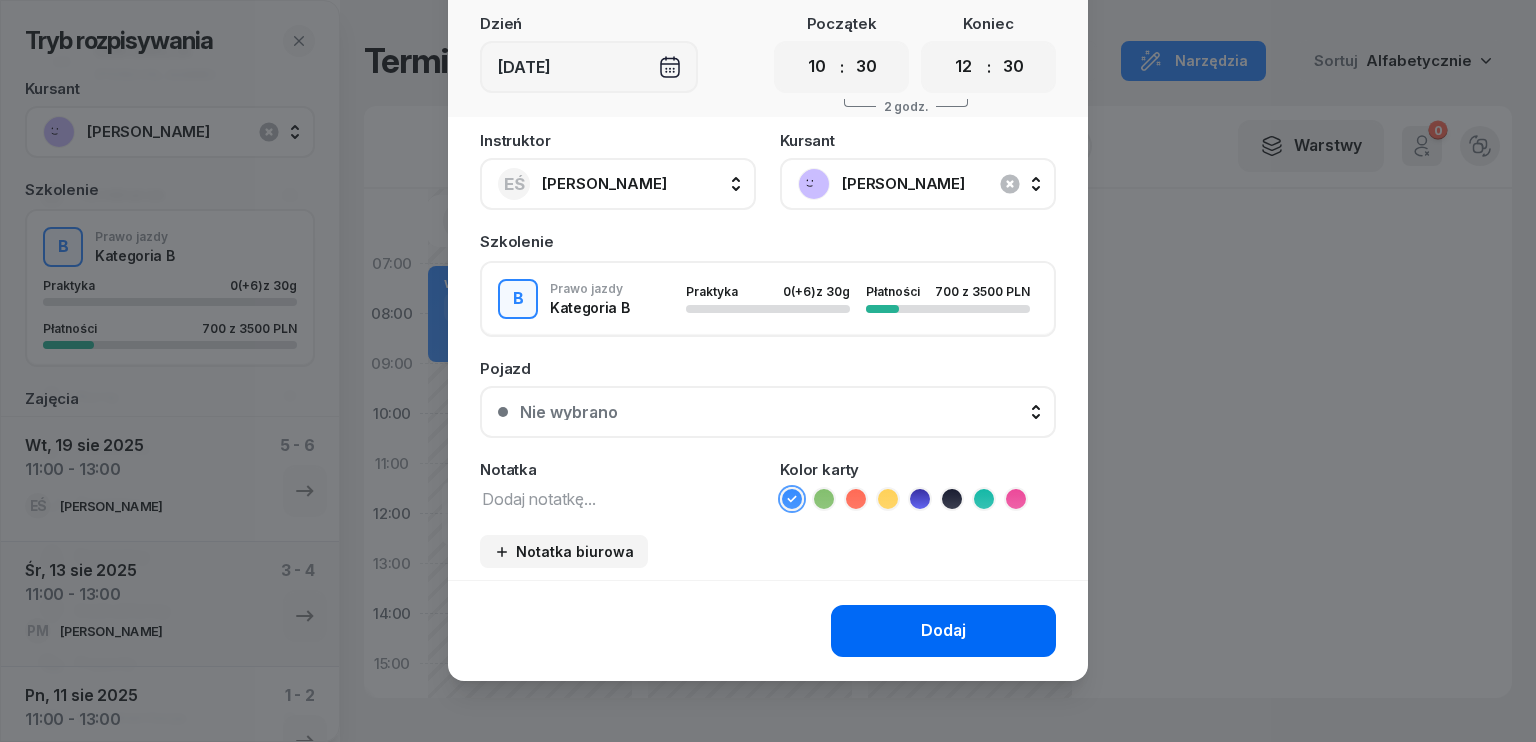 click on "Dodaj" 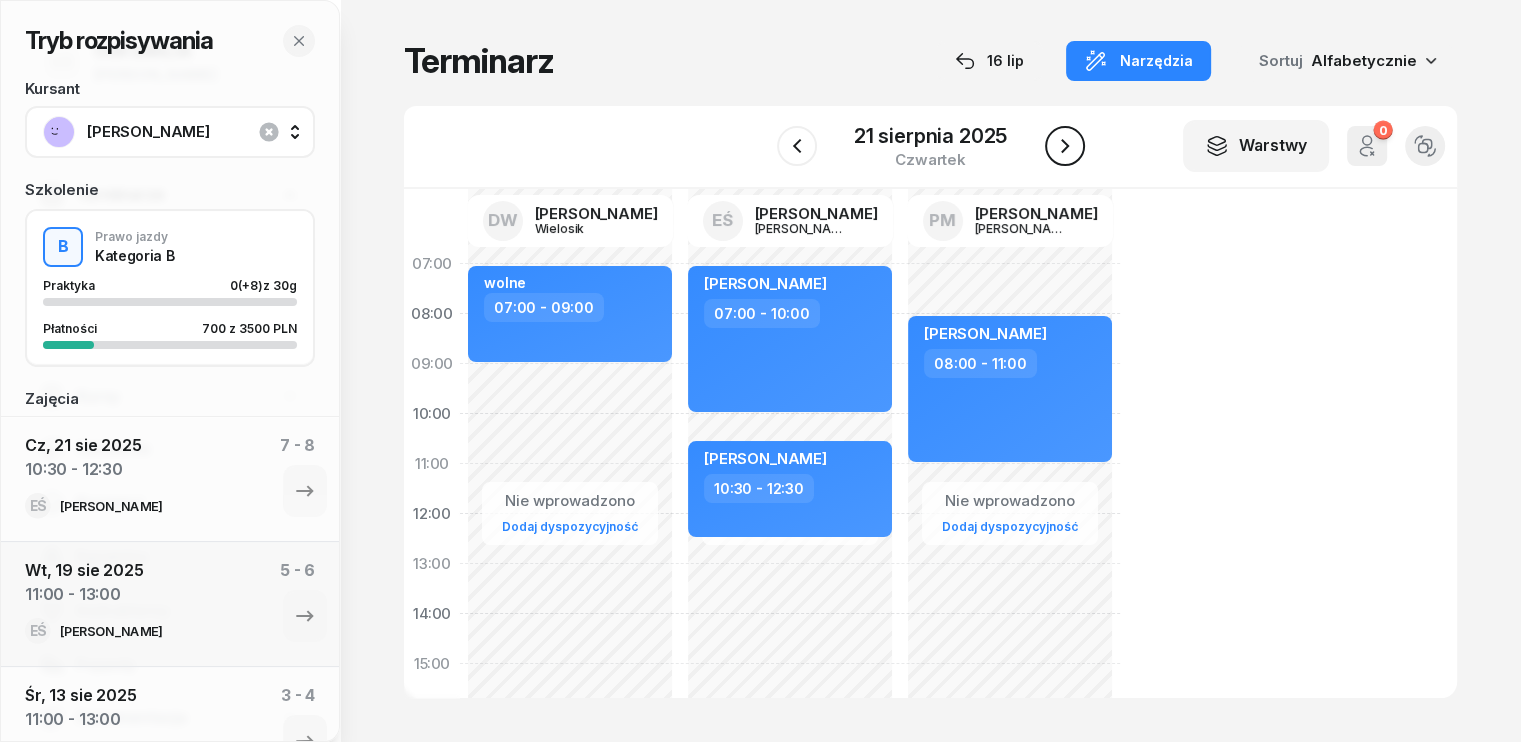 click 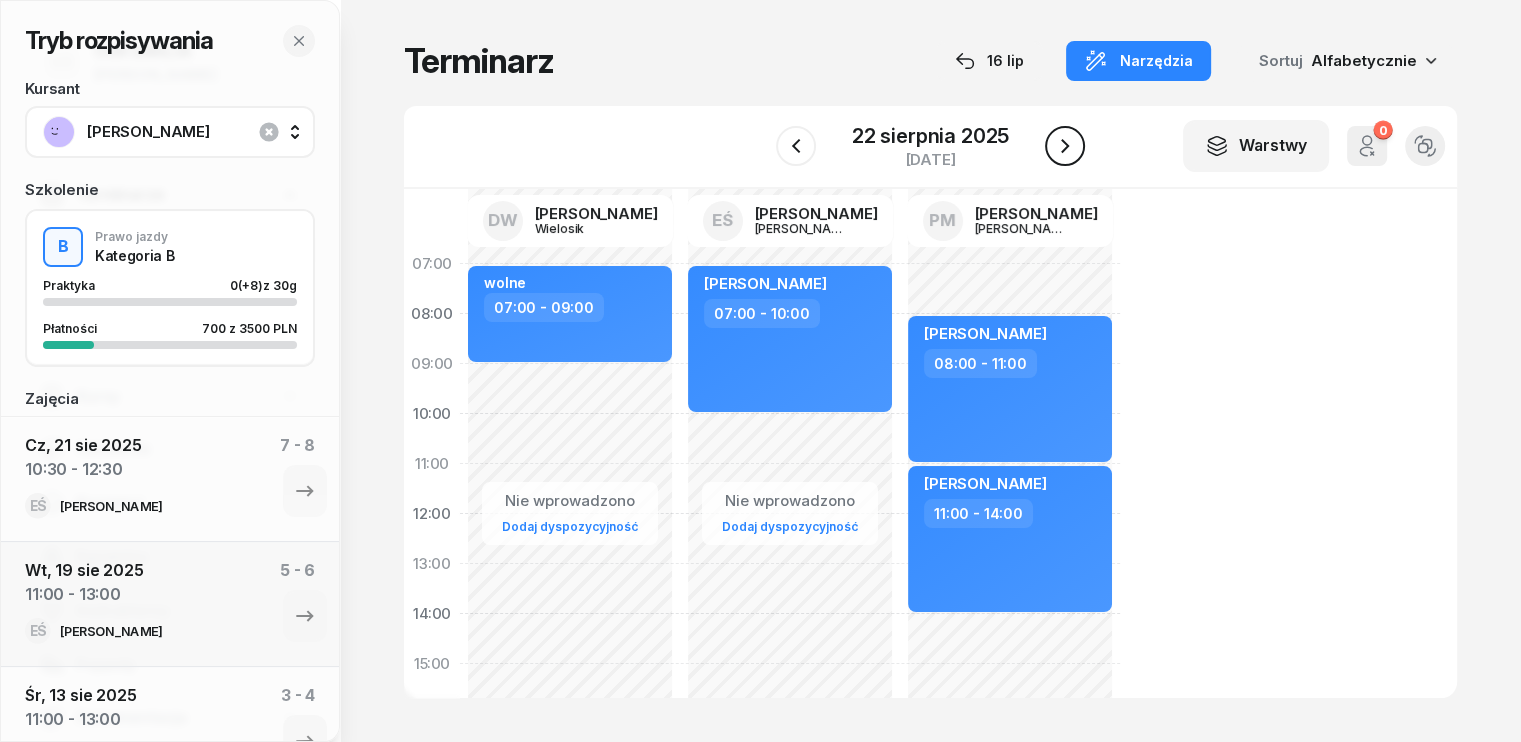 click 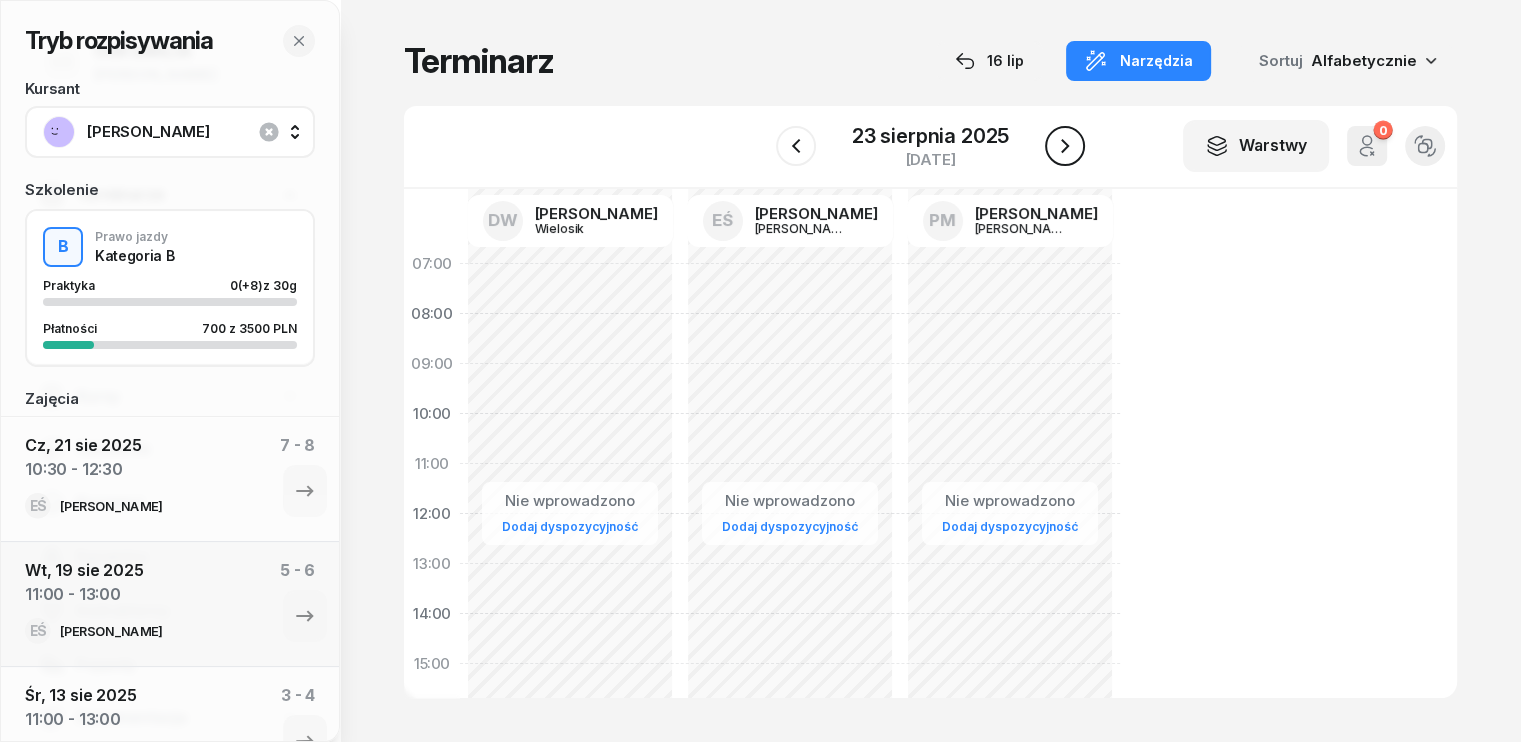 click 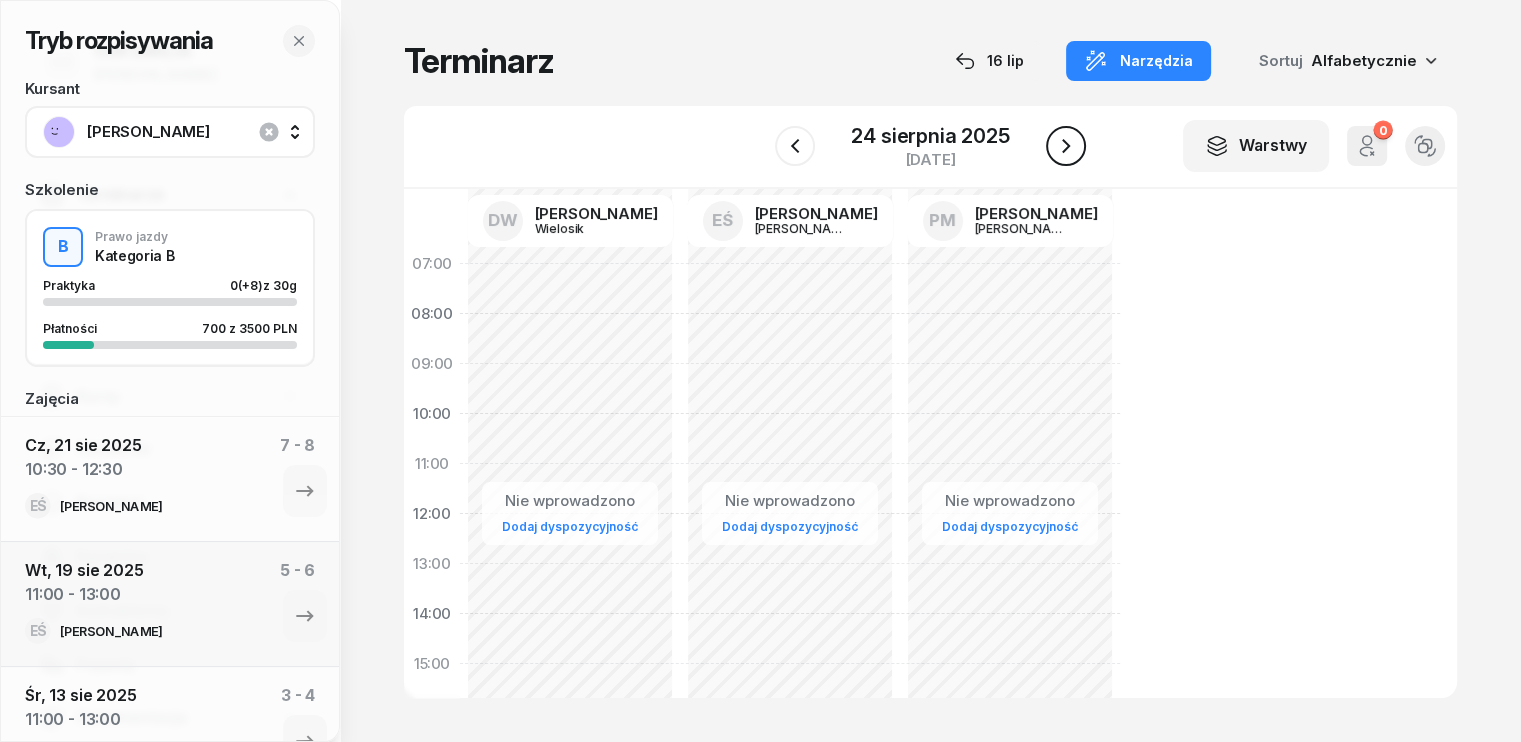 click 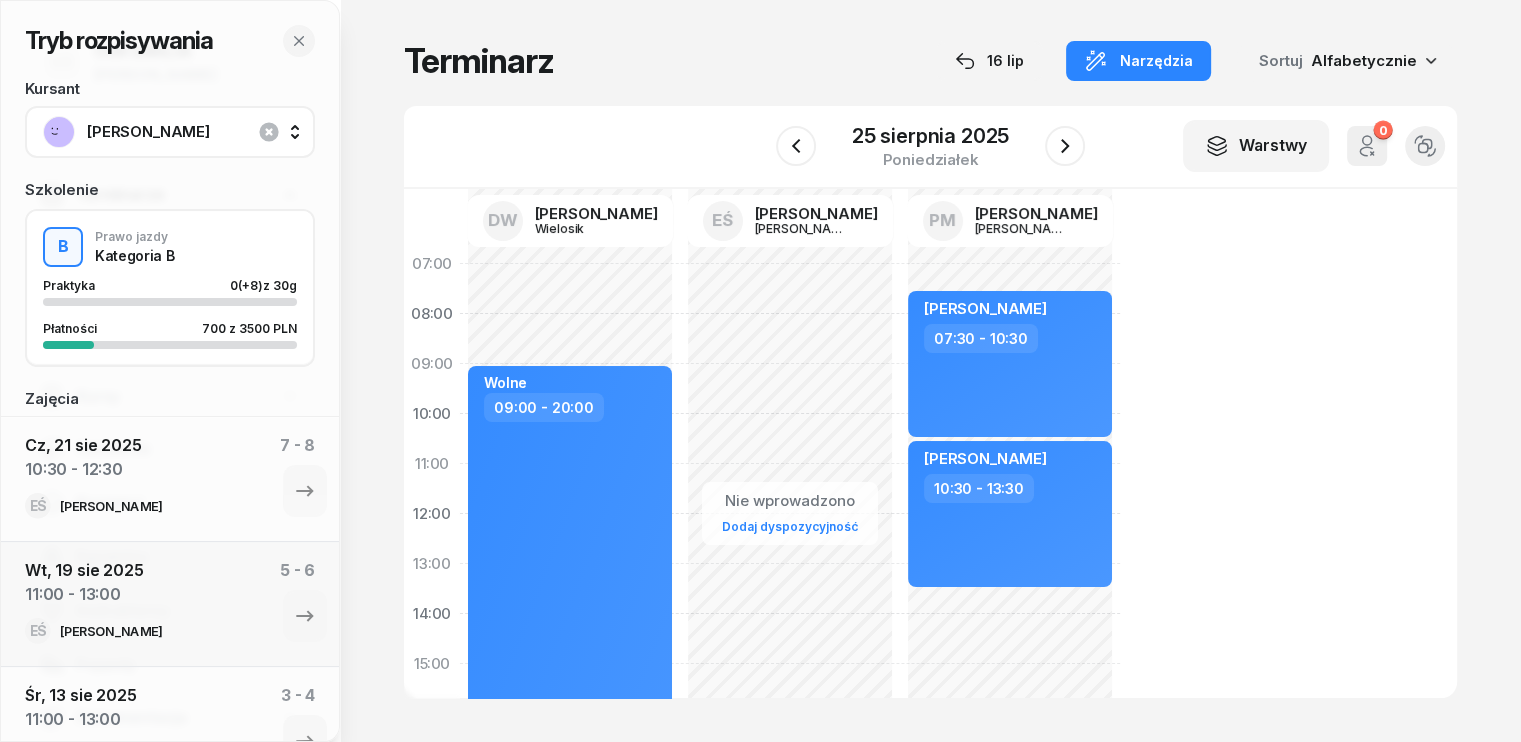 click on "Nie wprowadzono Dodaj dyspozycyjność" 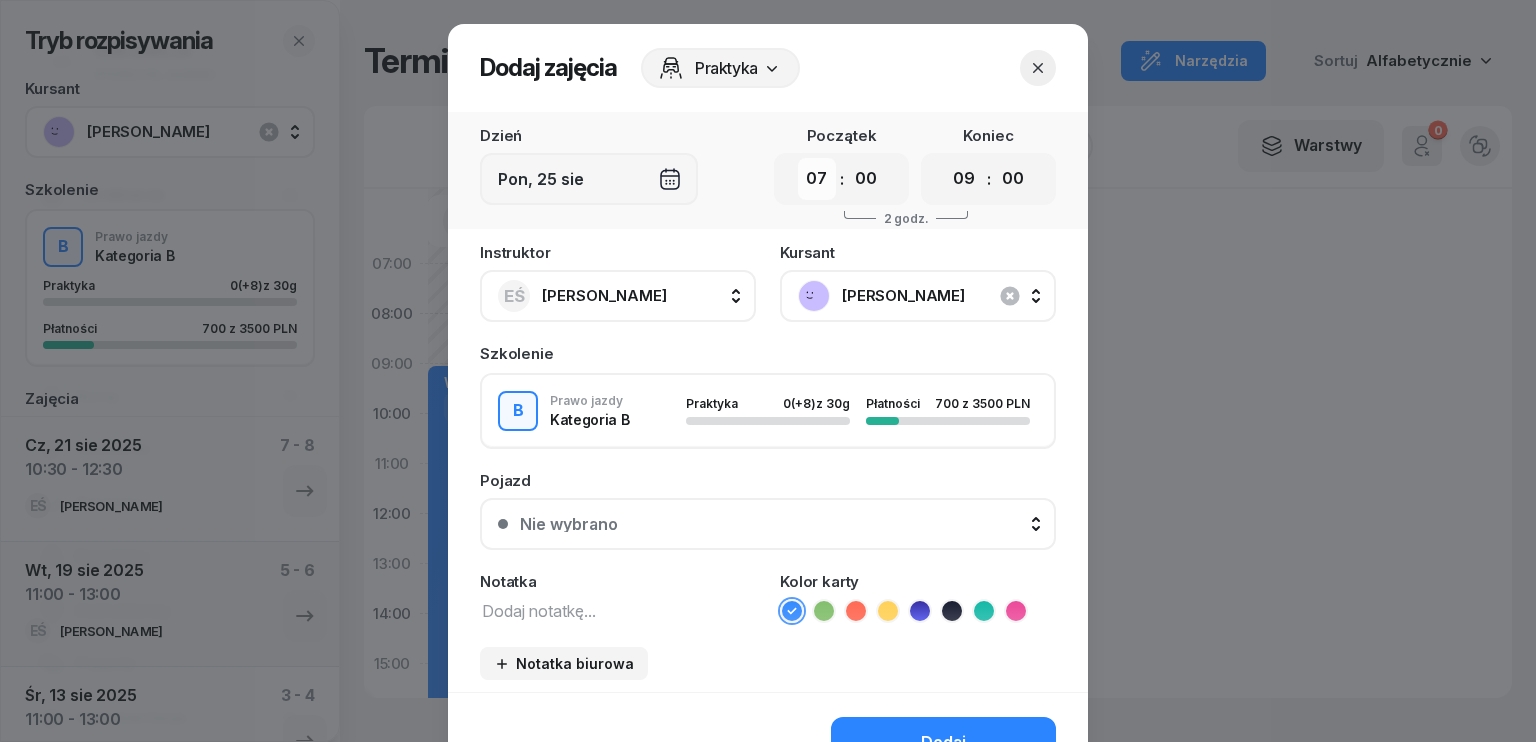 click on "00 01 02 03 04 05 06 07 08 09 10 11 12 13 14 15 16 17 18 19 20 21 22 23" at bounding box center [817, 179] 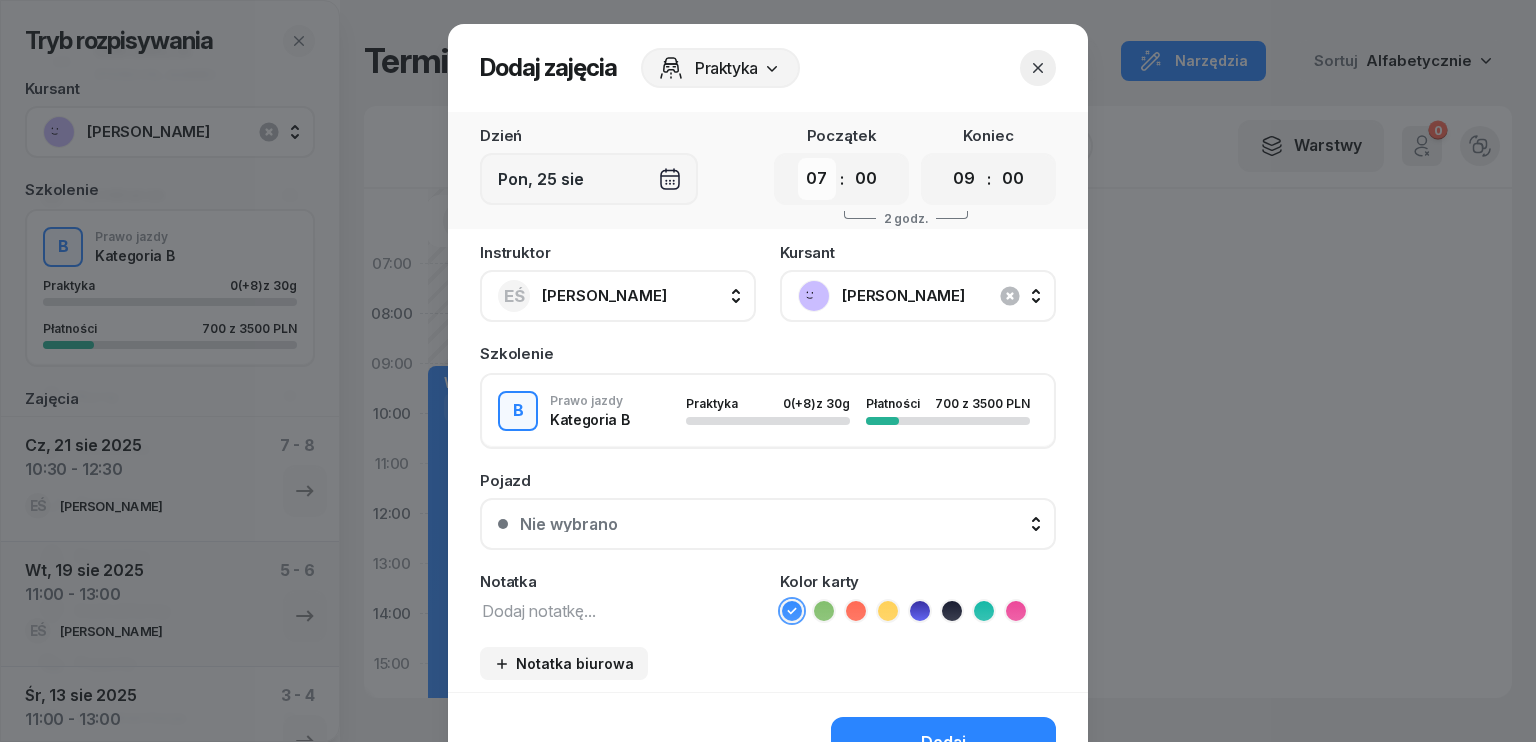 select on "08" 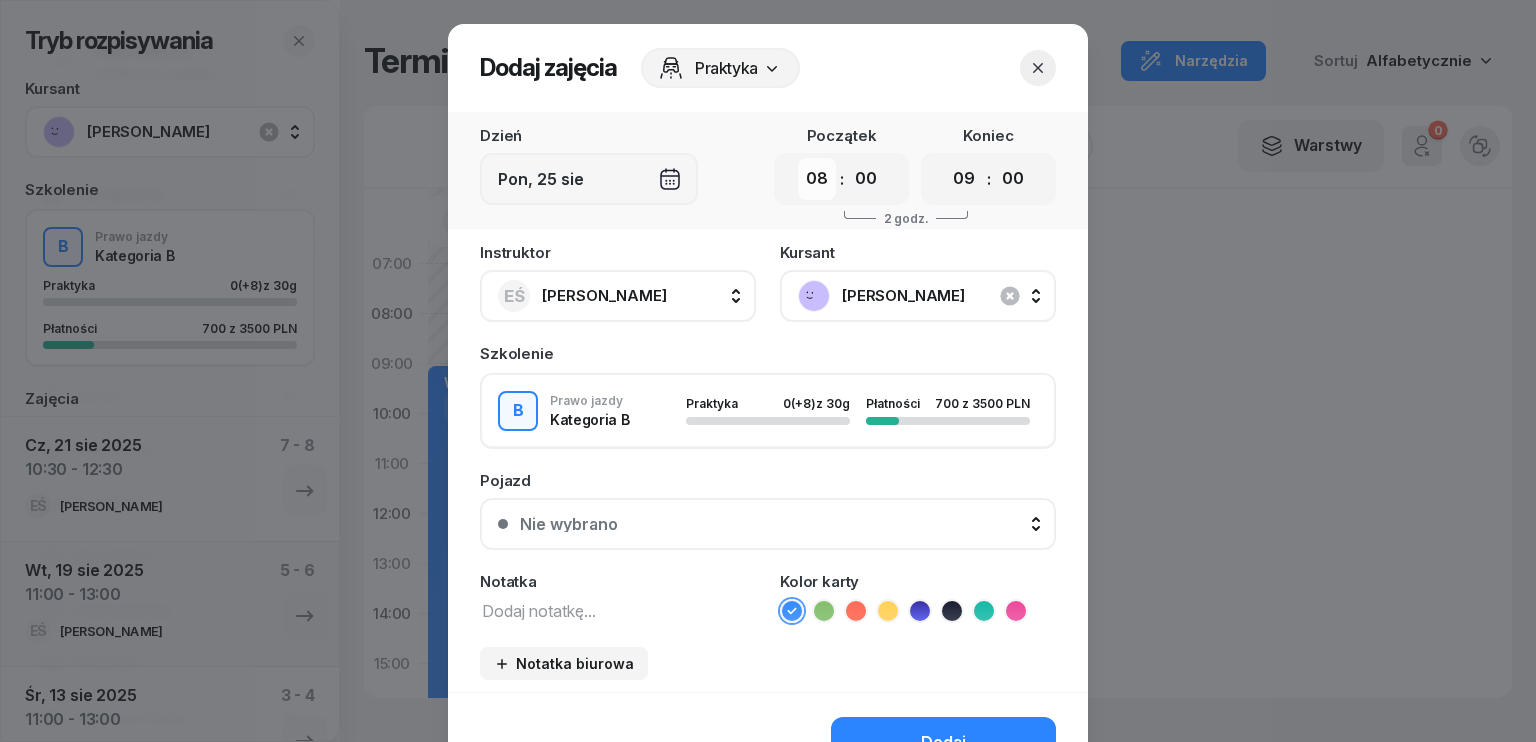click on "00 01 02 03 04 05 06 07 08 09 10 11 12 13 14 15 16 17 18 19 20 21 22 23" at bounding box center (817, 179) 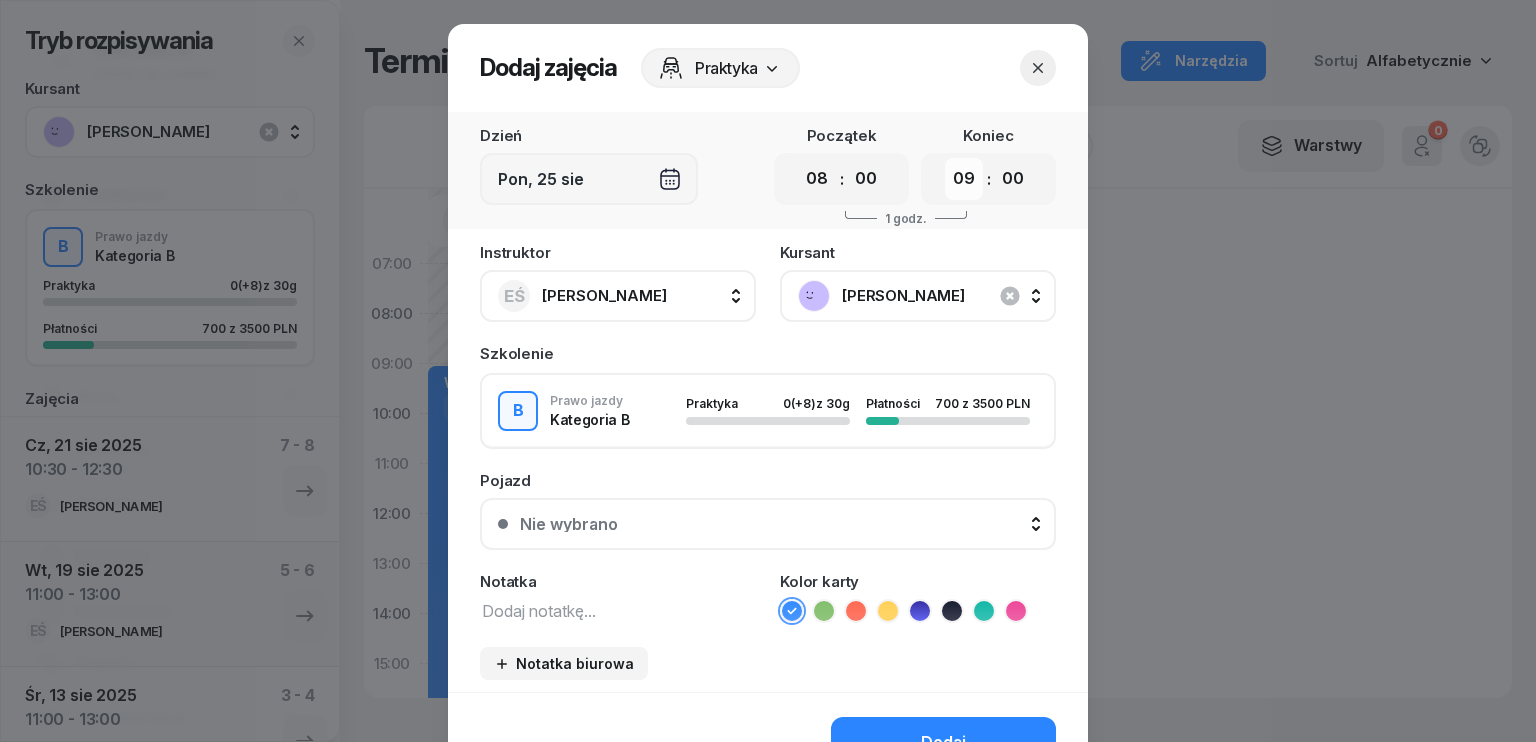 click on "00 01 02 03 04 05 06 07 08 09 10 11 12 13 14 15 16 17 18 19 20 21 22 23" at bounding box center [964, 179] 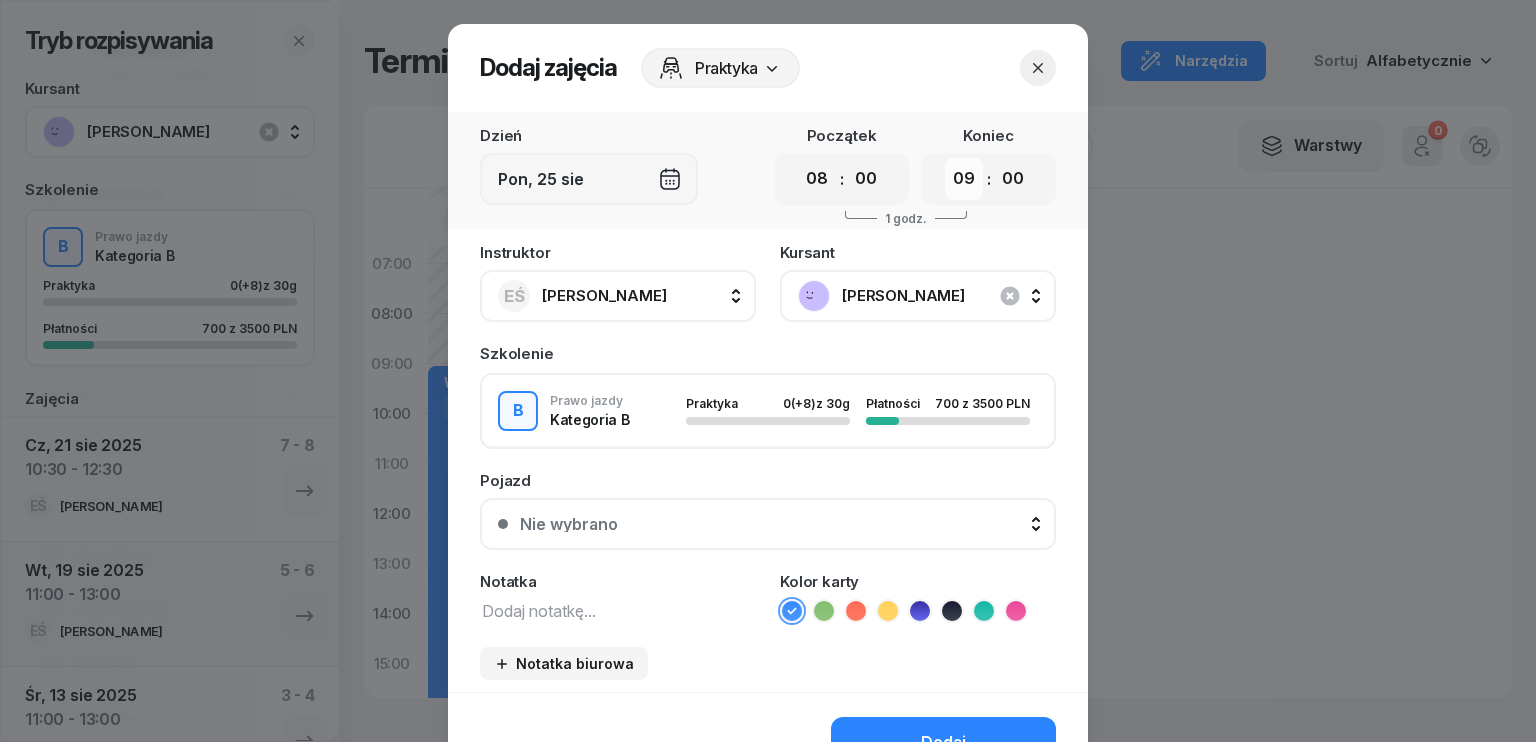 select on "11" 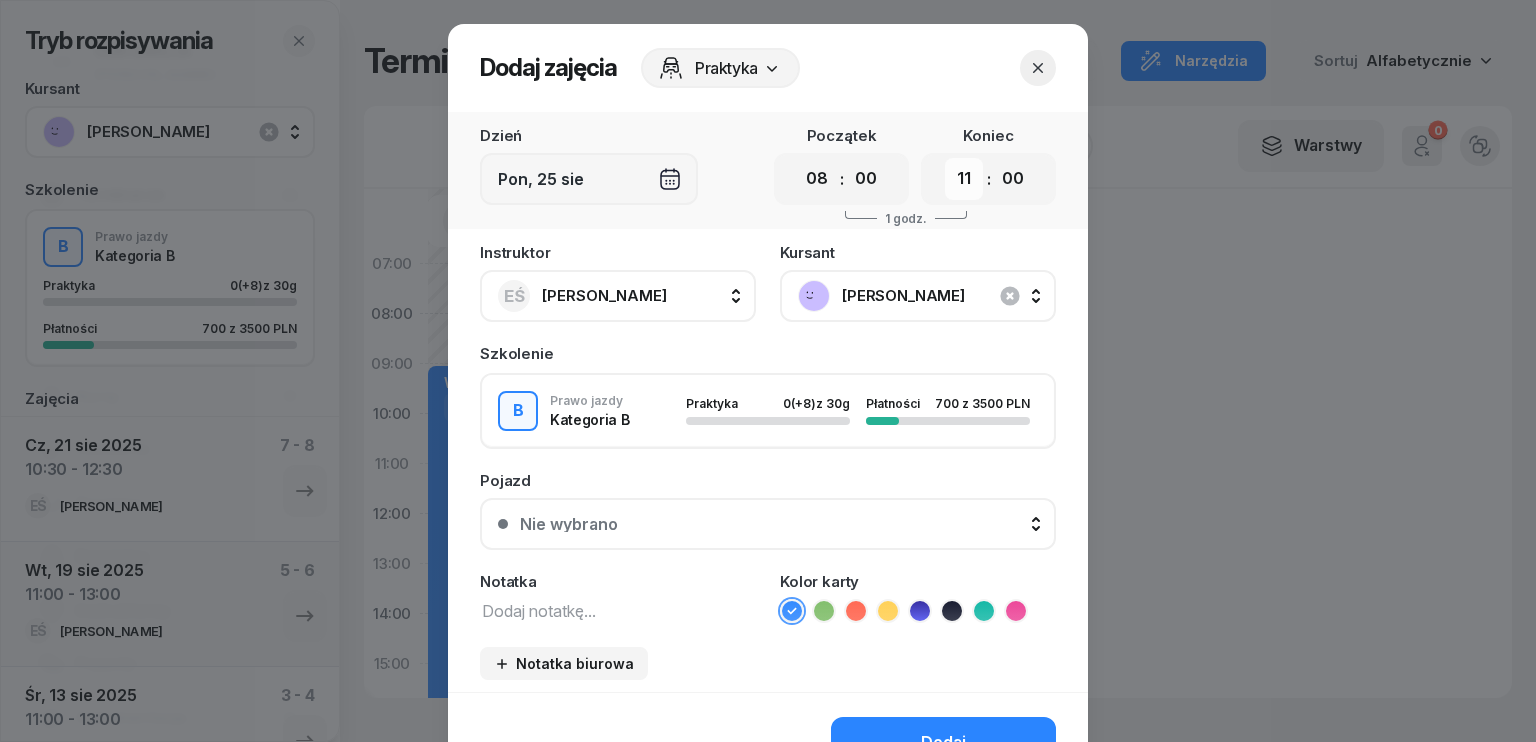 click on "00 01 02 03 04 05 06 07 08 09 10 11 12 13 14 15 16 17 18 19 20 21 22 23" at bounding box center (964, 179) 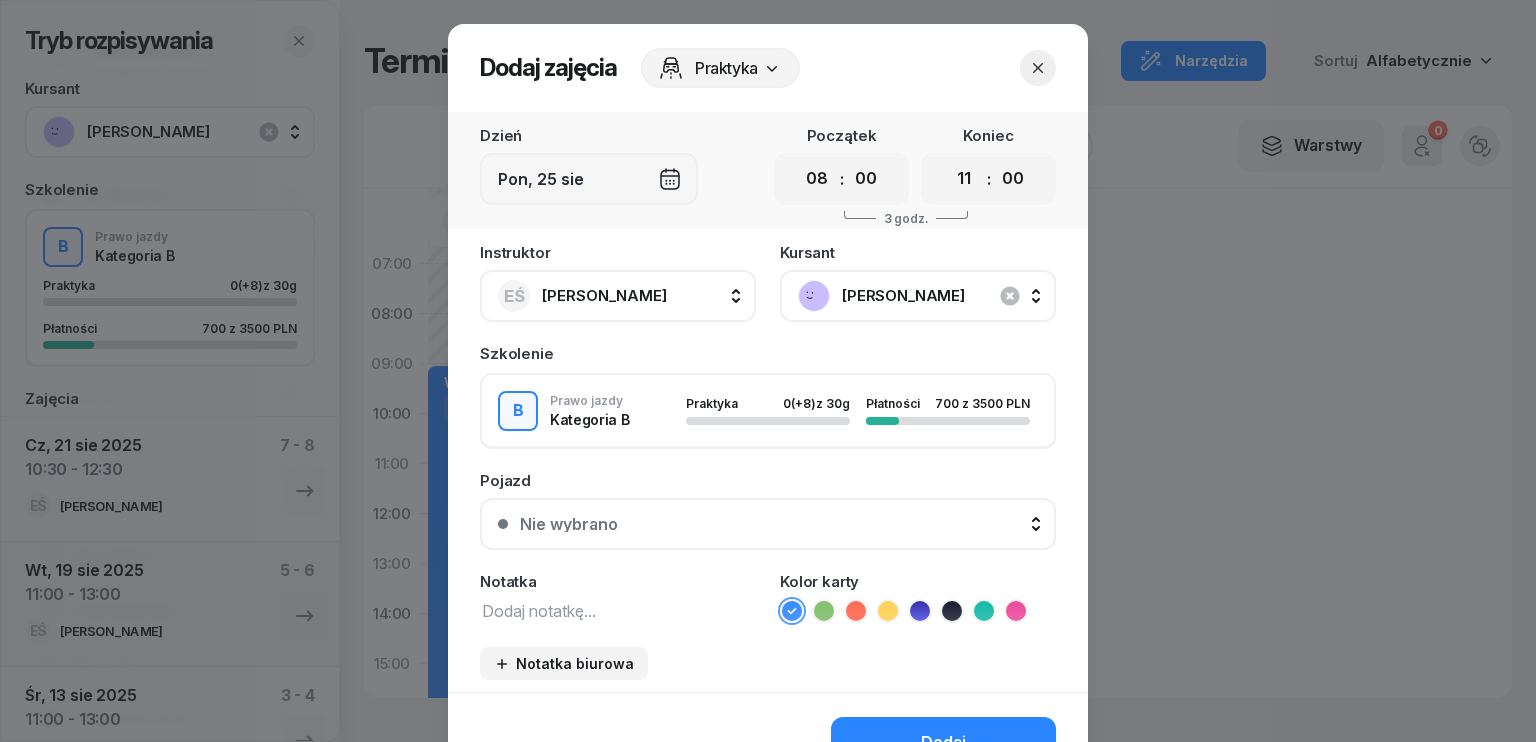 scroll, scrollTop: 112, scrollLeft: 0, axis: vertical 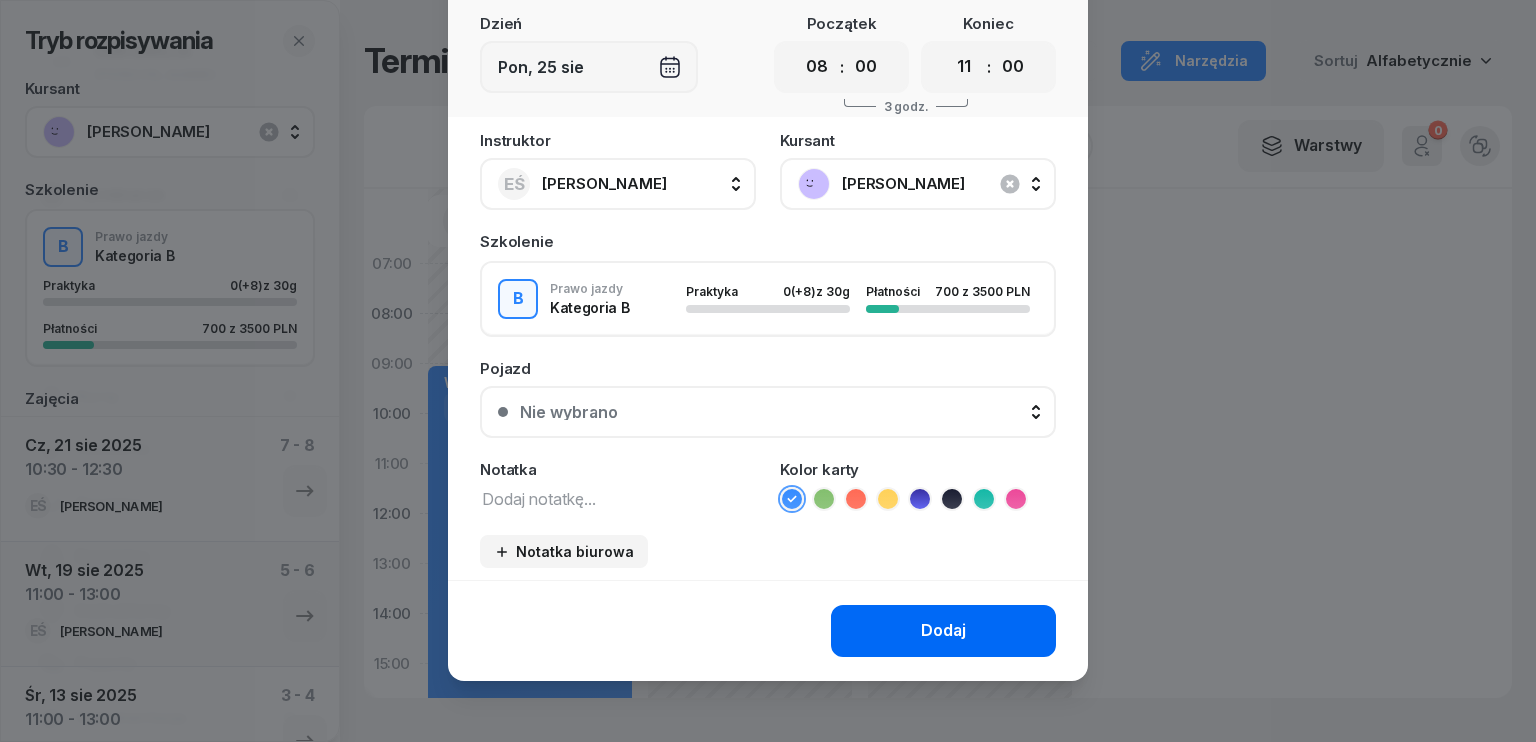 click on "Dodaj" at bounding box center [943, 631] 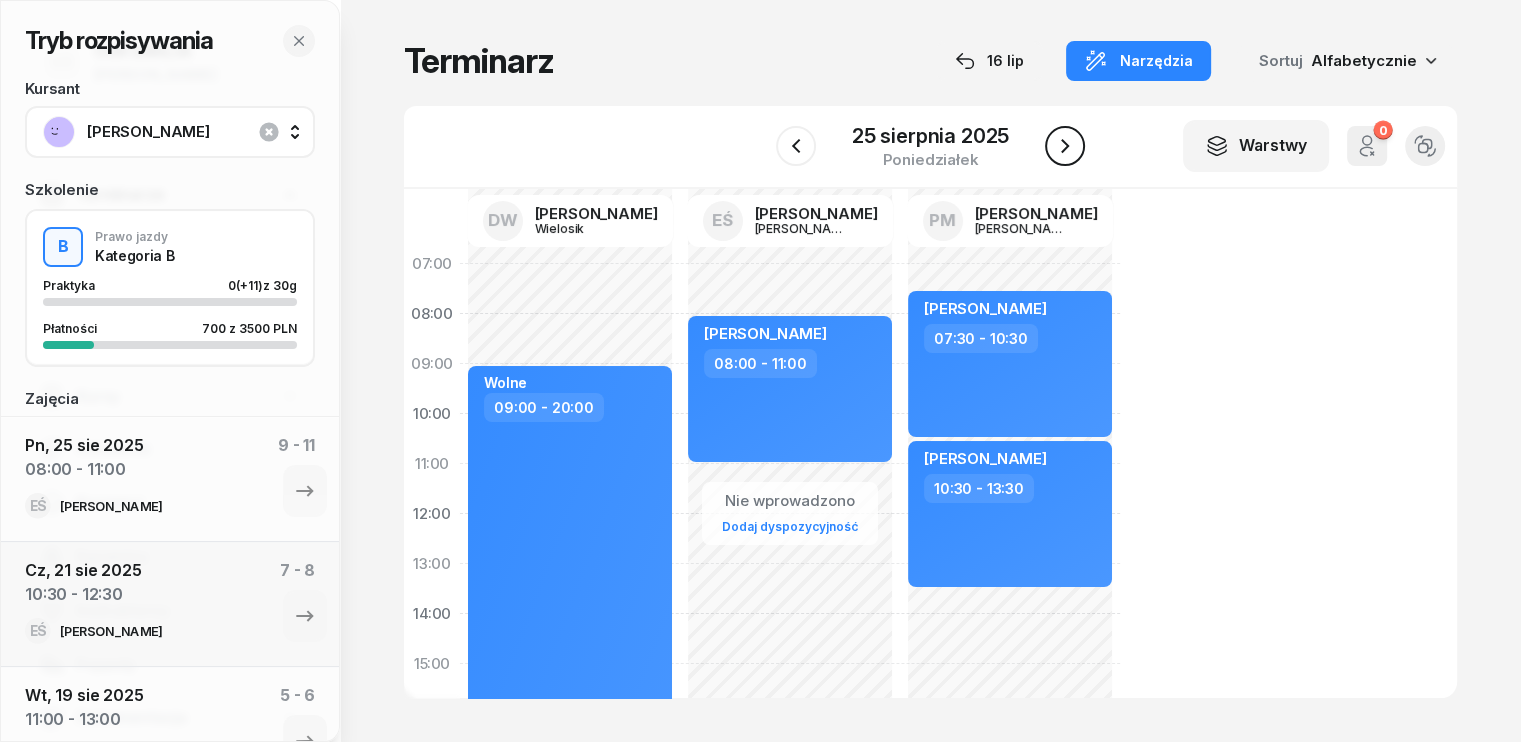 click 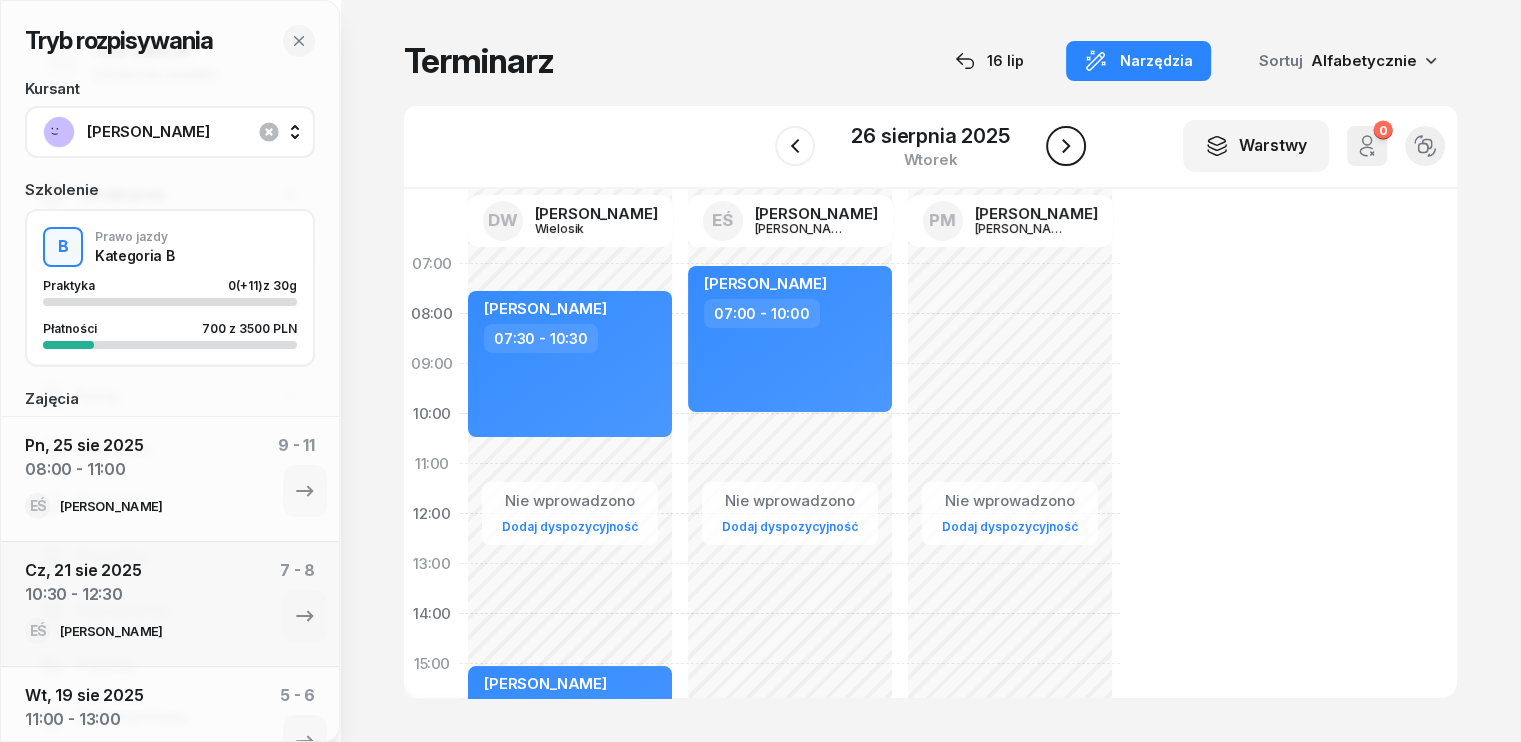 click 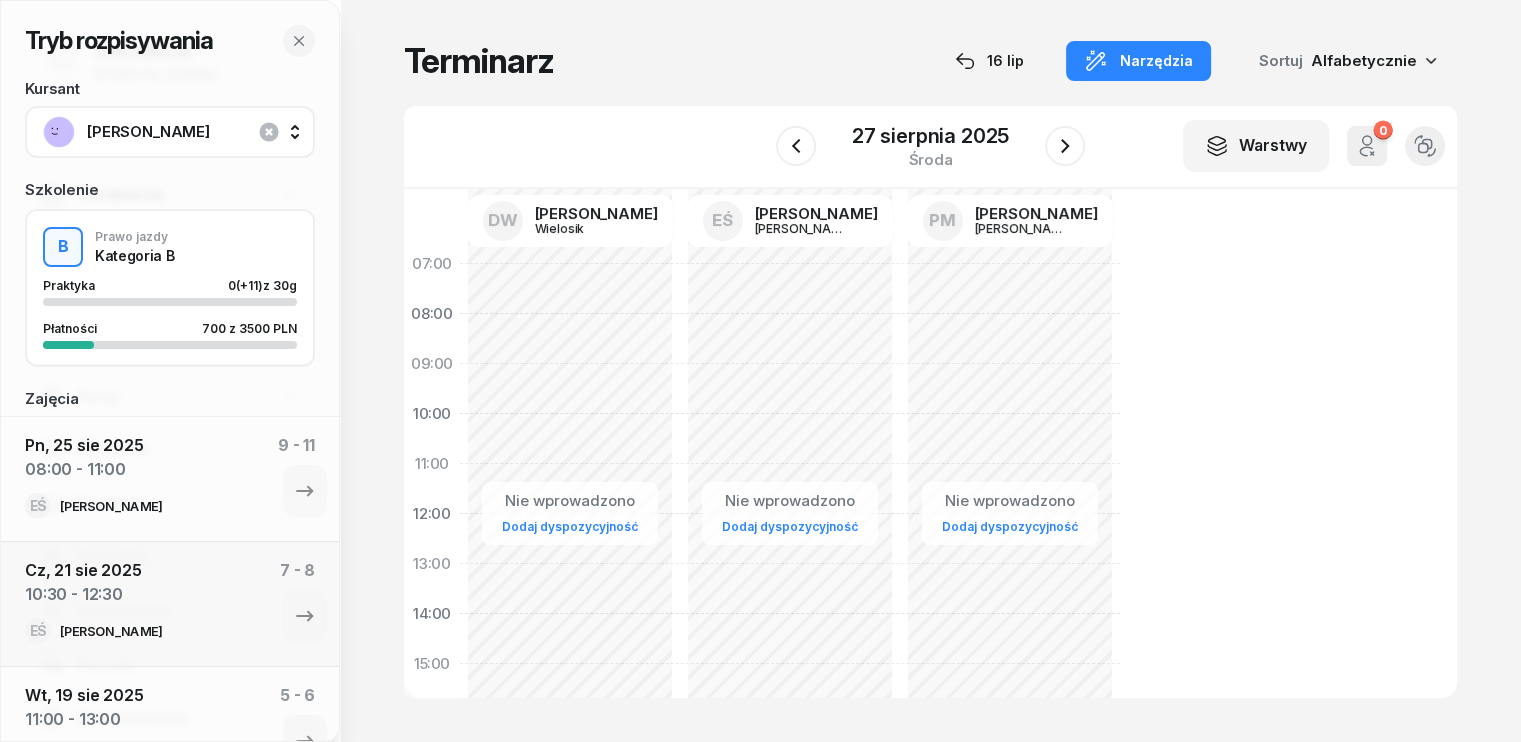 click on "Nie wprowadzono Dodaj dyspozycyjność" 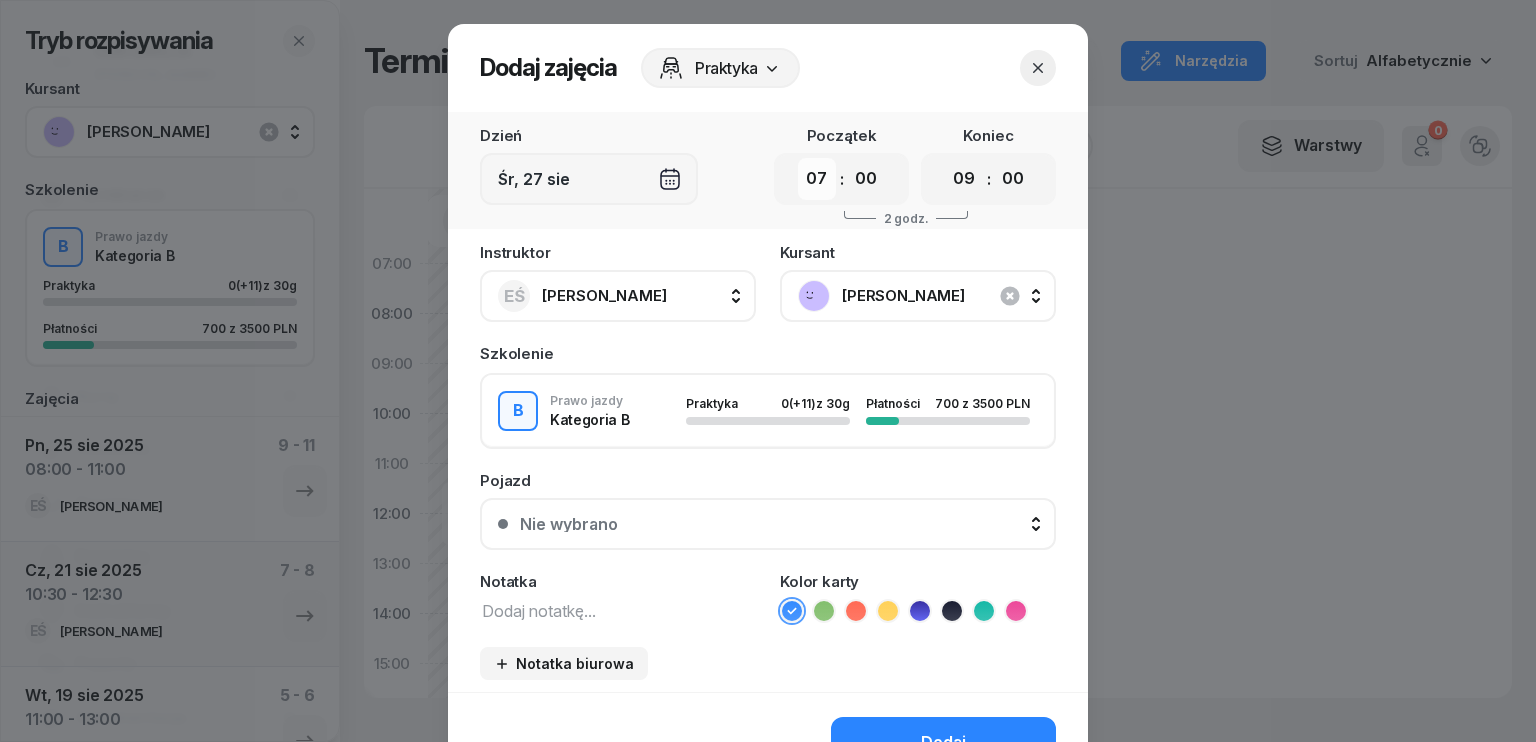 drag, startPoint x: 813, startPoint y: 177, endPoint x: 816, endPoint y: 195, distance: 18.248287 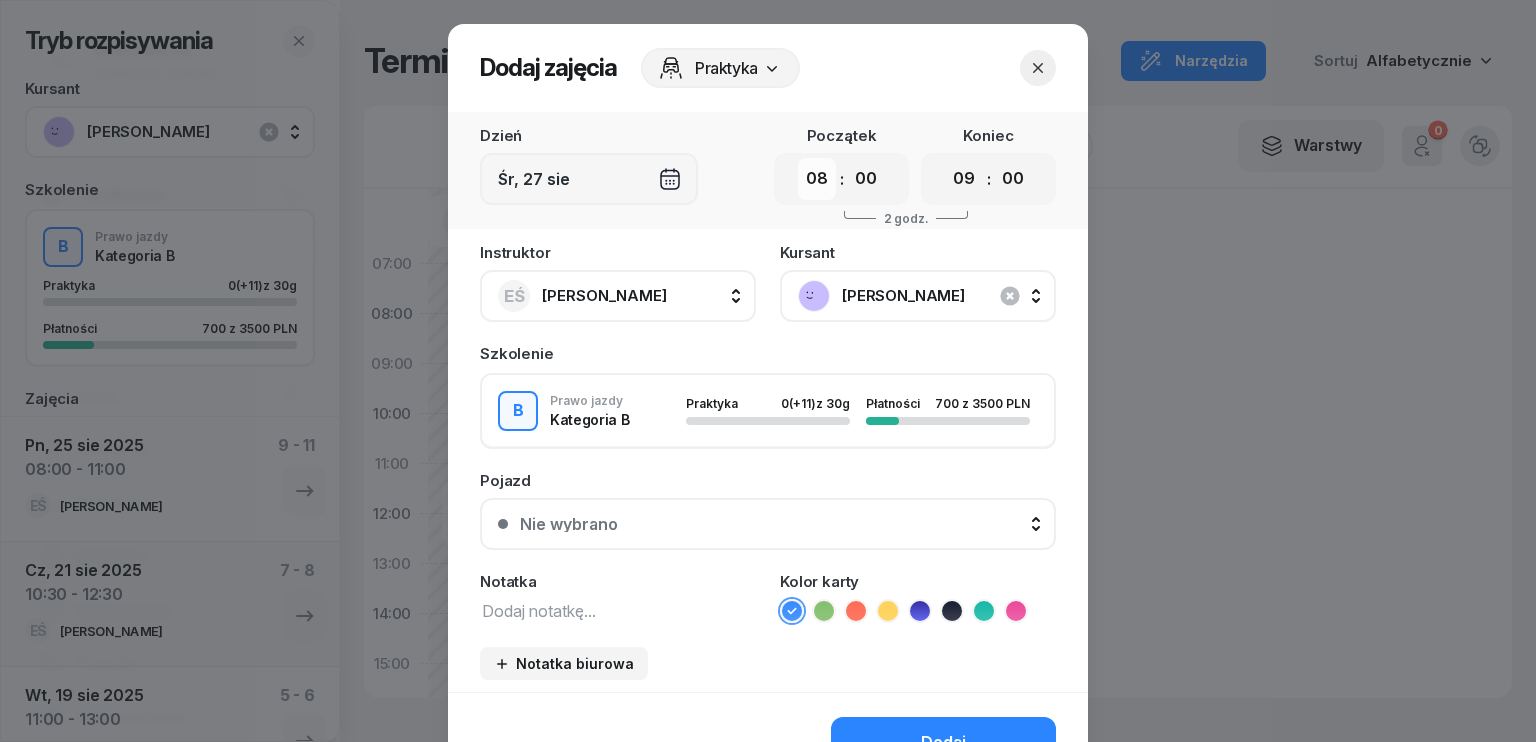 click on "00 01 02 03 04 05 06 07 08 09 10 11 12 13 14 15 16 17 18 19 20 21 22 23" at bounding box center (817, 179) 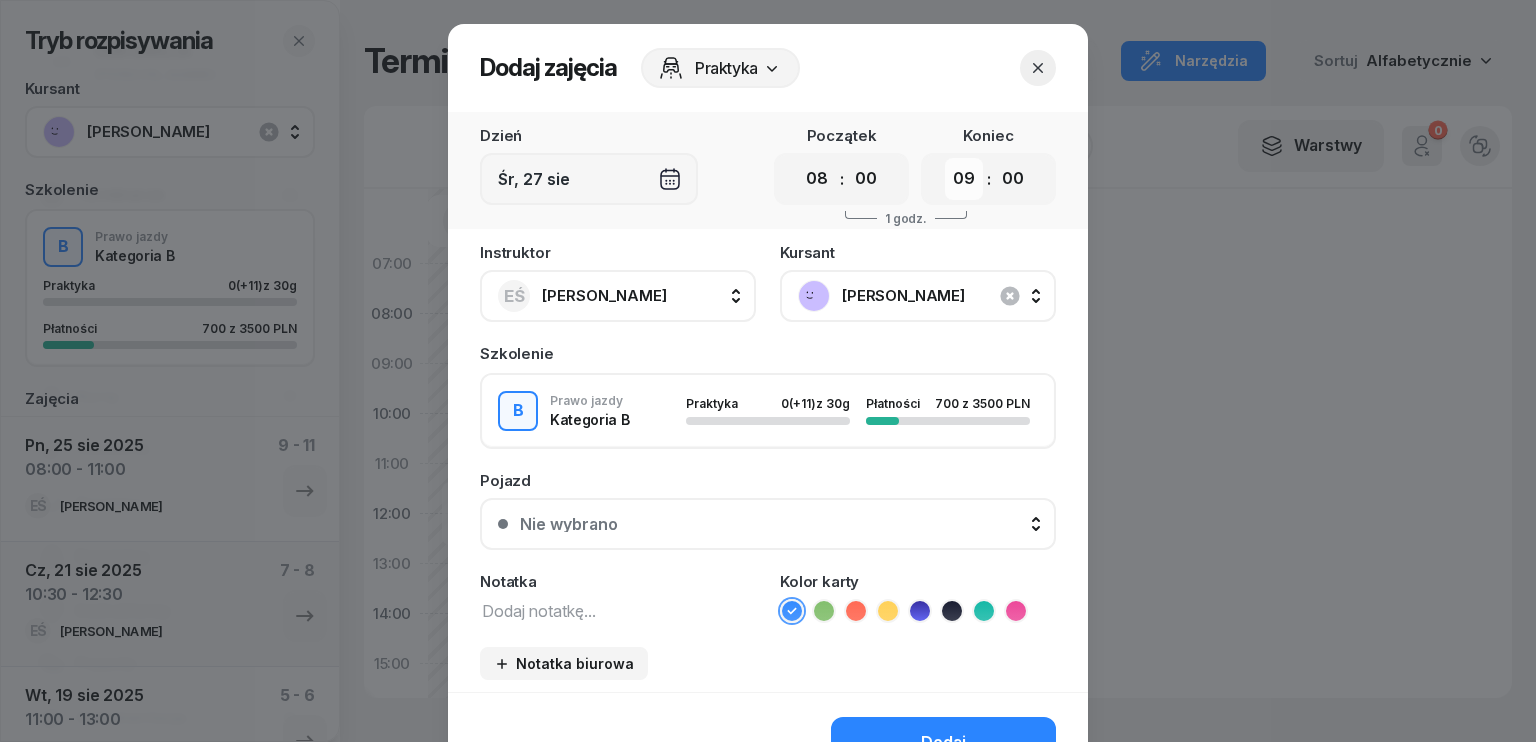 click on "00 01 02 03 04 05 06 07 08 09 10 11 12 13 14 15 16 17 18 19 20 21 22 23" at bounding box center [964, 179] 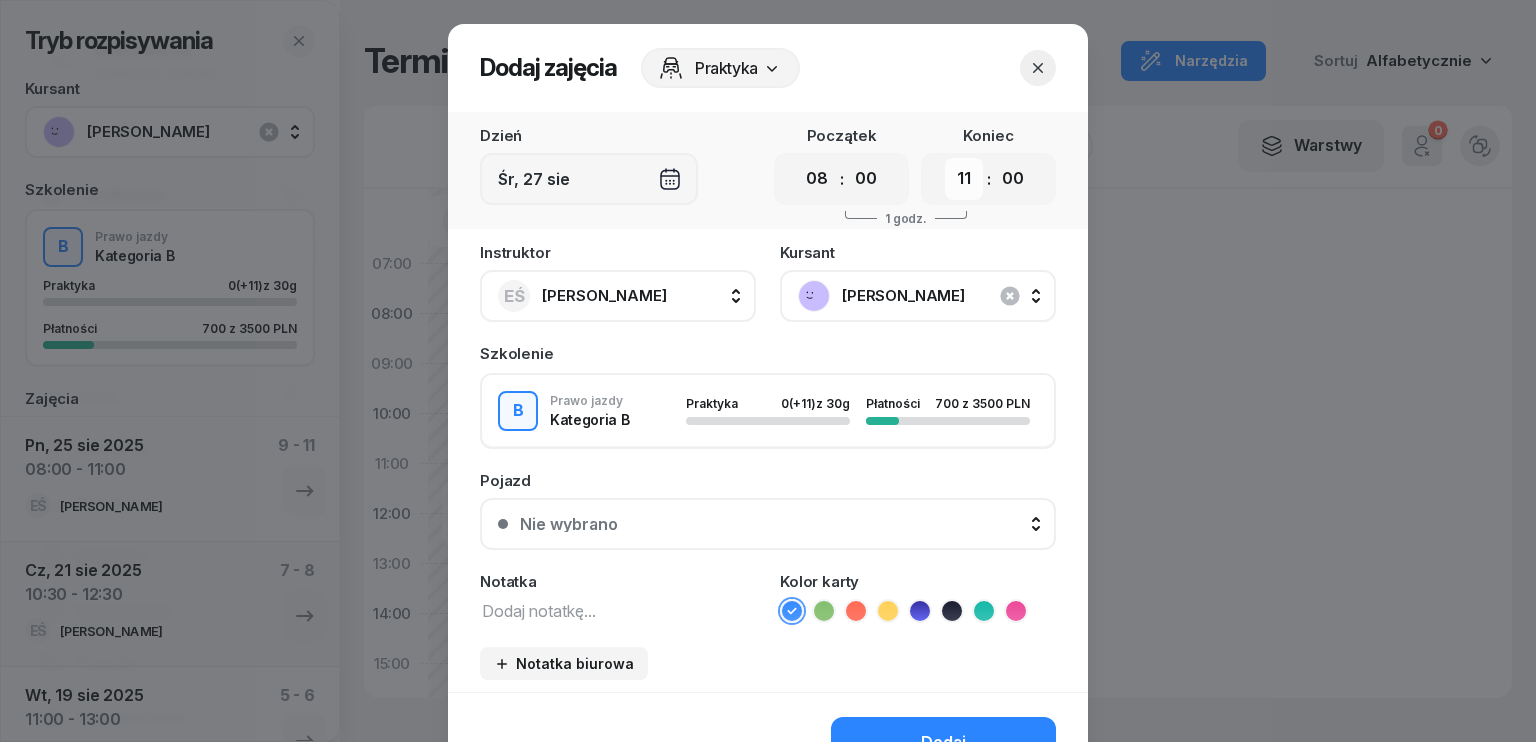 click on "00 01 02 03 04 05 06 07 08 09 10 11 12 13 14 15 16 17 18 19 20 21 22 23" at bounding box center (964, 179) 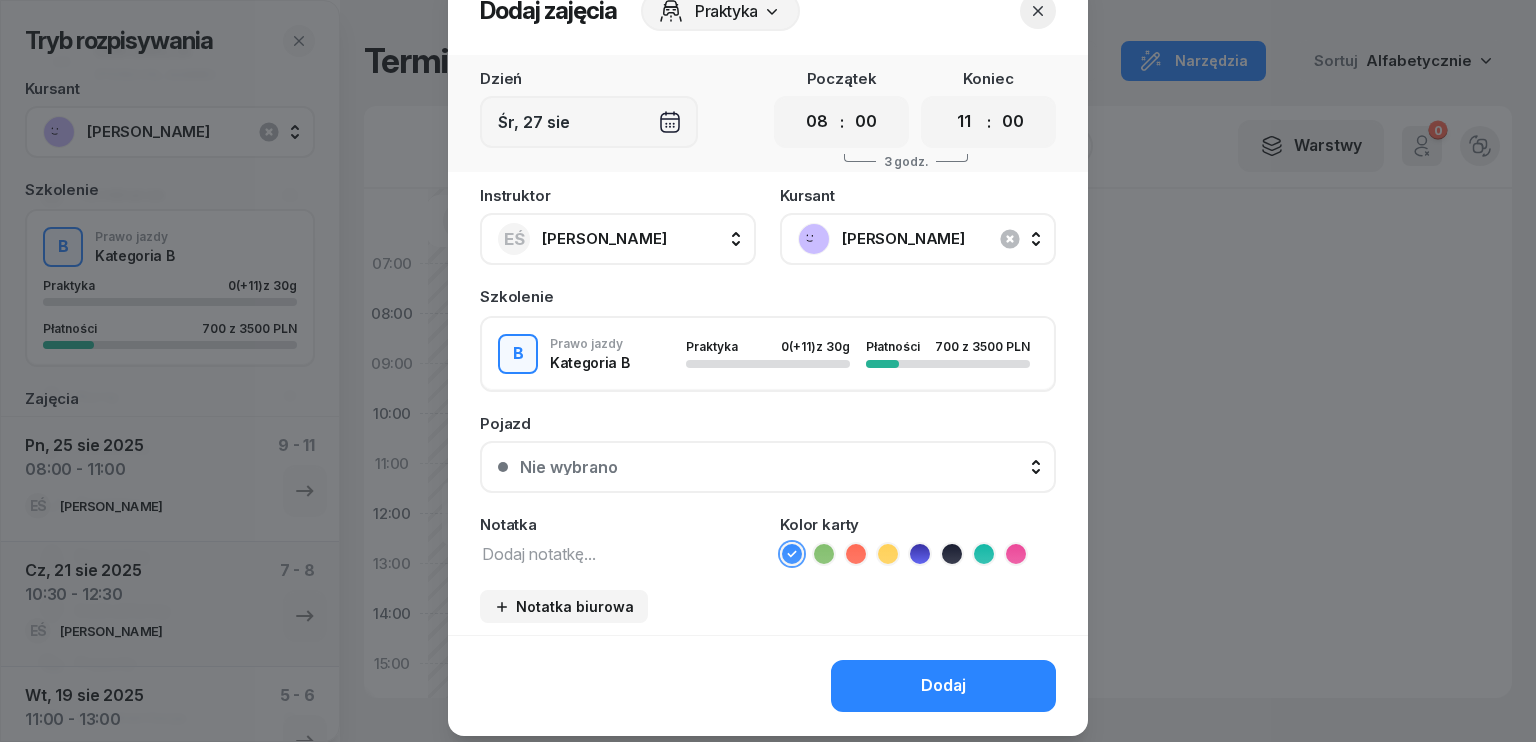 scroll, scrollTop: 112, scrollLeft: 0, axis: vertical 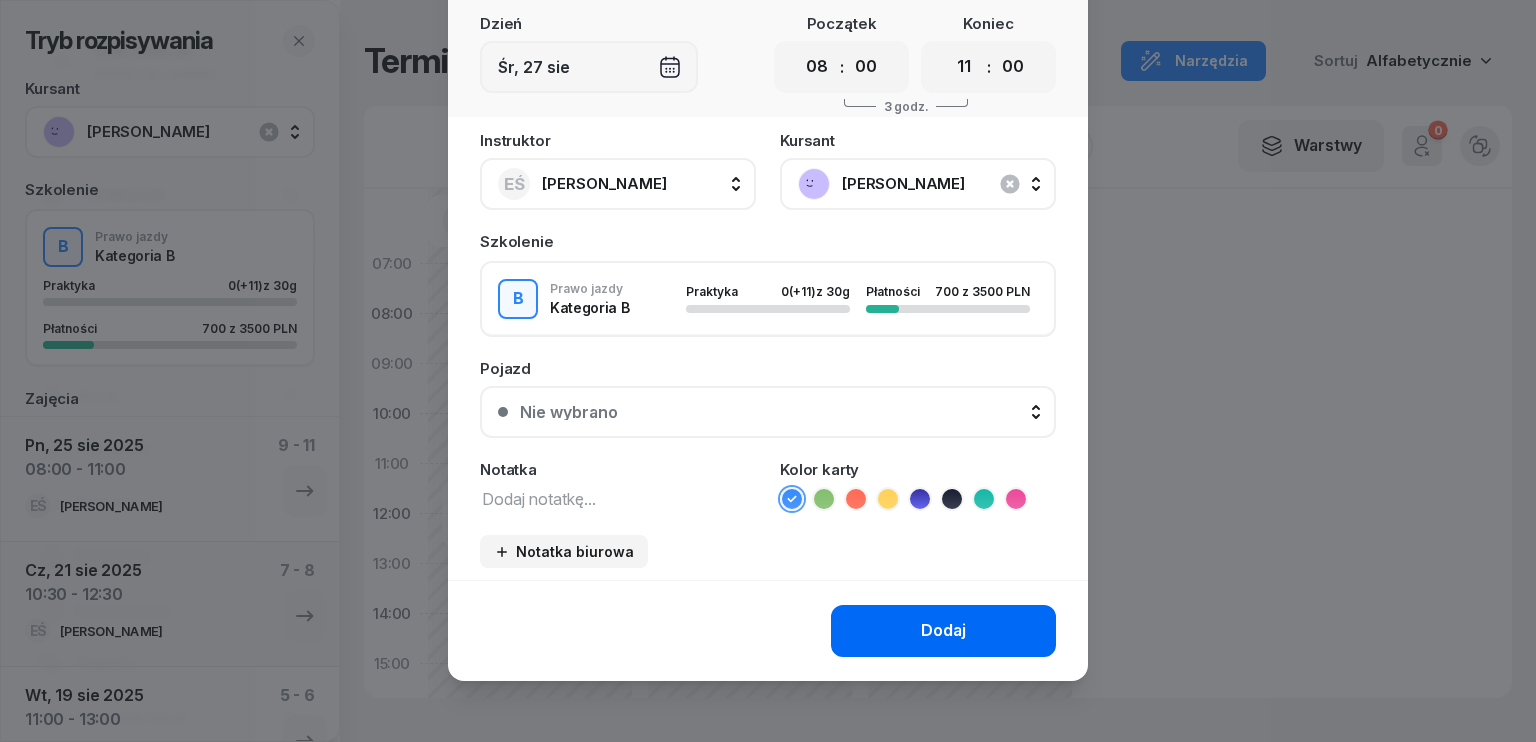 click on "Dodaj" at bounding box center (943, 631) 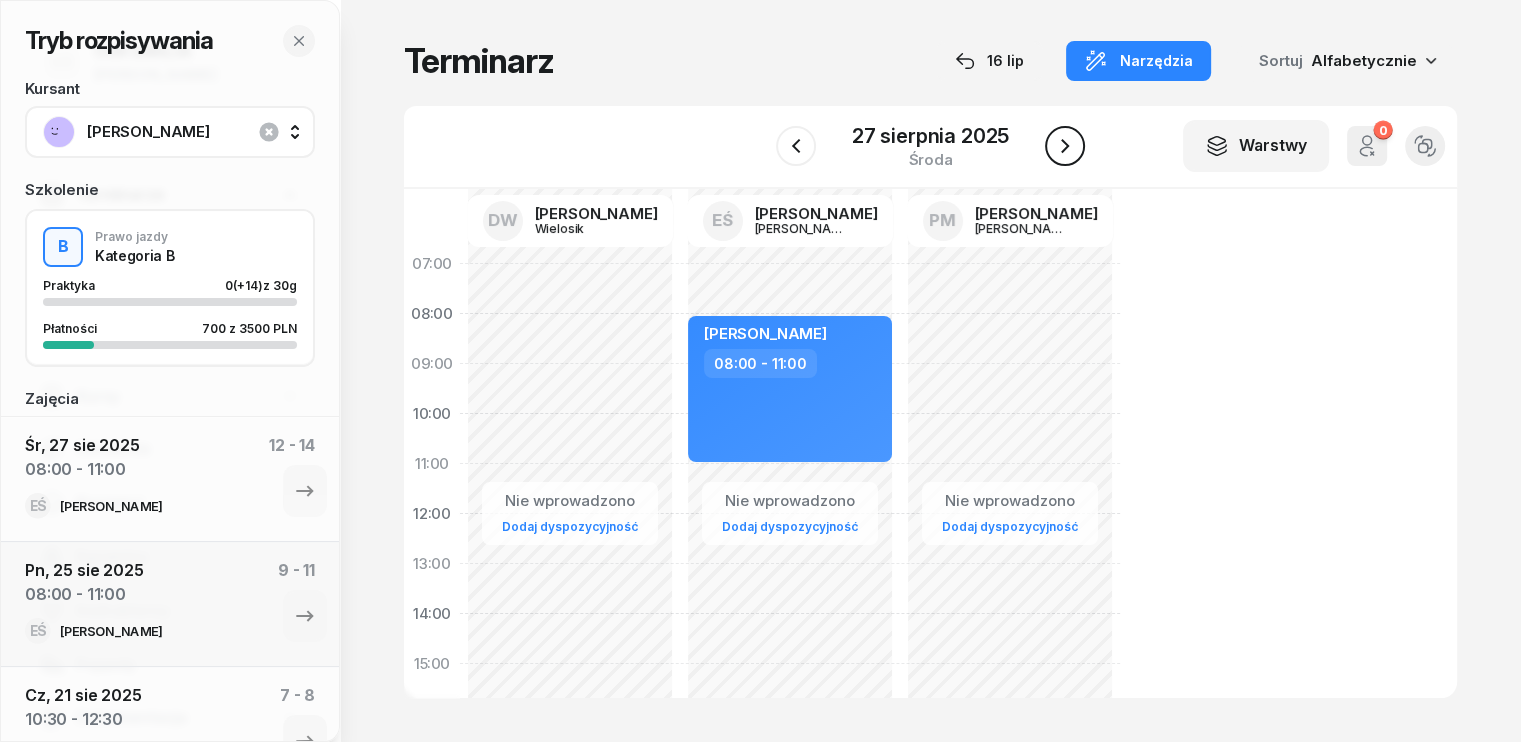 click 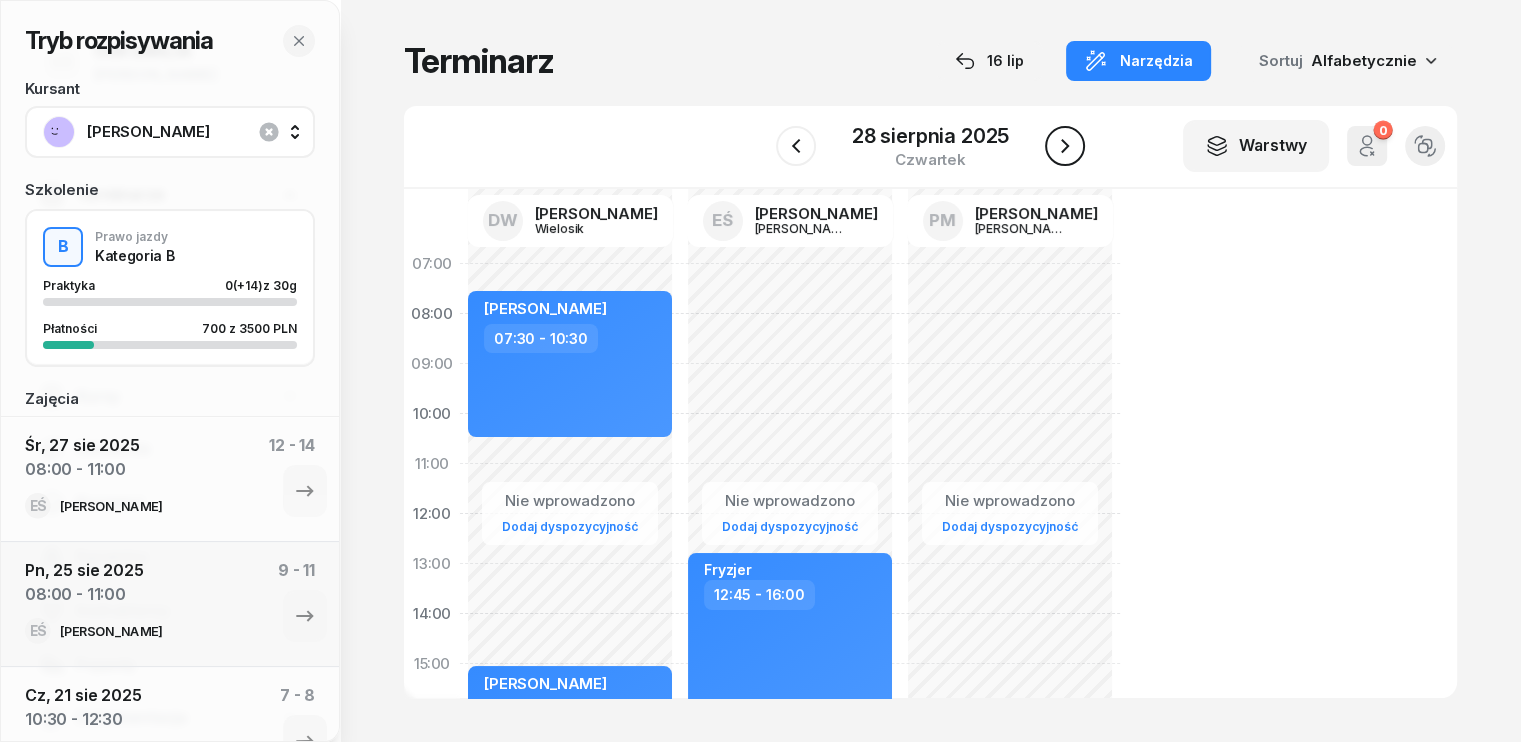 click 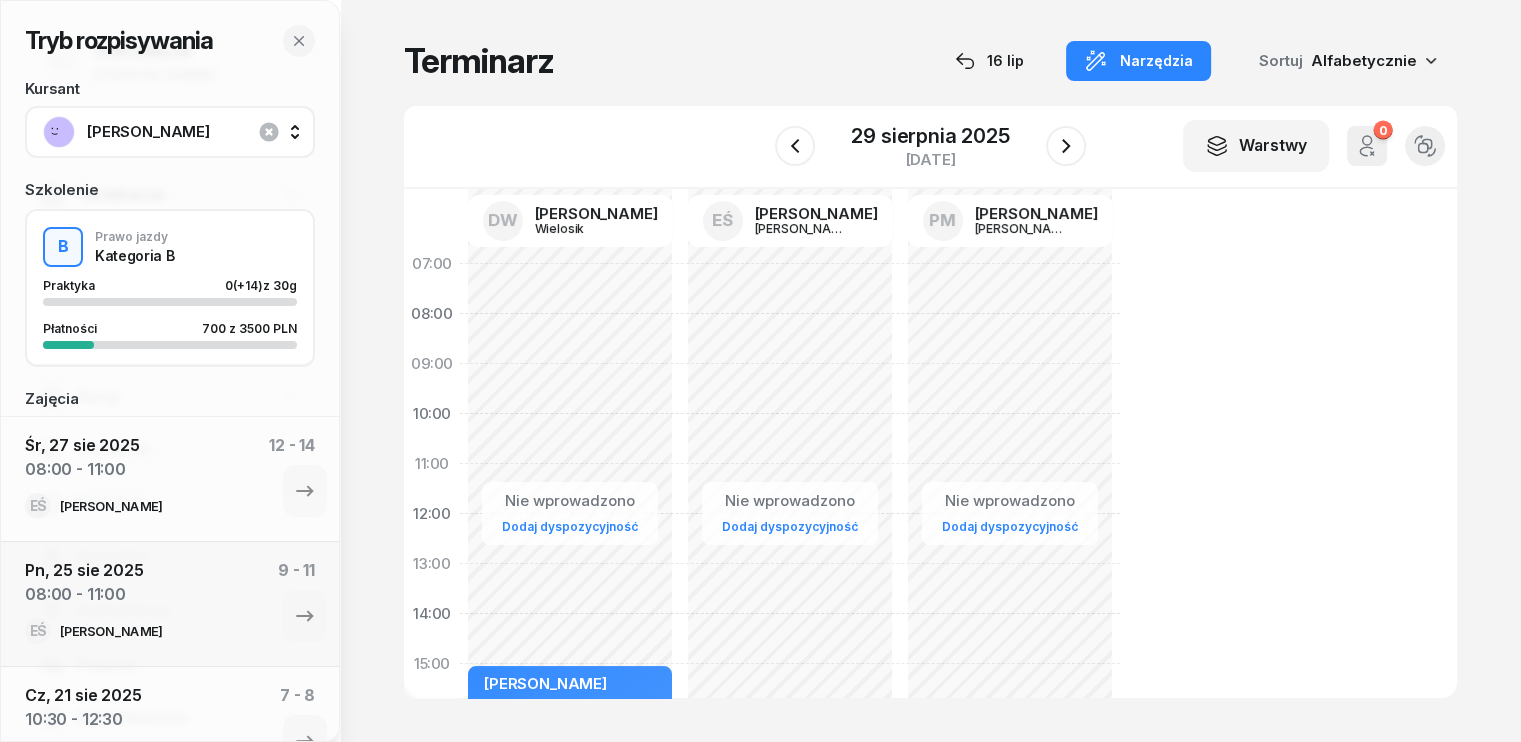 click on "Nie wprowadzono Dodaj dyspozycyjność" 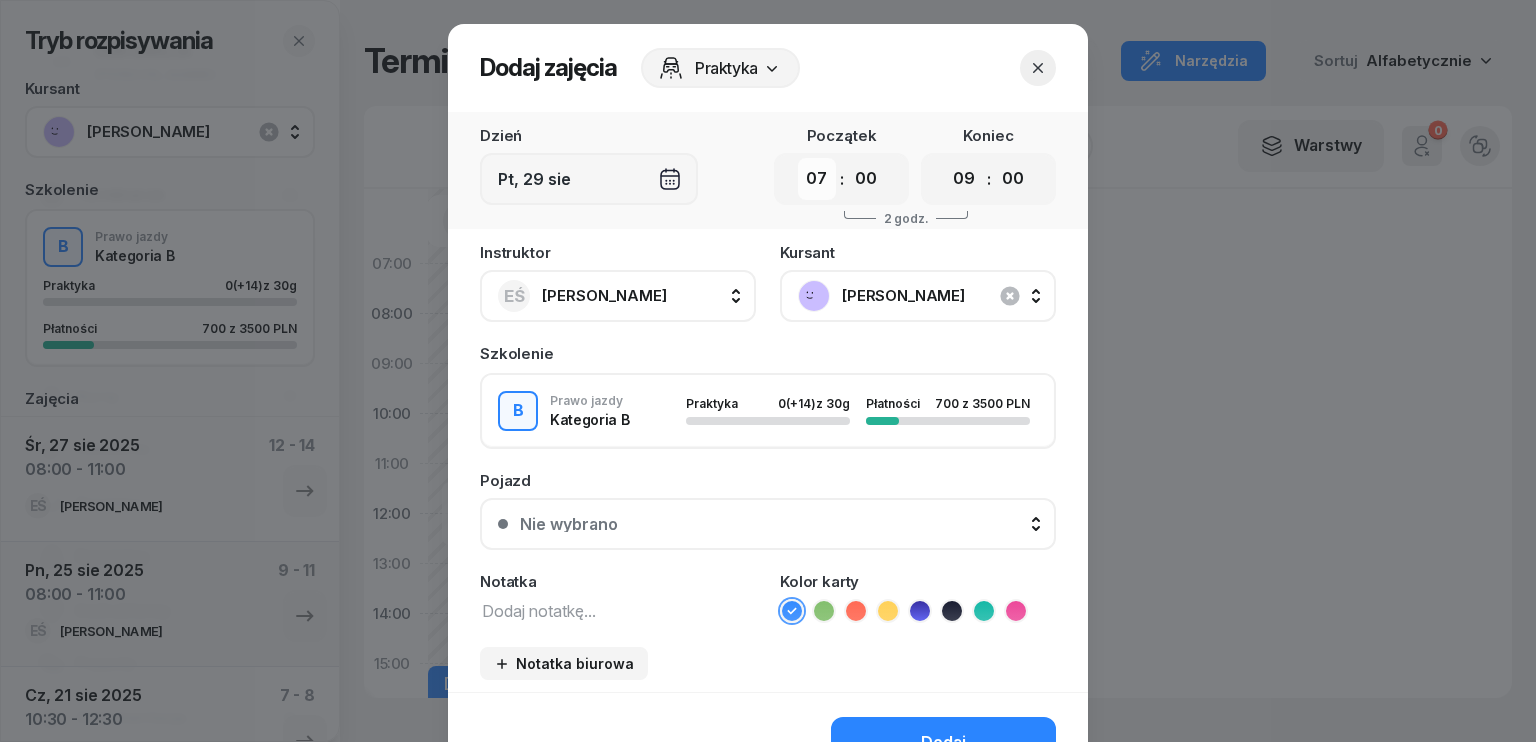 click on "00 01 02 03 04 05 06 07 08 09 10 11 12 13 14 15 16 17 18 19 20 21 22 23" at bounding box center (817, 179) 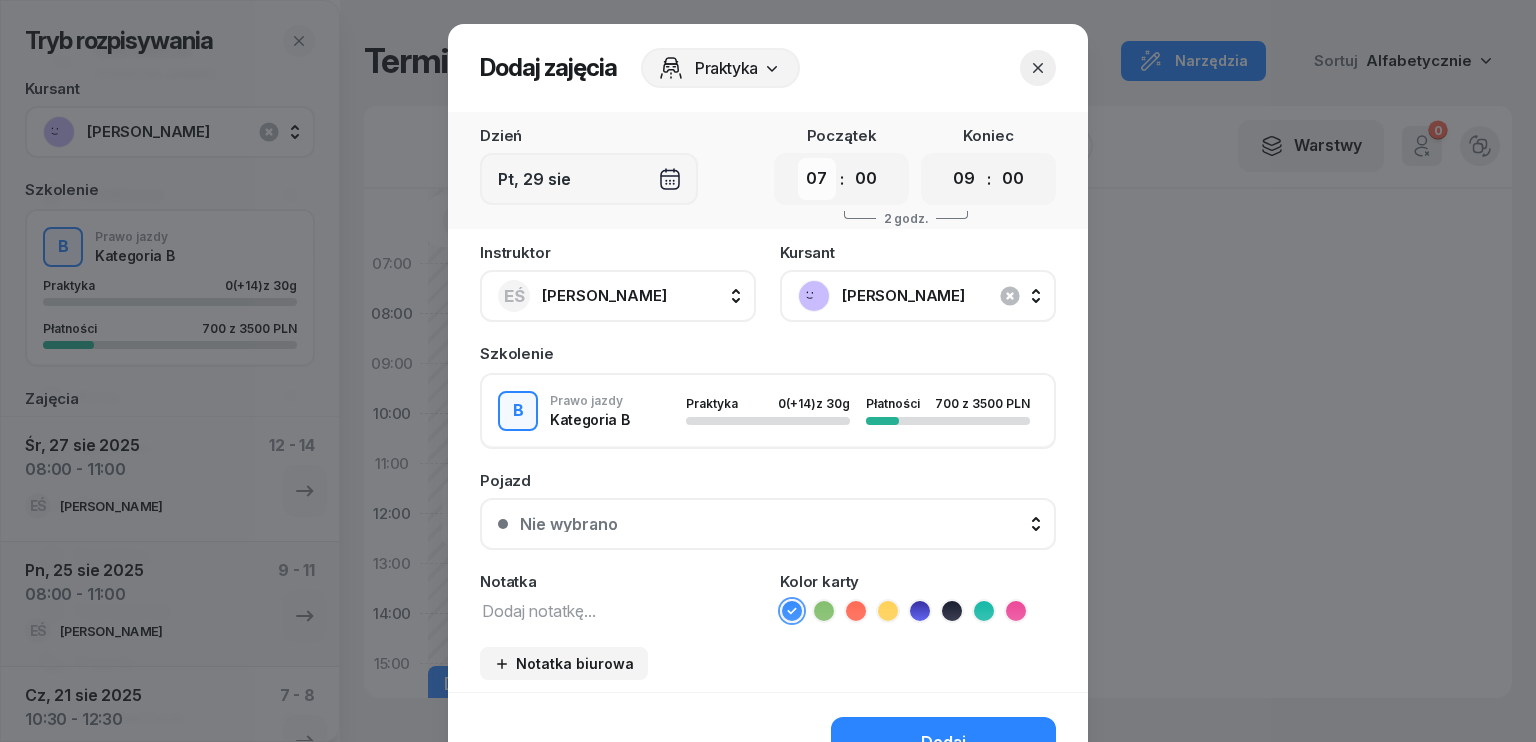 select on "08" 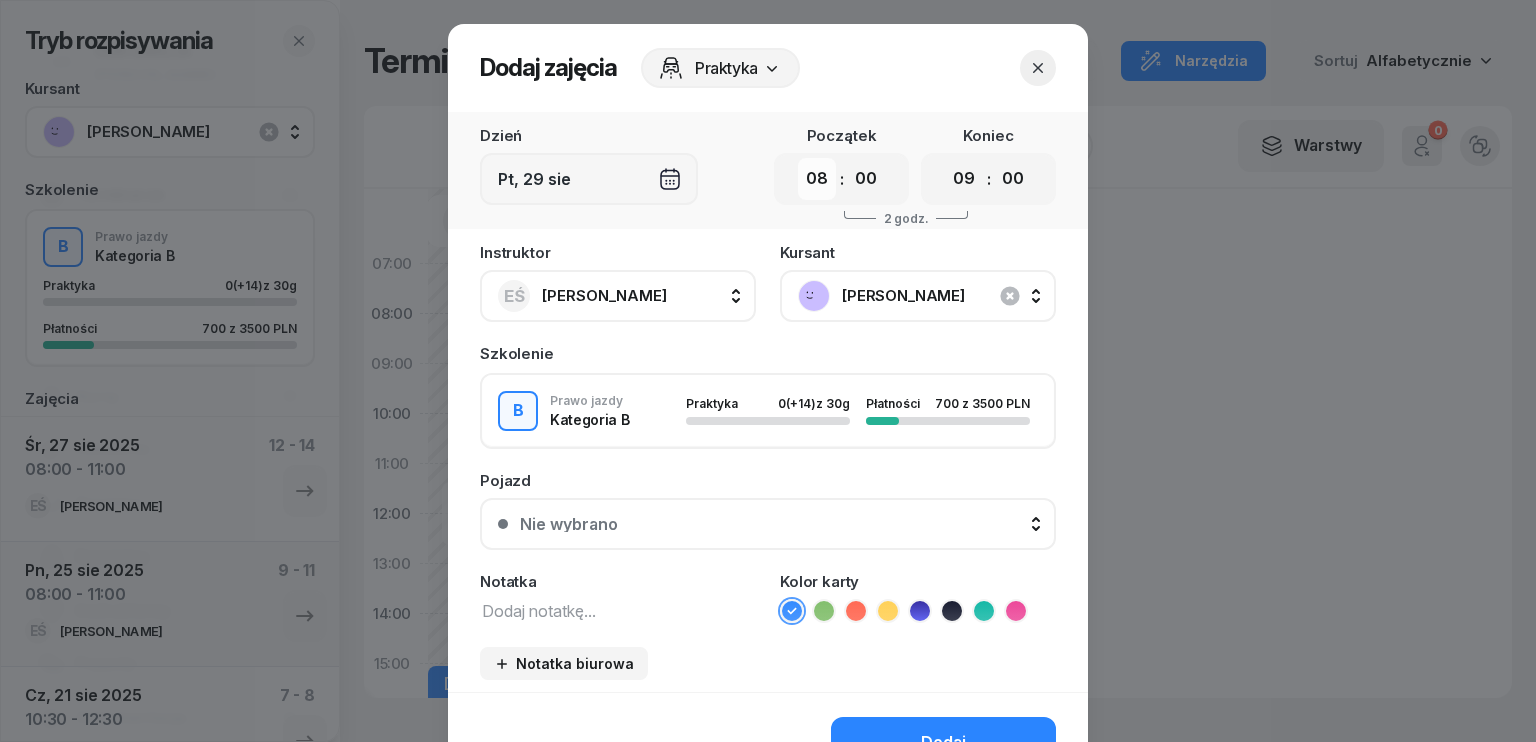 click on "00 01 02 03 04 05 06 07 08 09 10 11 12 13 14 15 16 17 18 19 20 21 22 23" at bounding box center (817, 179) 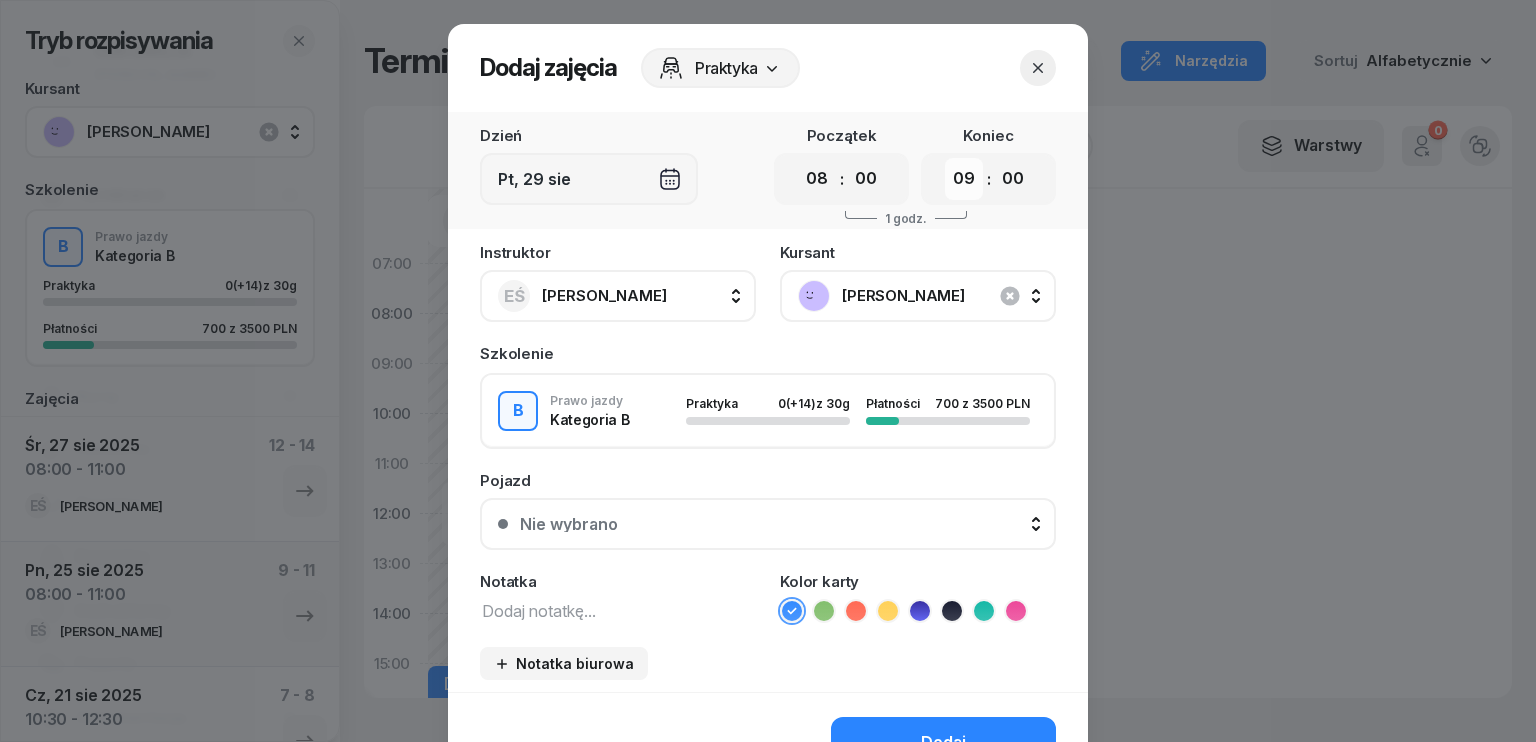 drag, startPoint x: 947, startPoint y: 175, endPoint x: 947, endPoint y: 197, distance: 22 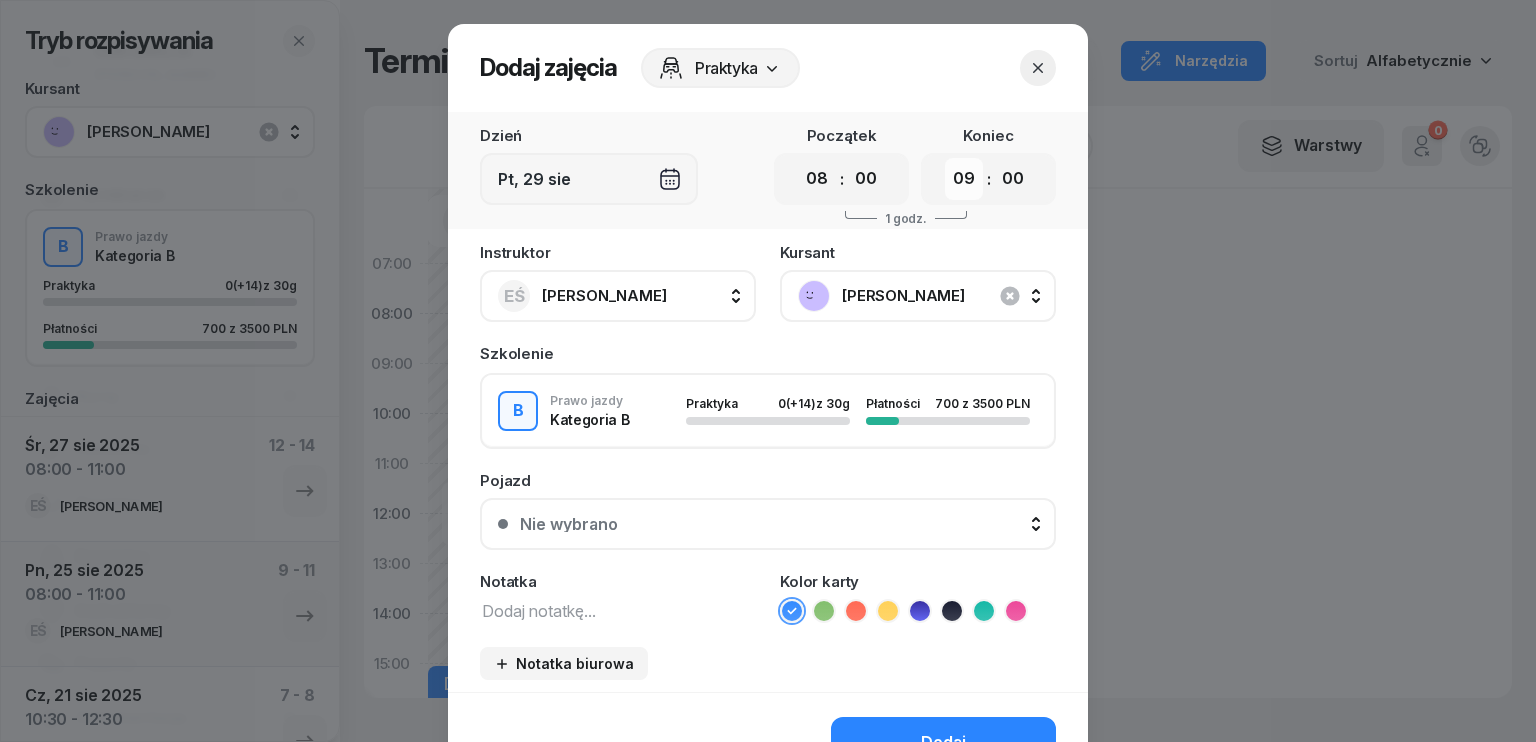 select on "11" 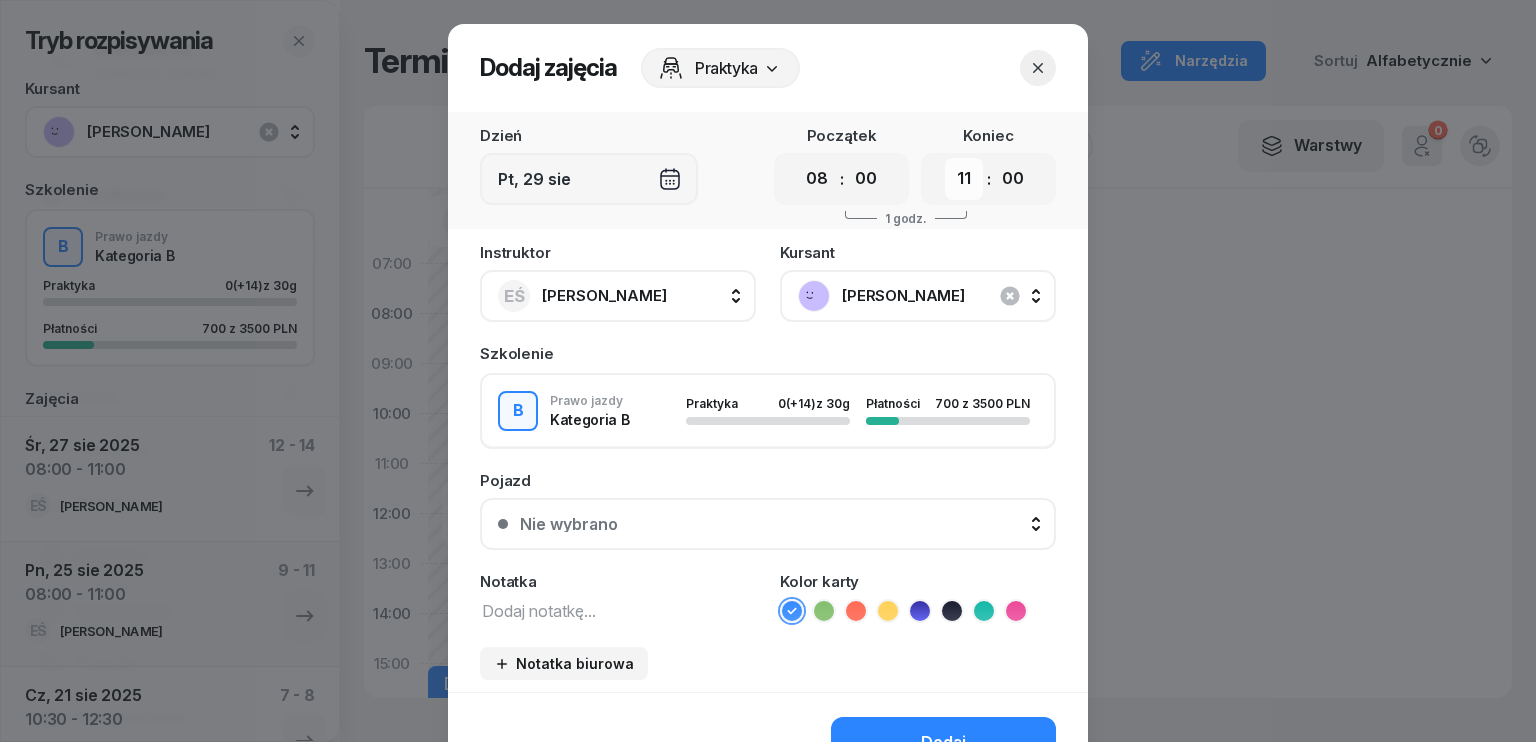 click on "00 01 02 03 04 05 06 07 08 09 10 11 12 13 14 15 16 17 18 19 20 21 22 23" at bounding box center [964, 179] 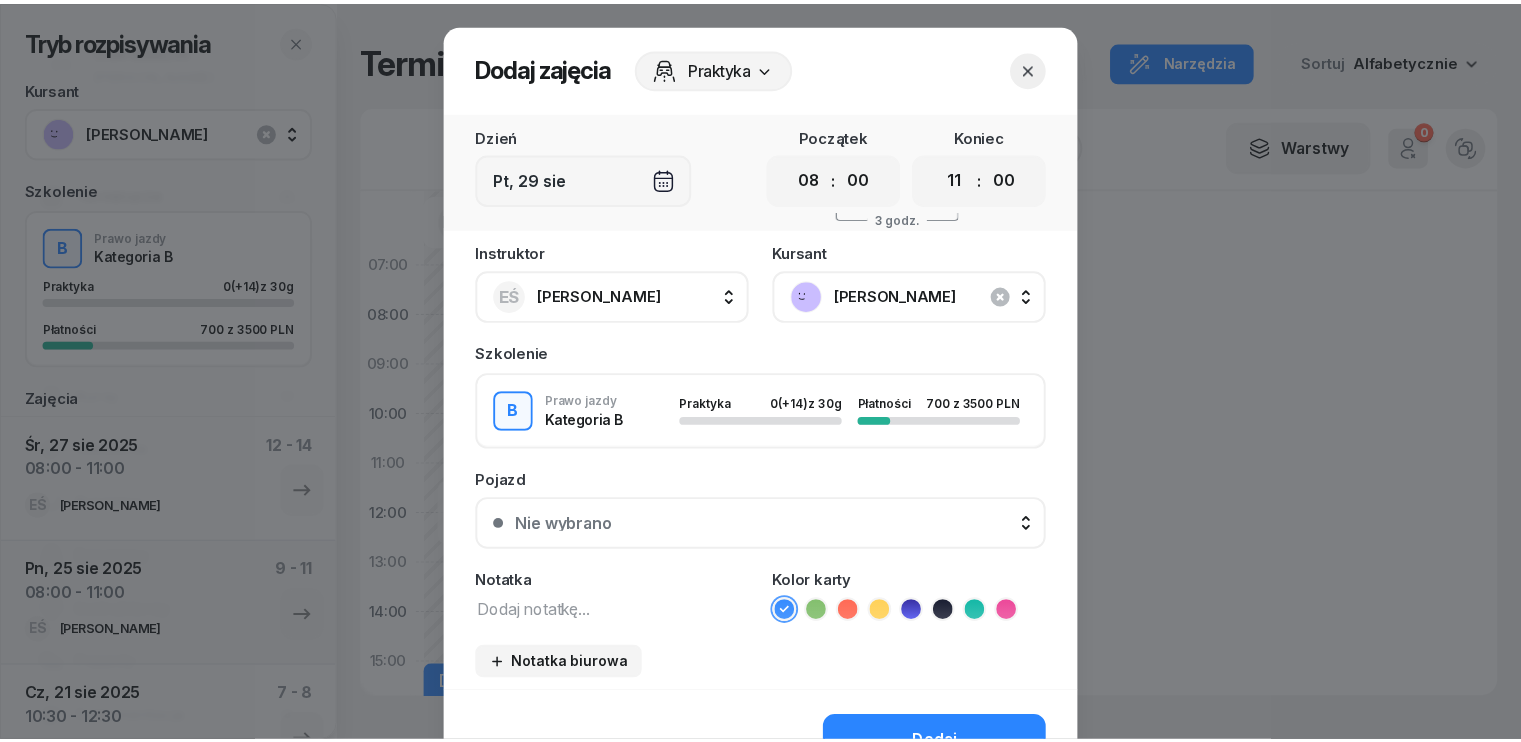 scroll, scrollTop: 112, scrollLeft: 0, axis: vertical 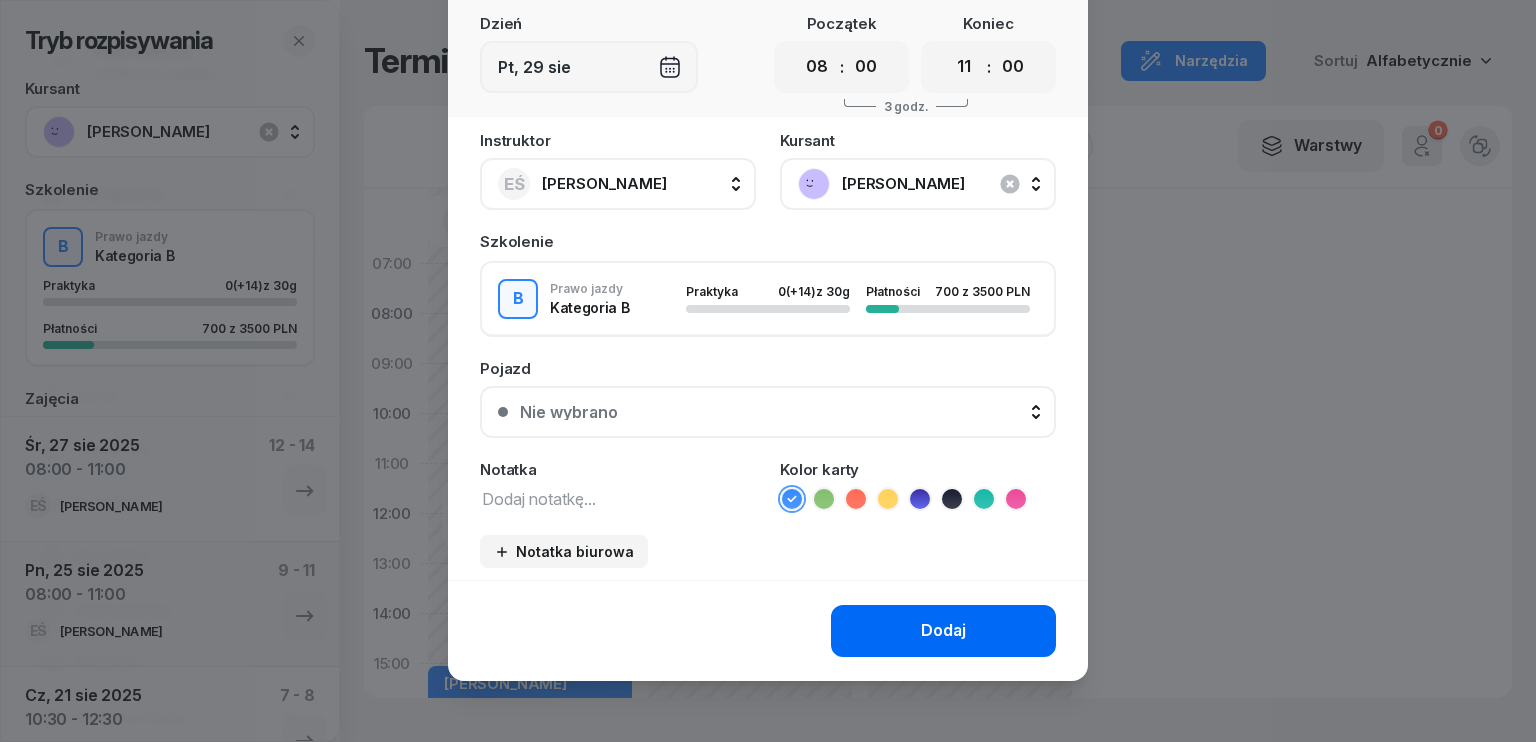 click on "Dodaj" at bounding box center [943, 631] 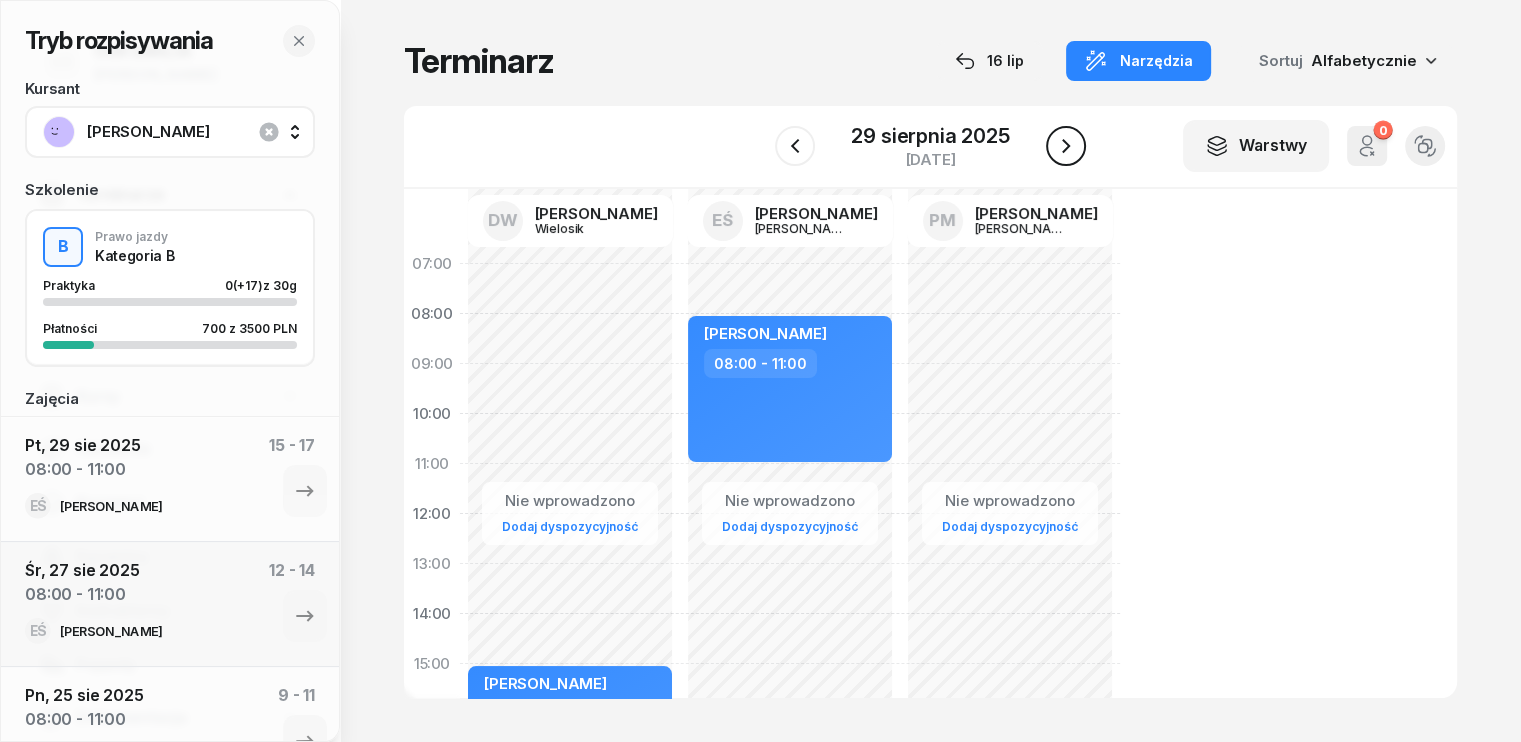 click 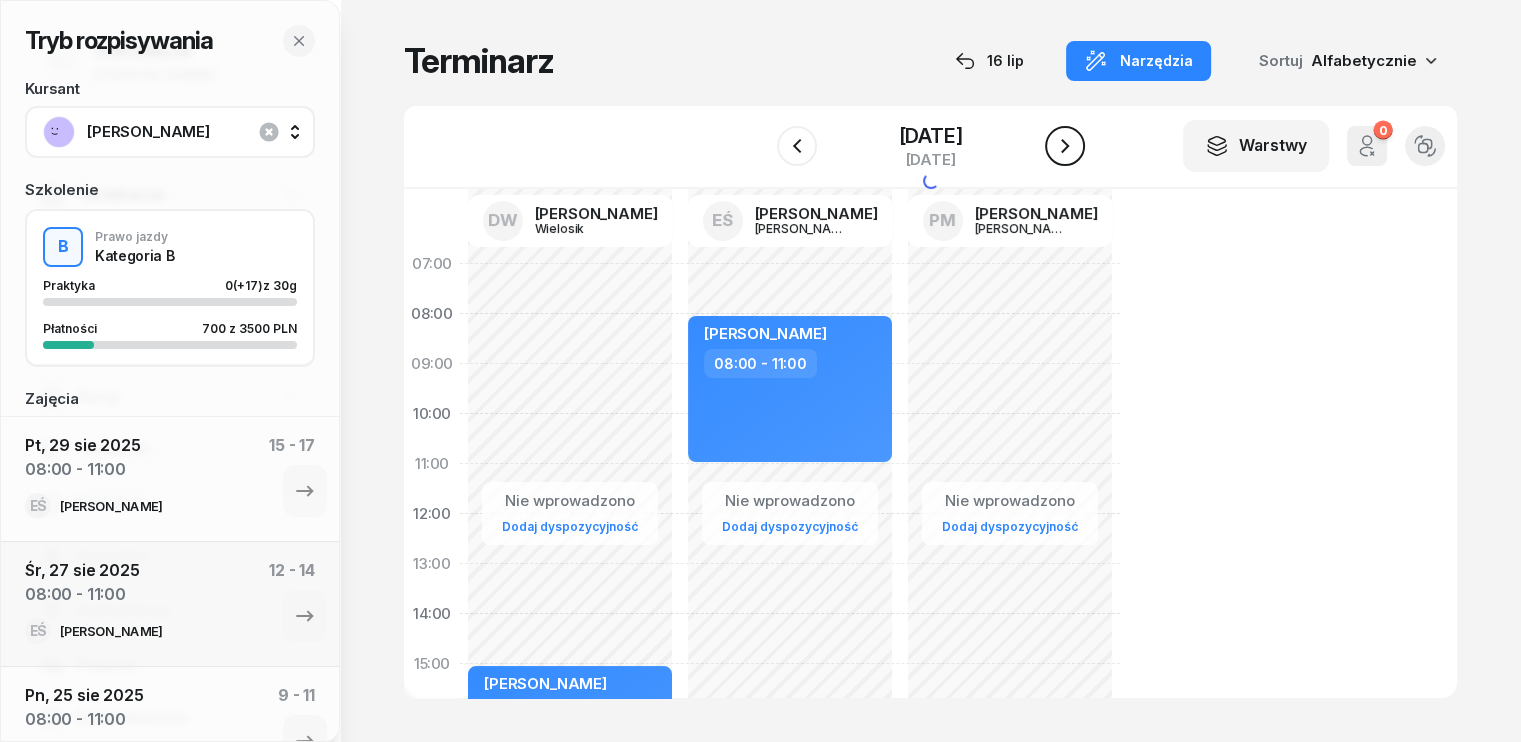click 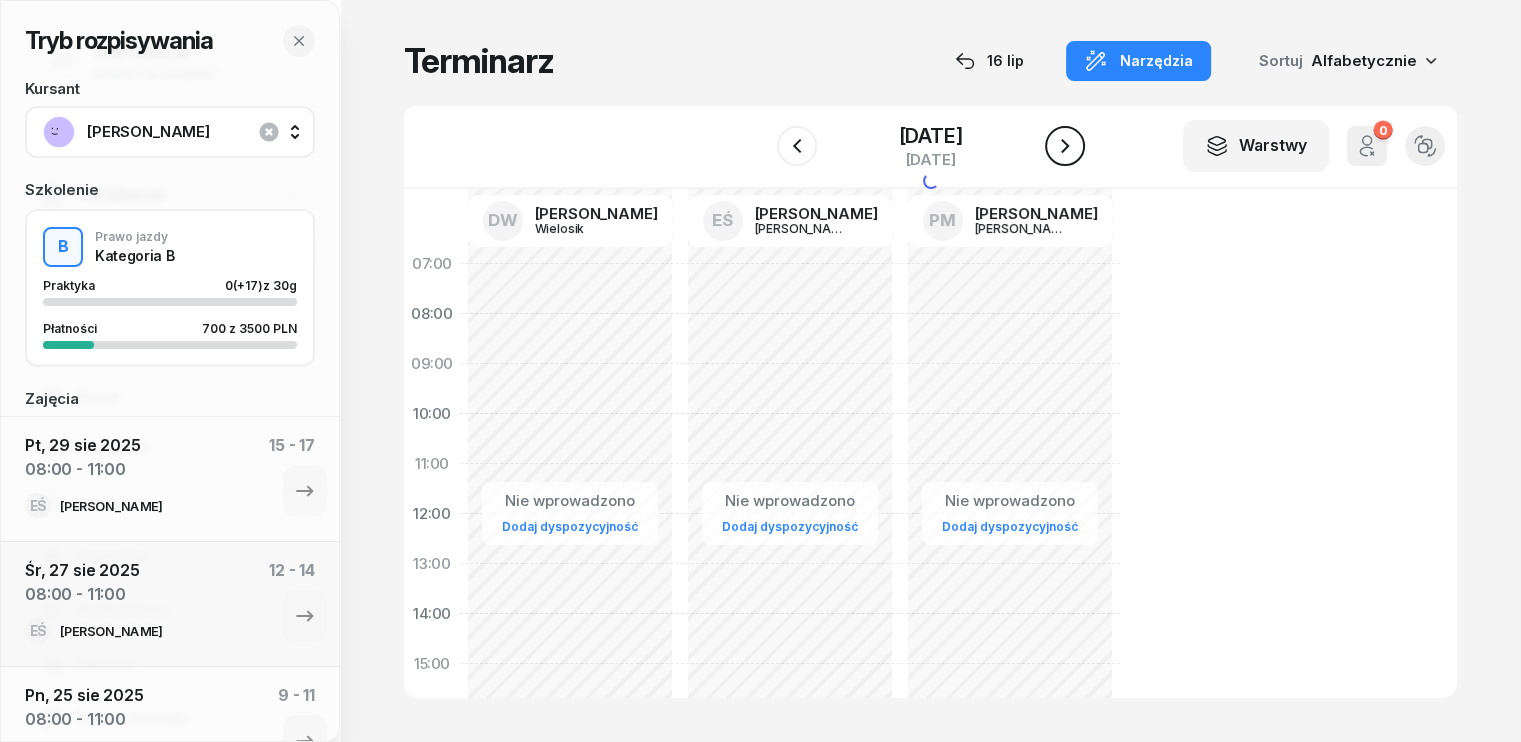 click 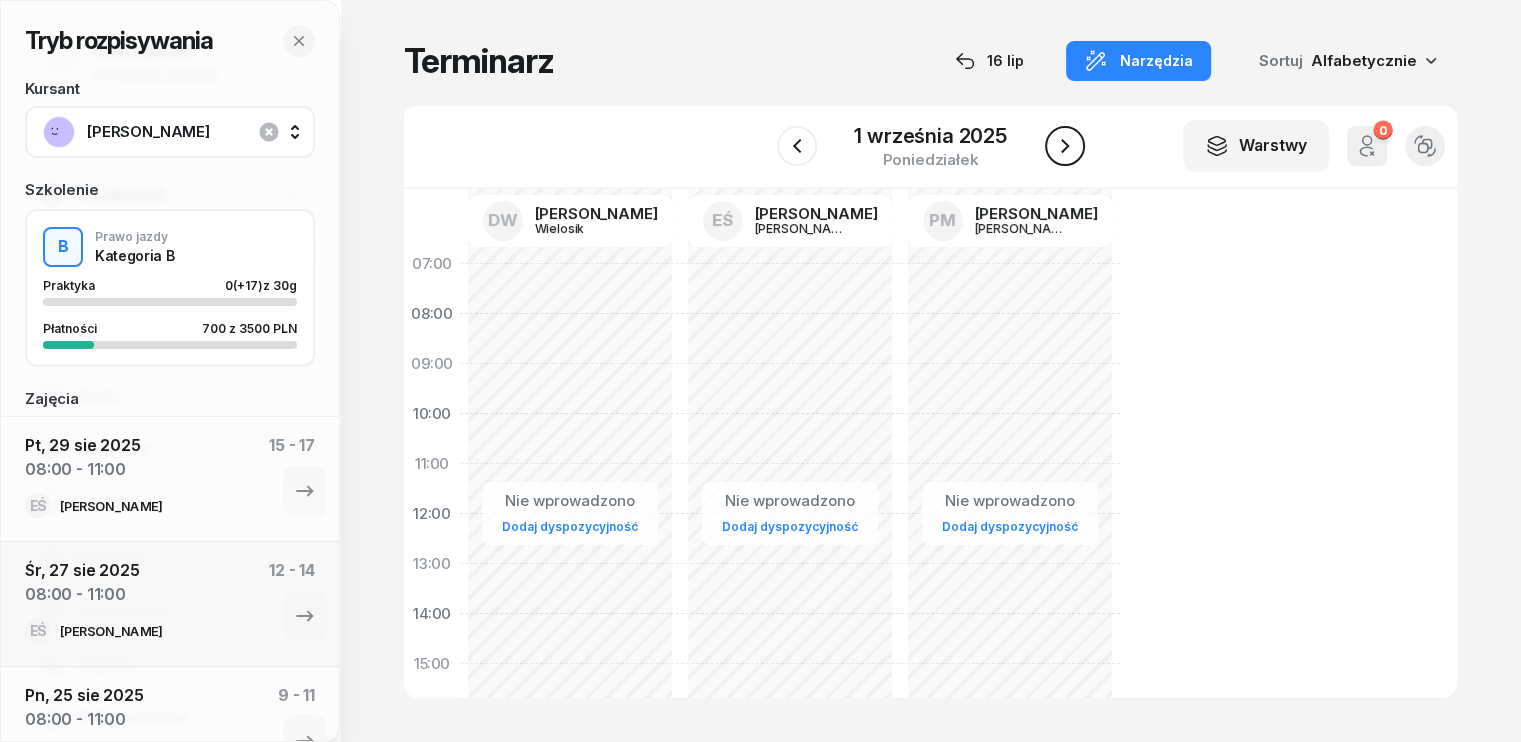 click 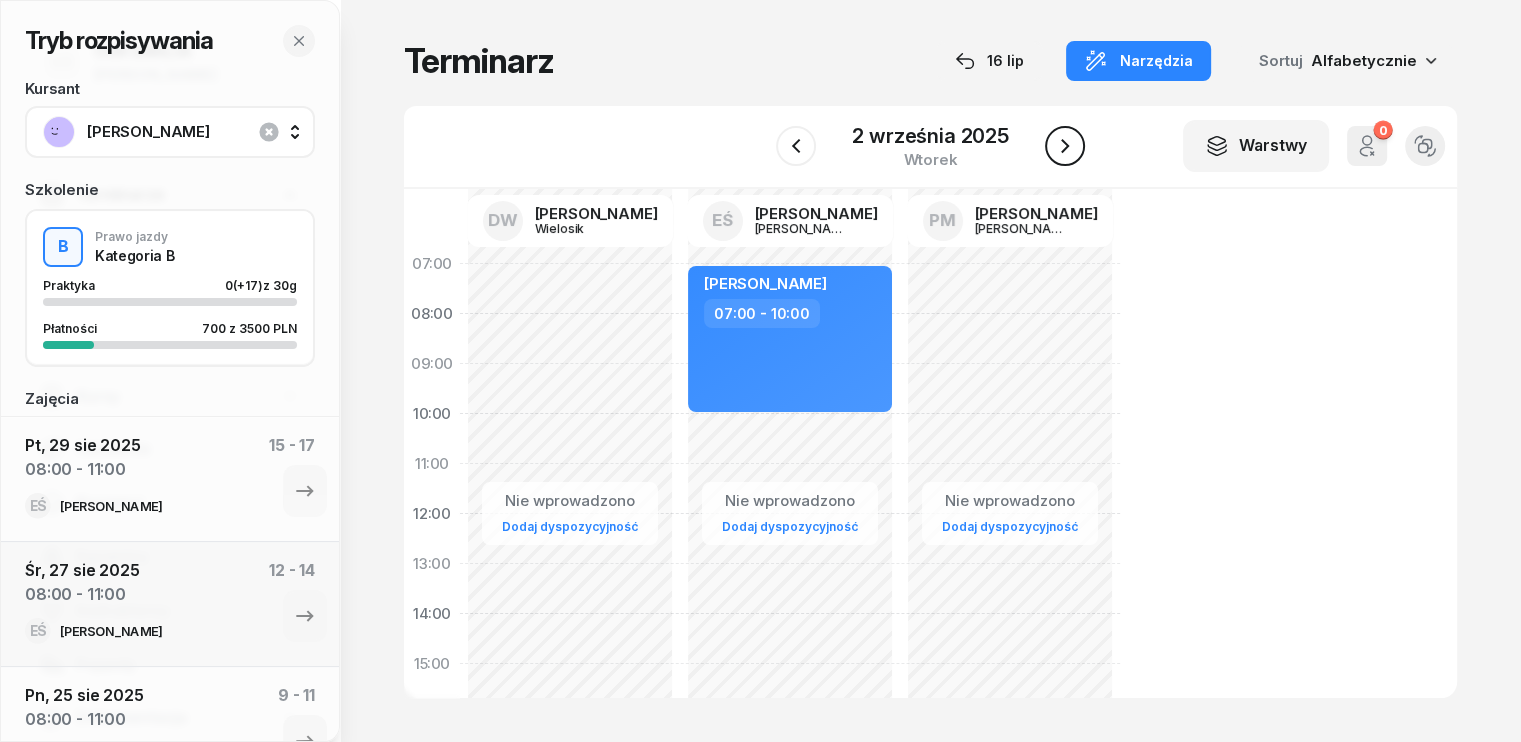 click 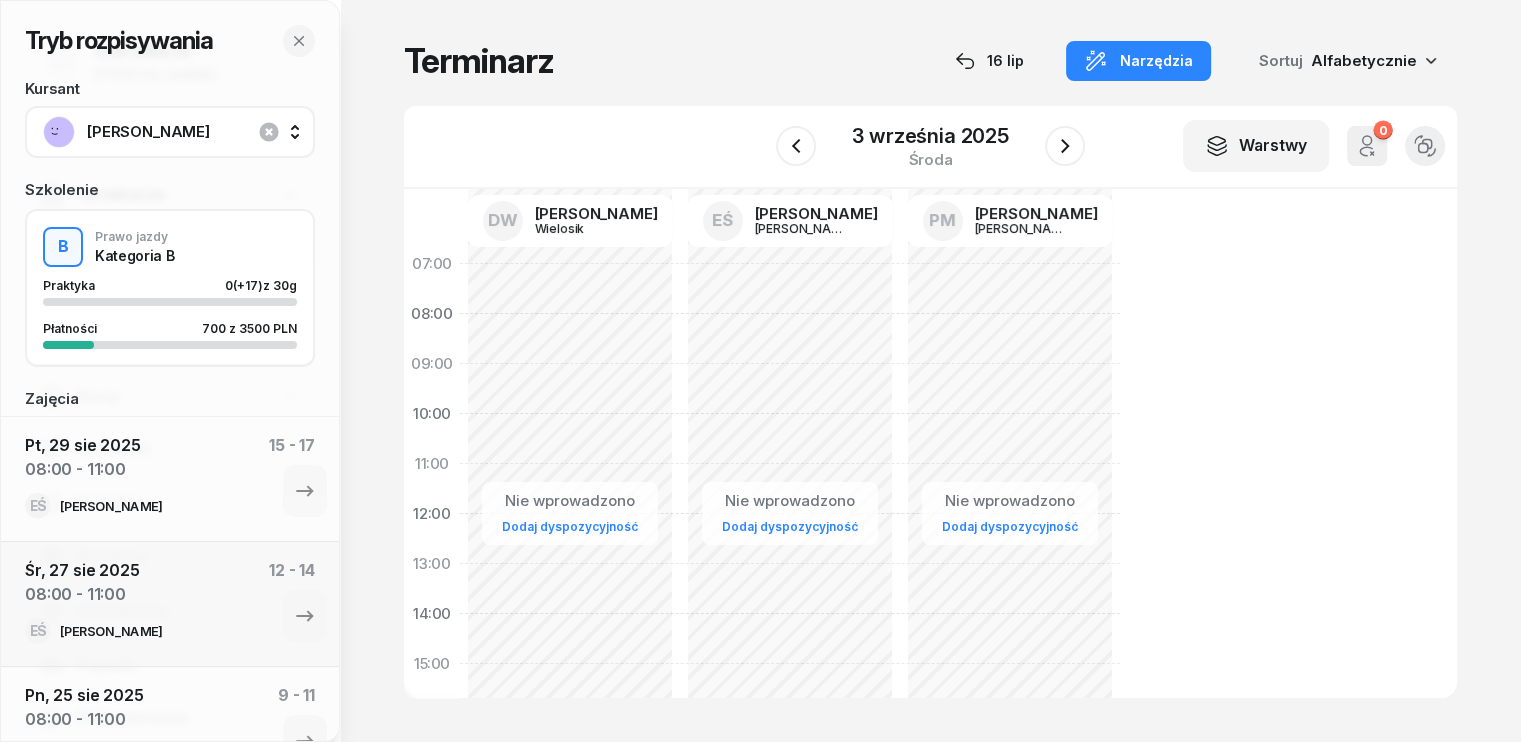 click on "Nie wprowadzono Dodaj dyspozycyjność" 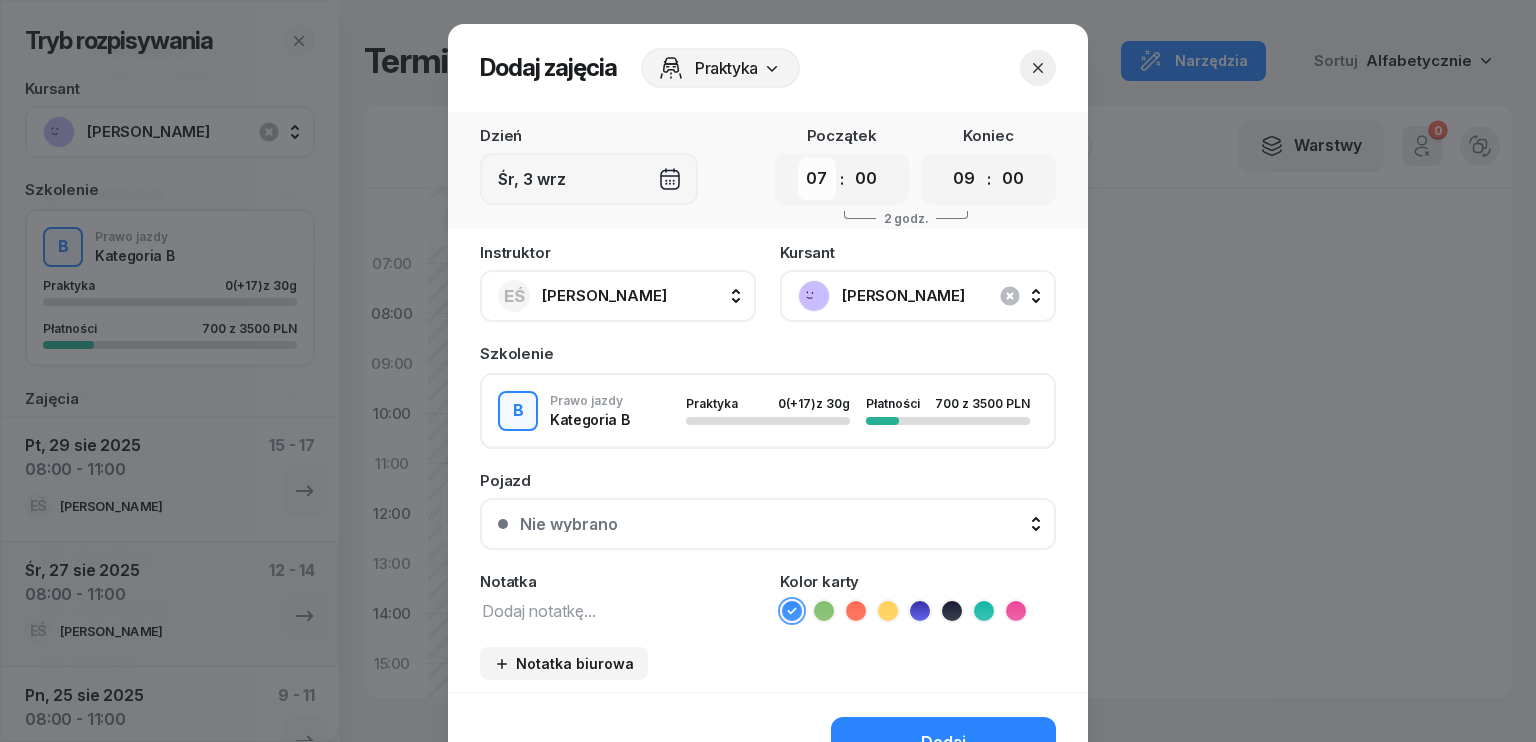 click on "00 01 02 03 04 05 06 07 08 09 10 11 12 13 14 15 16 17 18 19 20 21 22 23" at bounding box center (817, 179) 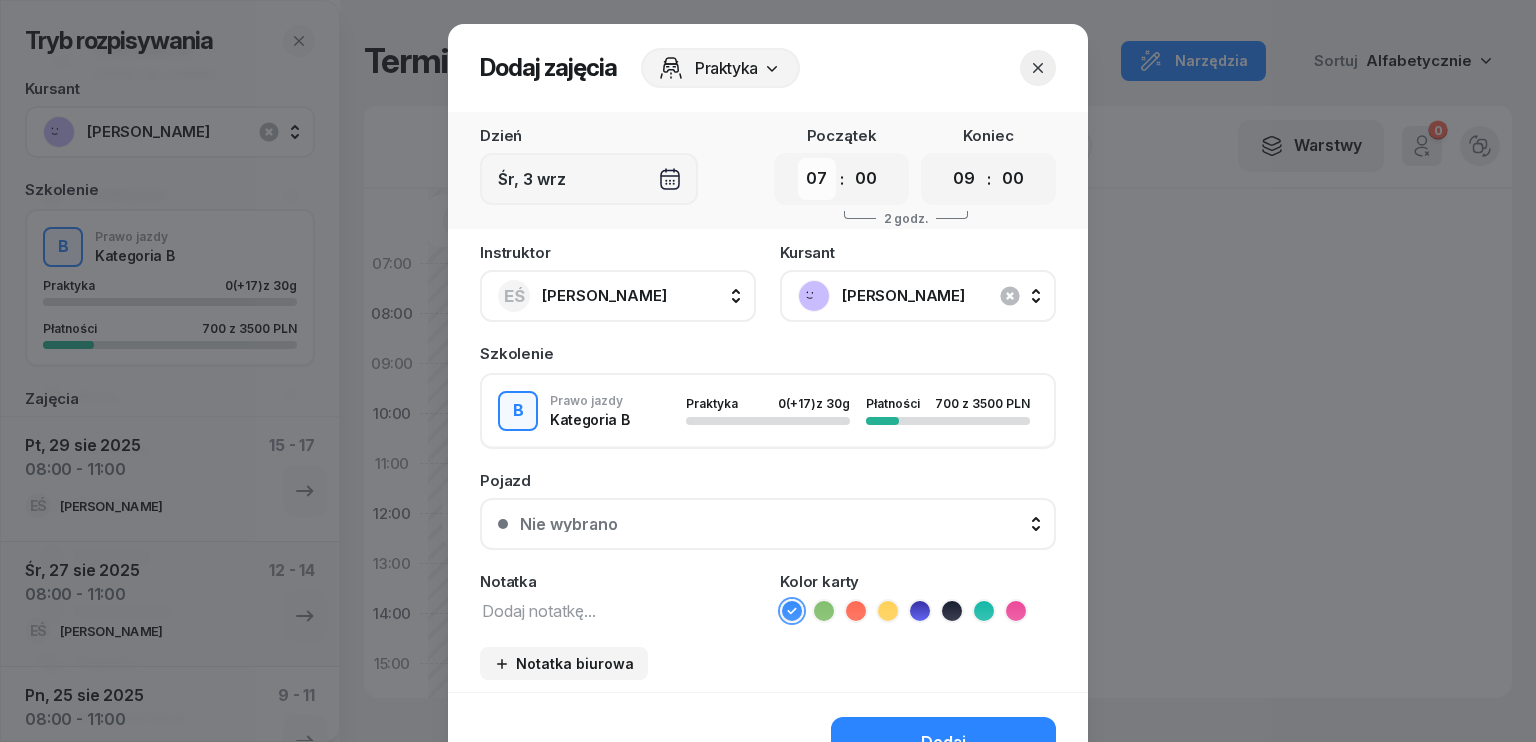 select on "08" 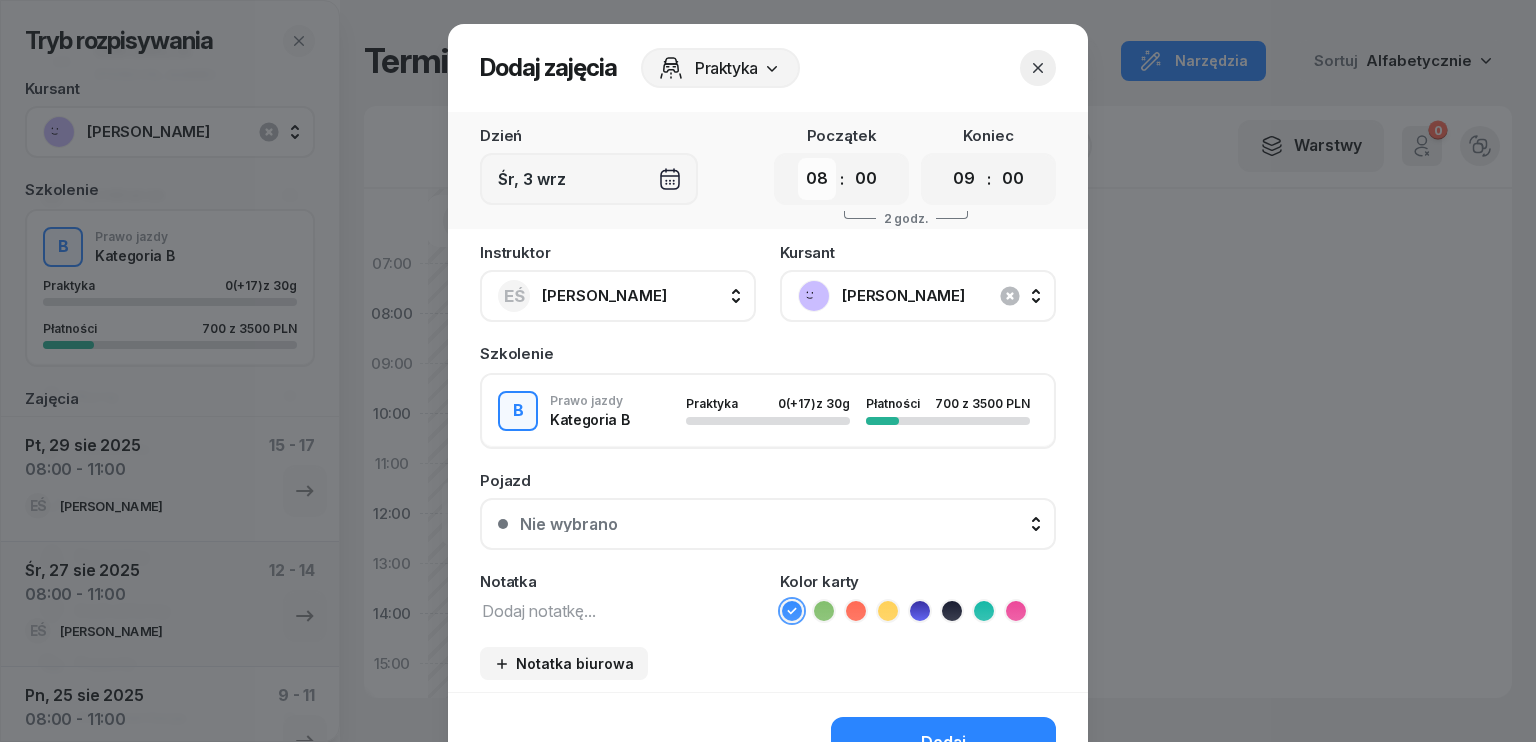 click on "00 01 02 03 04 05 06 07 08 09 10 11 12 13 14 15 16 17 18 19 20 21 22 23" at bounding box center [817, 179] 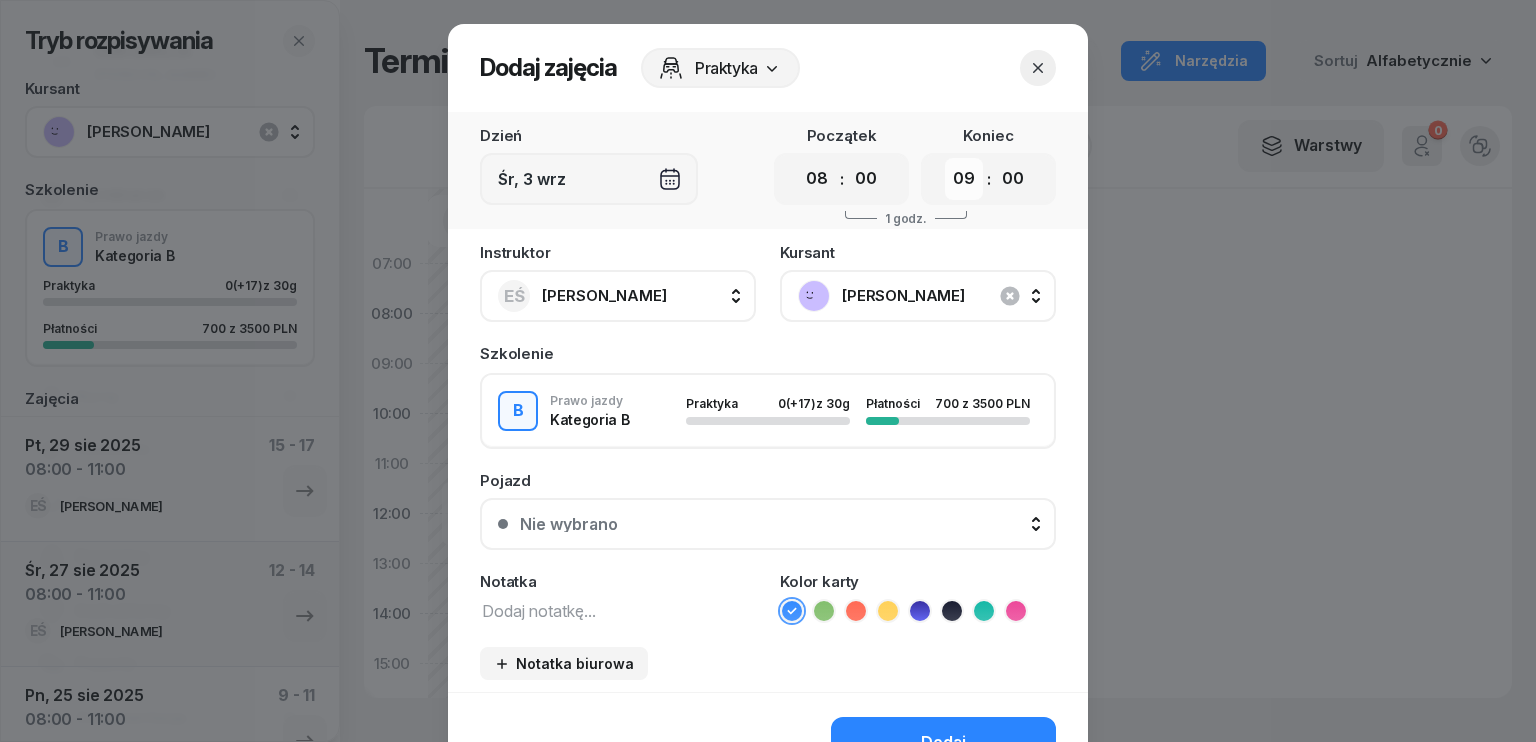 click on "00 01 02 03 04 05 06 07 08 09 10 11 12 13 14 15 16 17 18 19 20 21 22 23" at bounding box center (964, 179) 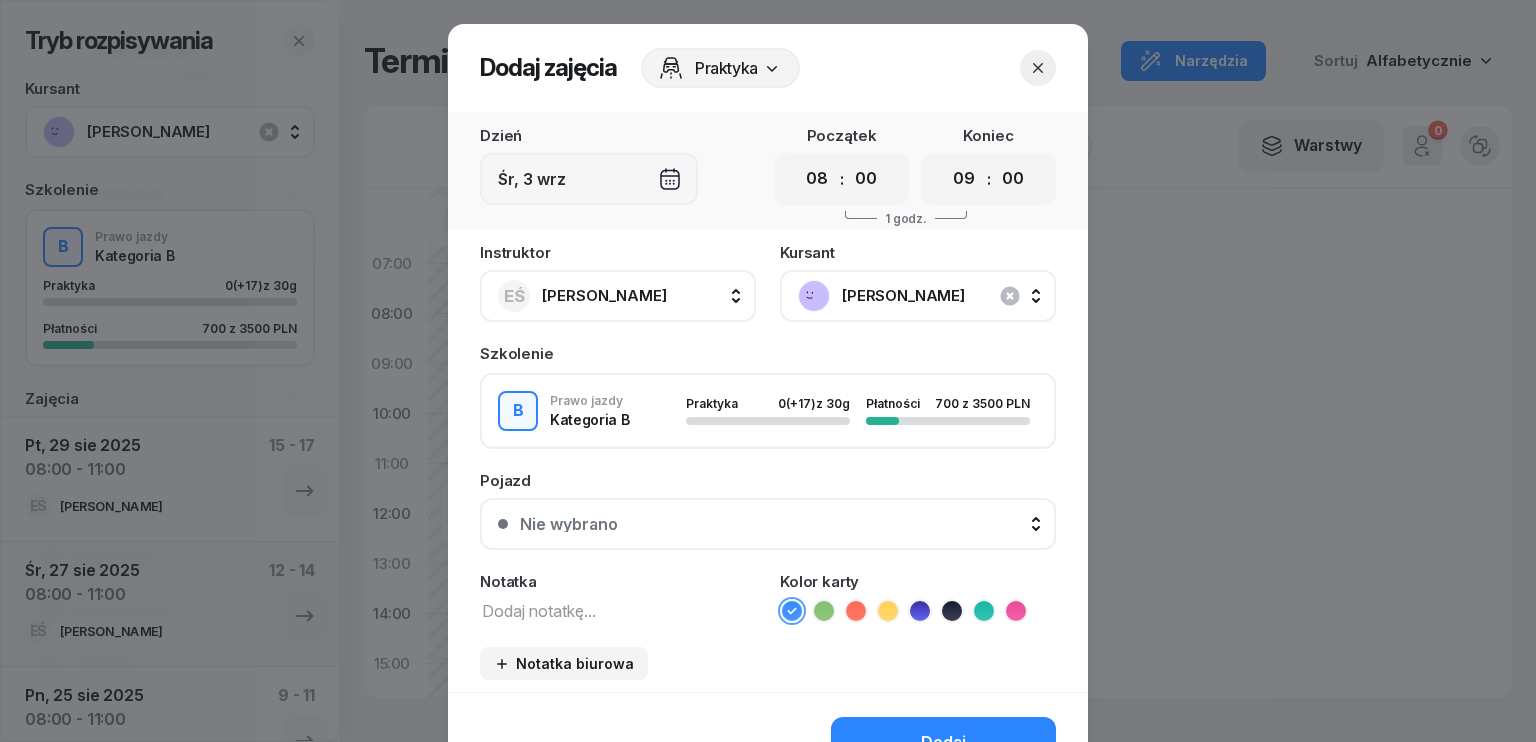 click on "Dodaj zajęcia   Praktyka" 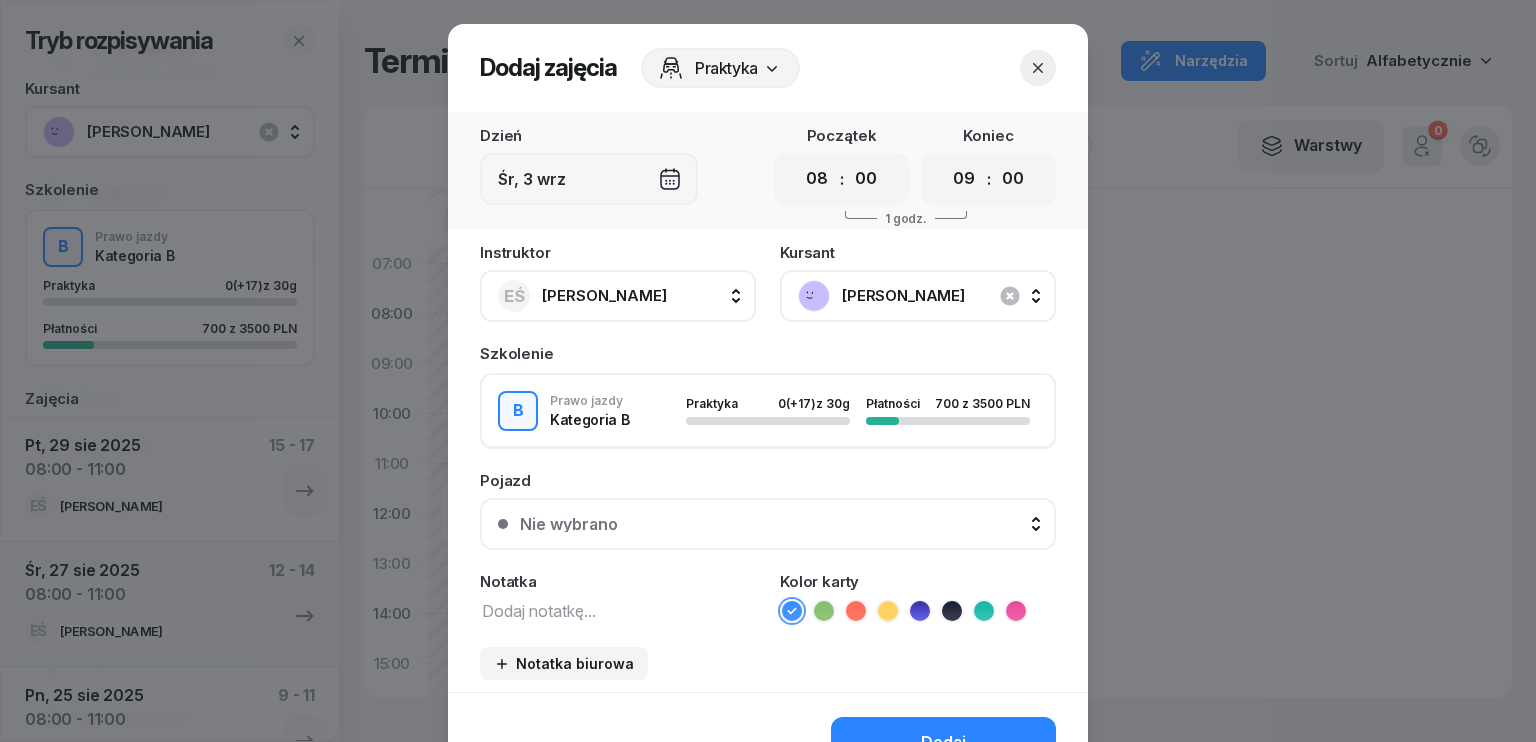click 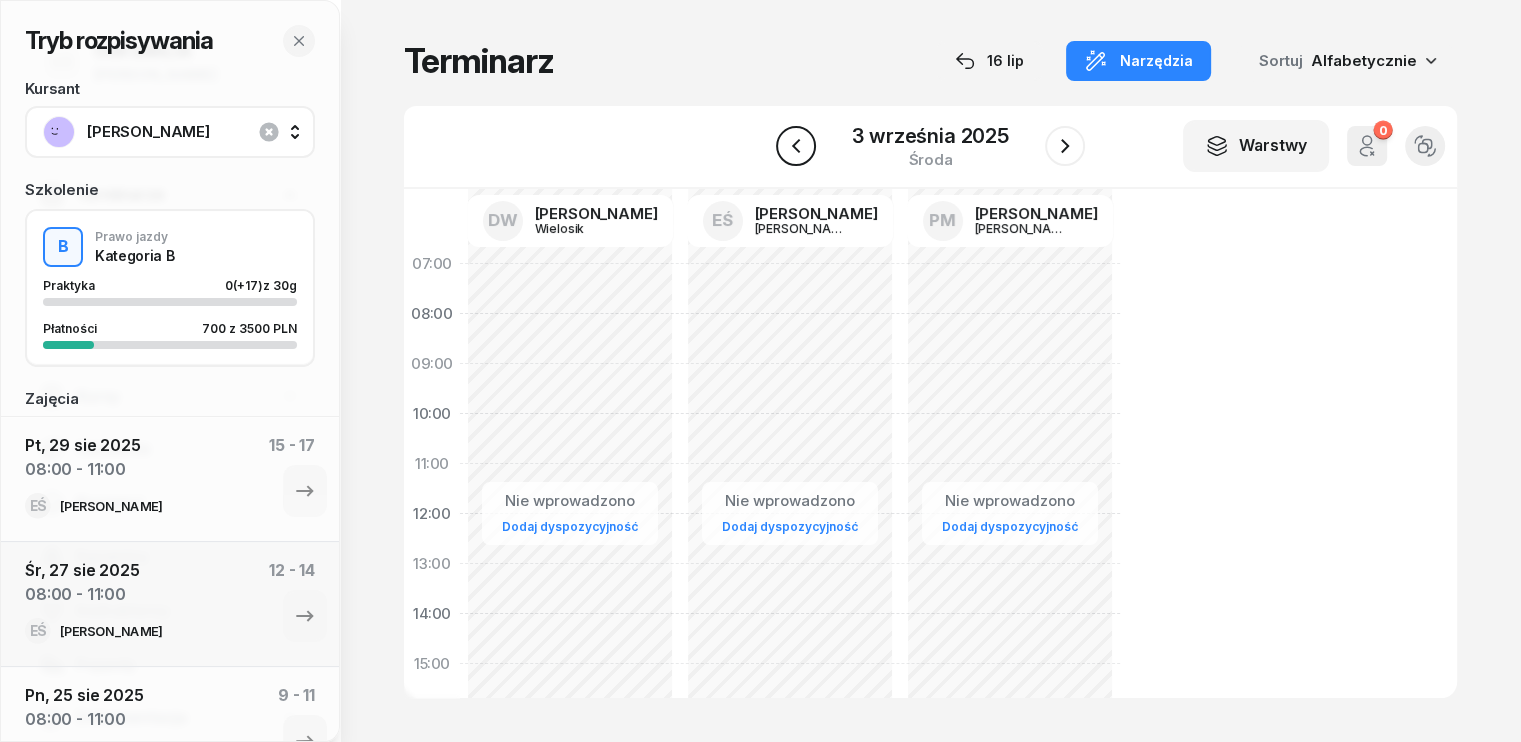 click 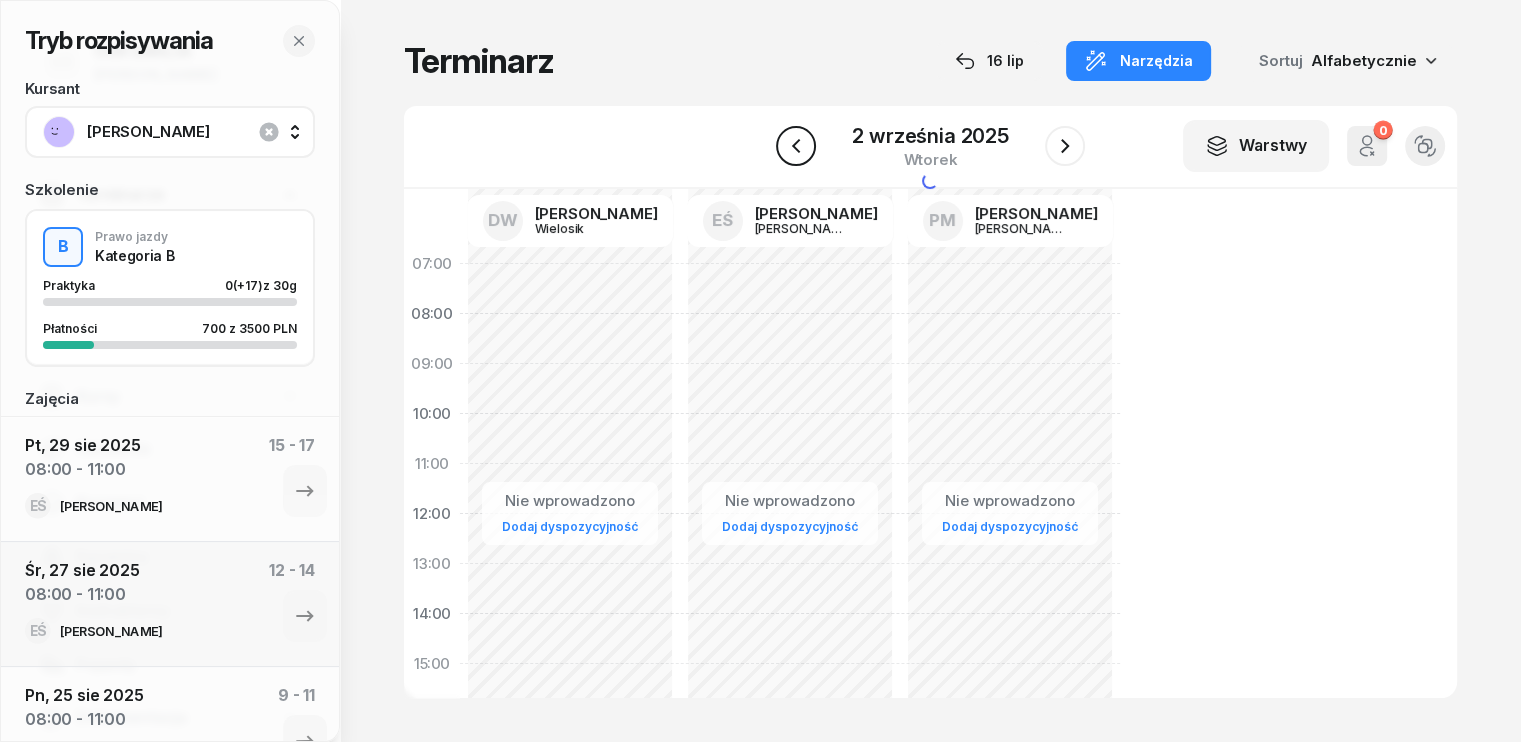 click at bounding box center (796, 146) 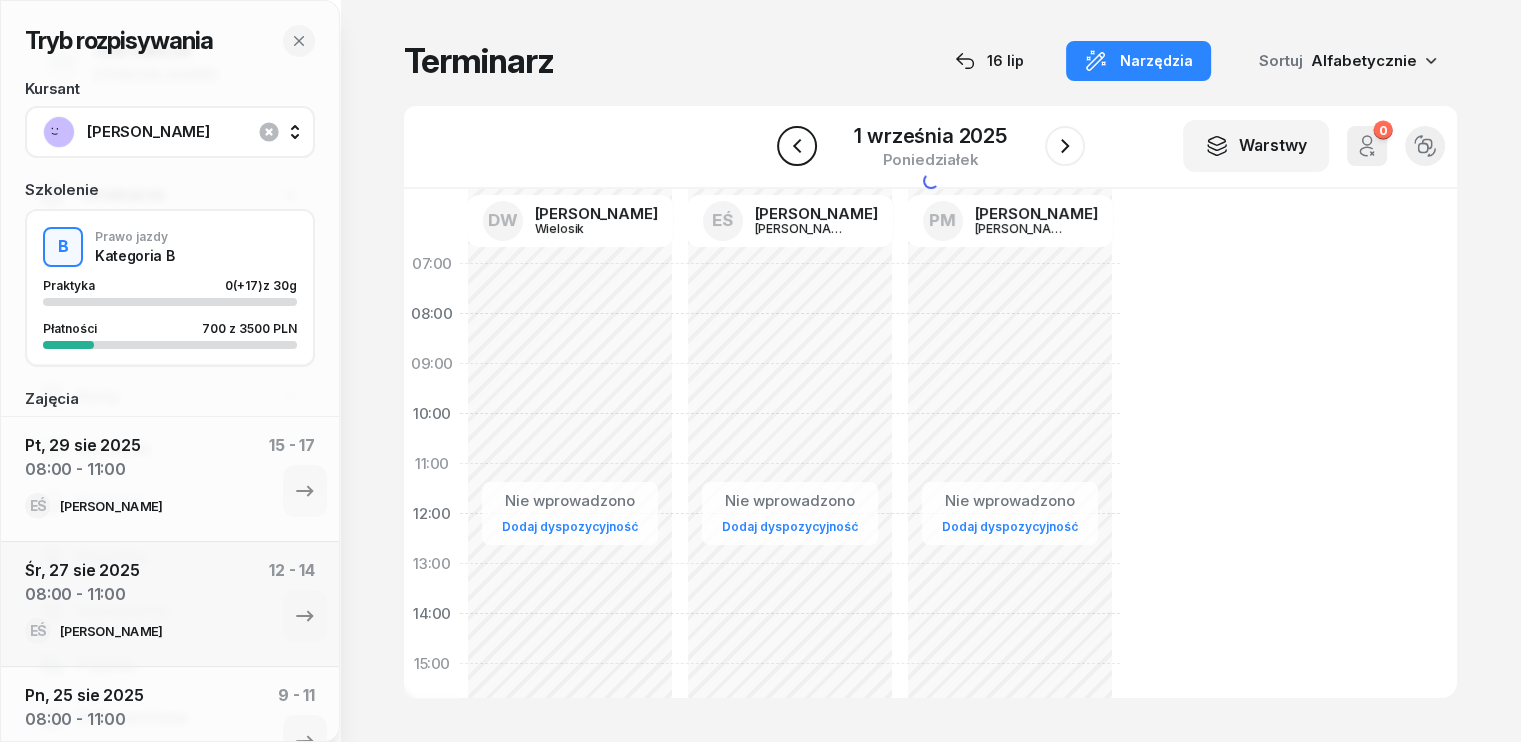 click at bounding box center (797, 146) 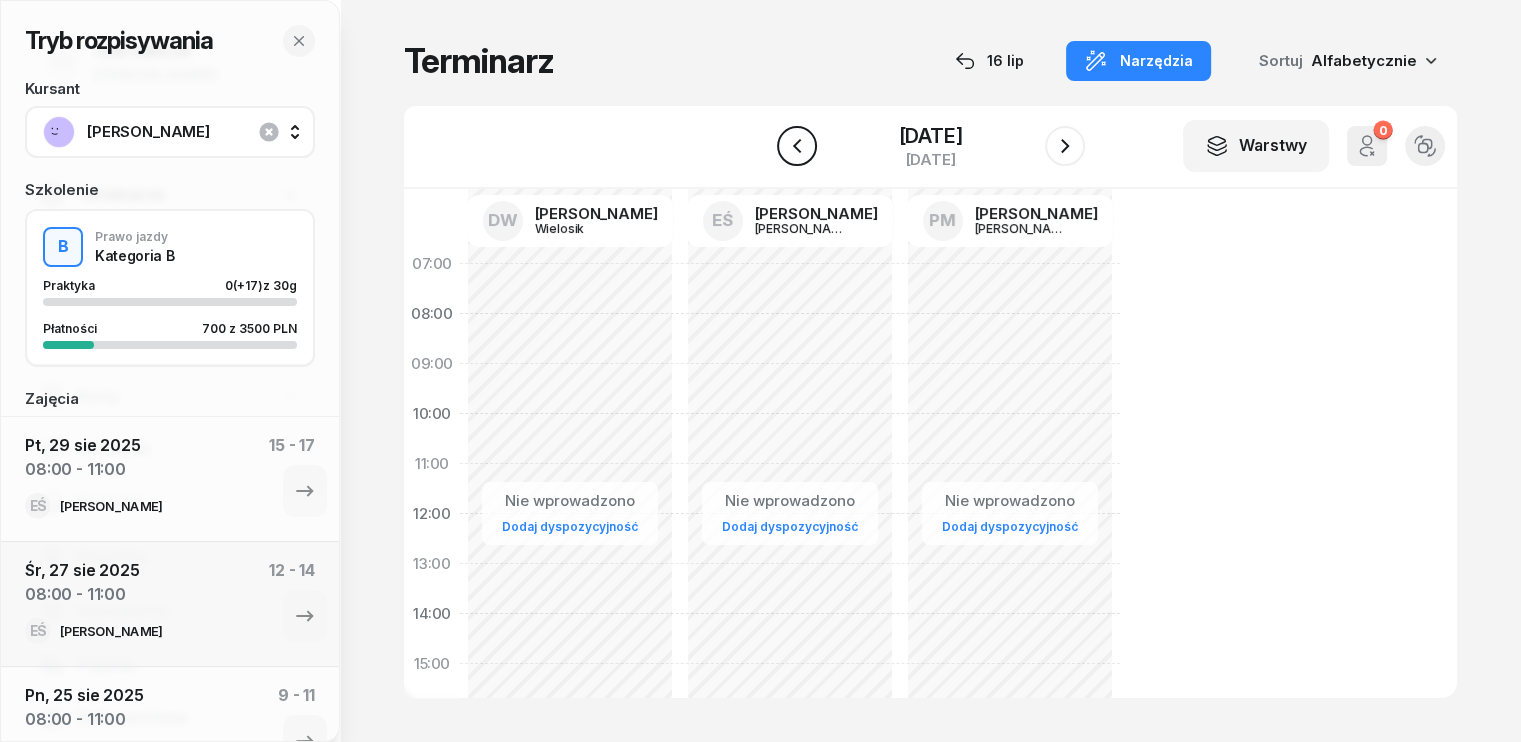 click at bounding box center [797, 146] 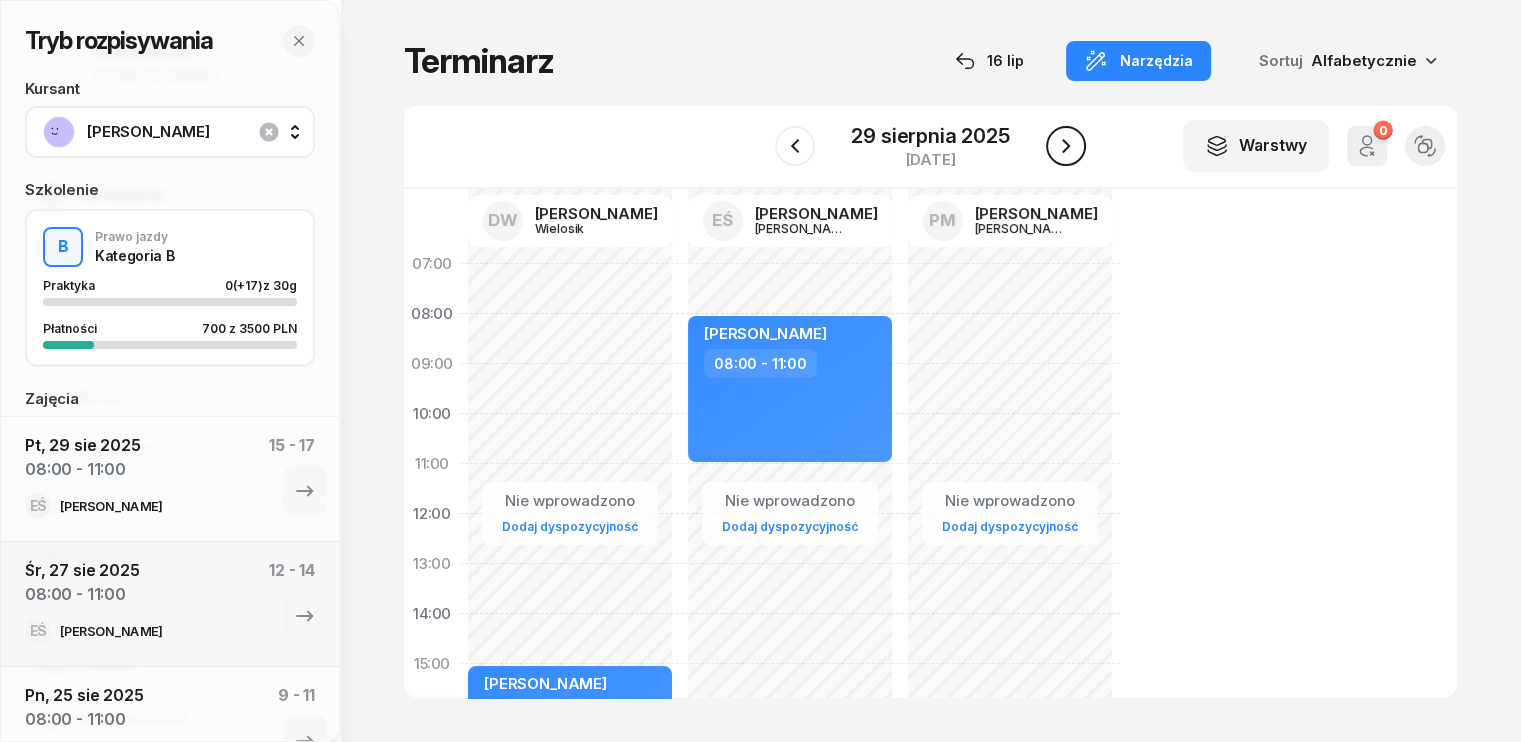 click 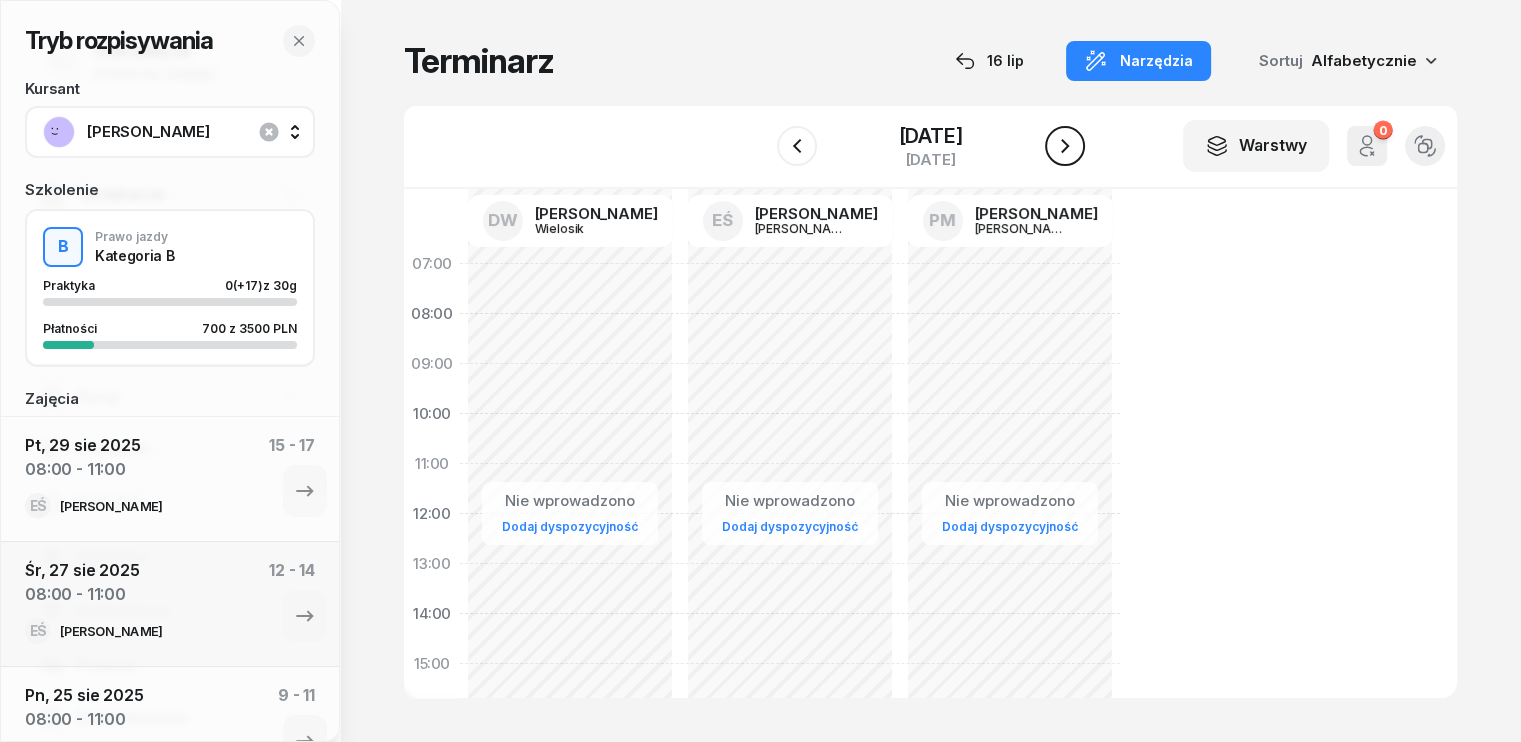 click 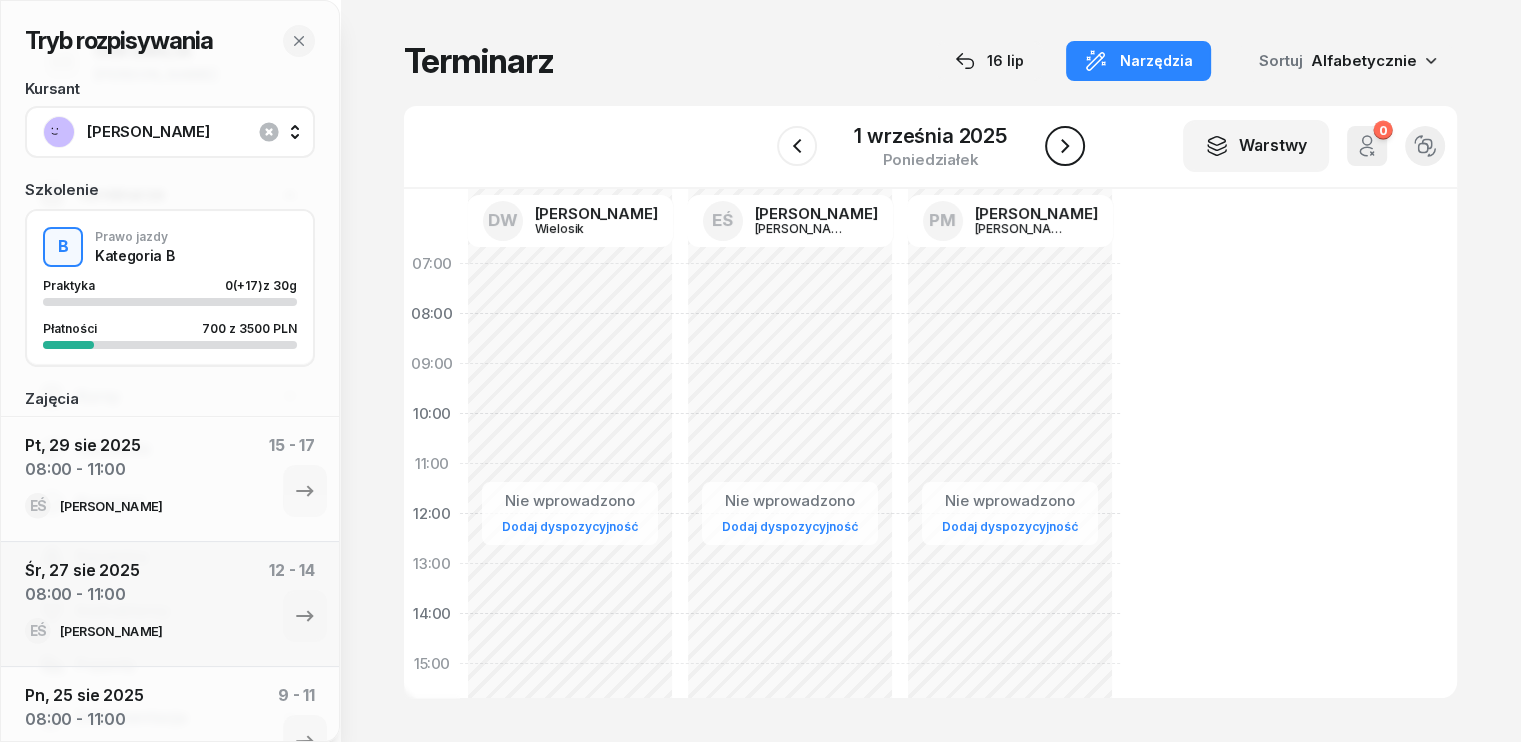 click 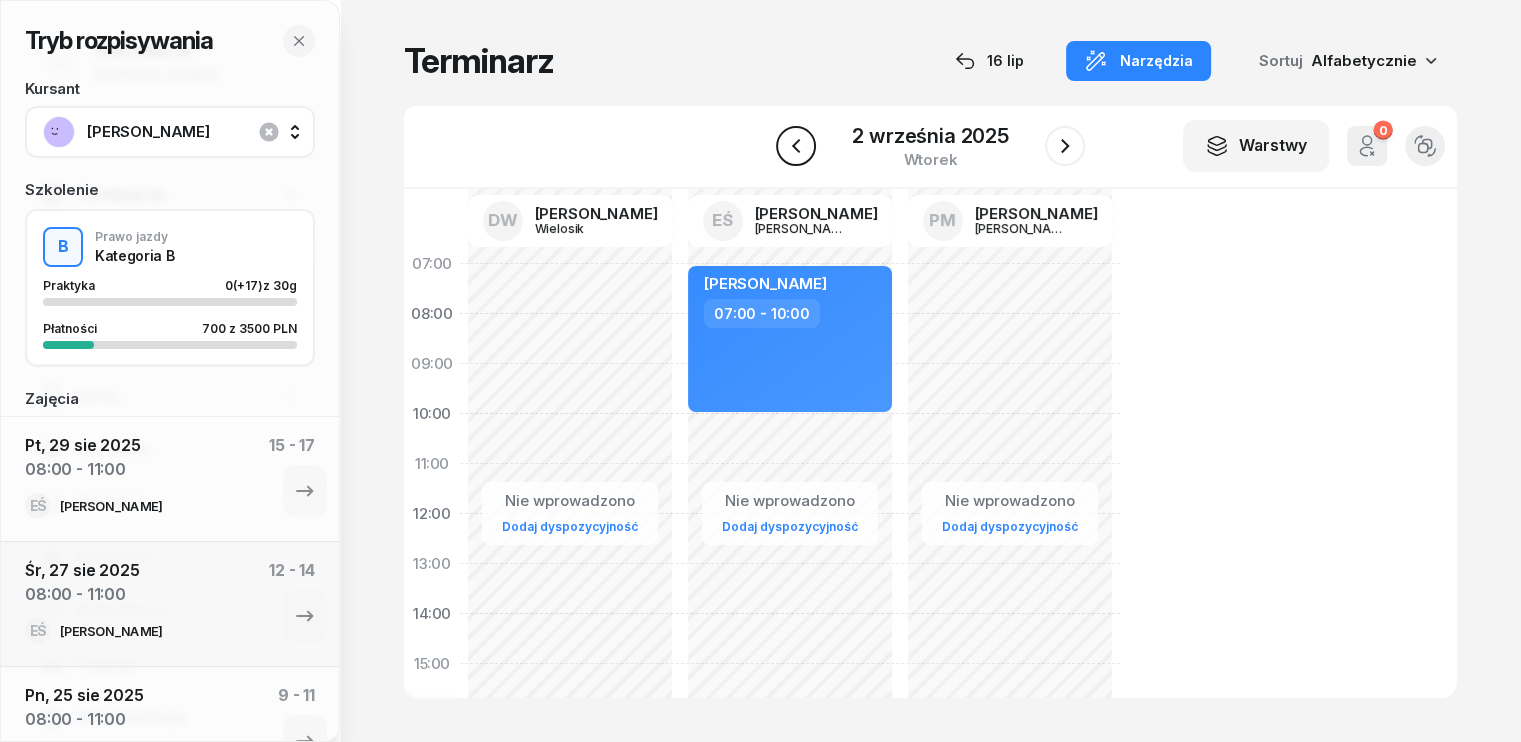 click at bounding box center [796, 146] 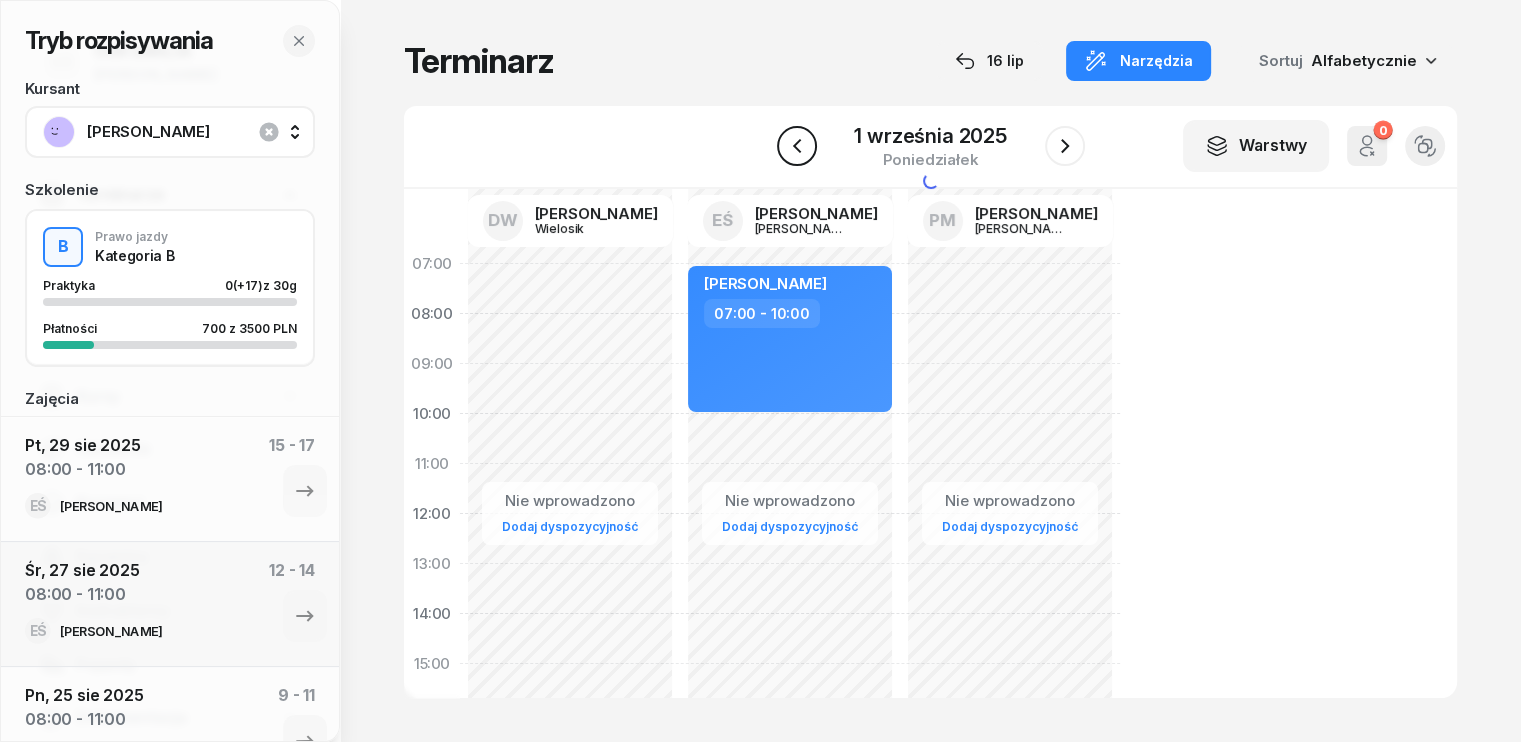 click 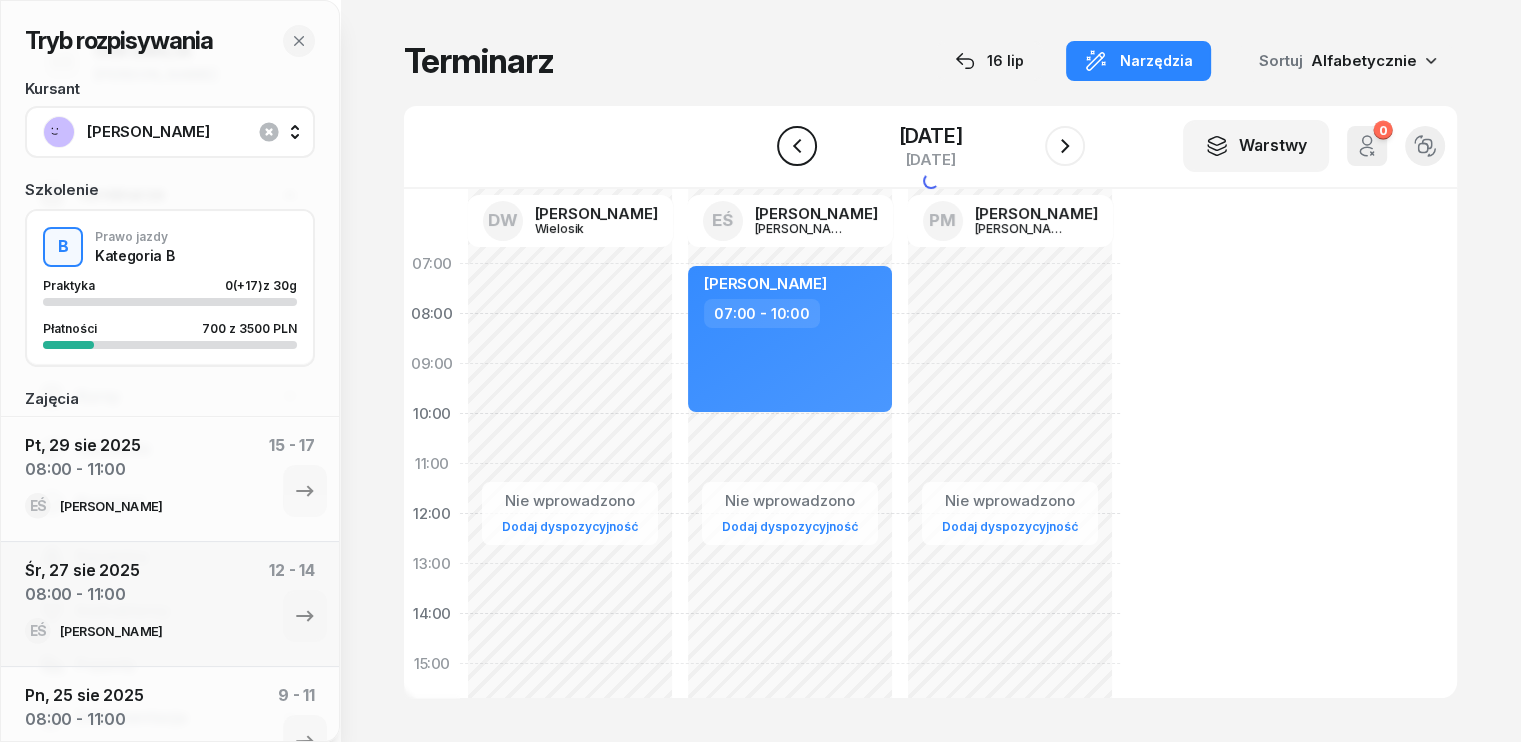 click 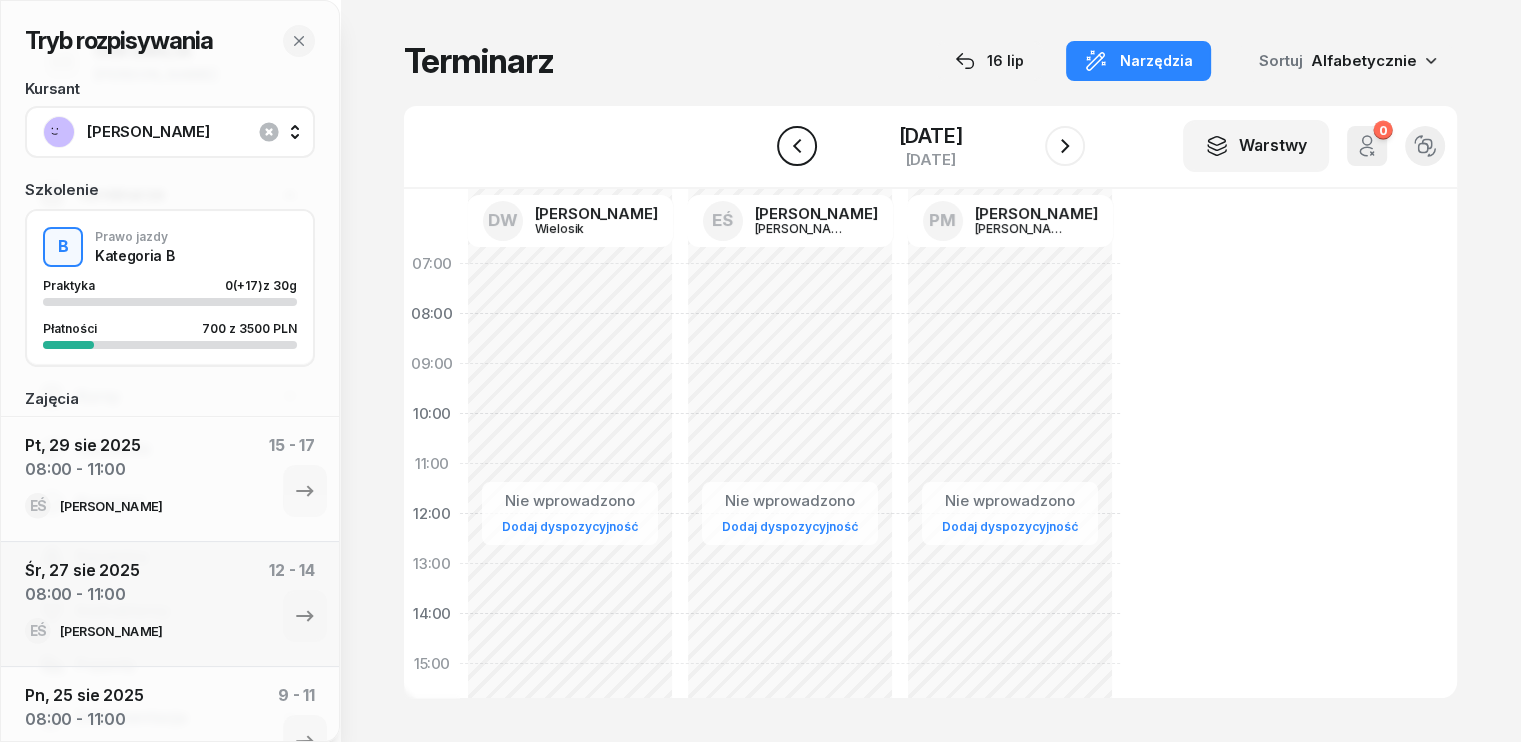 click 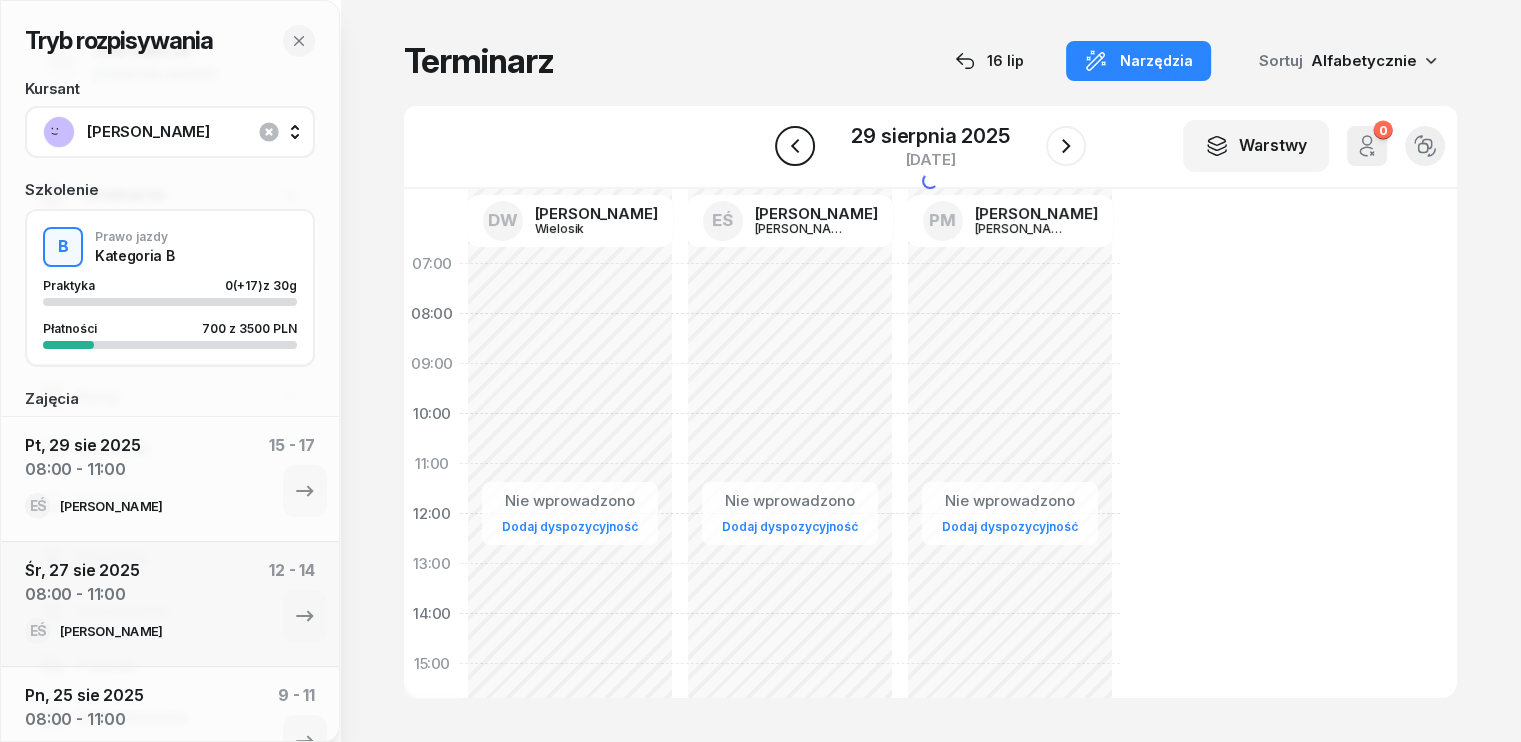 click 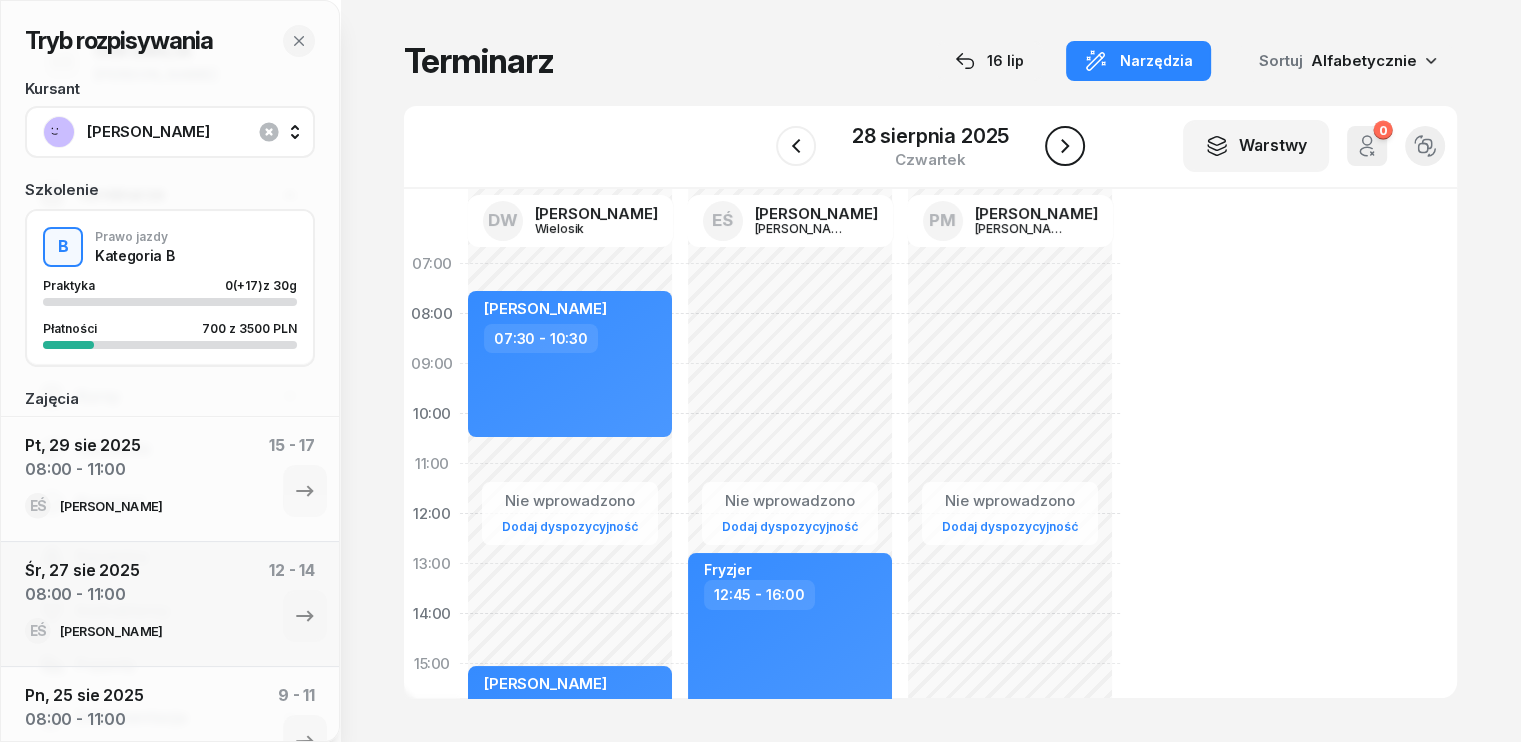 click 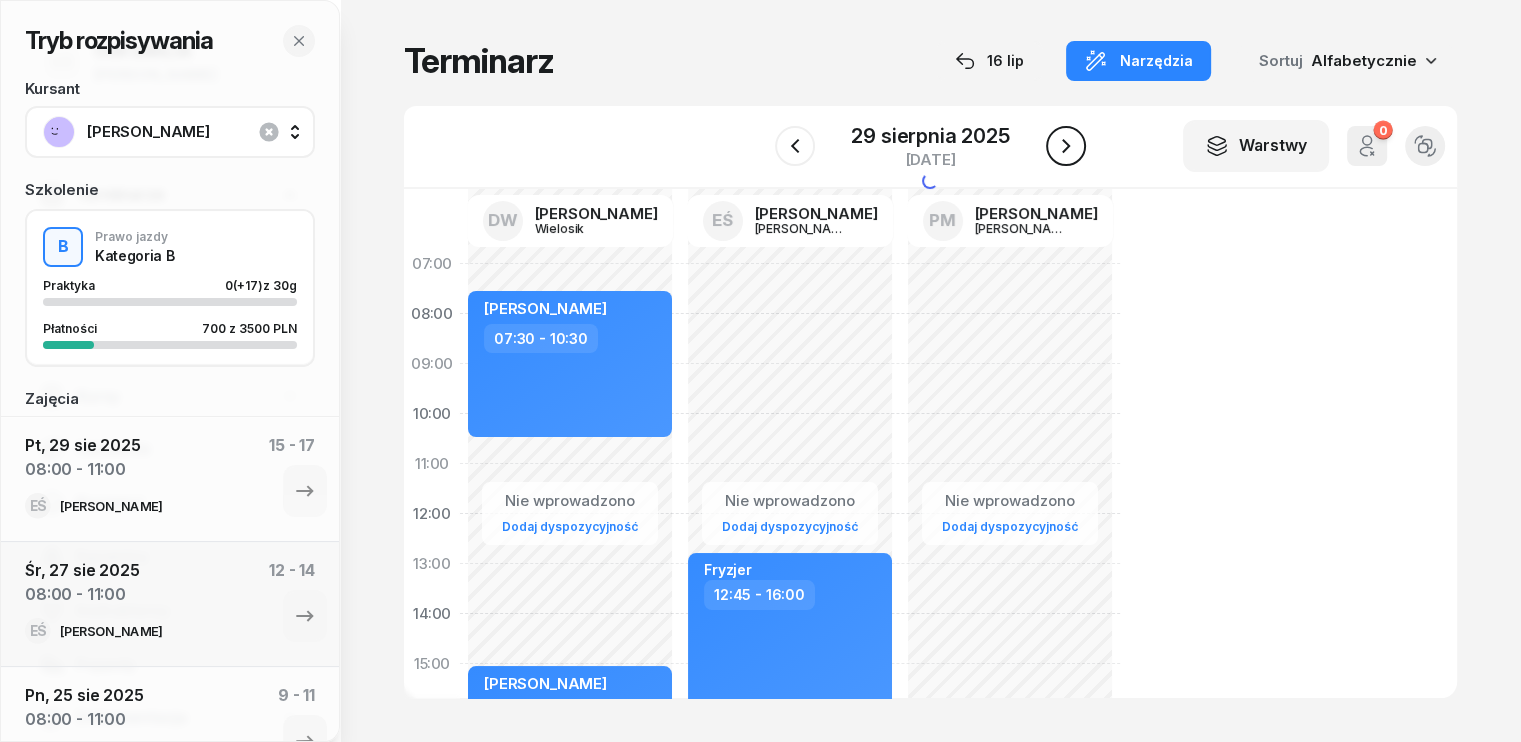 click 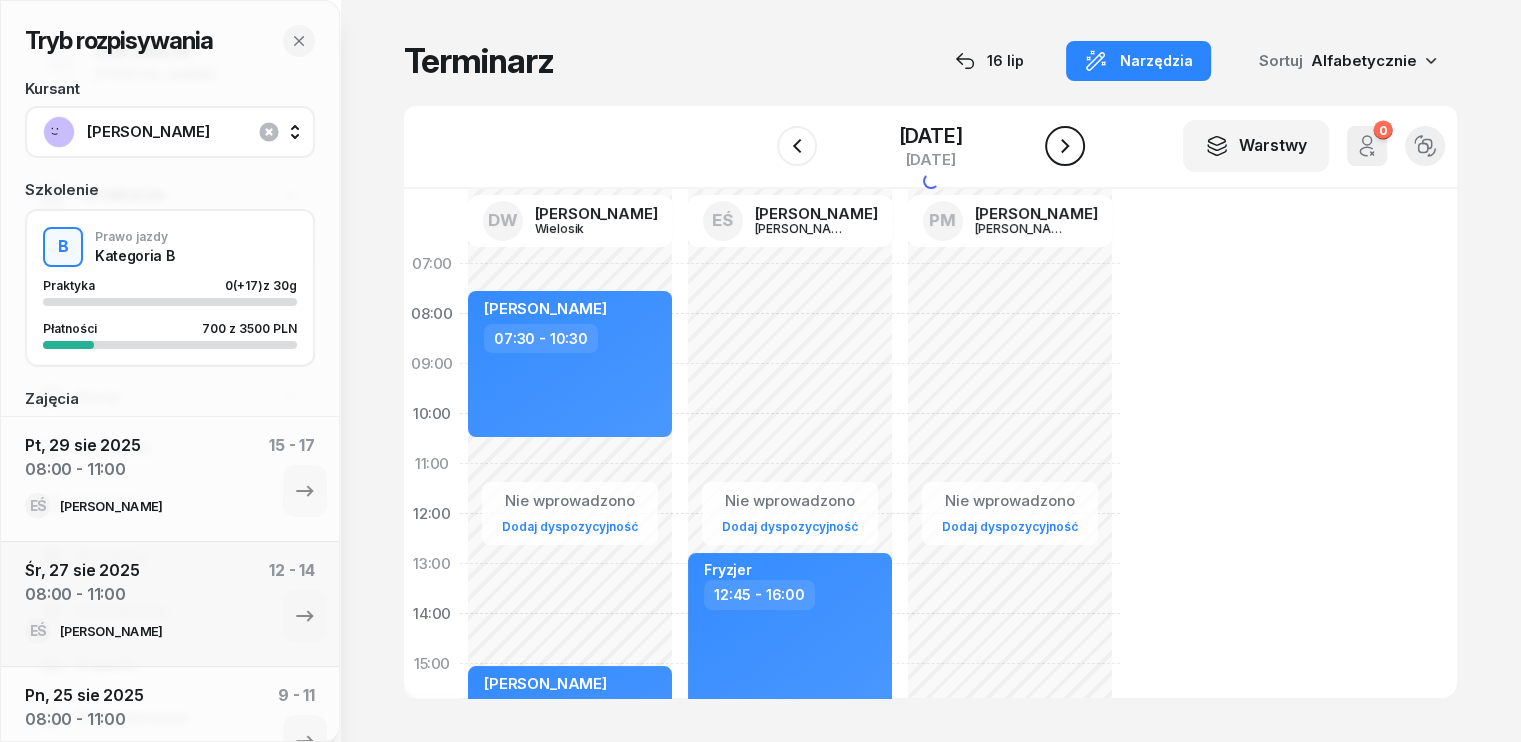 click 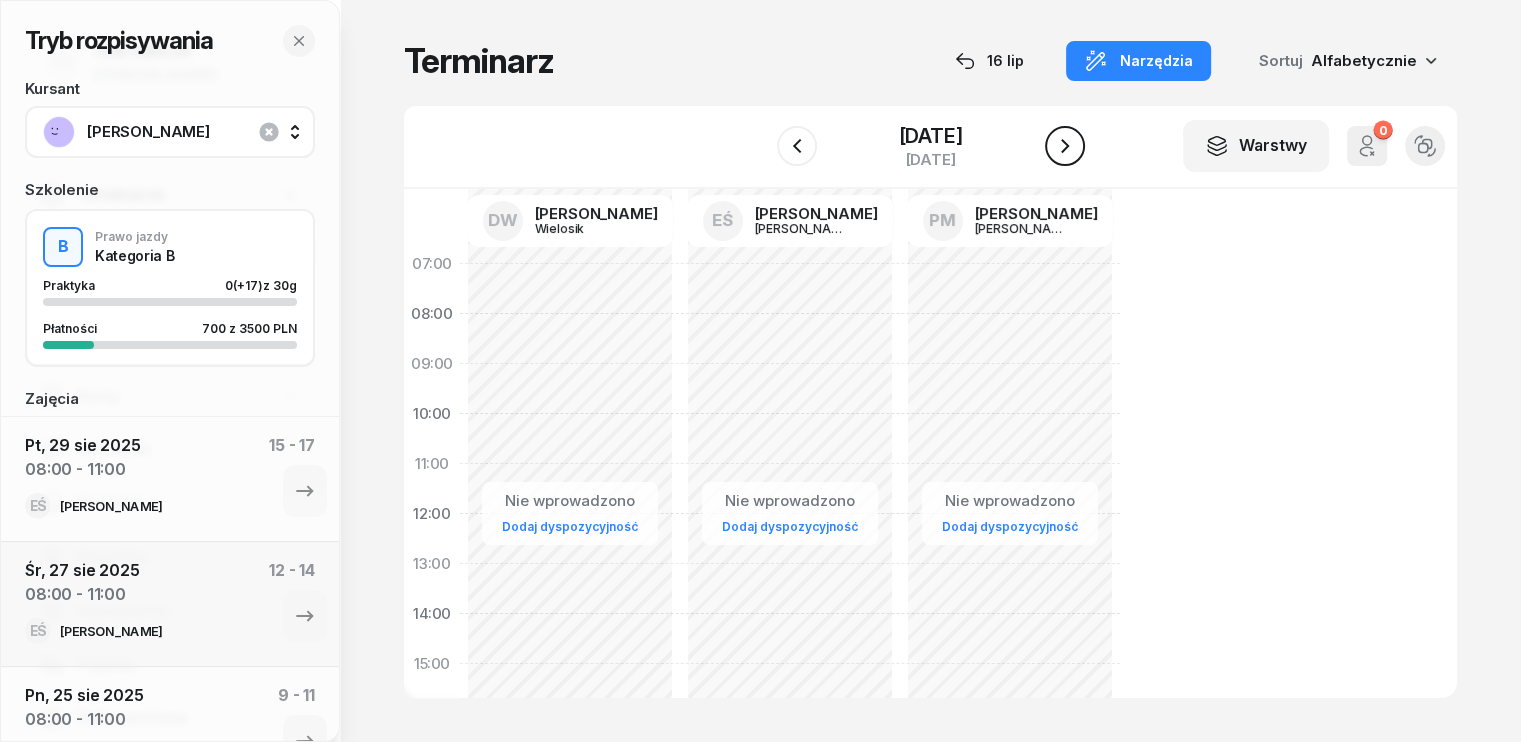 click 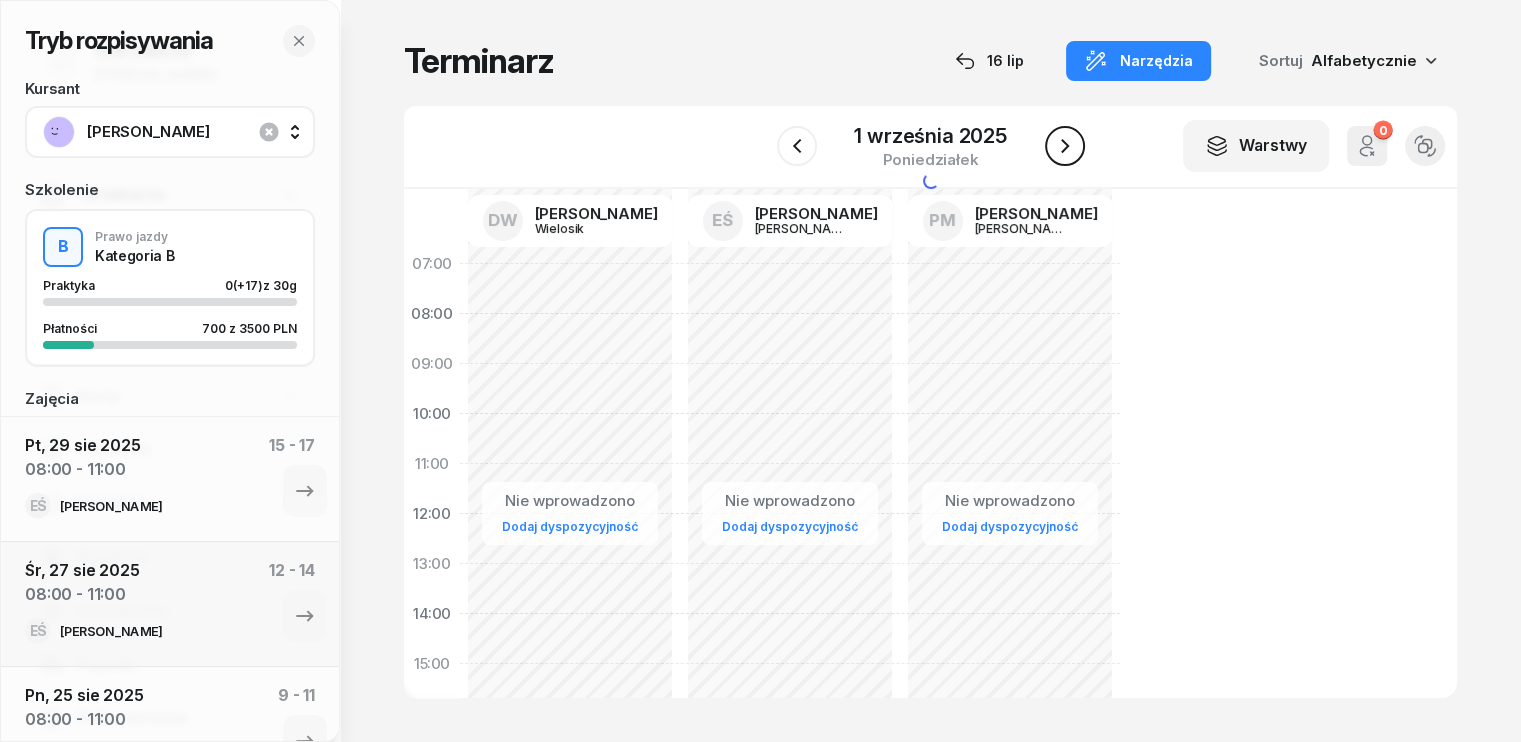 click 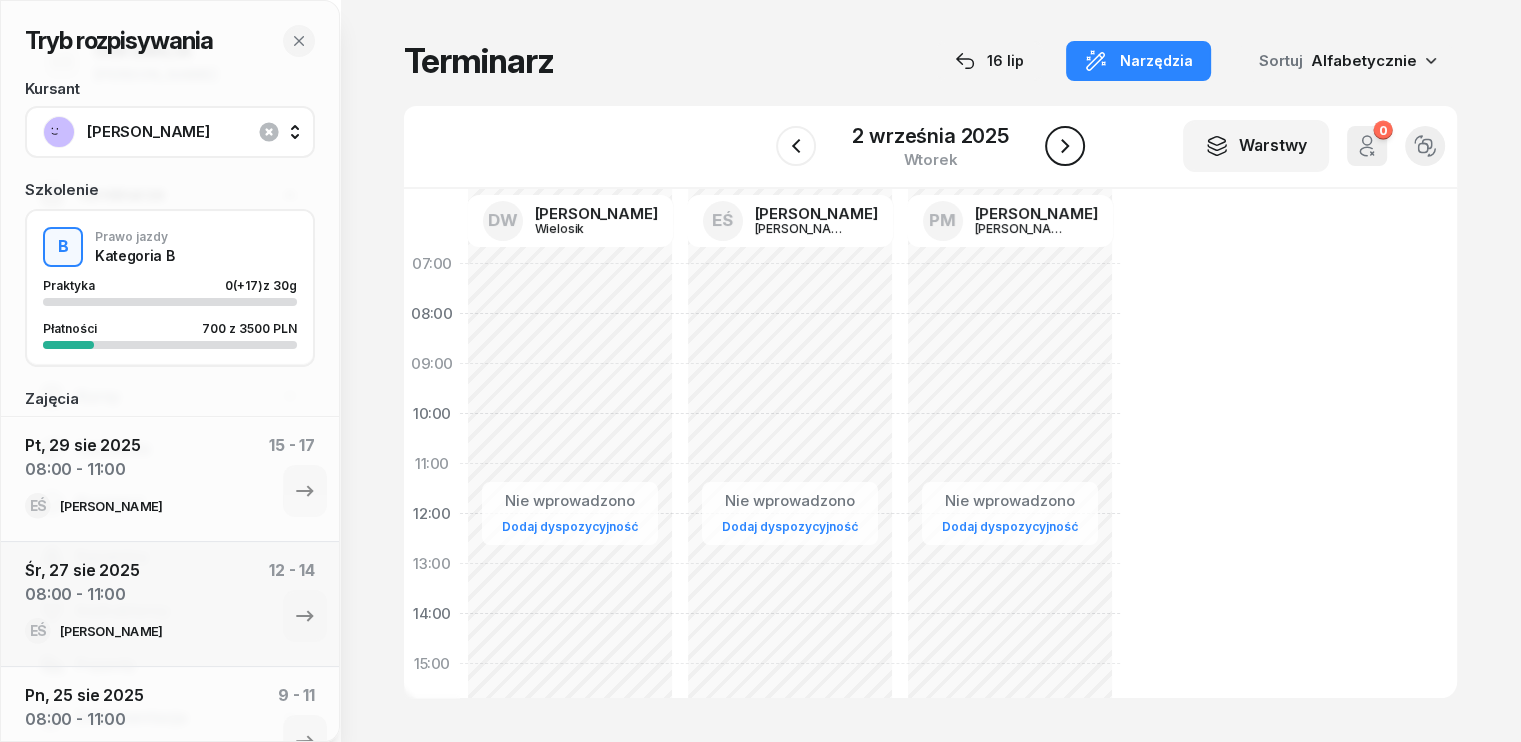 click 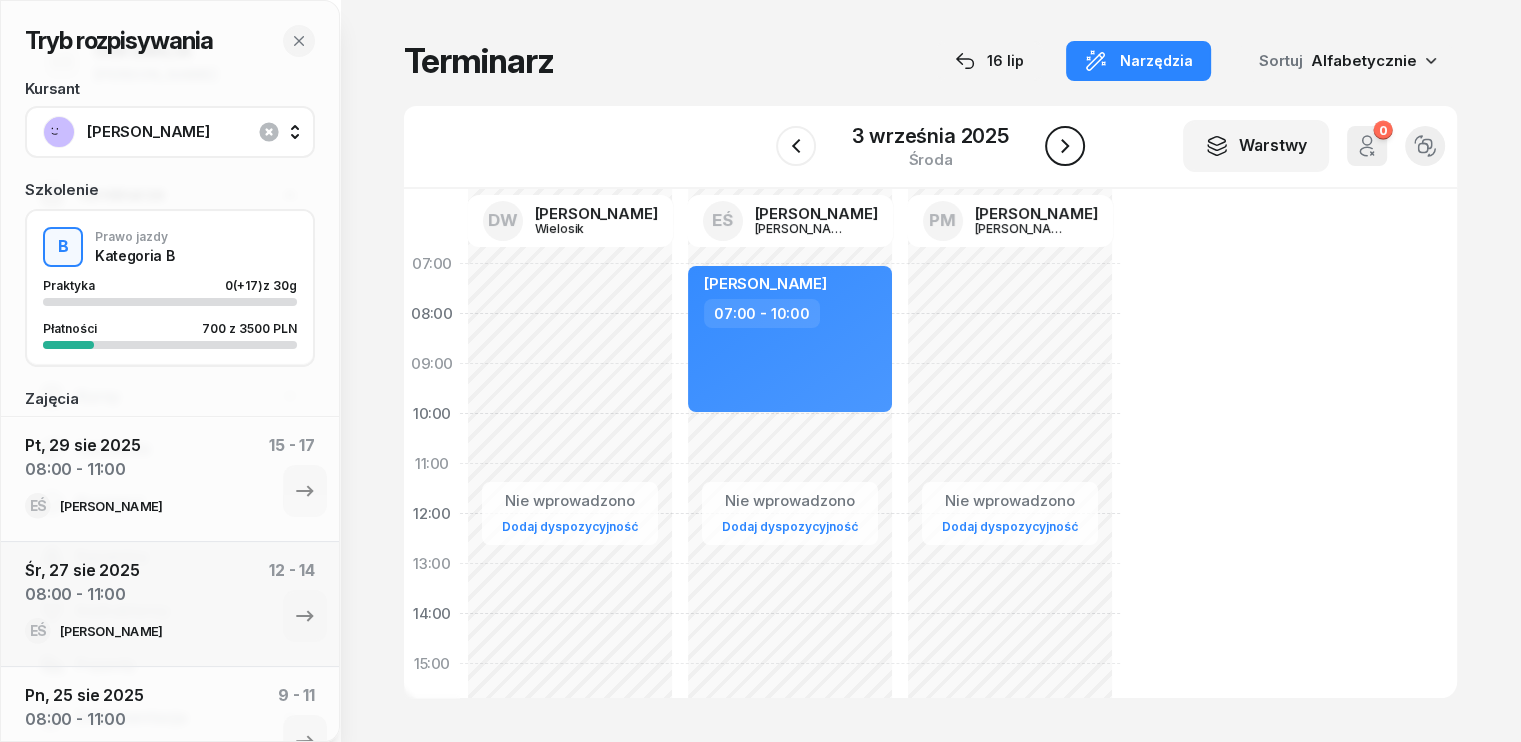 click 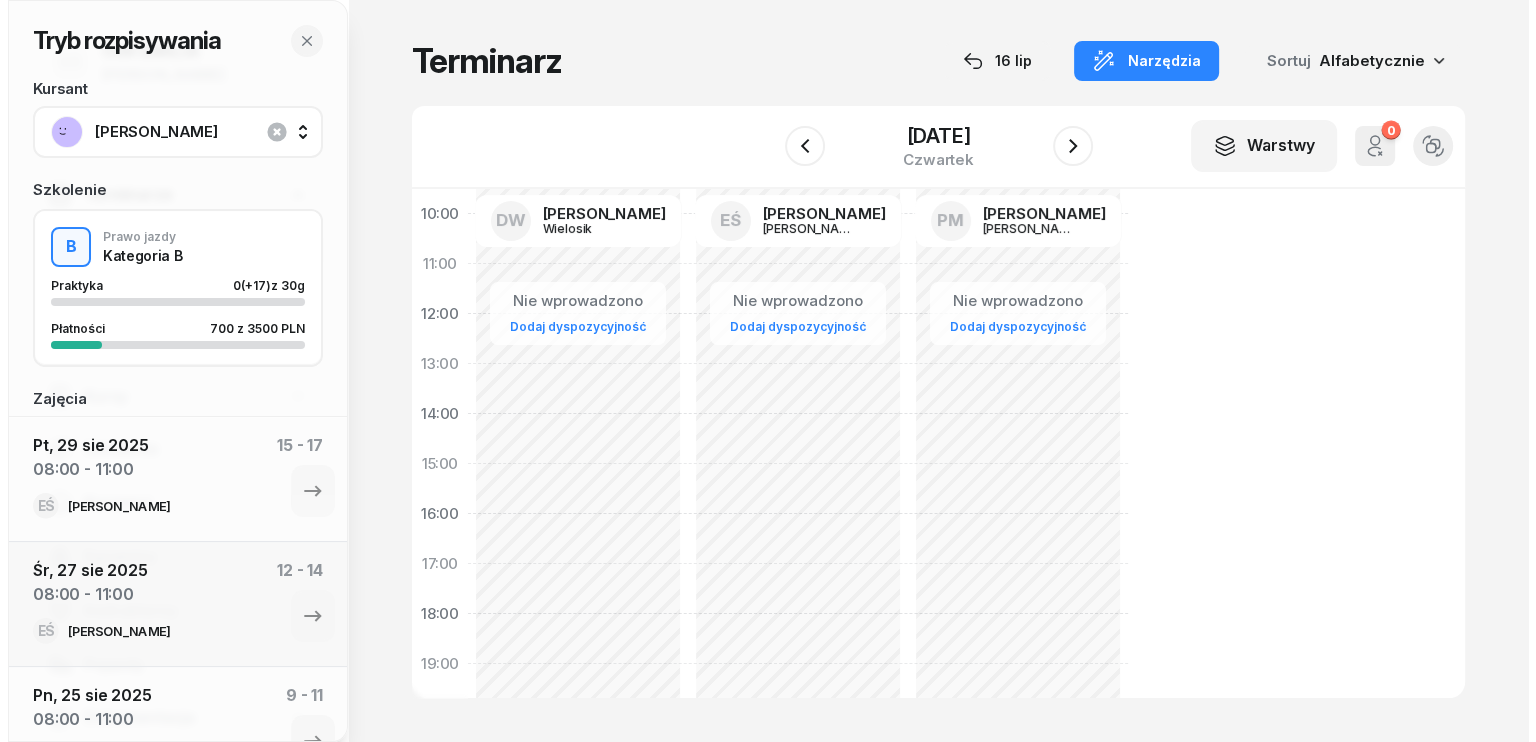 scroll, scrollTop: 100, scrollLeft: 0, axis: vertical 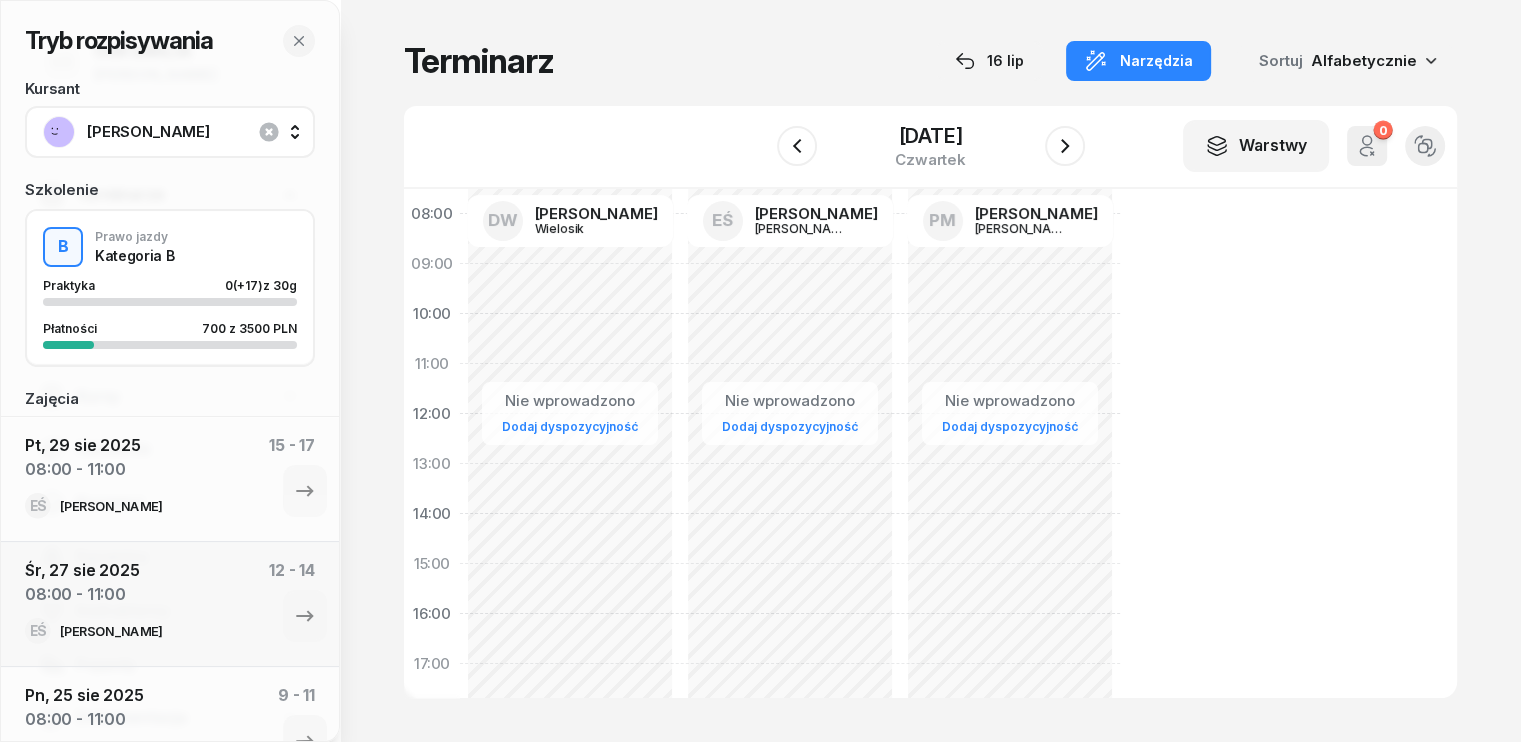 click on "Nie wprowadzono Dodaj dyspozycyjność" 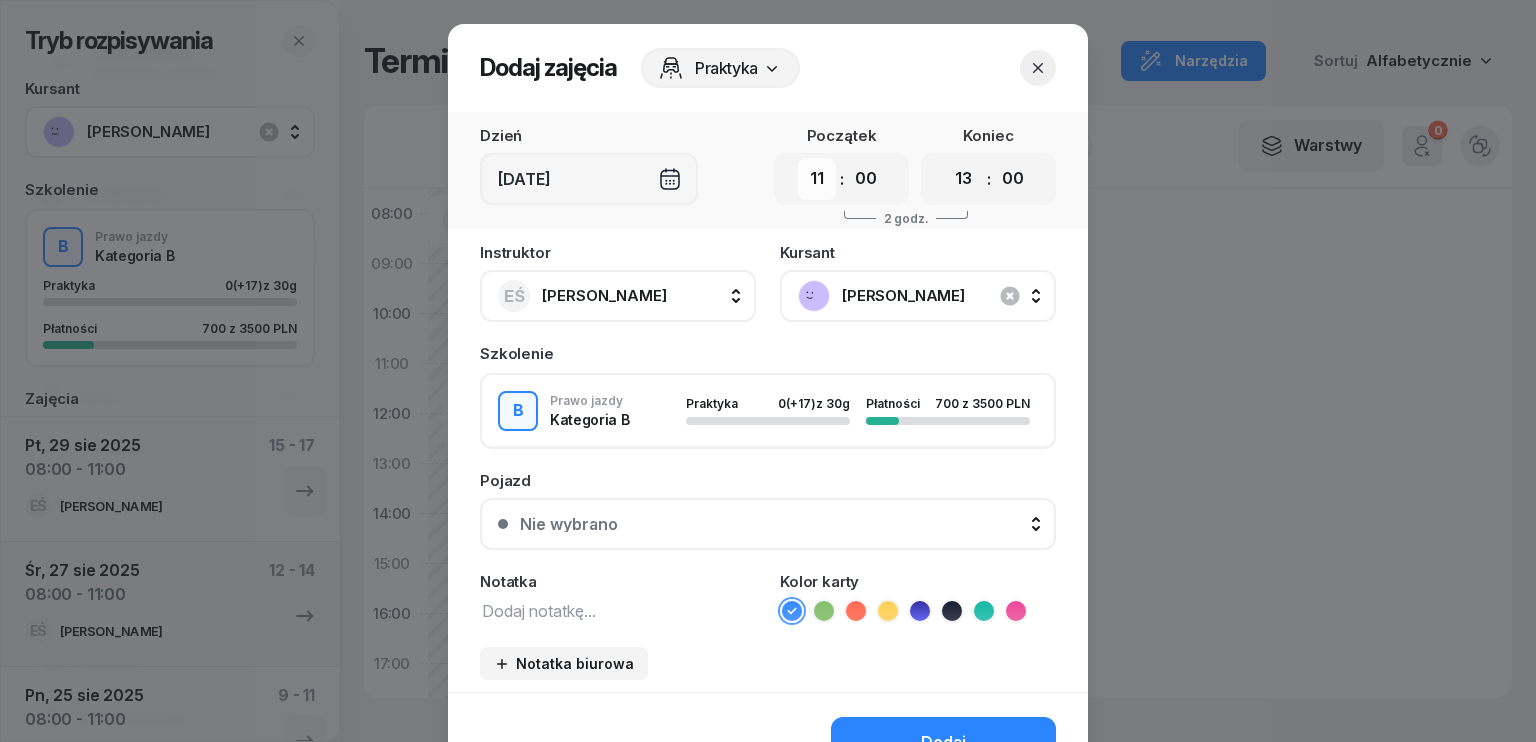 drag, startPoint x: 804, startPoint y: 172, endPoint x: 809, endPoint y: 183, distance: 12.083046 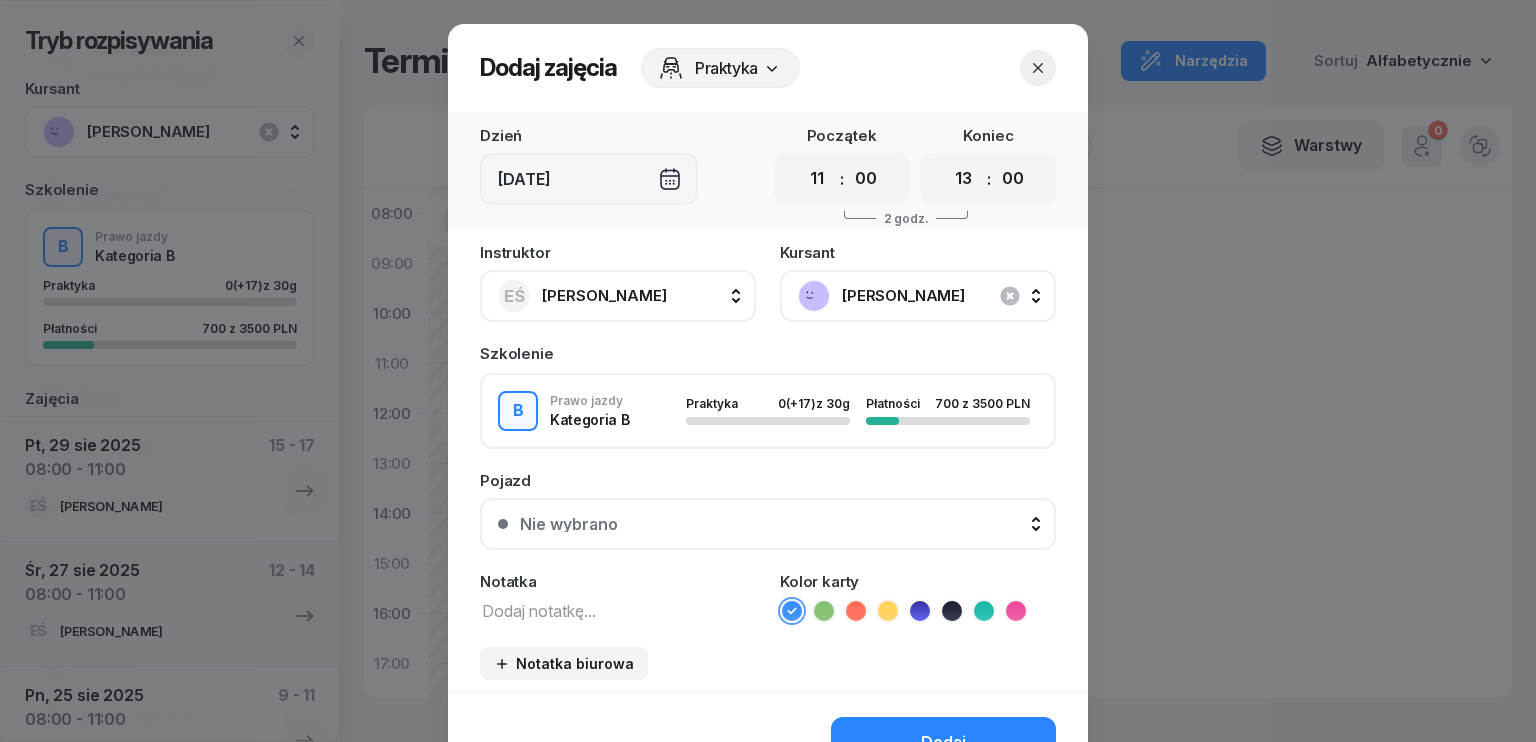 select on "14" 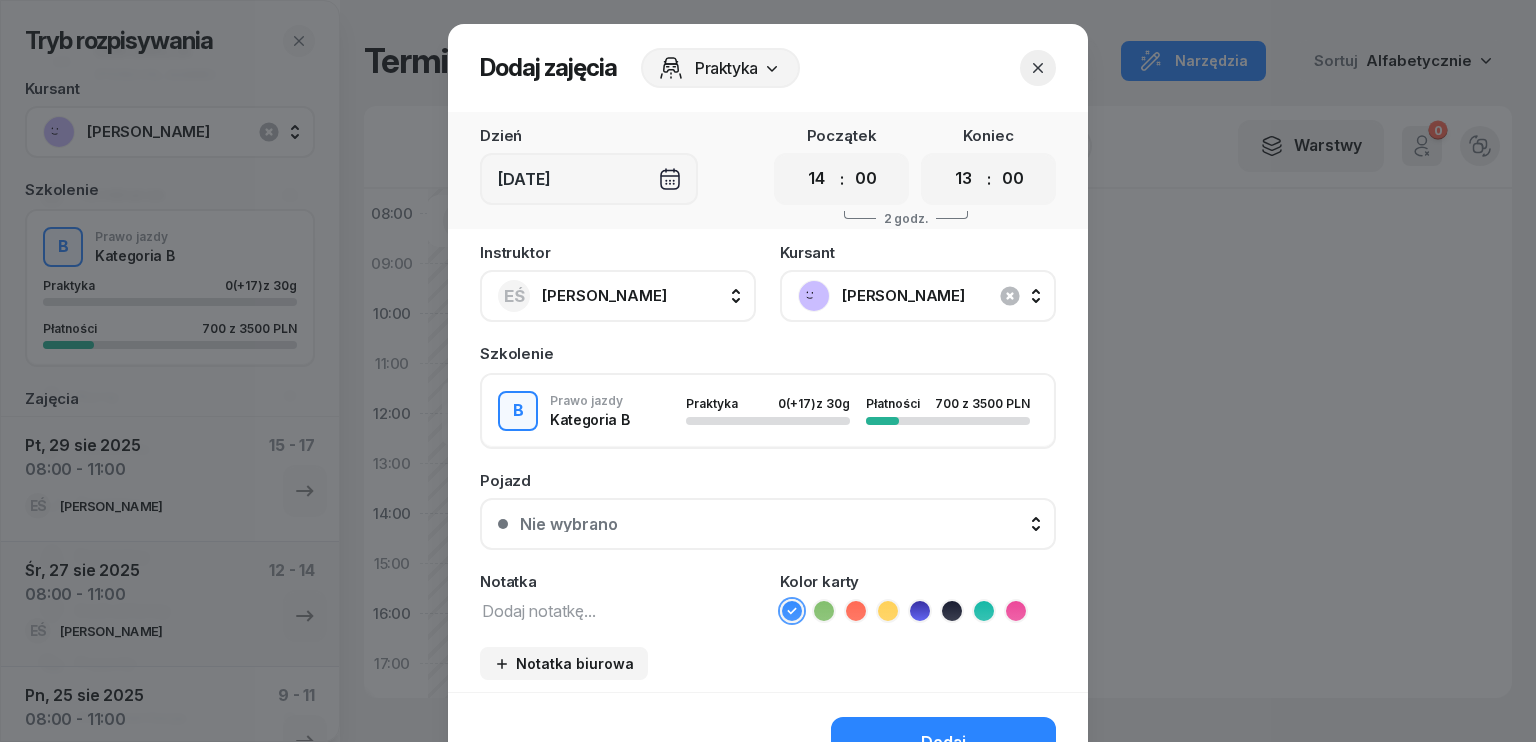click on "00 01 02 03 04 05 06 07 08 09 10 11 12 13 14 15 16 17 18 19 20 21 22 23" at bounding box center (817, 179) 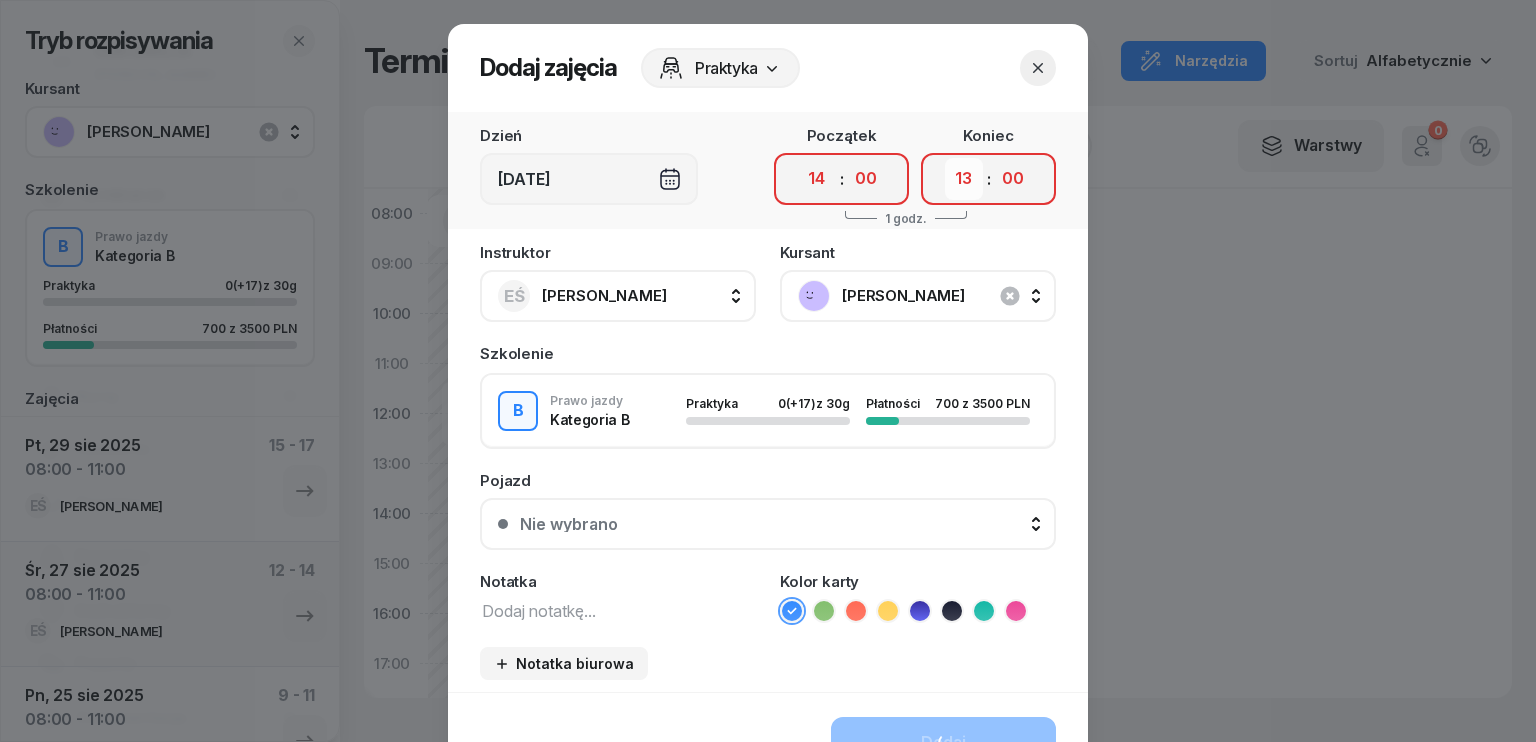 drag, startPoint x: 964, startPoint y: 171, endPoint x: 964, endPoint y: 194, distance: 23 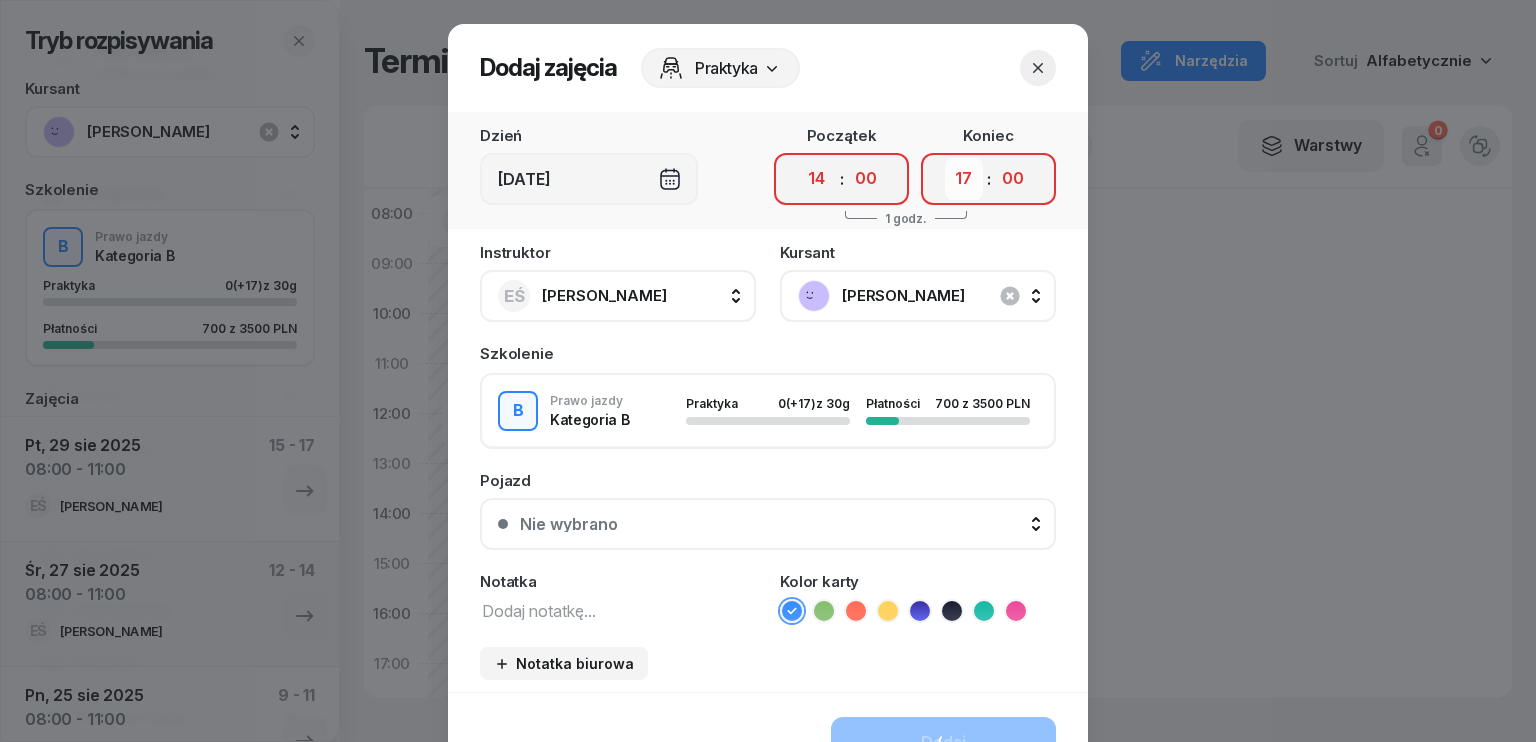 click on "00 01 02 03 04 05 06 07 08 09 10 11 12 13 14 15 16 17 18 19 20 21 22 23" at bounding box center [964, 179] 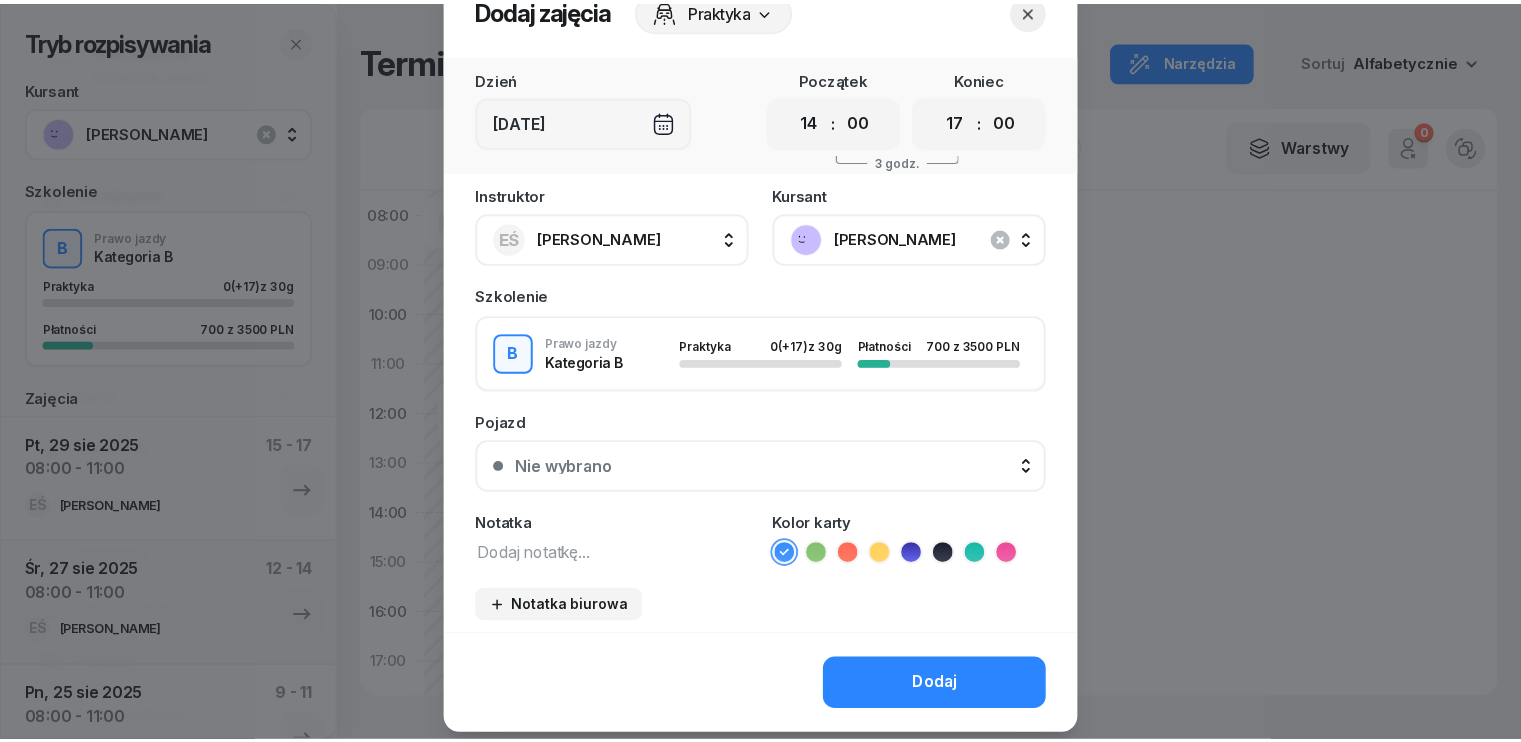 scroll, scrollTop: 112, scrollLeft: 0, axis: vertical 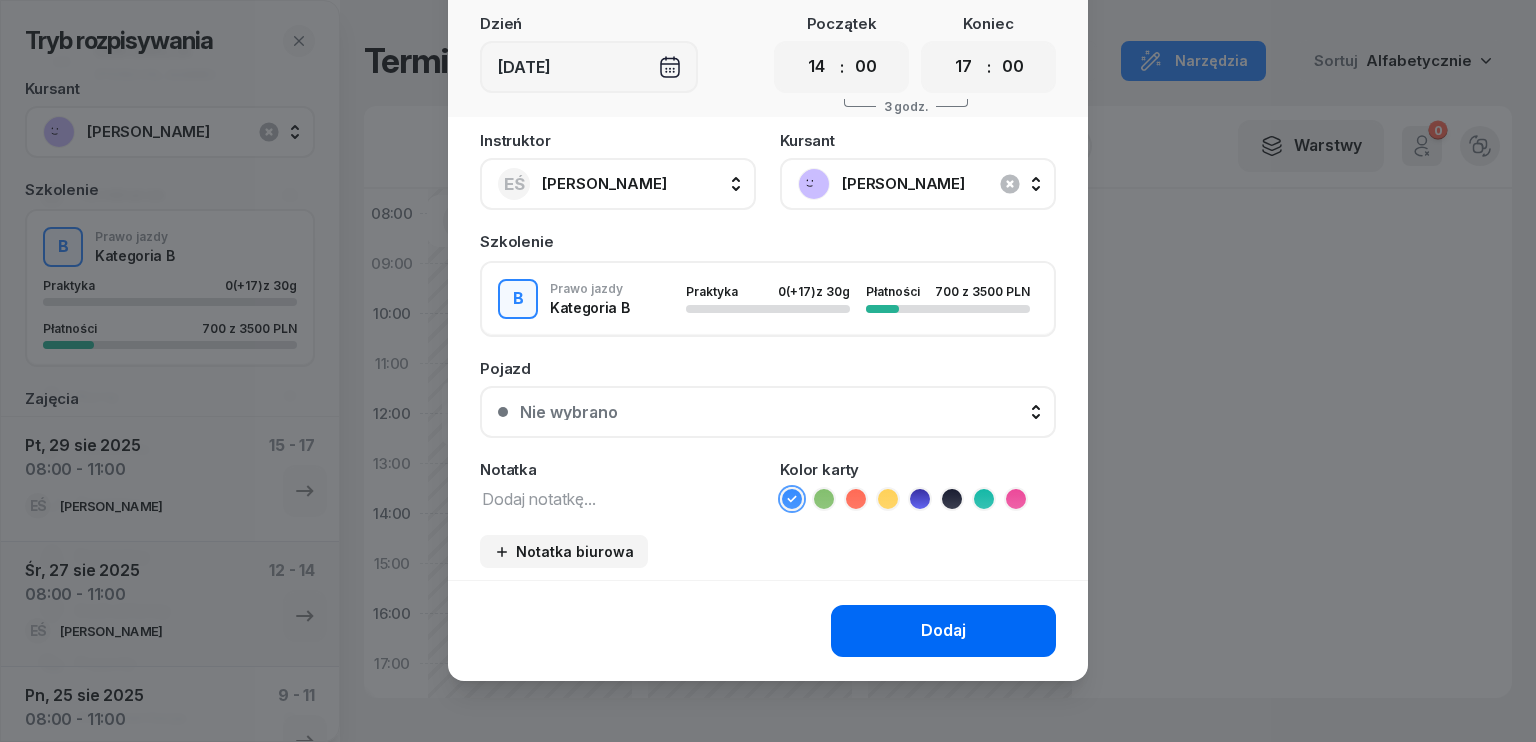 click on "Dodaj" 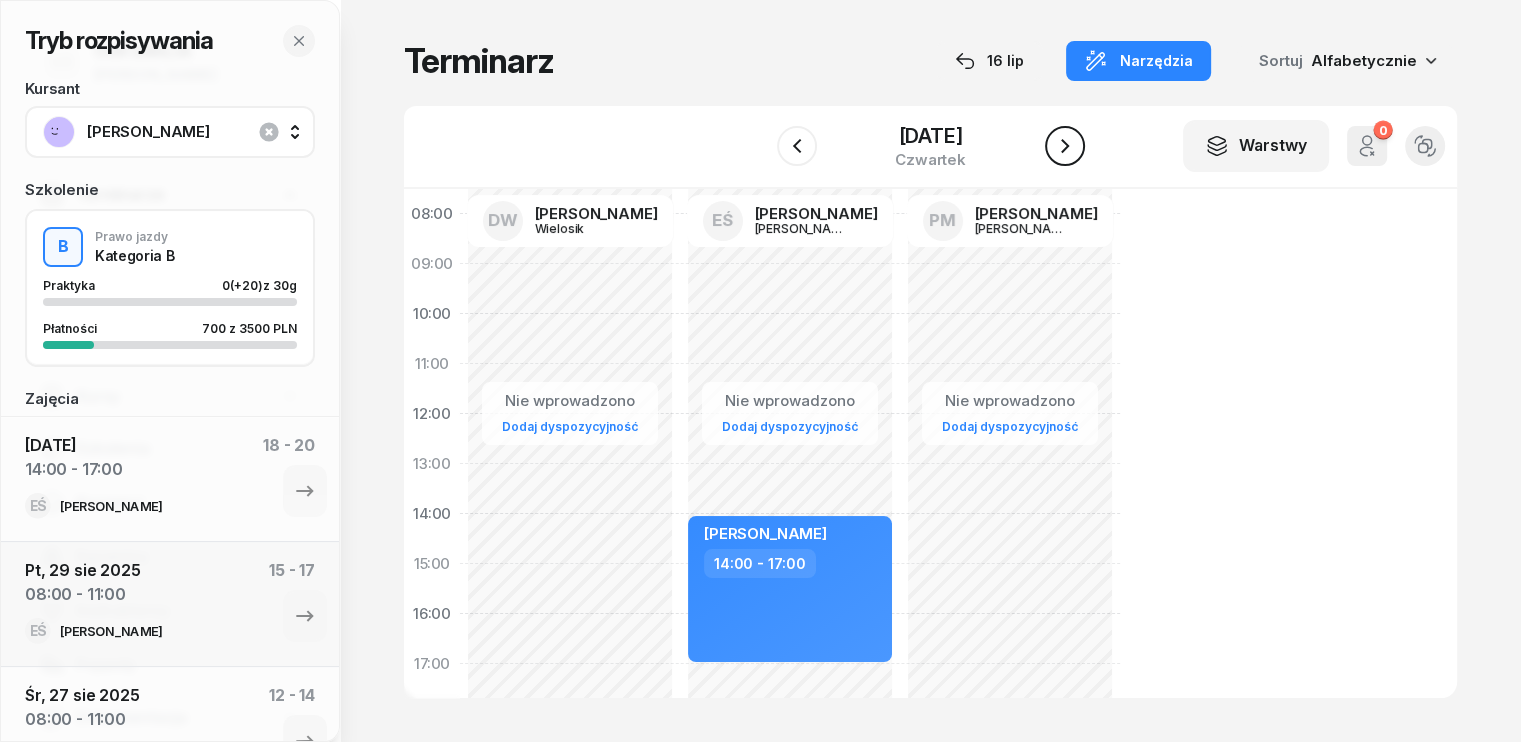 click 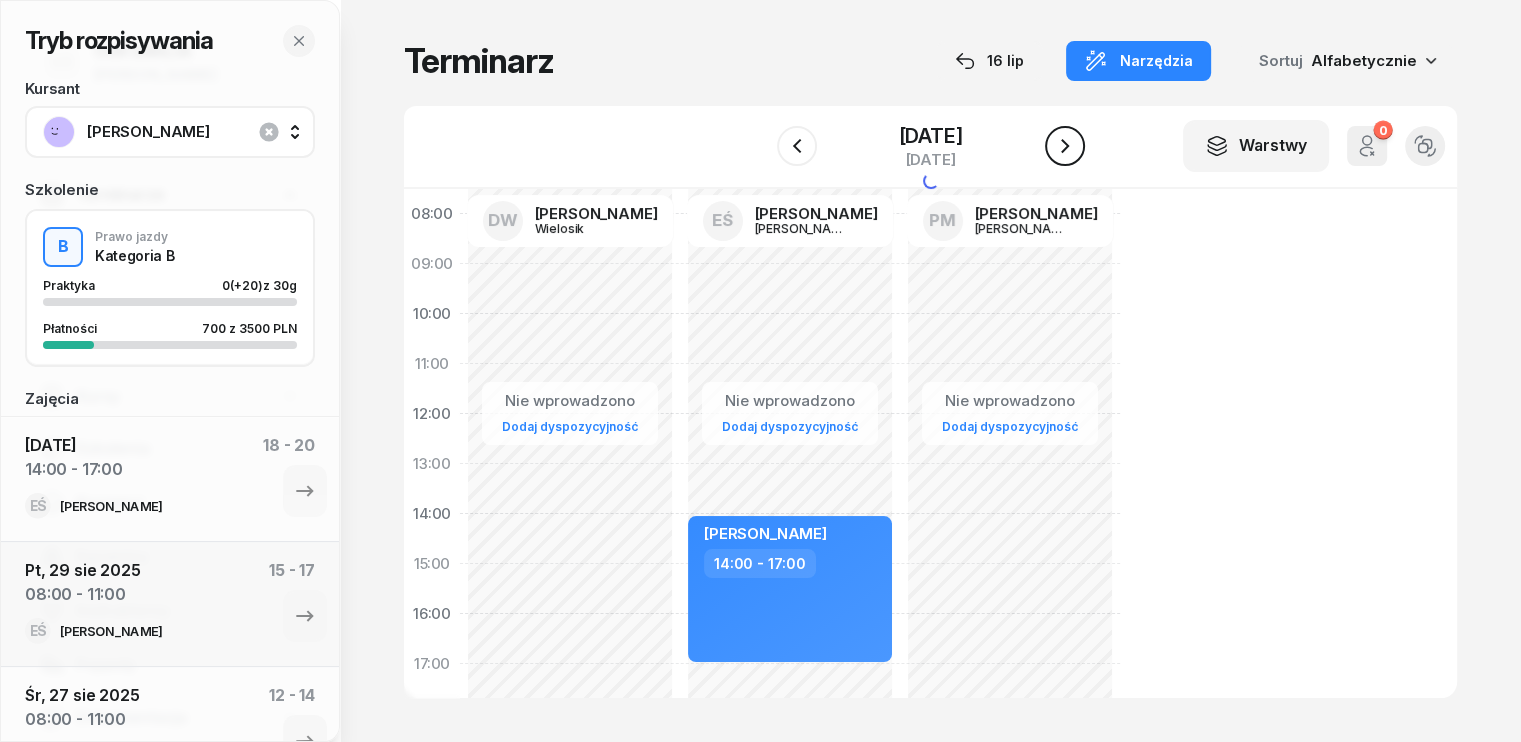 click 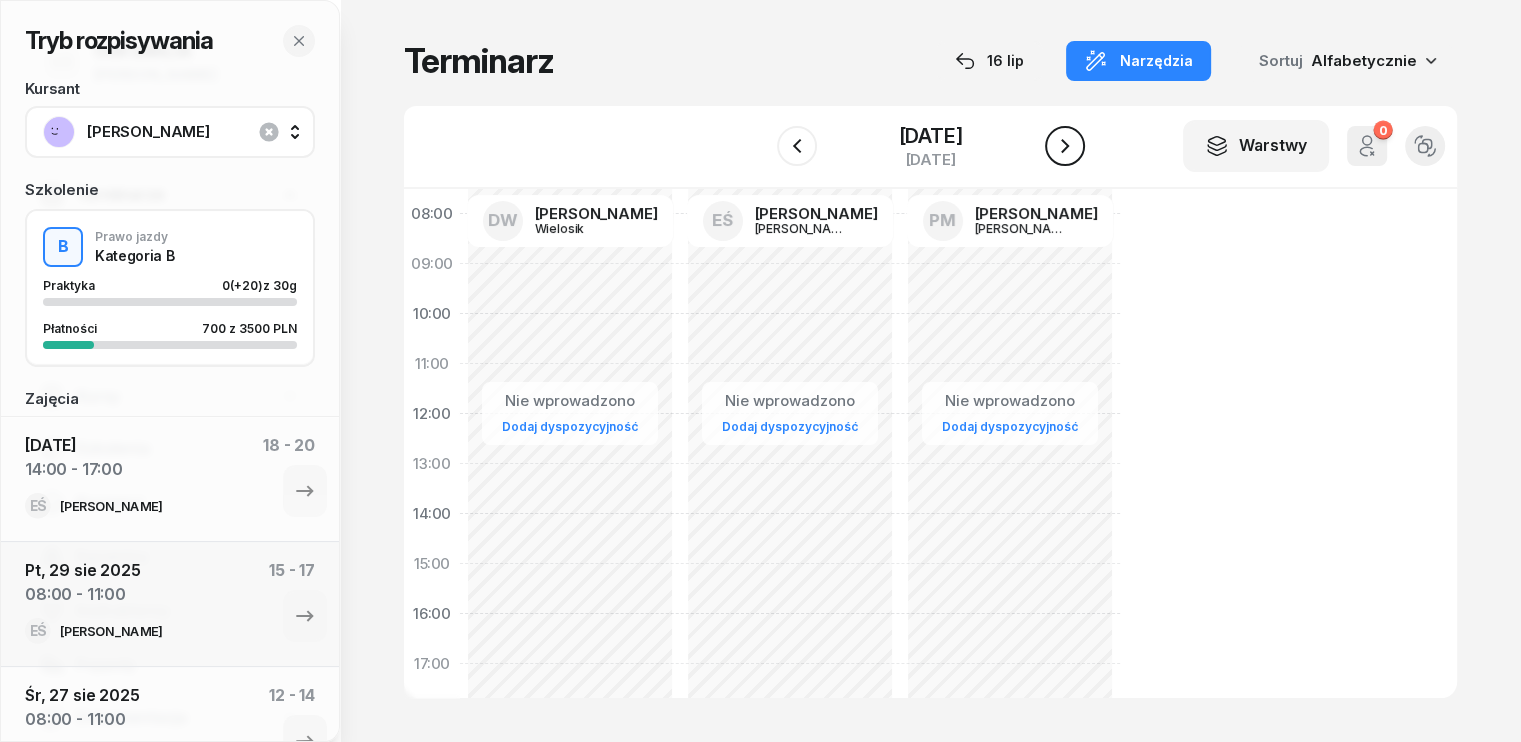 click 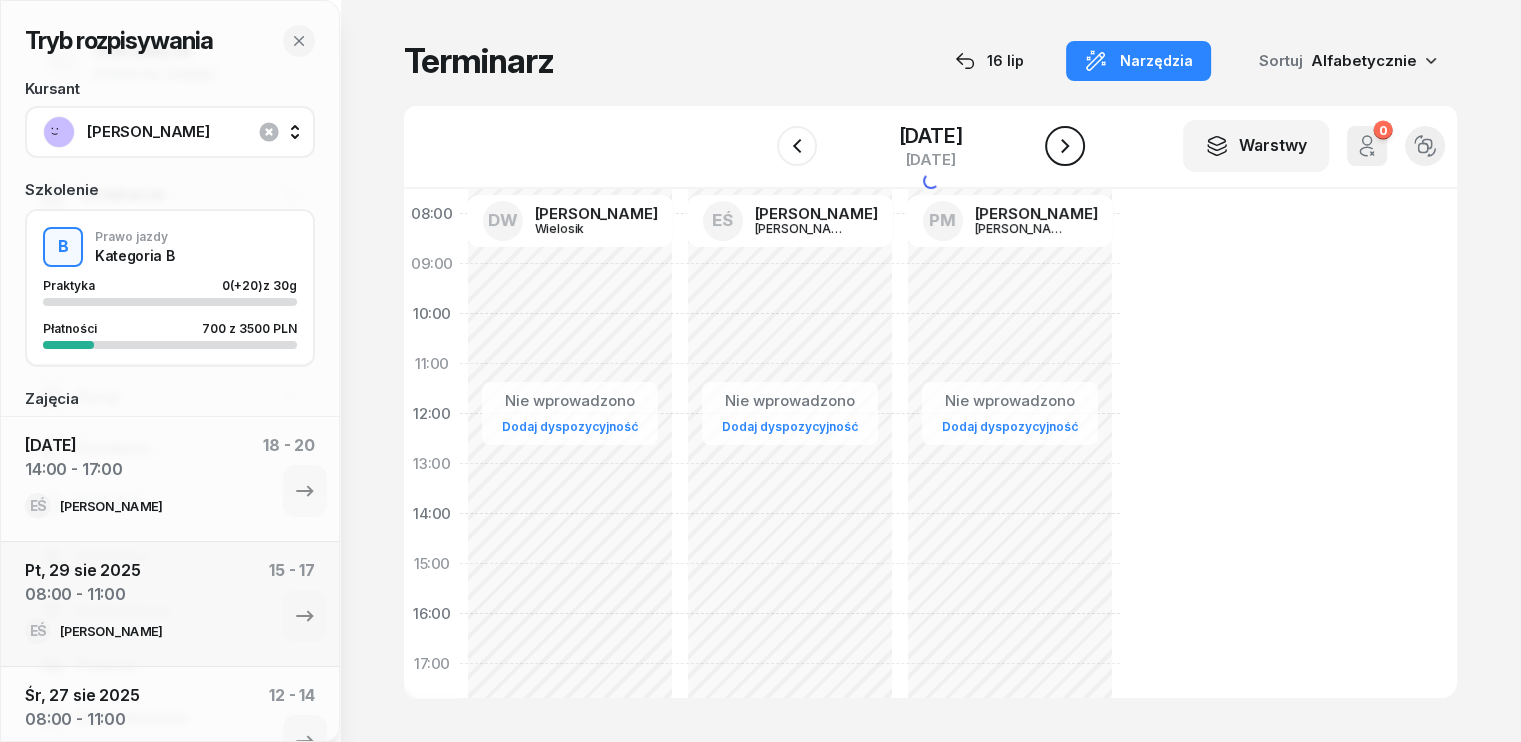 click 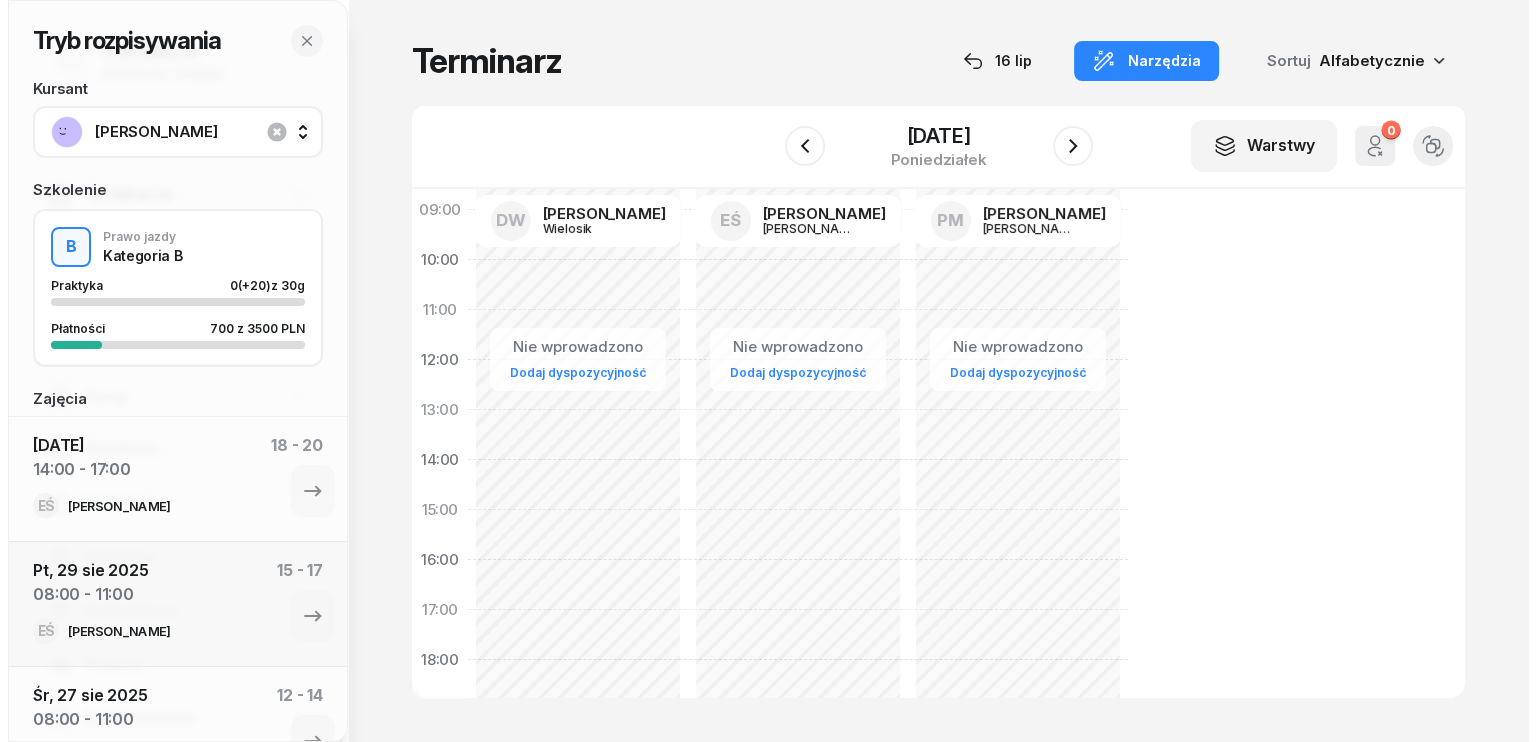 scroll, scrollTop: 200, scrollLeft: 0, axis: vertical 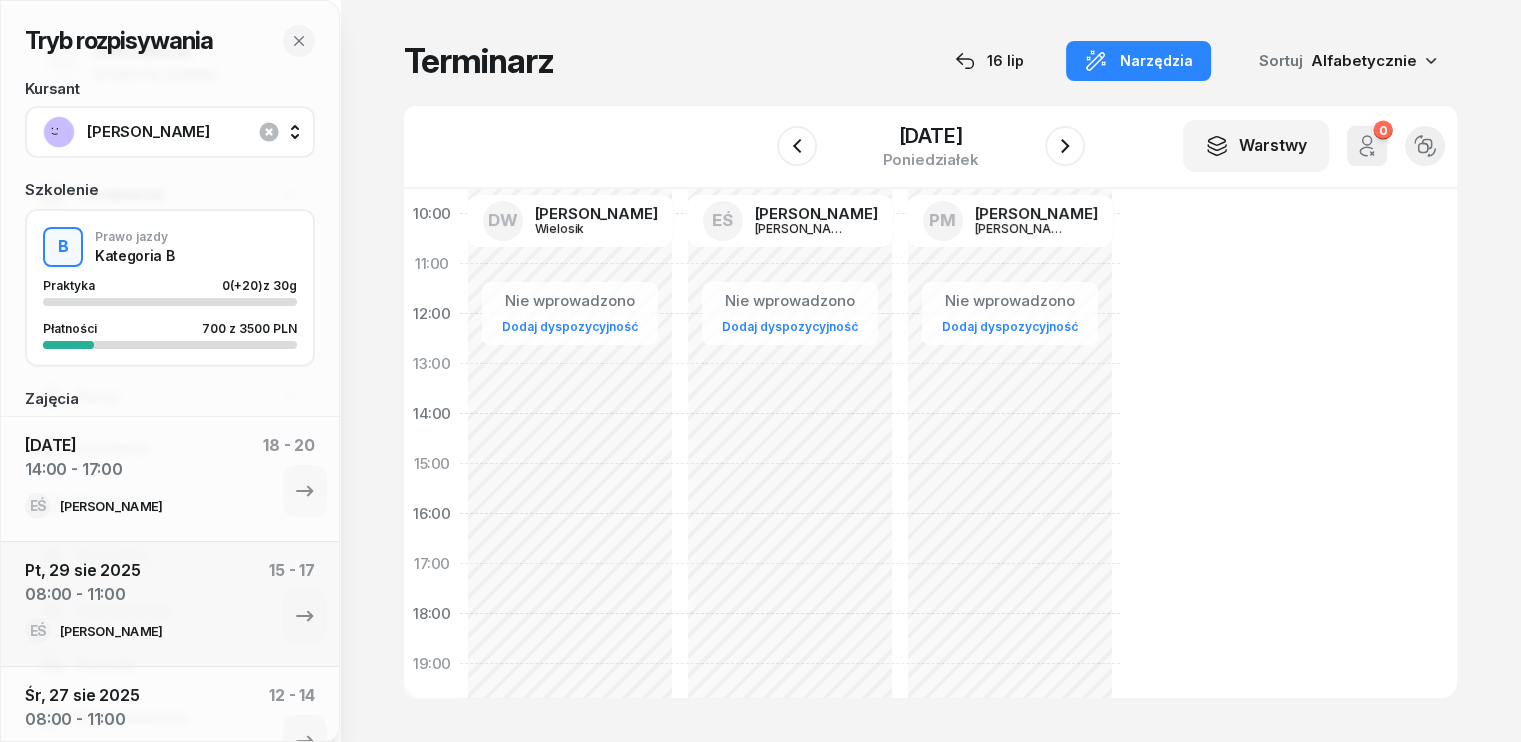click on "Nie wprowadzono Dodaj dyspozycyjność" 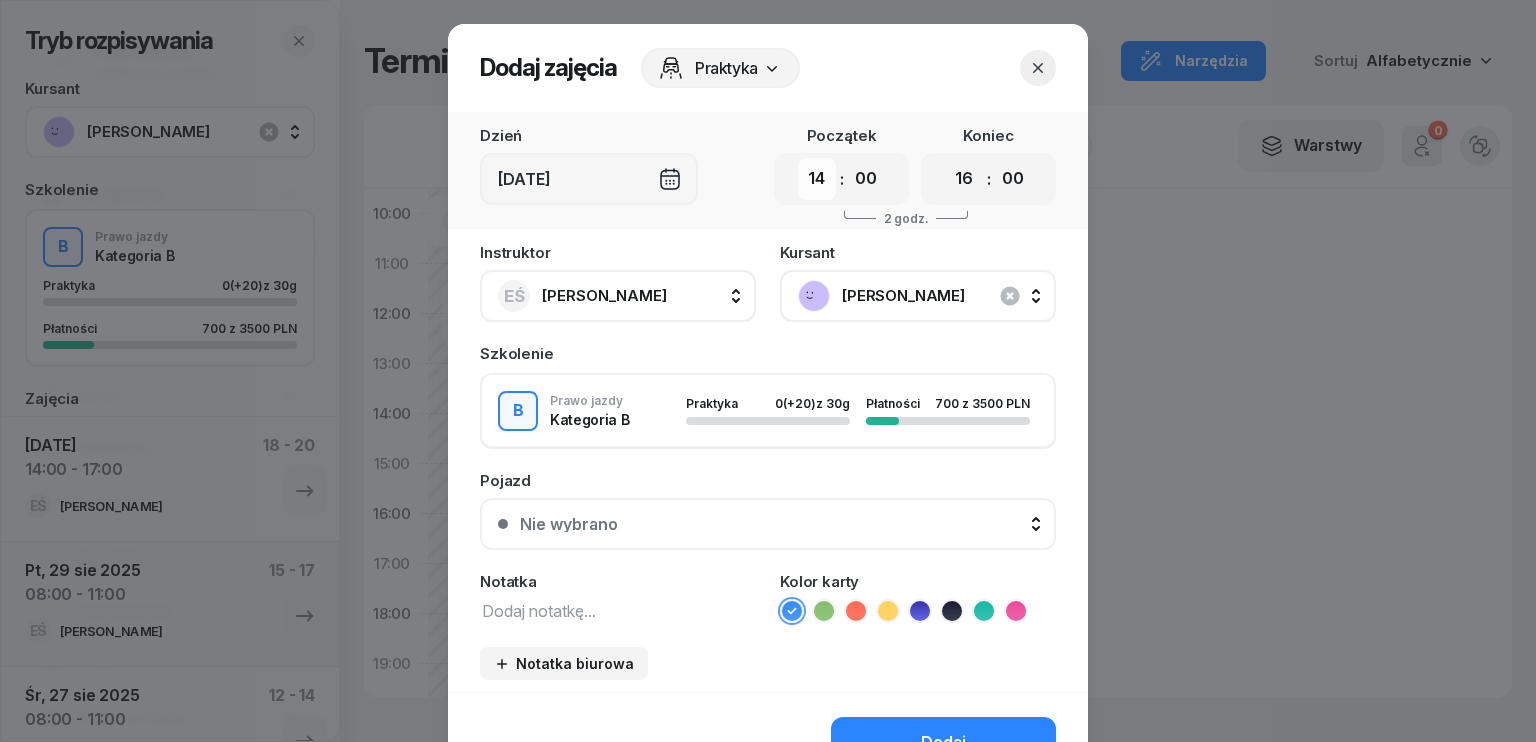 click on "00 01 02 03 04 05 06 07 08 09 10 11 12 13 14 15 16 17 18 19 20 21 22 23" at bounding box center [817, 179] 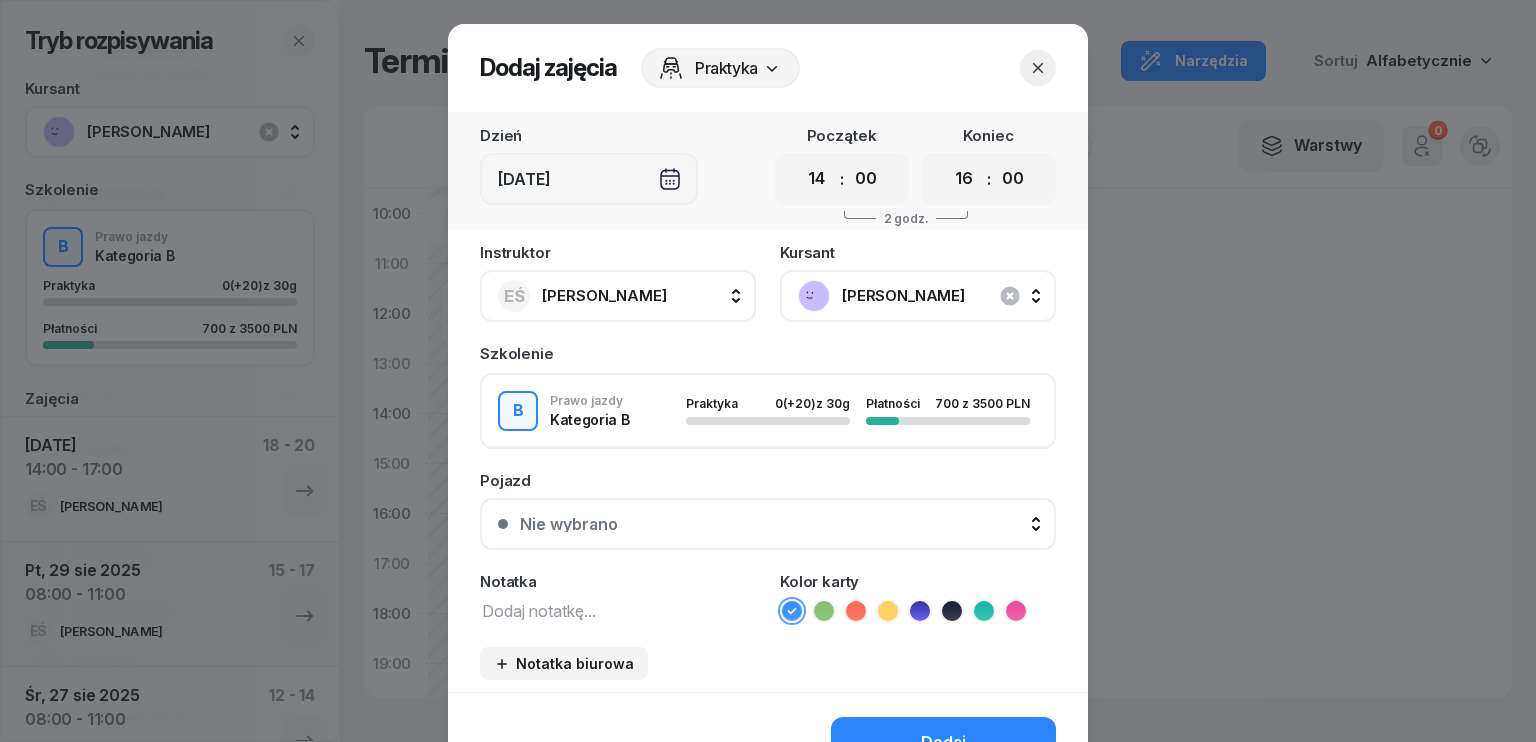 select on "15" 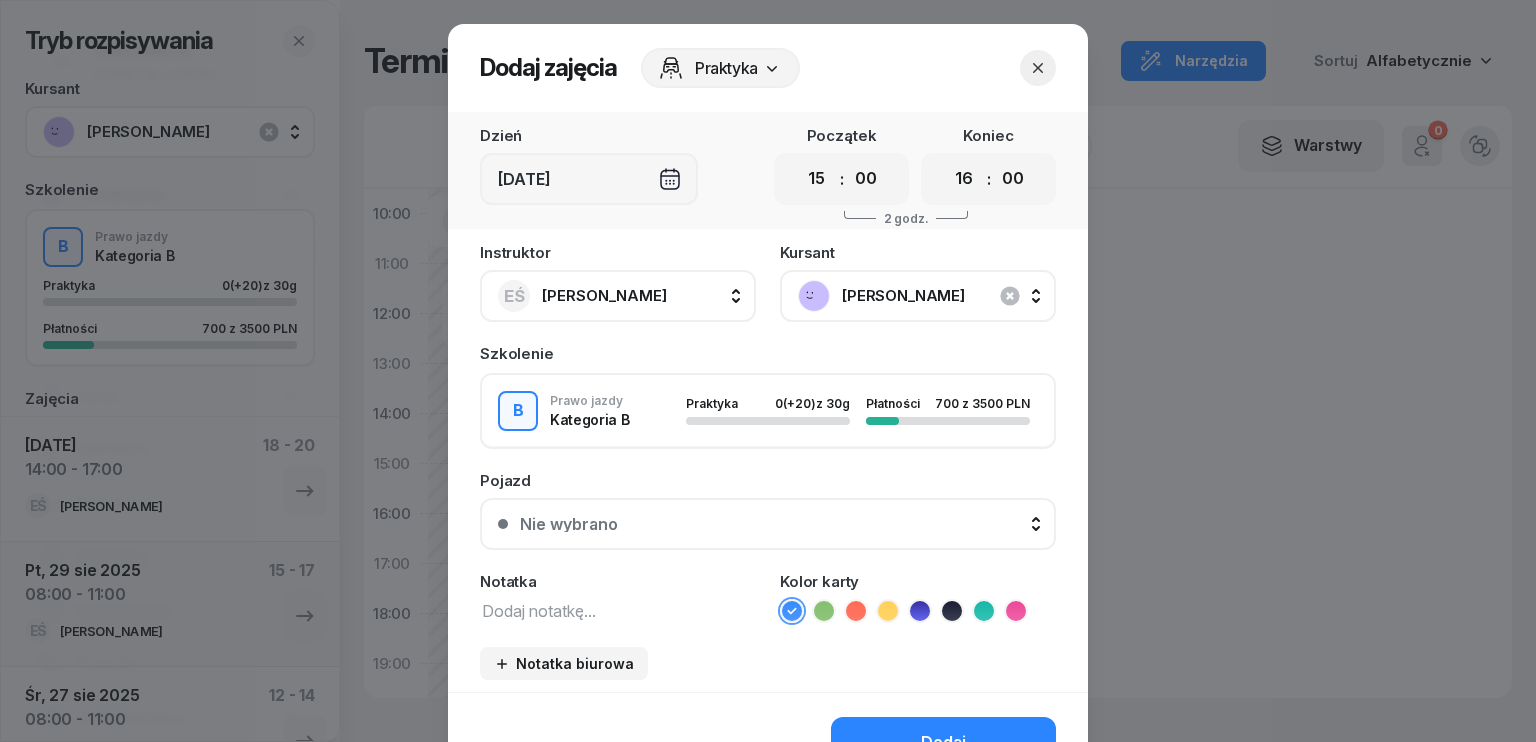 click on "00 01 02 03 04 05 06 07 08 09 10 11 12 13 14 15 16 17 18 19 20 21 22 23" at bounding box center [817, 179] 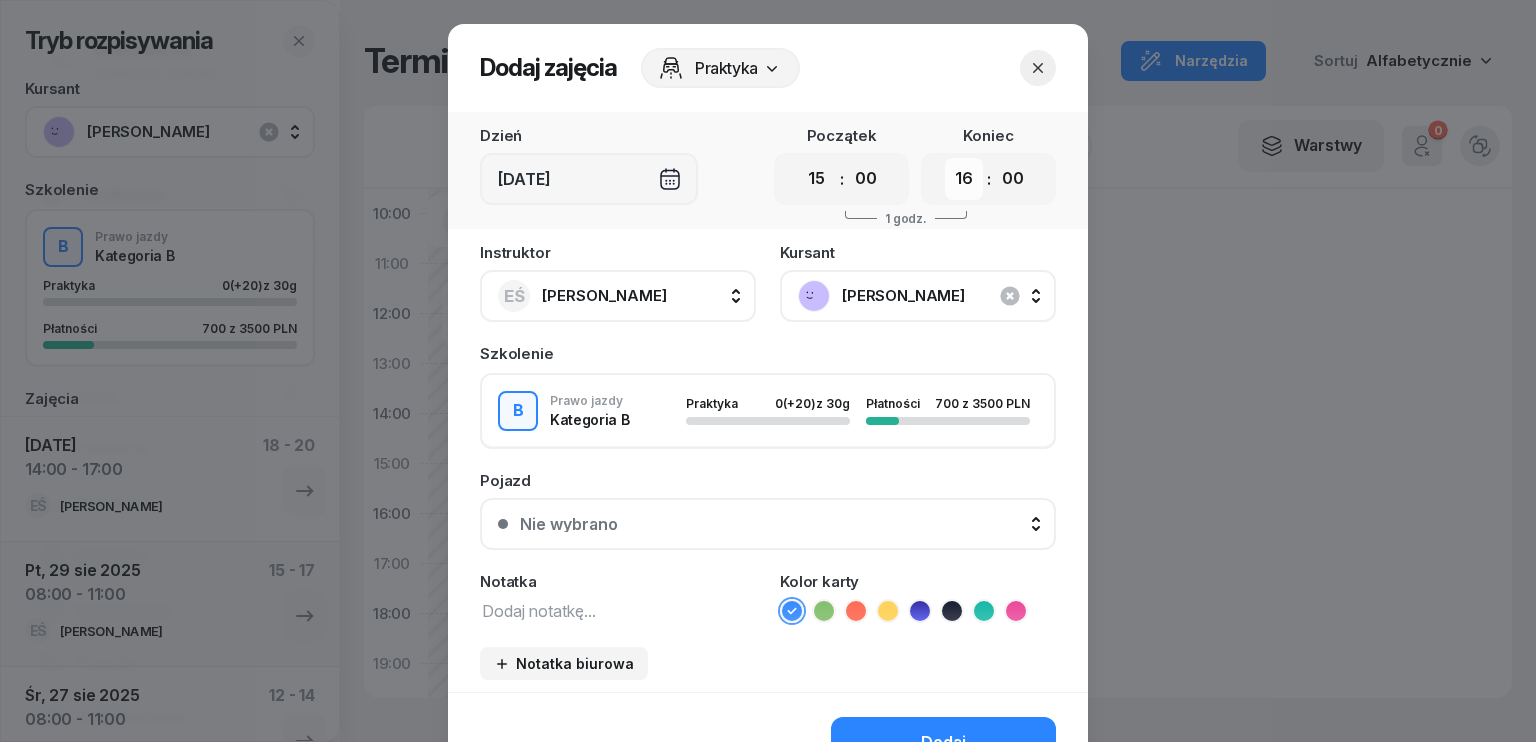 click on "00 01 02 03 04 05 06 07 08 09 10 11 12 13 14 15 16 17 18 19 20 21 22 23" at bounding box center [964, 179] 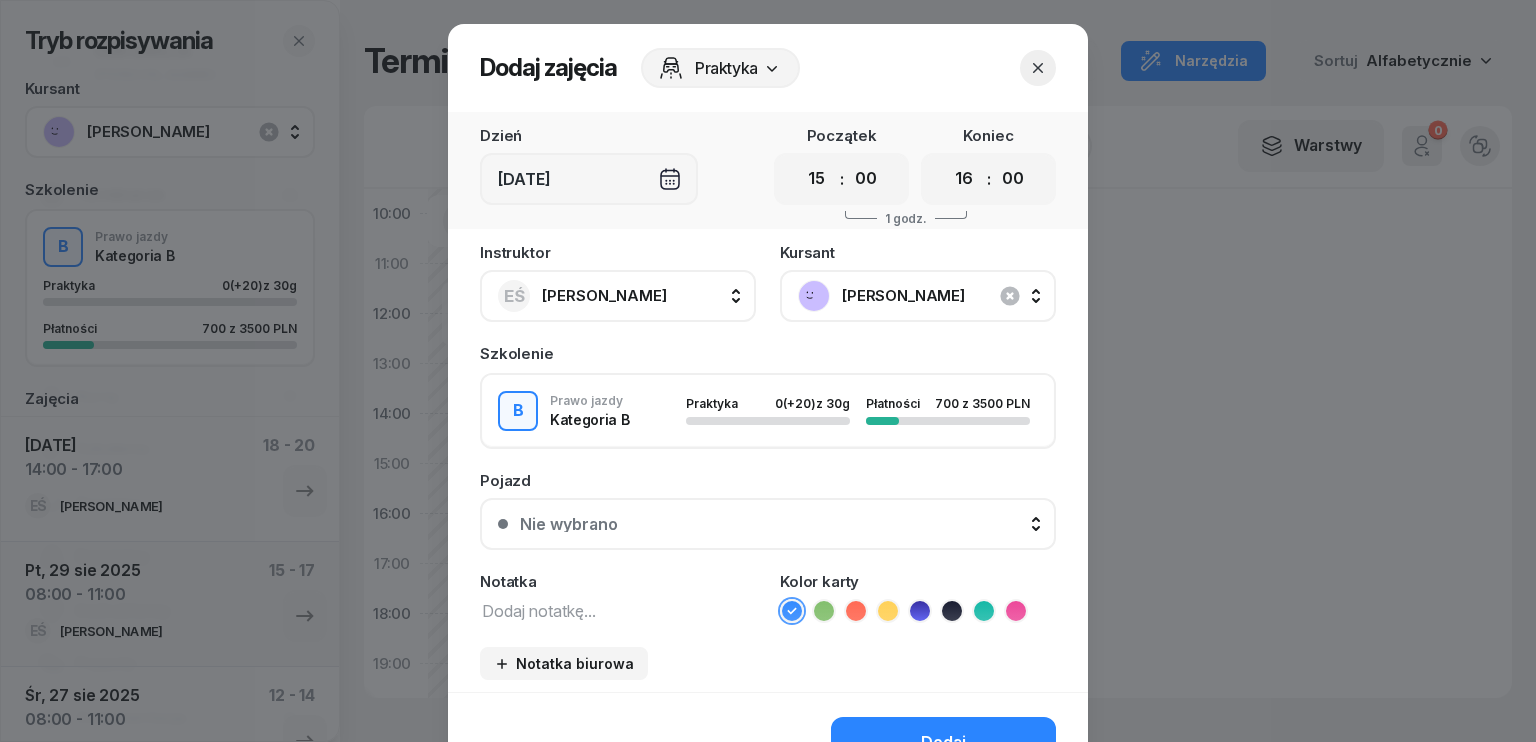 select on "18" 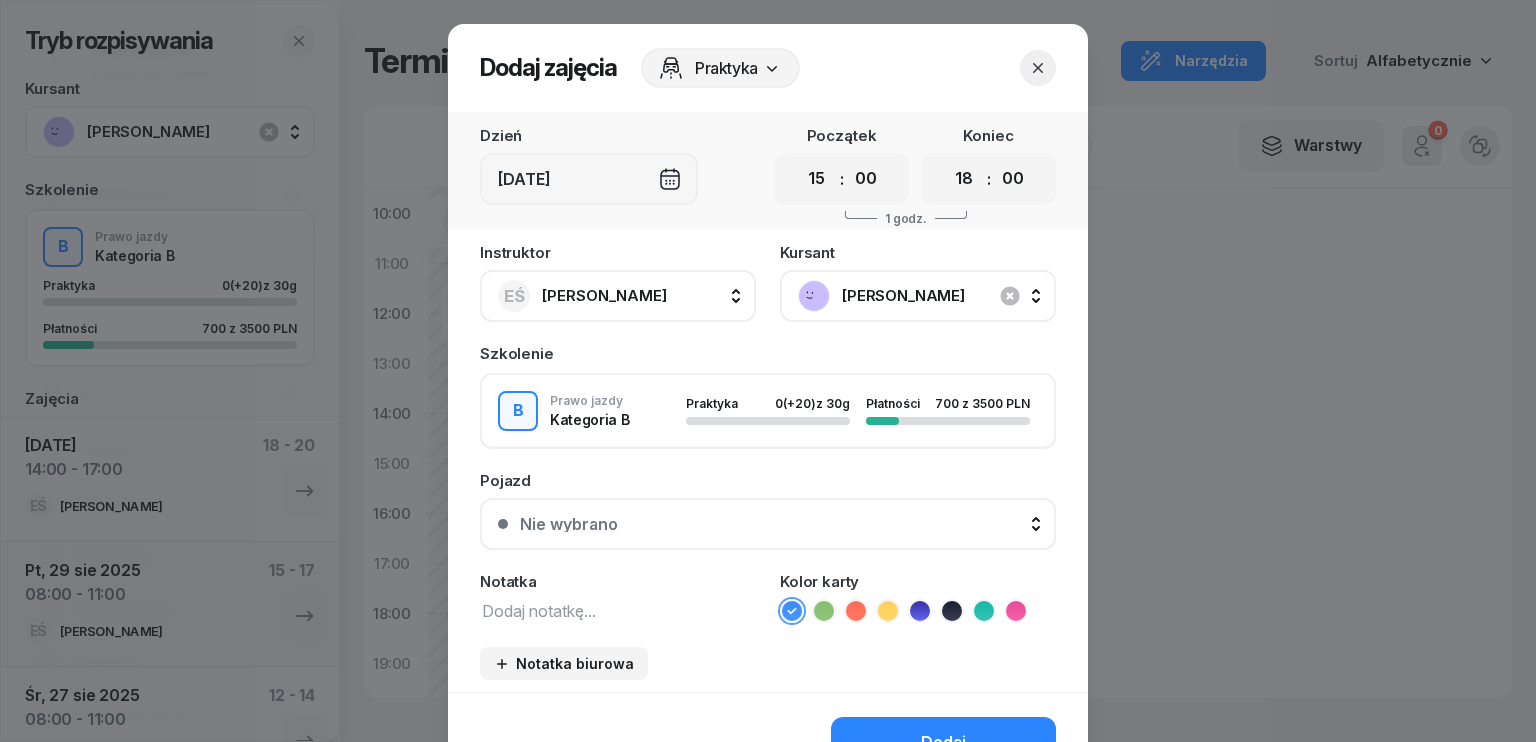 click on "00 01 02 03 04 05 06 07 08 09 10 11 12 13 14 15 16 17 18 19 20 21 22 23" at bounding box center (964, 179) 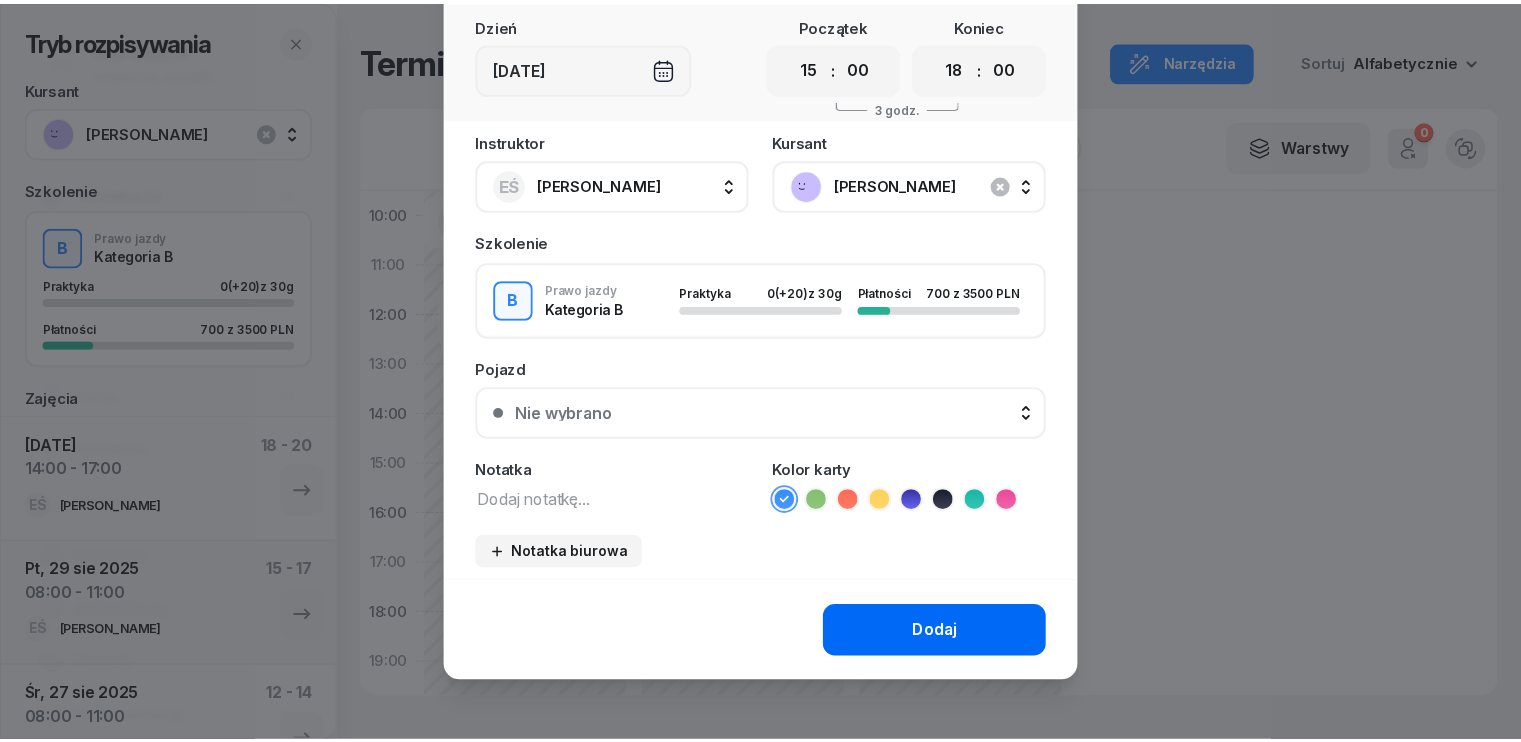 scroll, scrollTop: 112, scrollLeft: 0, axis: vertical 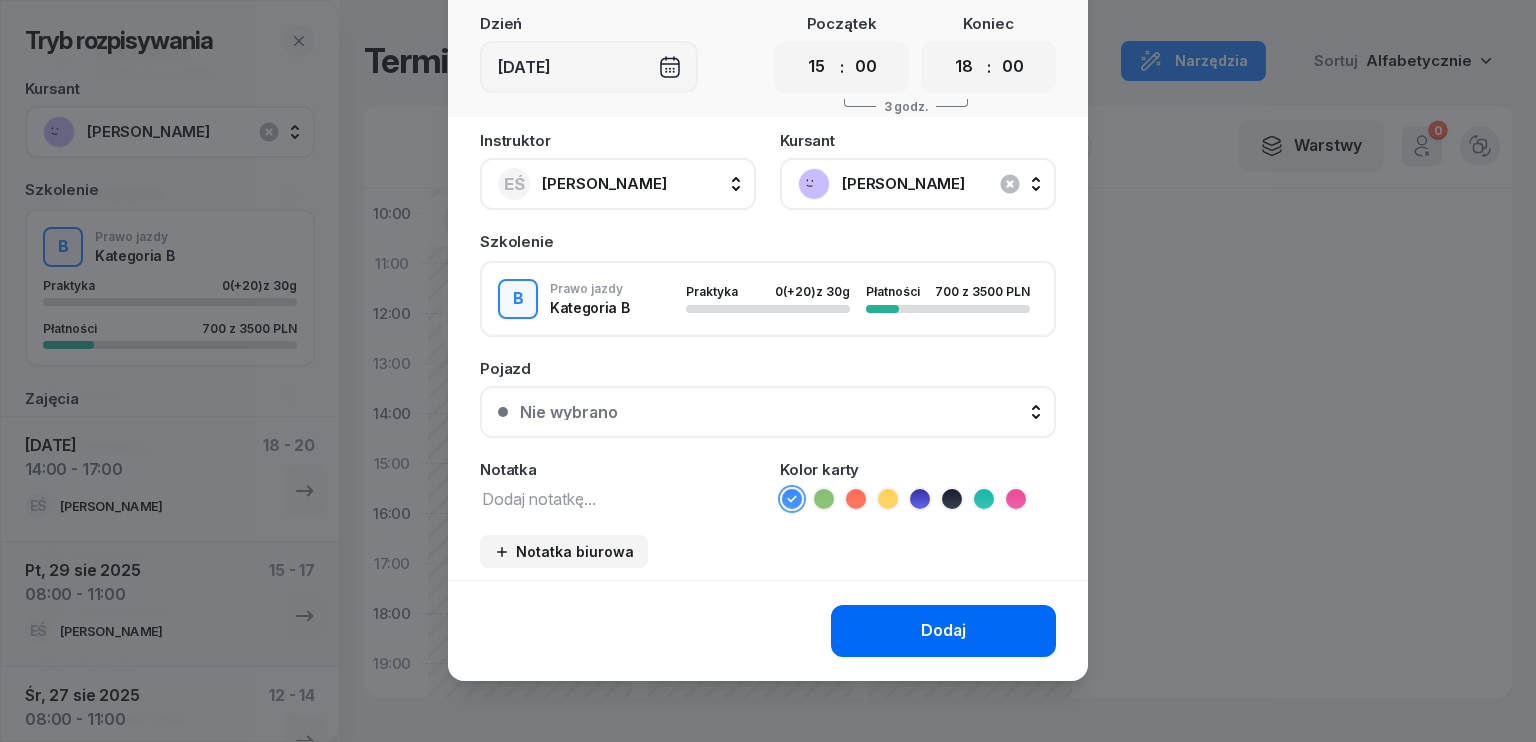 click on "Dodaj" at bounding box center [943, 631] 